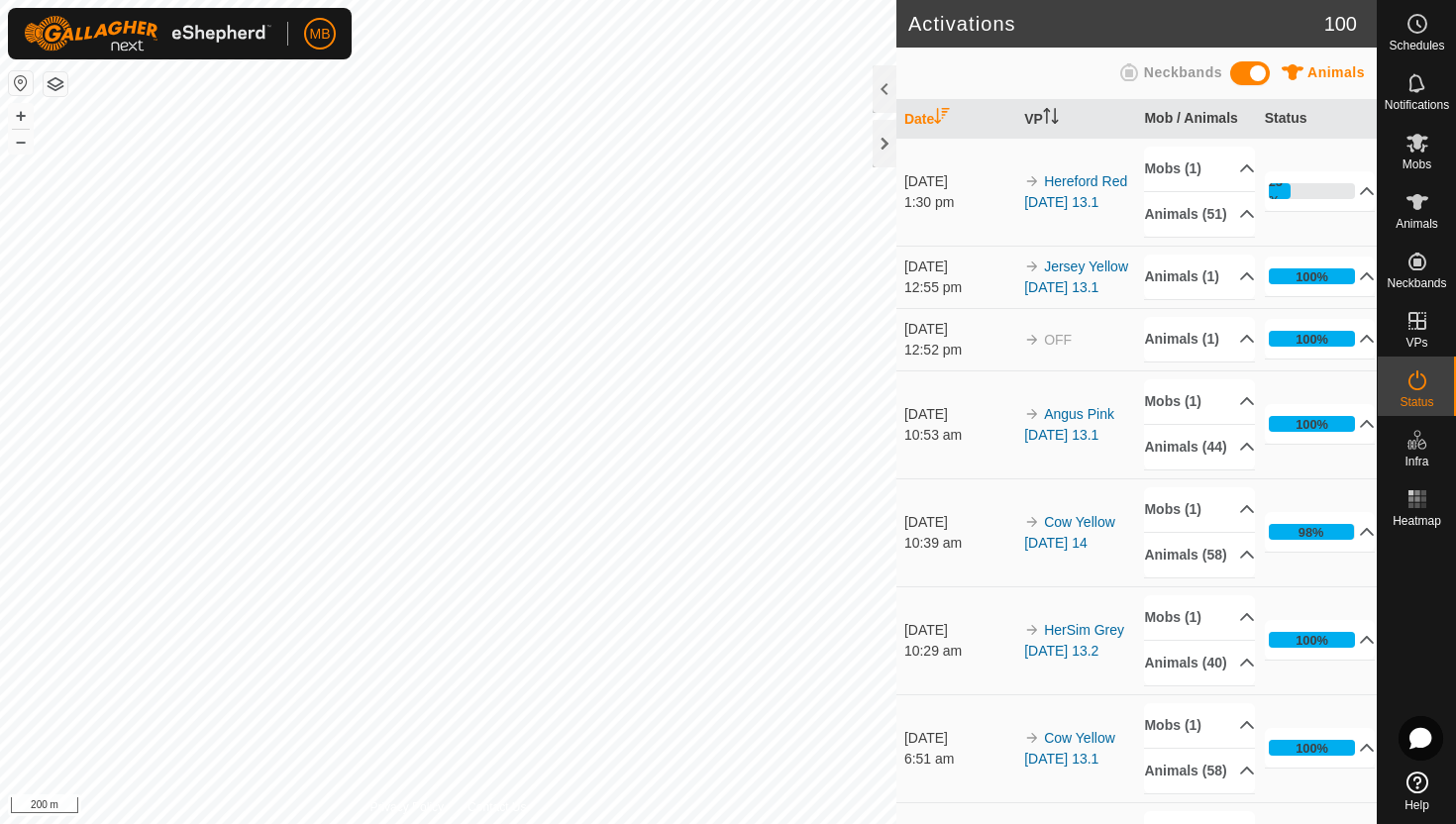scroll, scrollTop: 0, scrollLeft: 0, axis: both 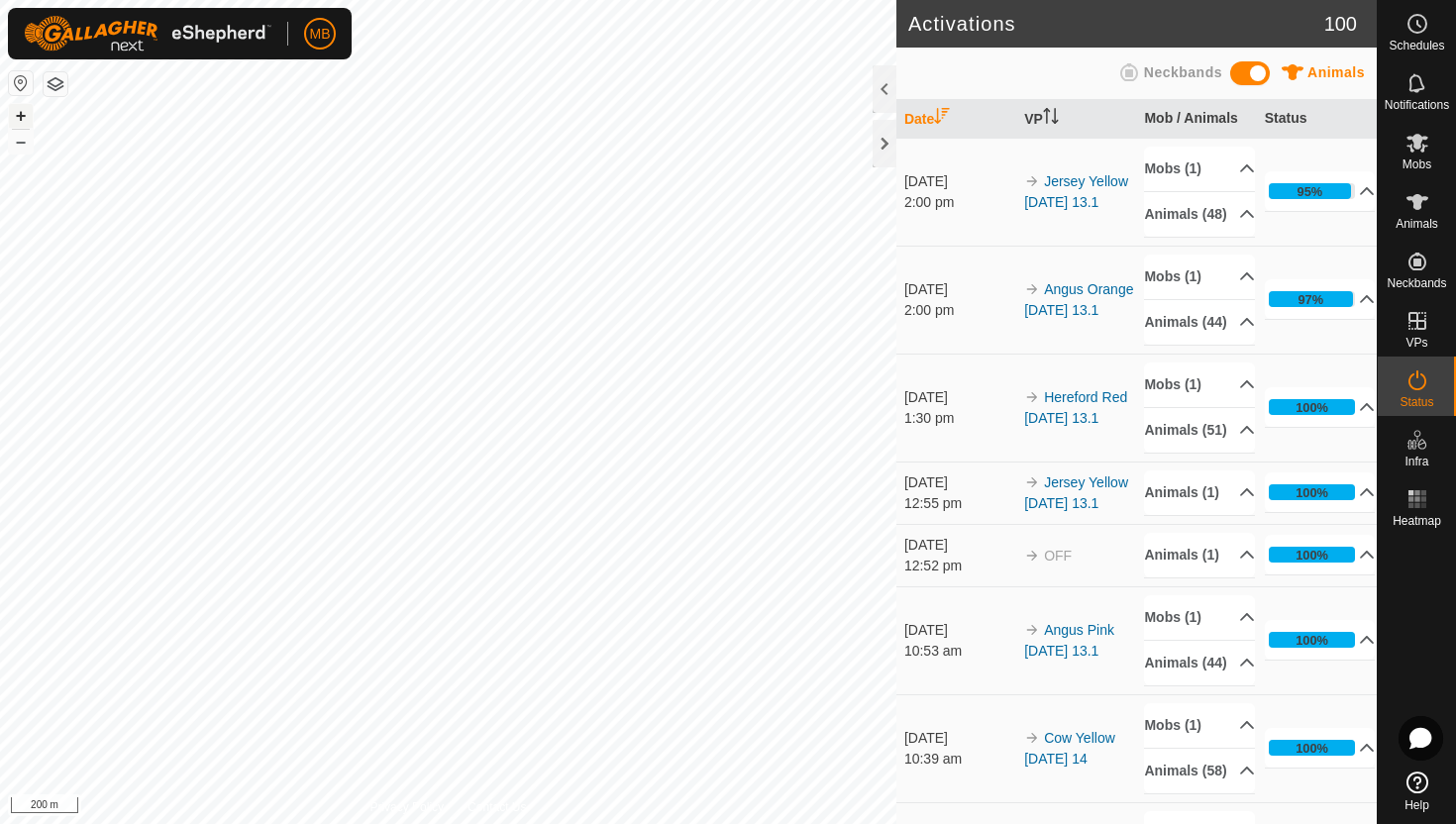 click on "+" at bounding box center (21, 116) 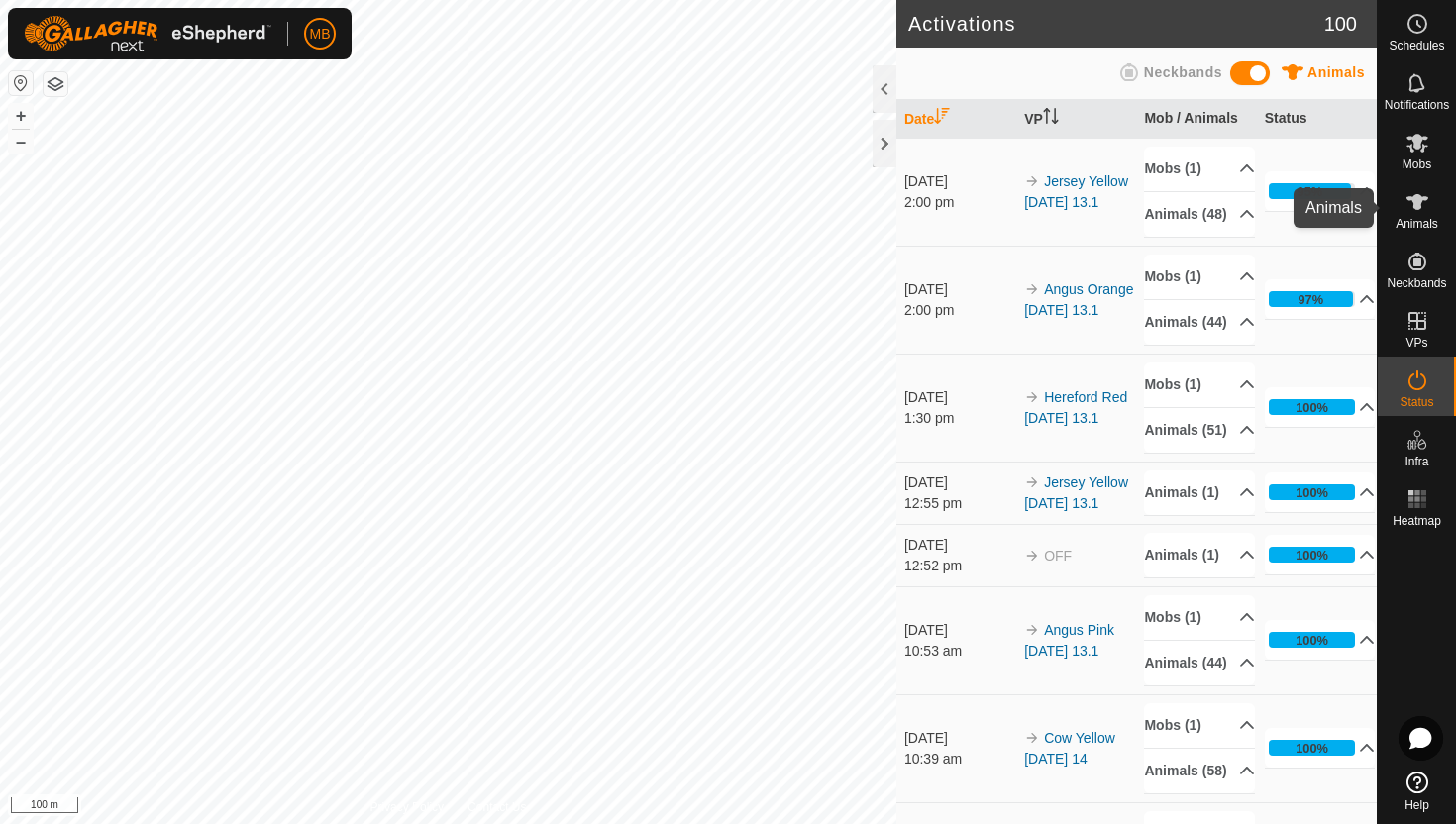 click 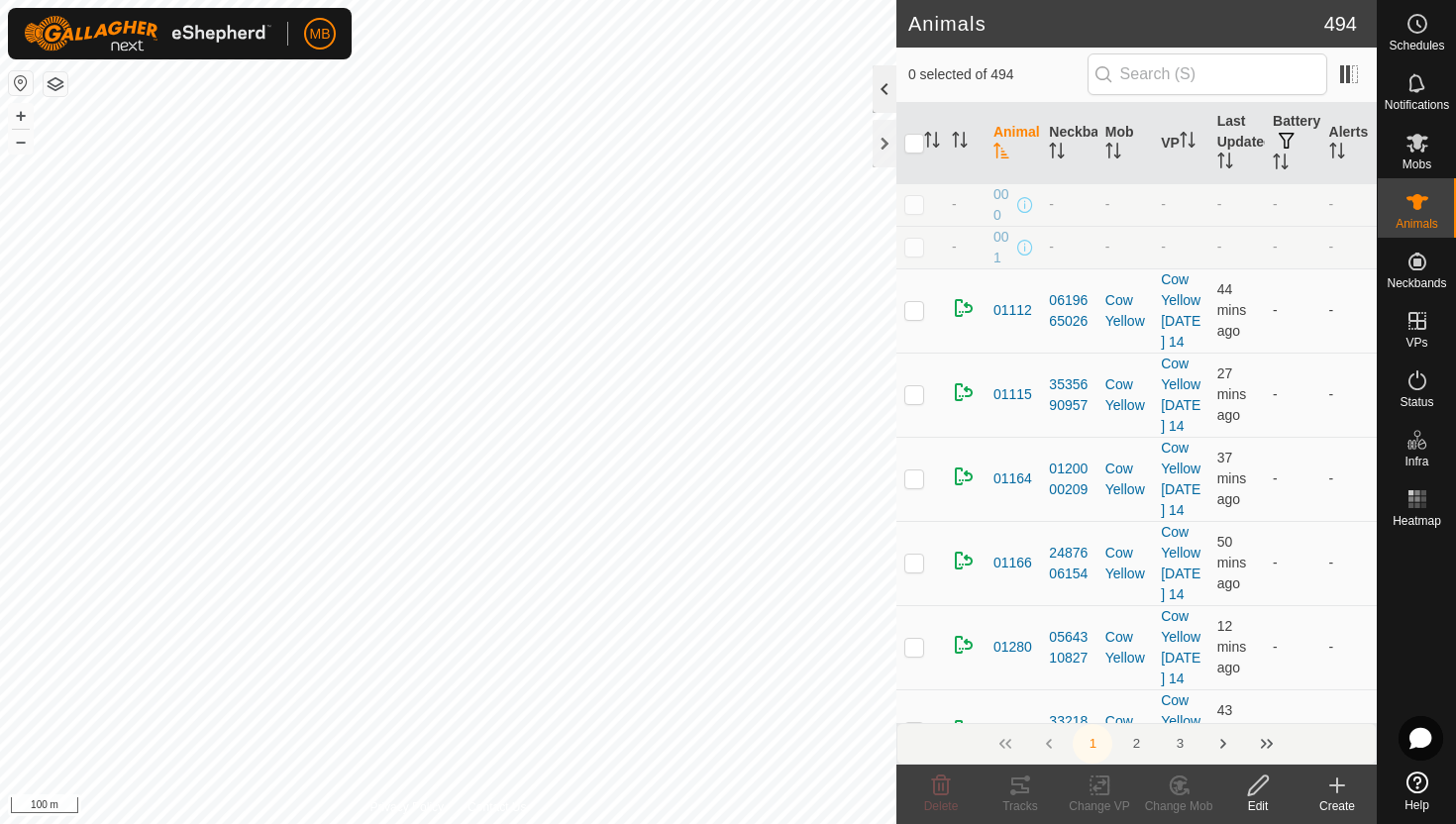 click 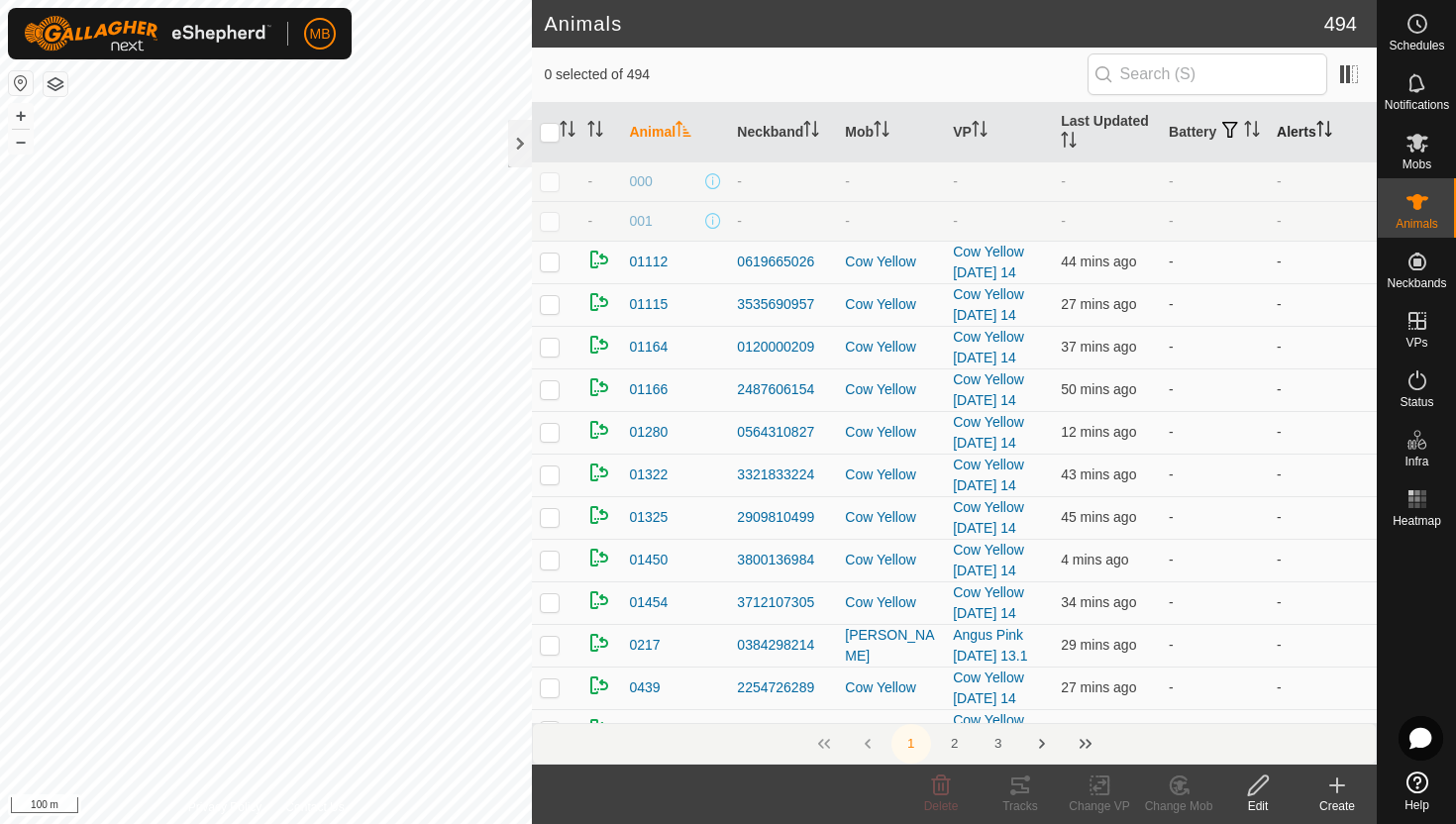 click 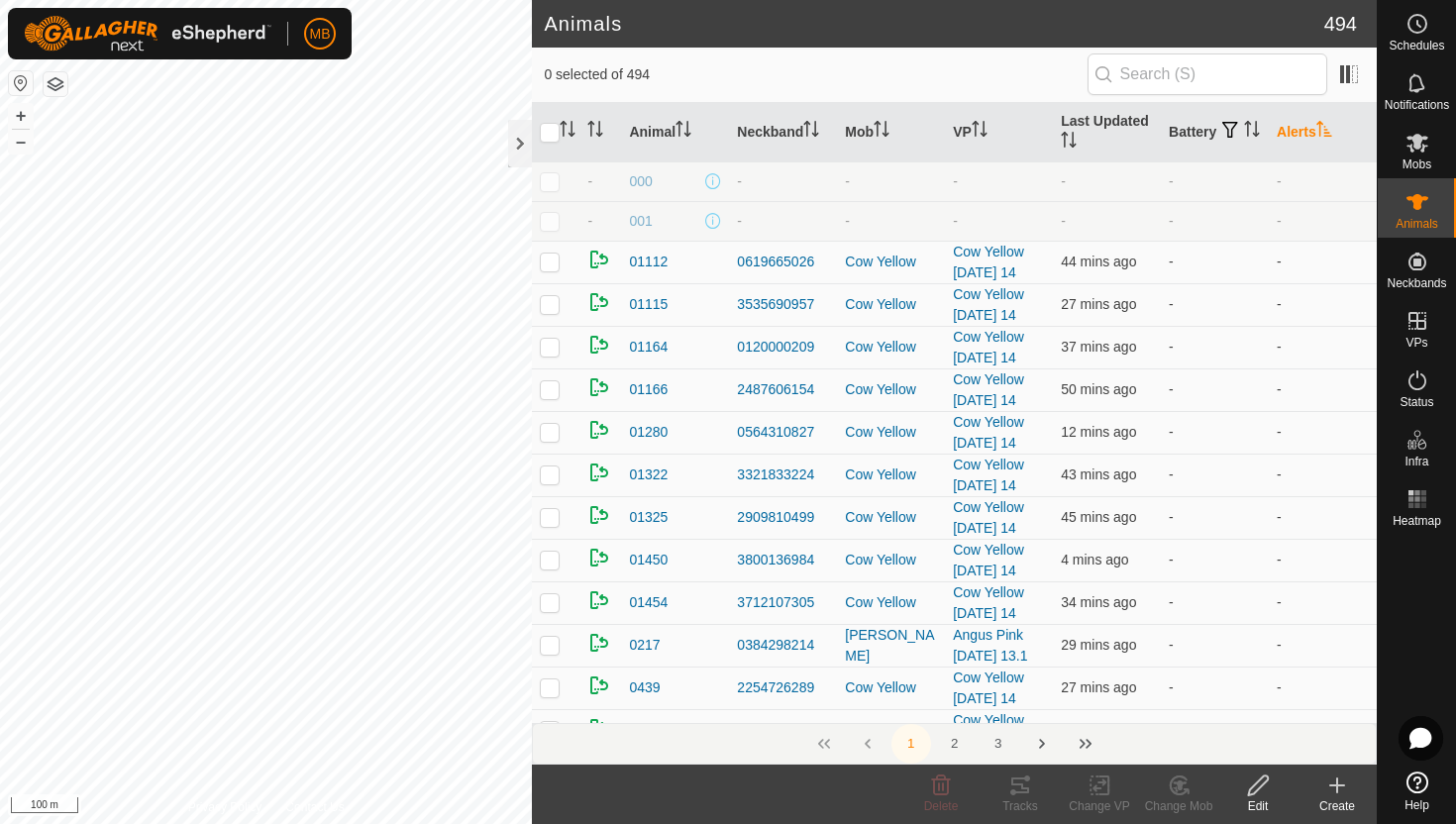 click 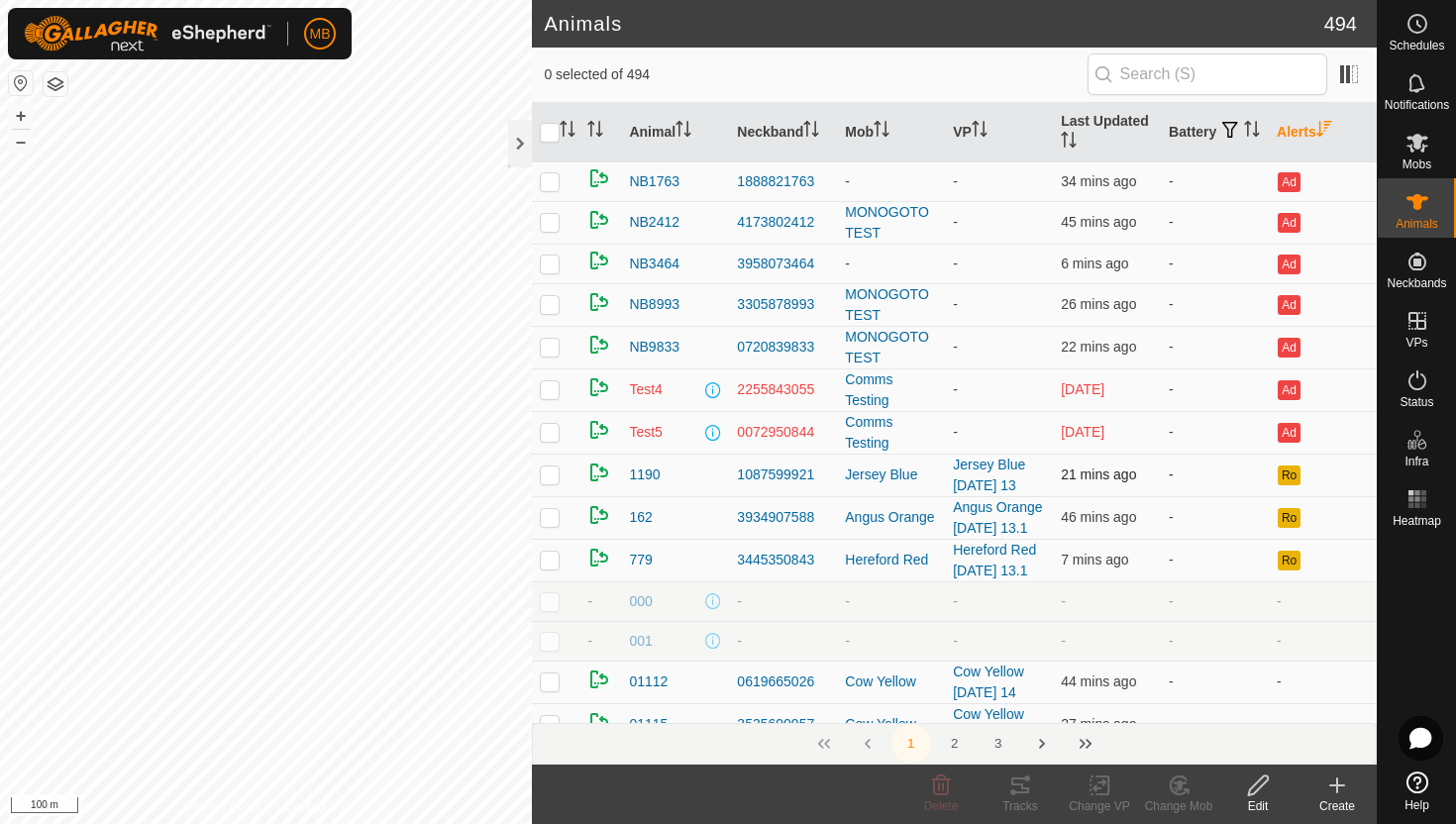 click at bounding box center [550, 474] 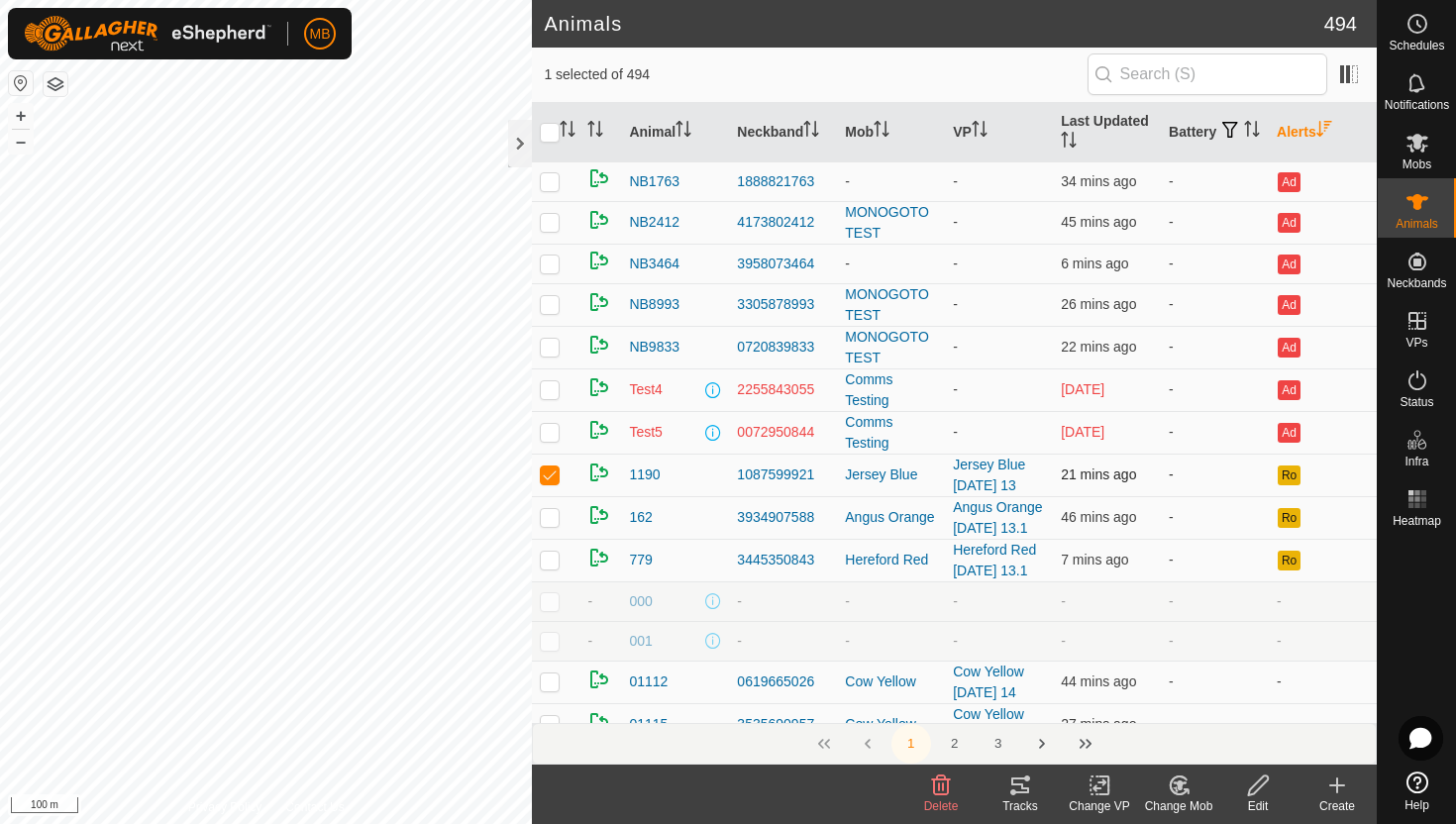 click at bounding box center (550, 474) 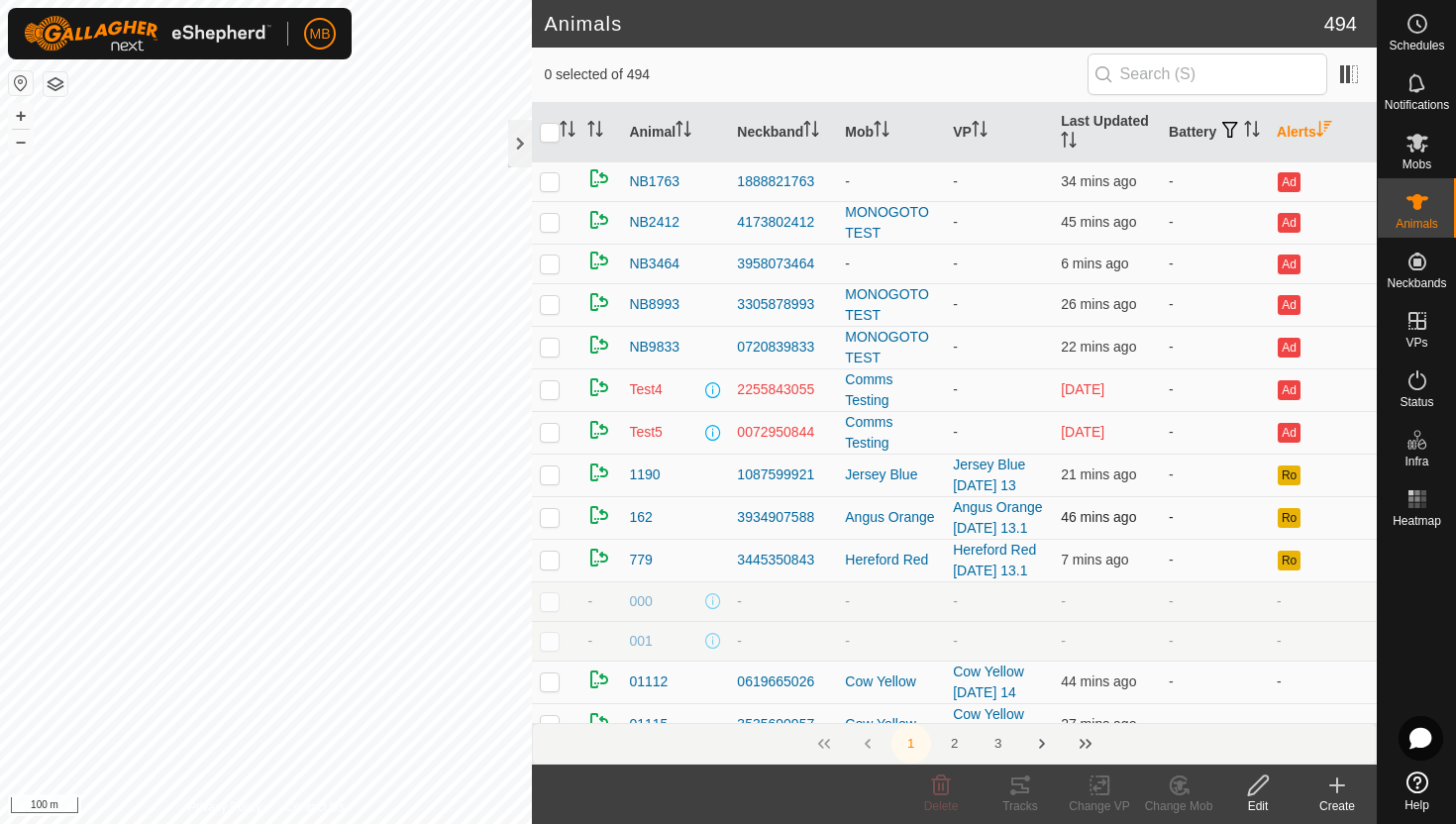 click at bounding box center [550, 517] 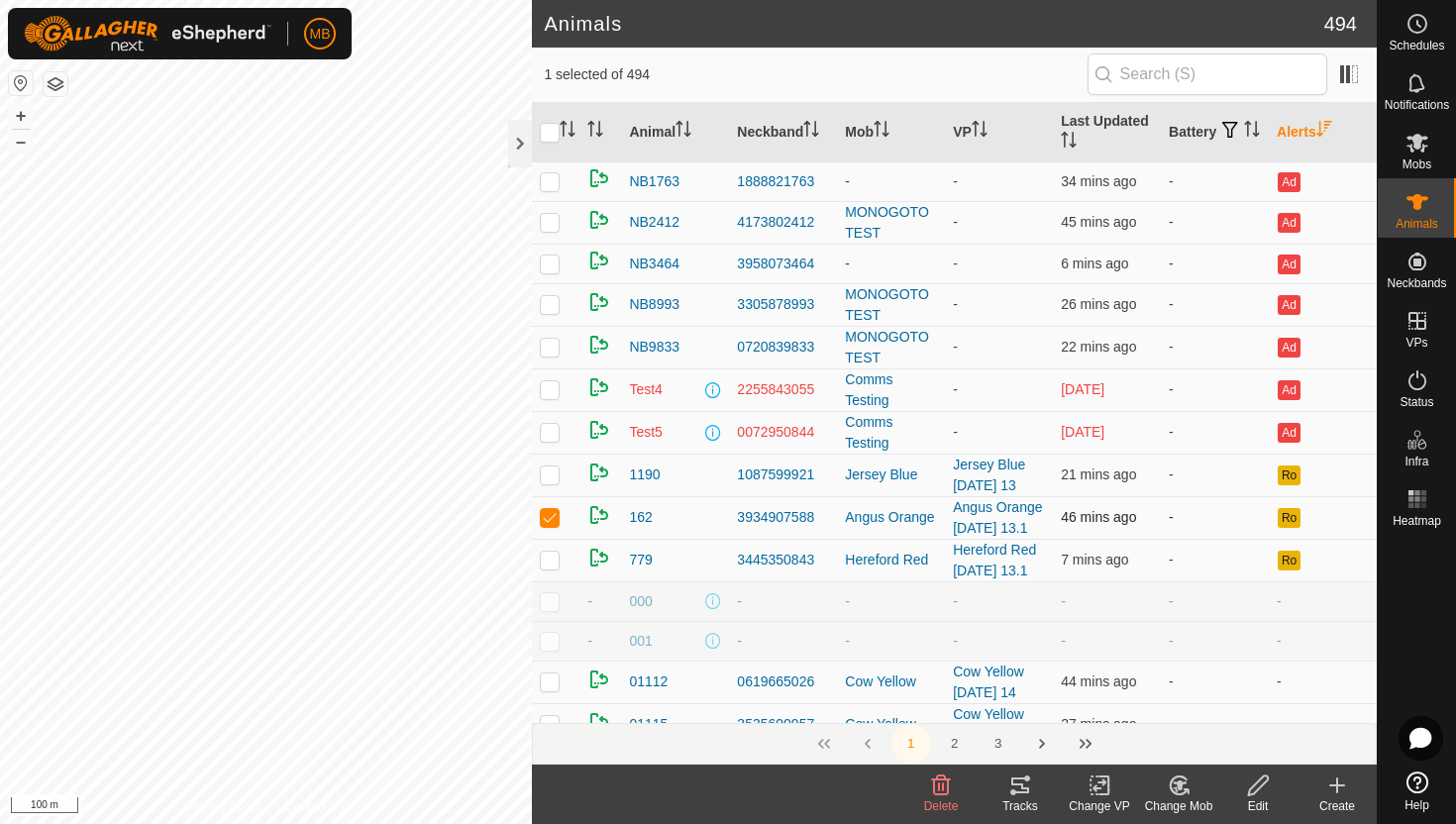 click at bounding box center (550, 517) 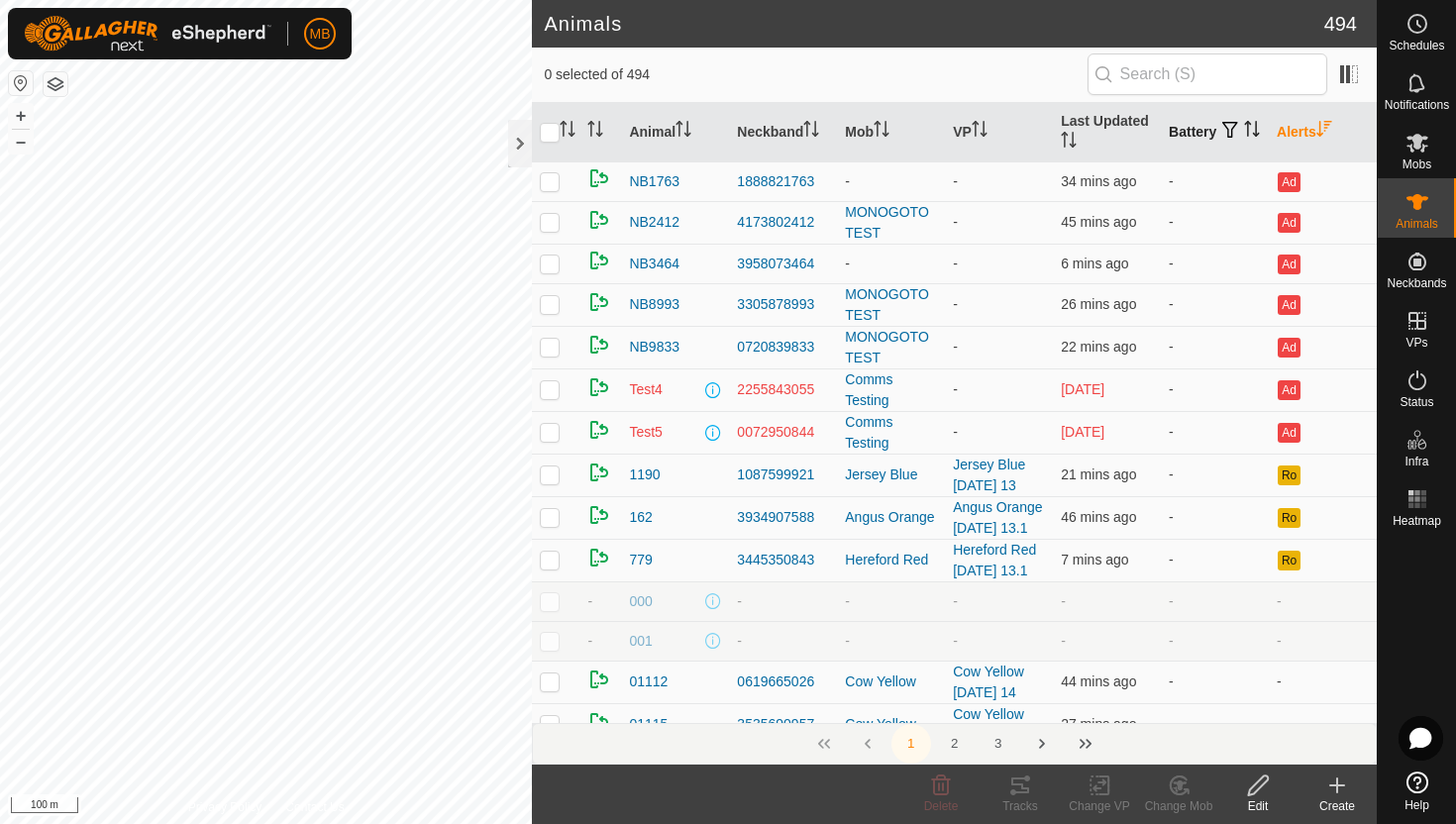 click 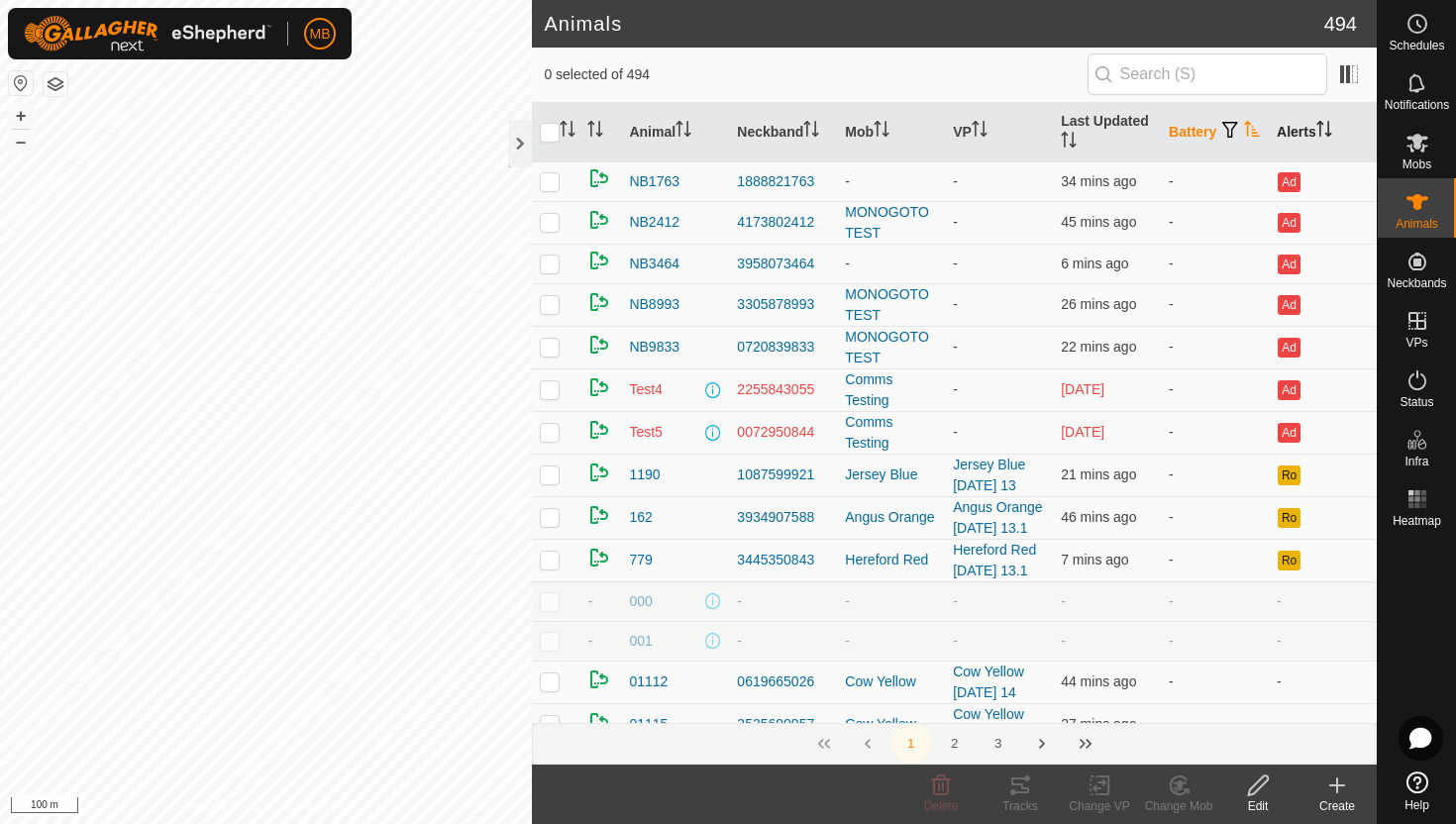 click 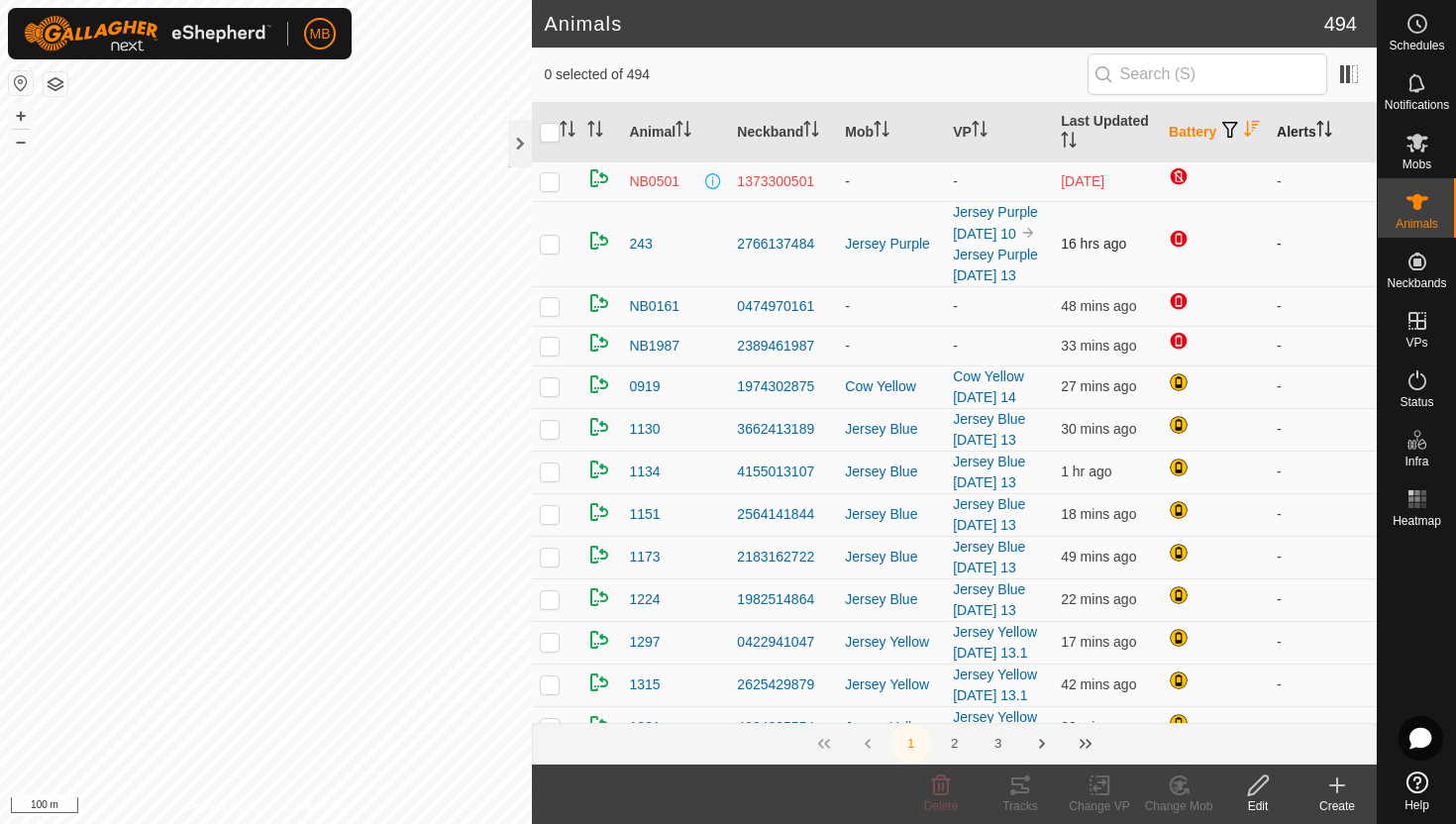 click at bounding box center [550, 244] 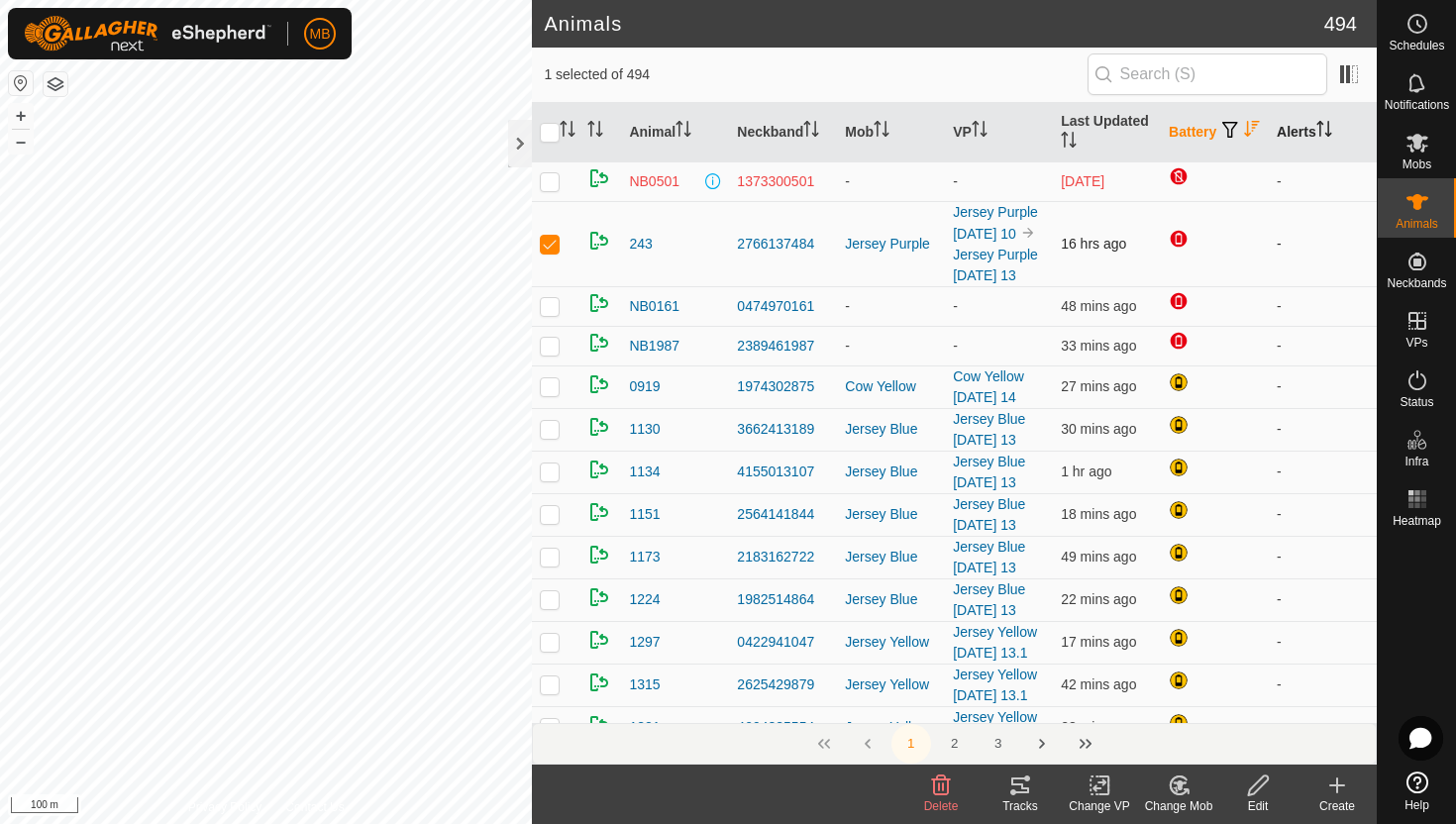 click at bounding box center (550, 244) 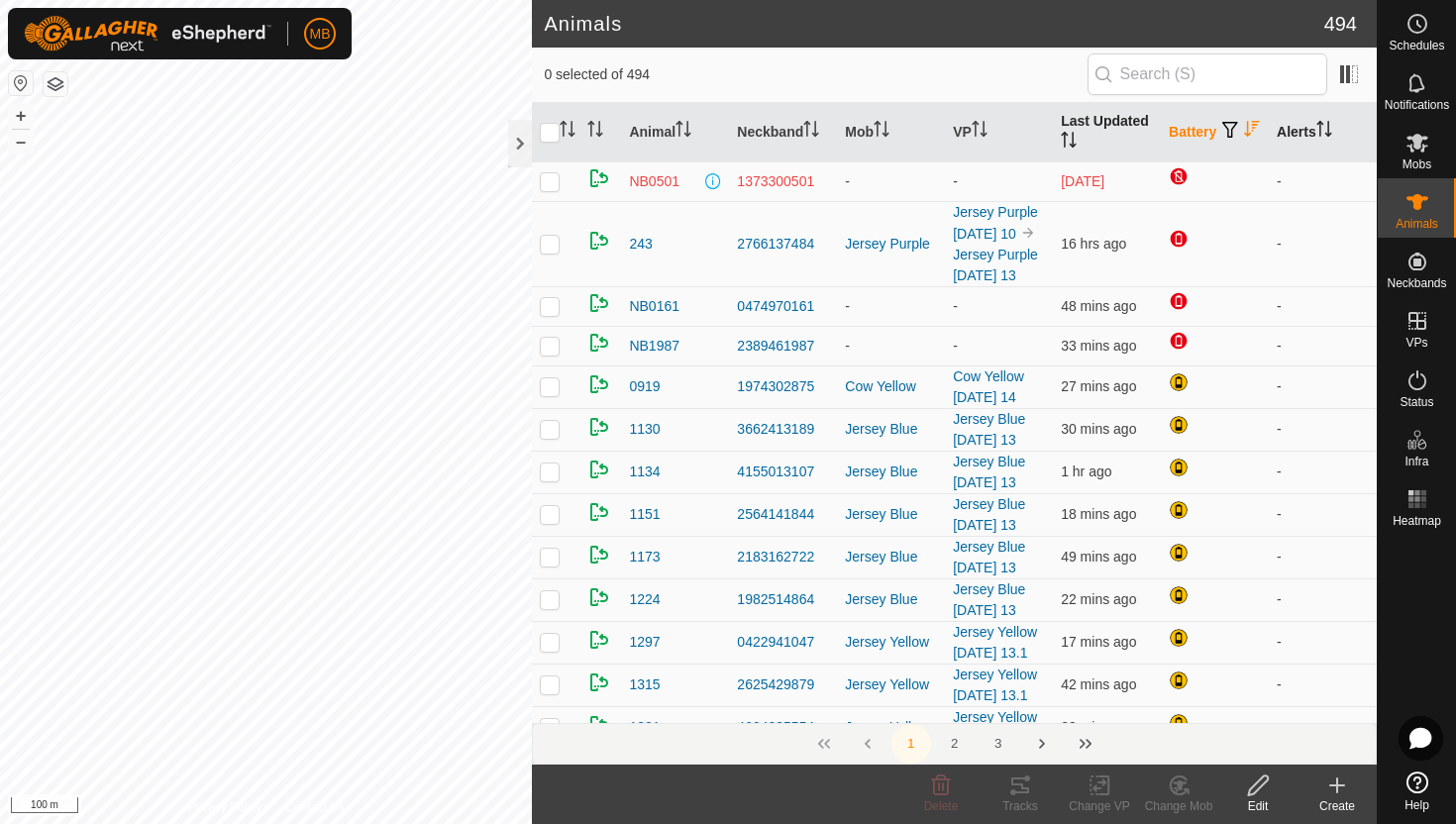 click 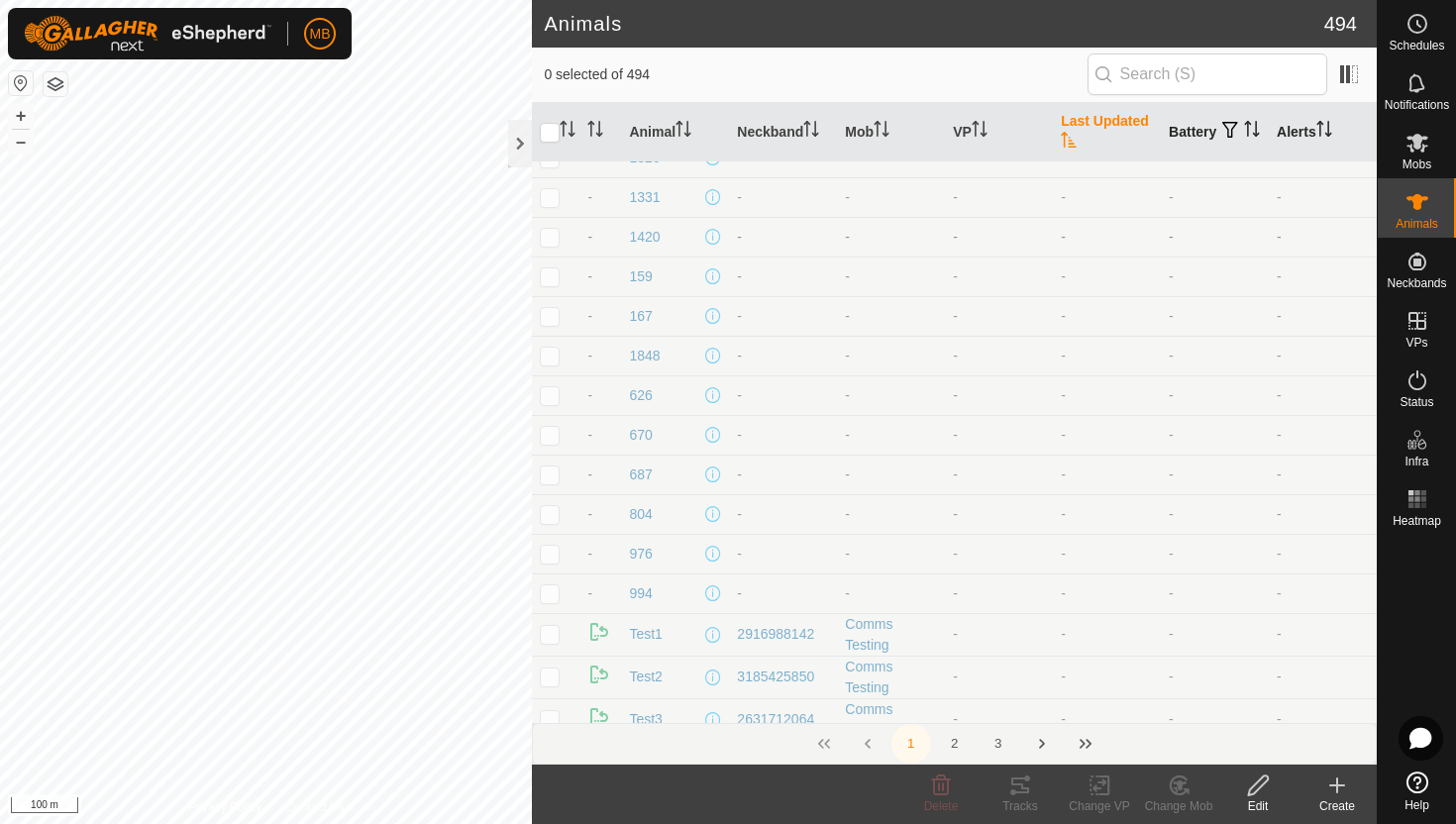 scroll, scrollTop: 0, scrollLeft: 0, axis: both 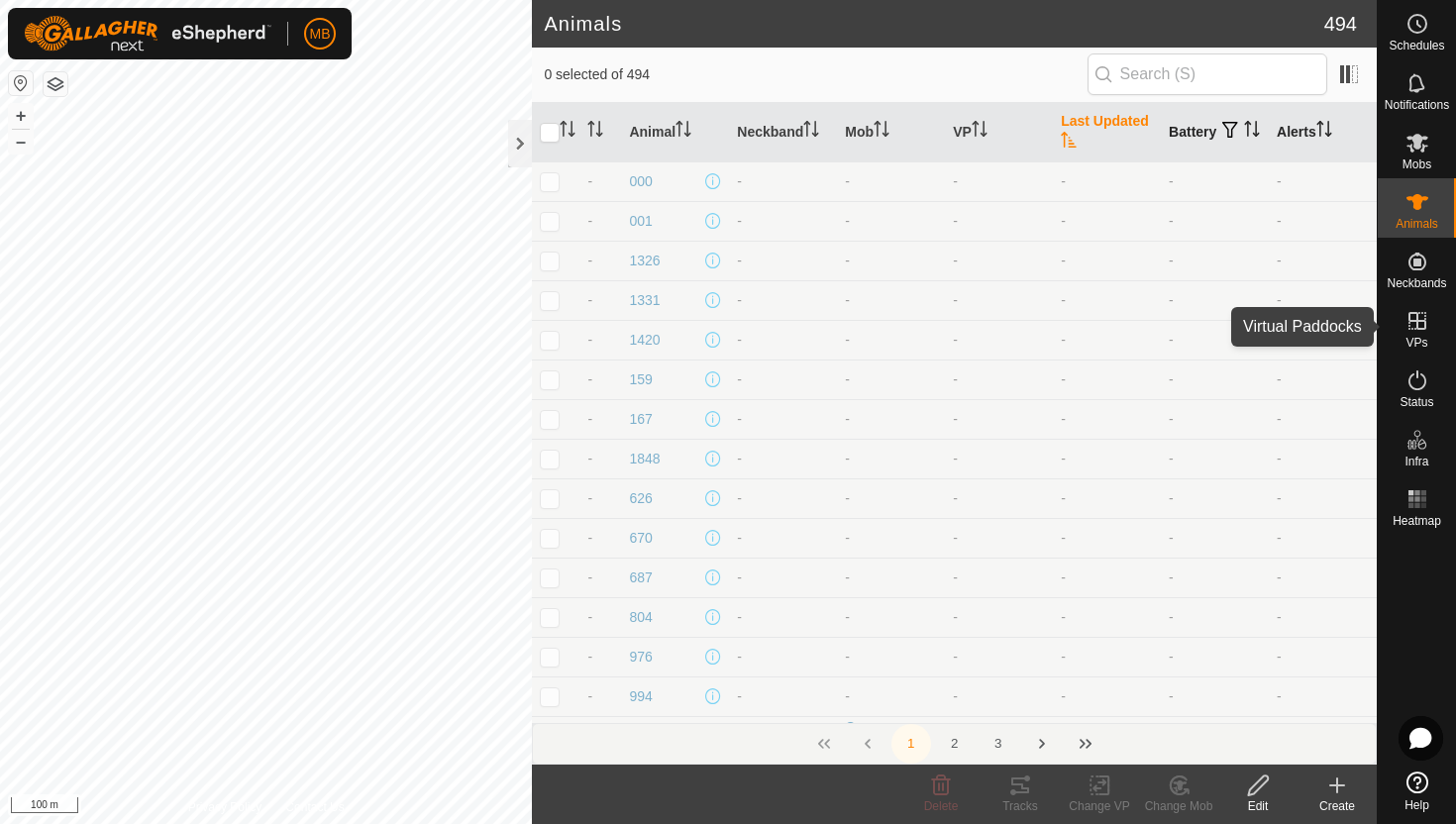 click 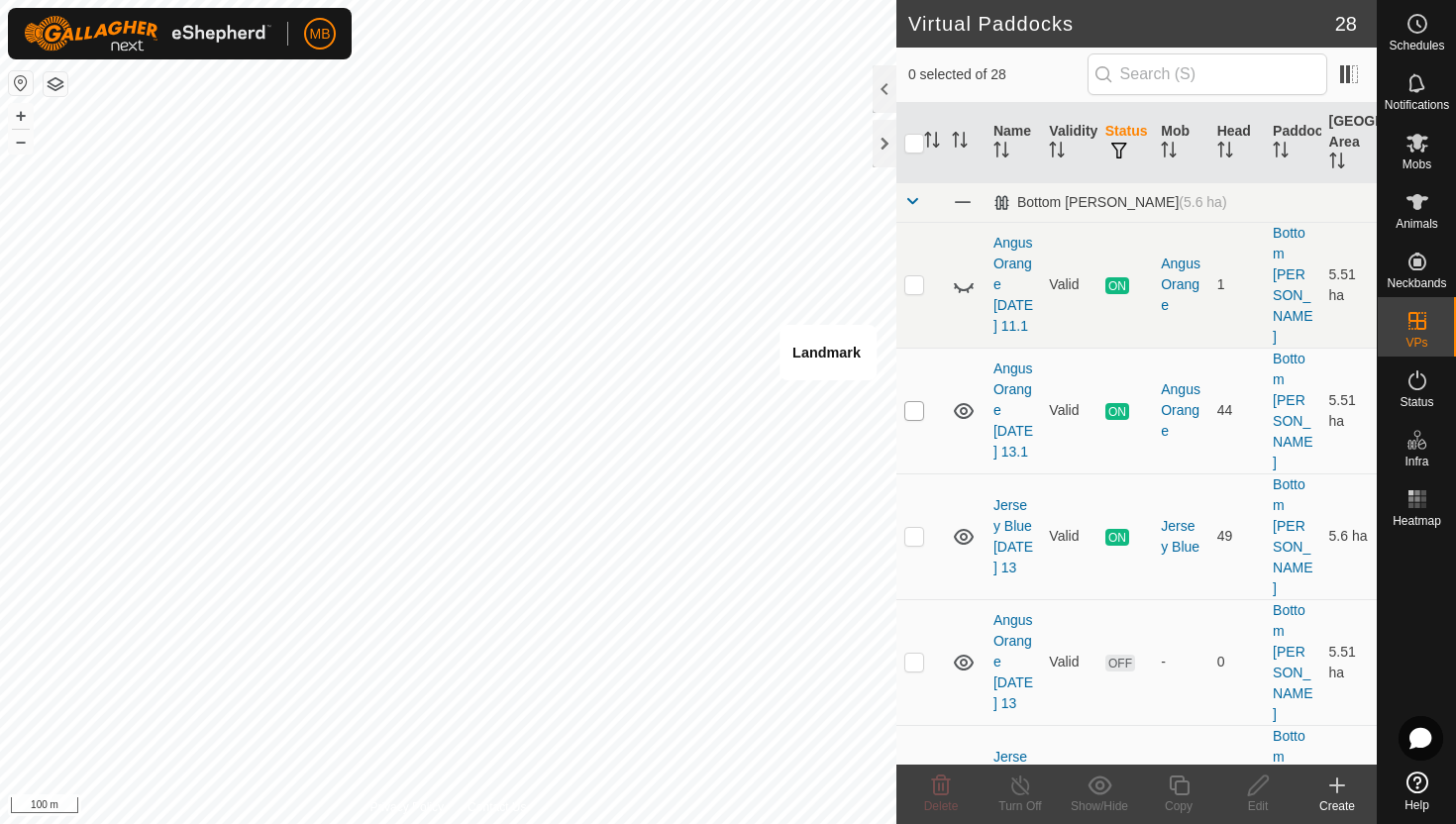 click at bounding box center [914, 411] 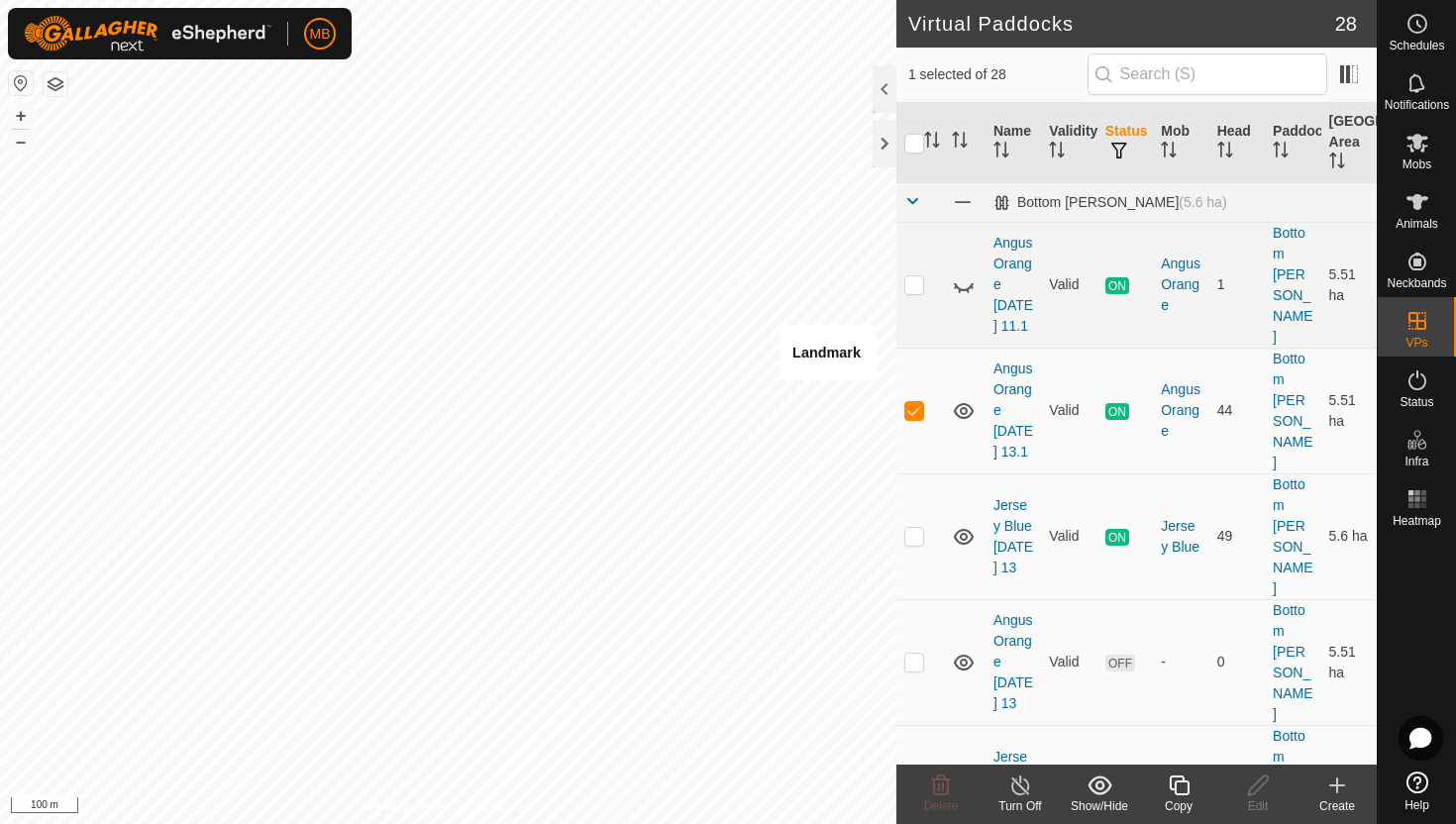 click 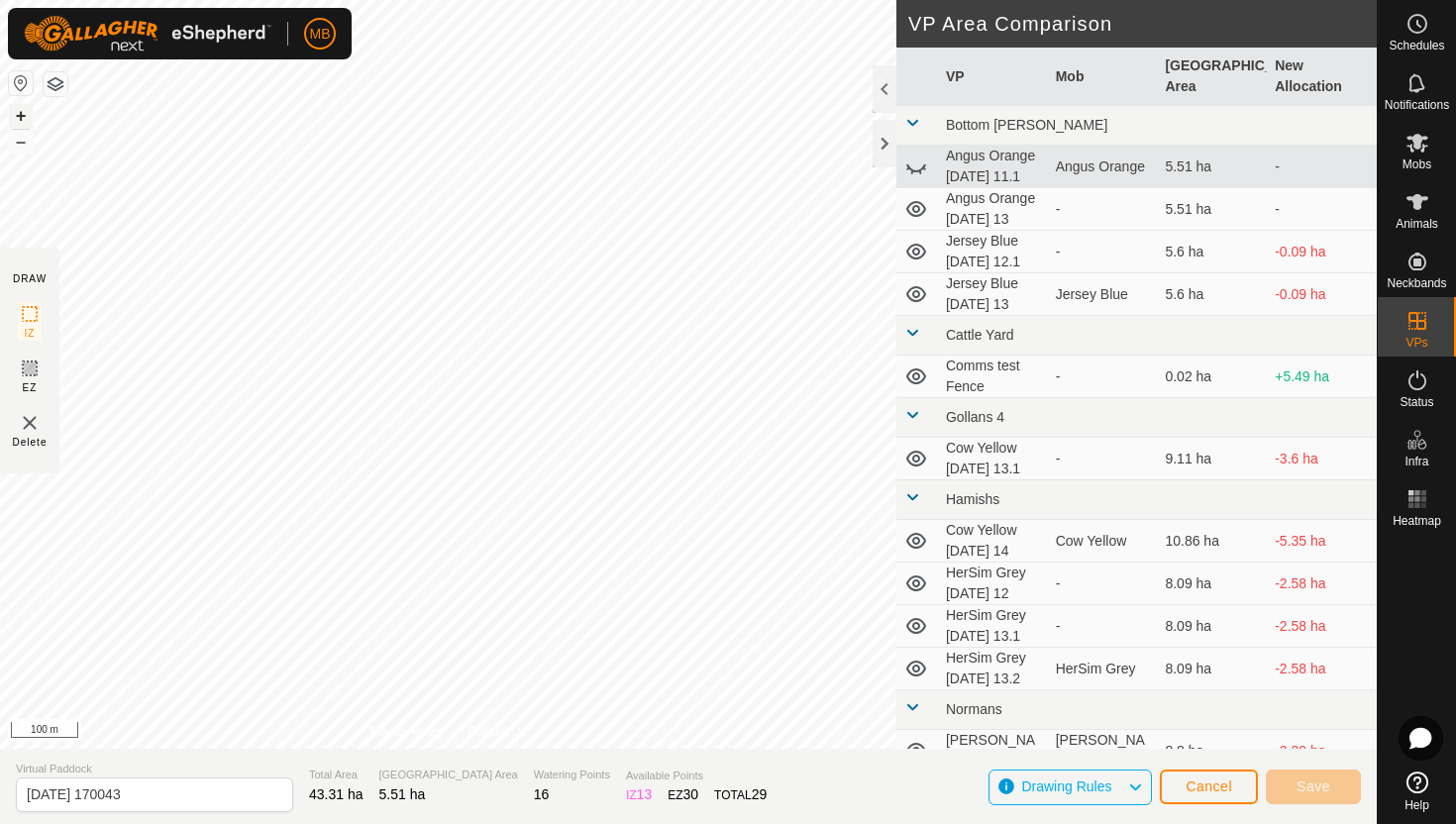 click on "+" at bounding box center (21, 116) 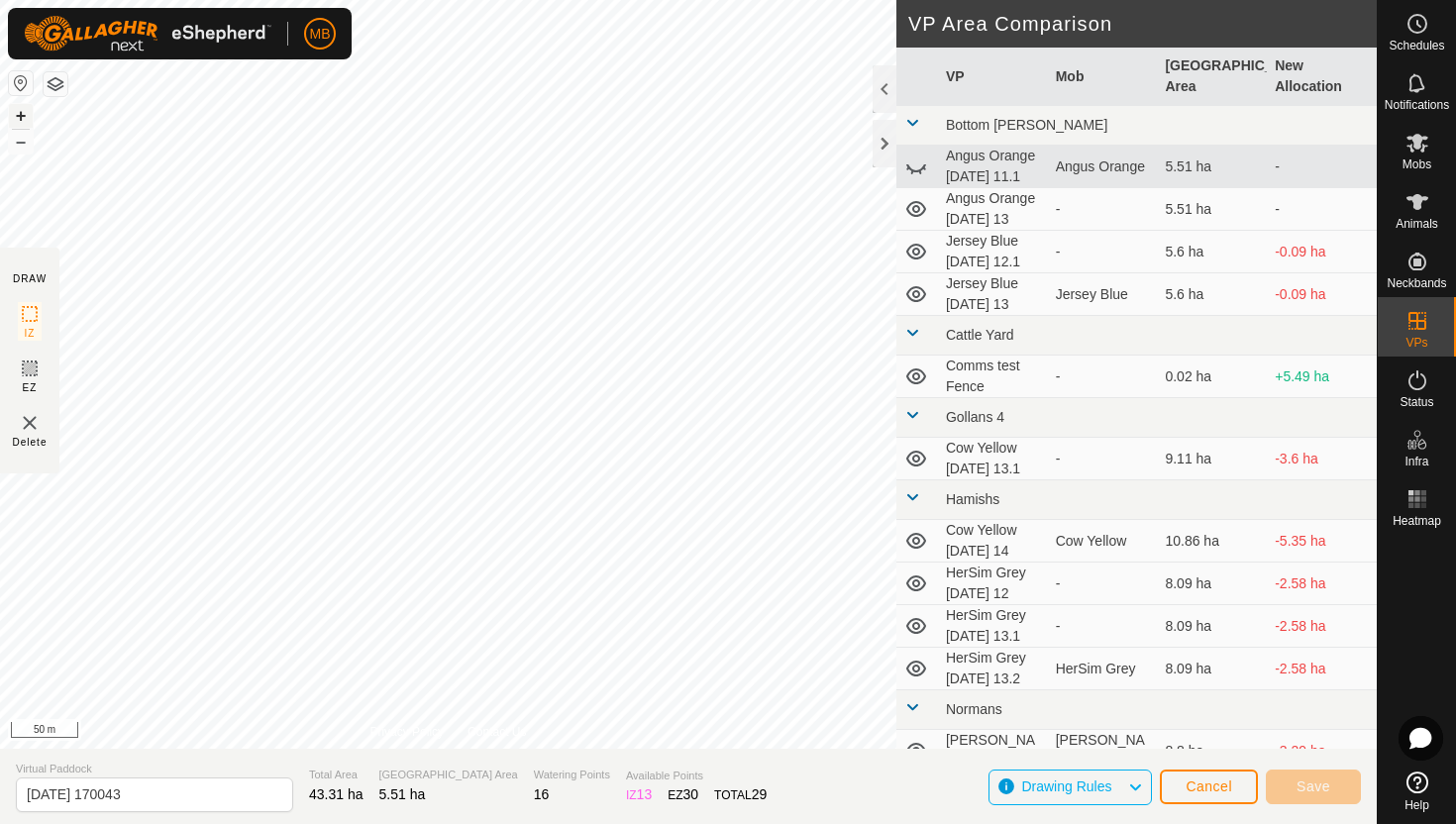 click on "+" at bounding box center [21, 116] 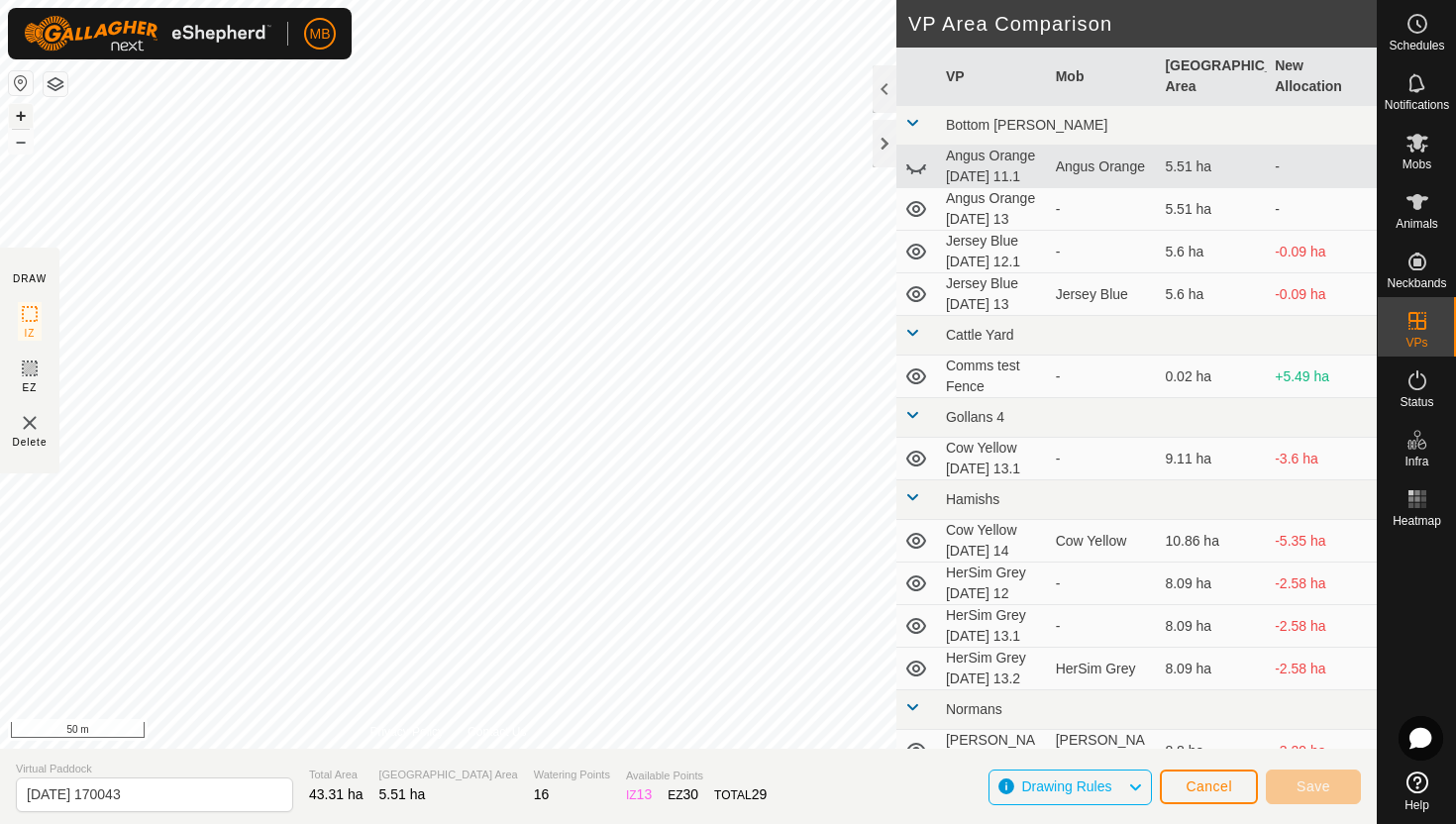 click on "+" at bounding box center (21, 116) 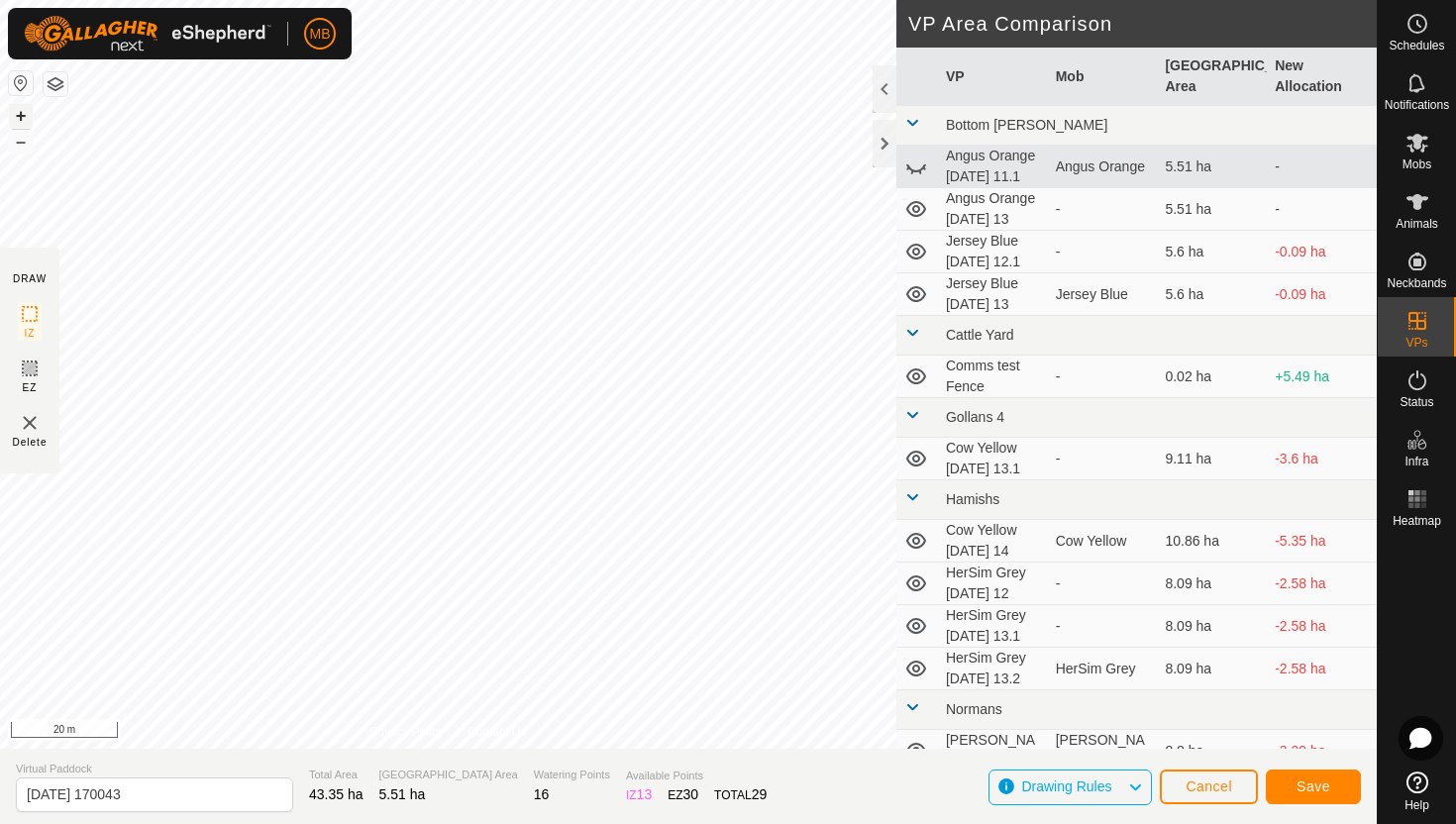 click on "+" at bounding box center [21, 116] 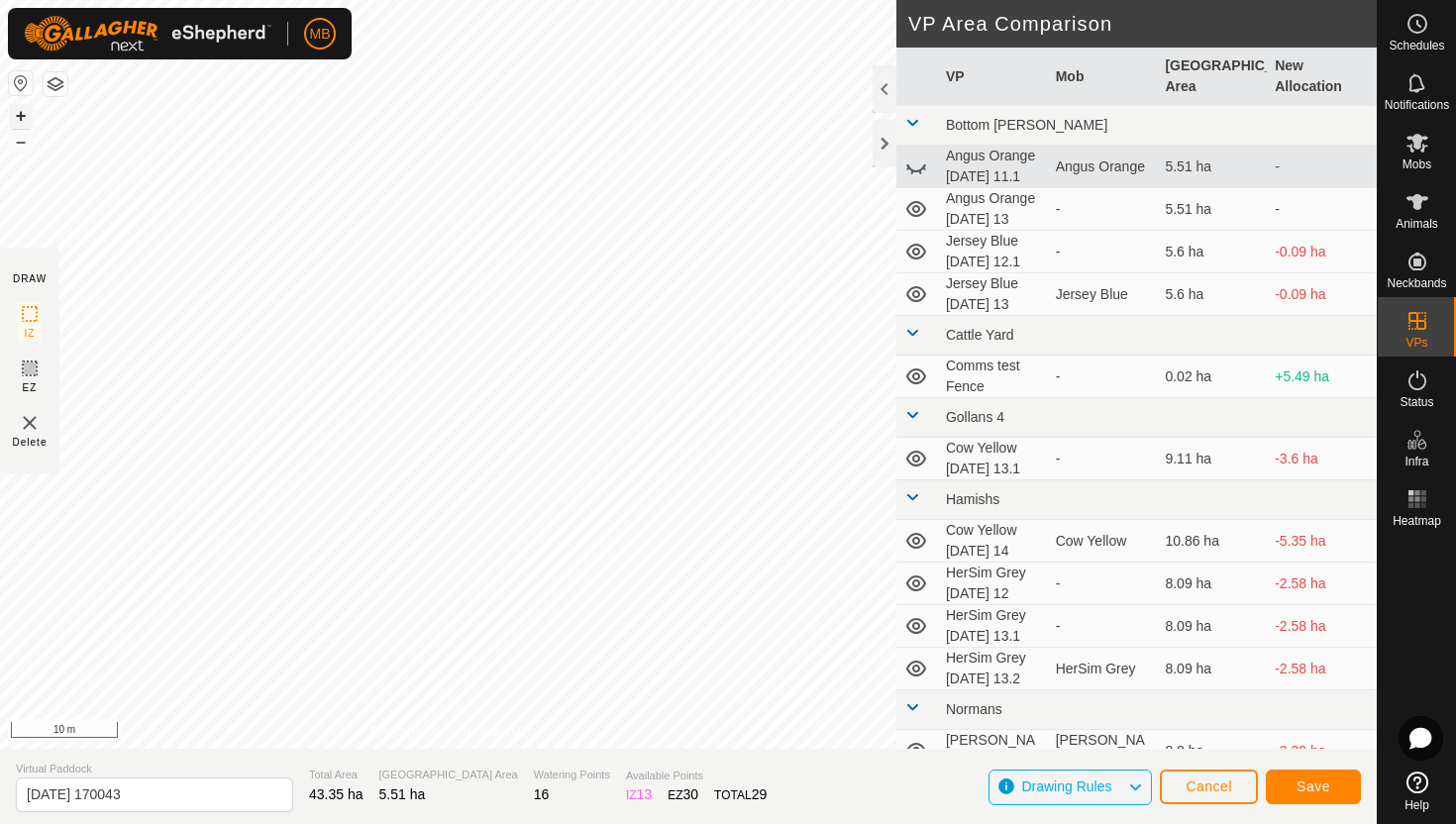 click on "+" at bounding box center [21, 116] 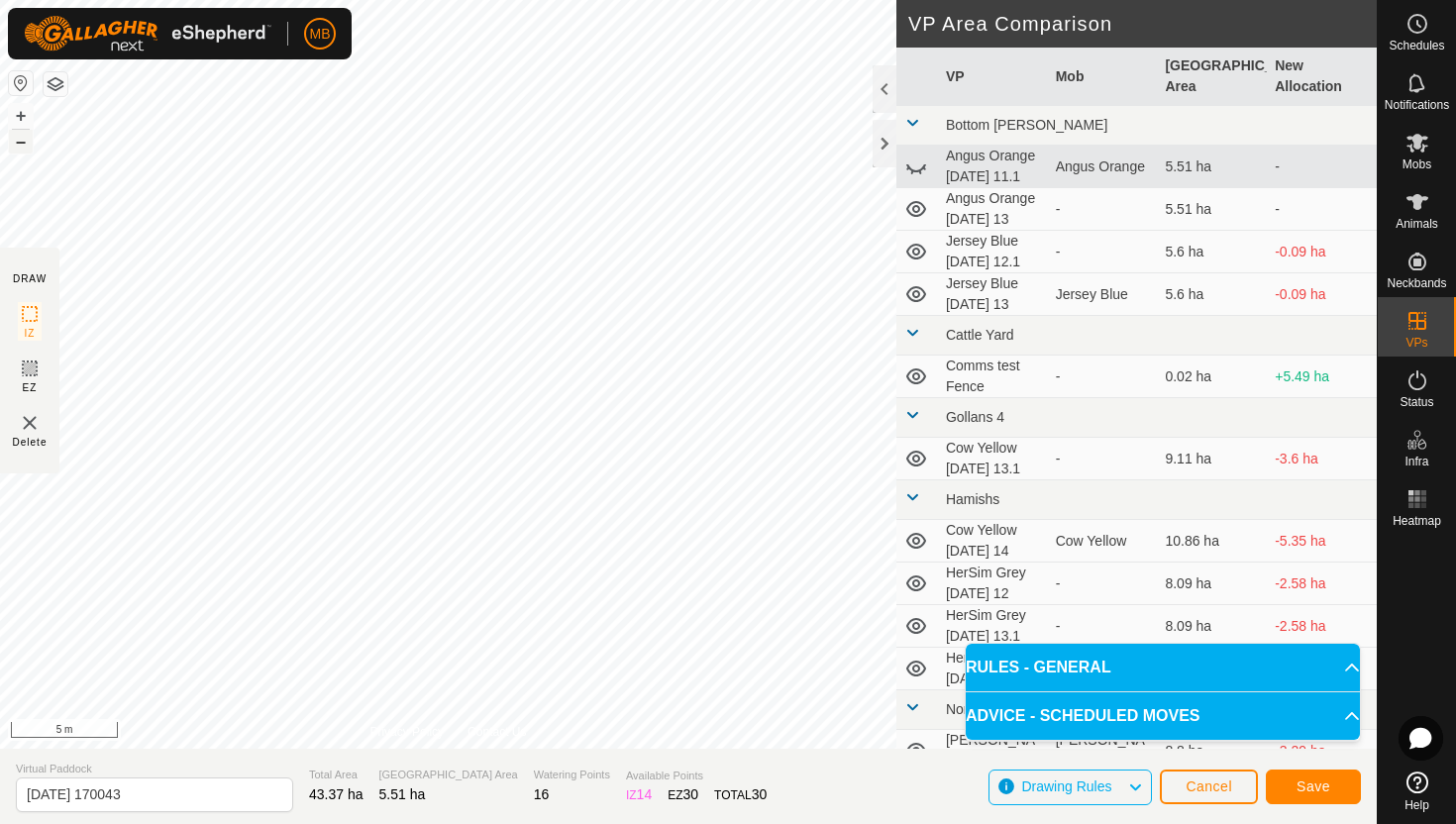 click on "–" at bounding box center [21, 142] 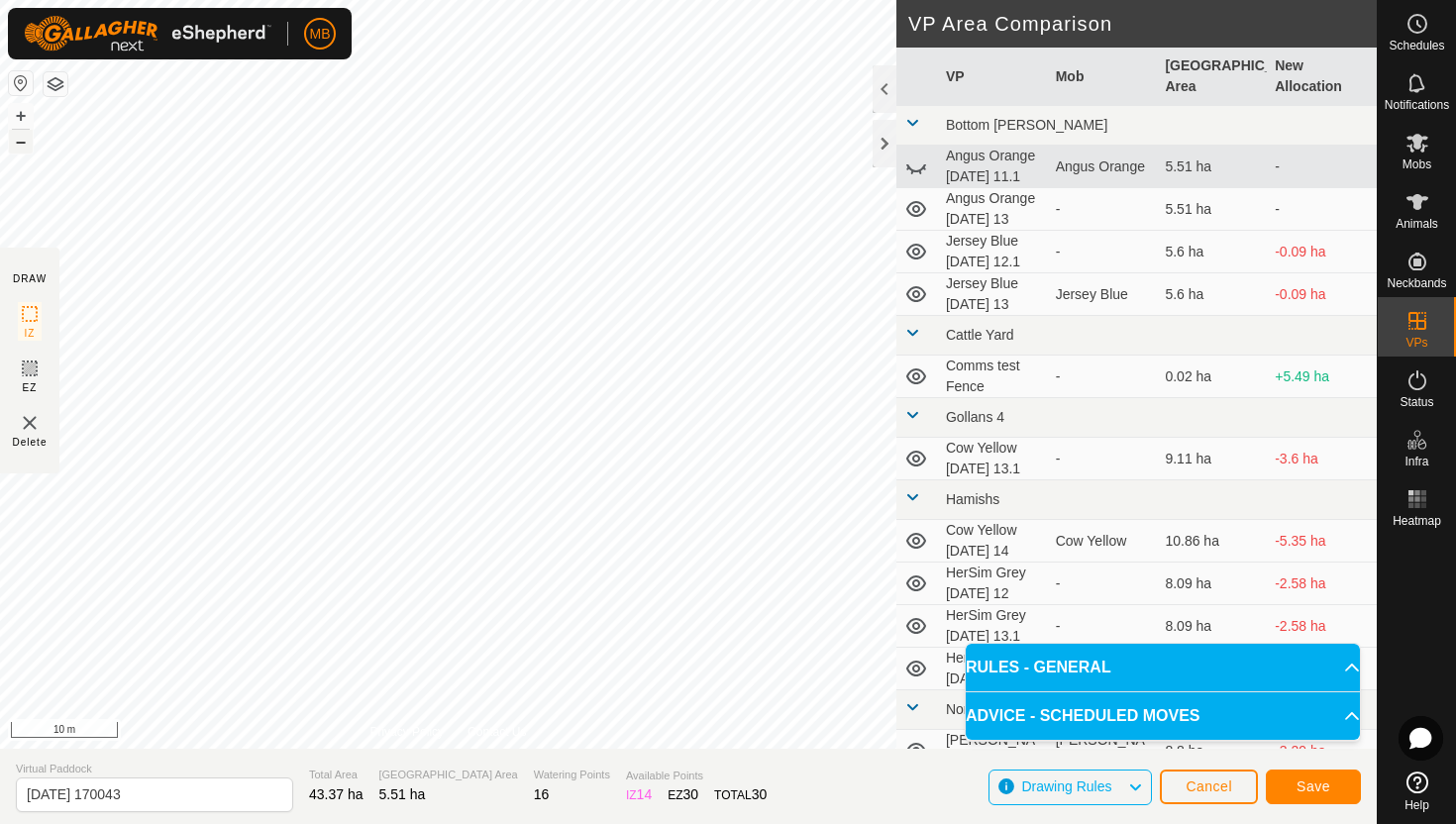 click on "–" at bounding box center (21, 142) 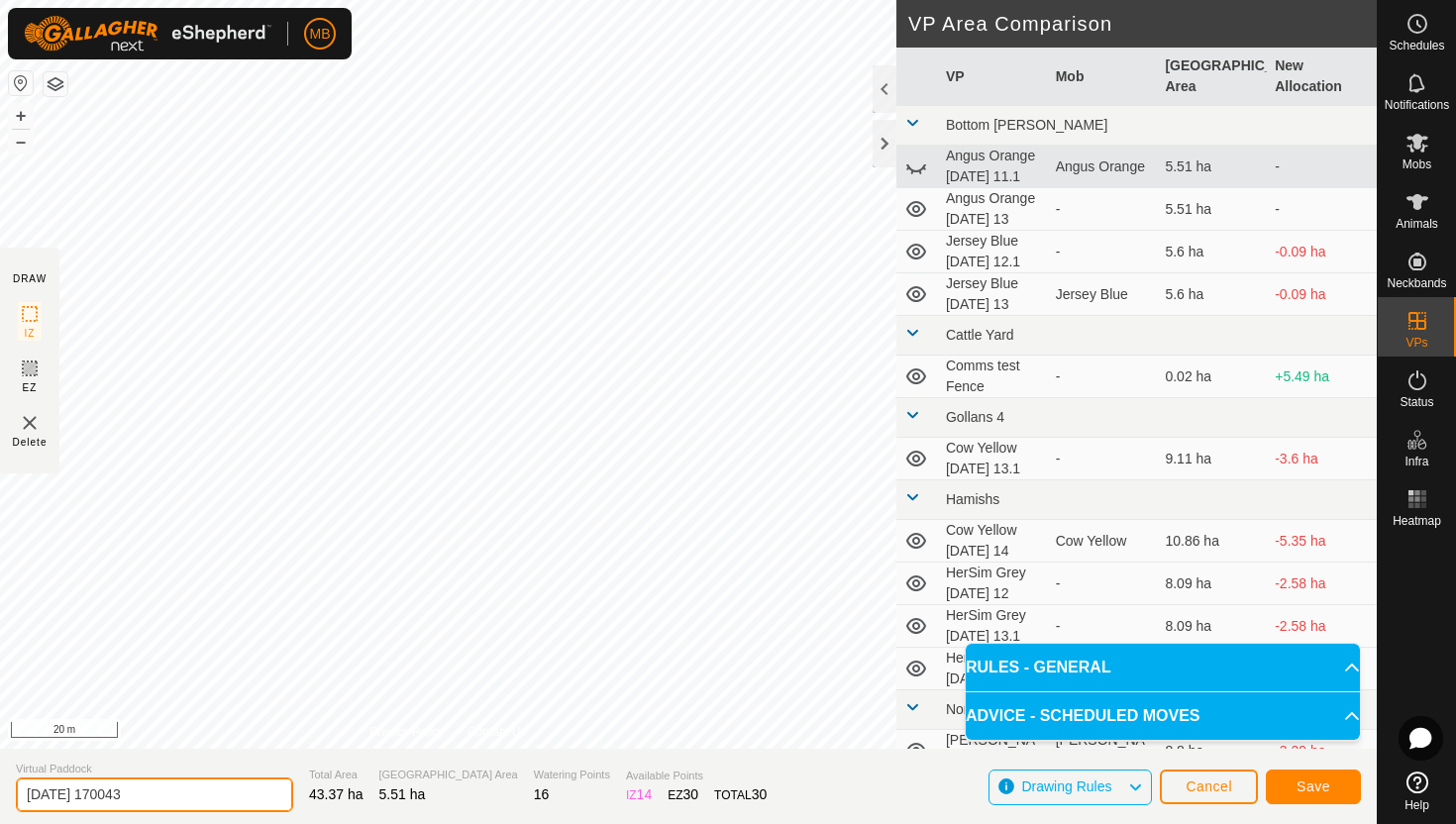 click on "[DATE] 170043" 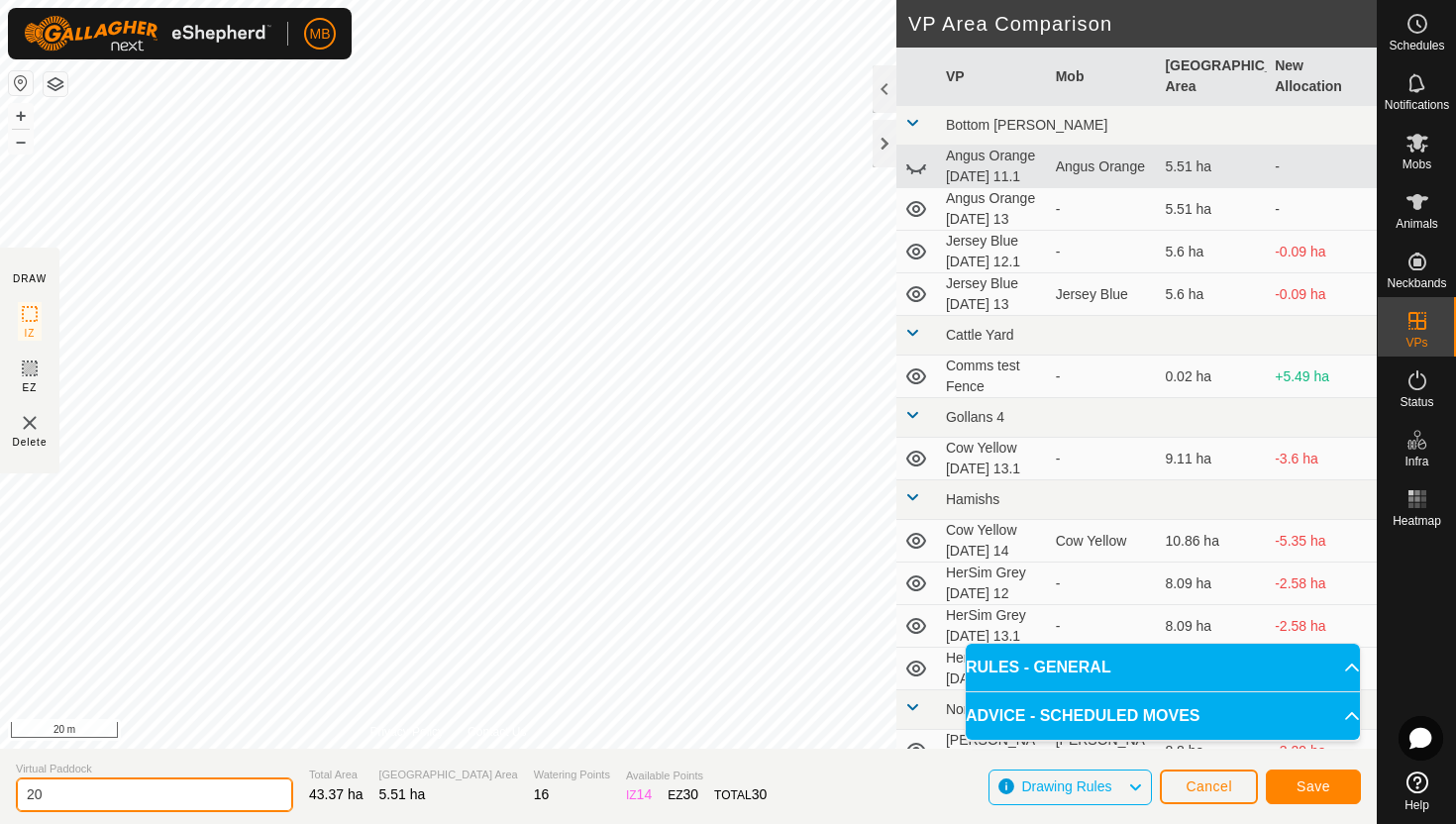 type on "2" 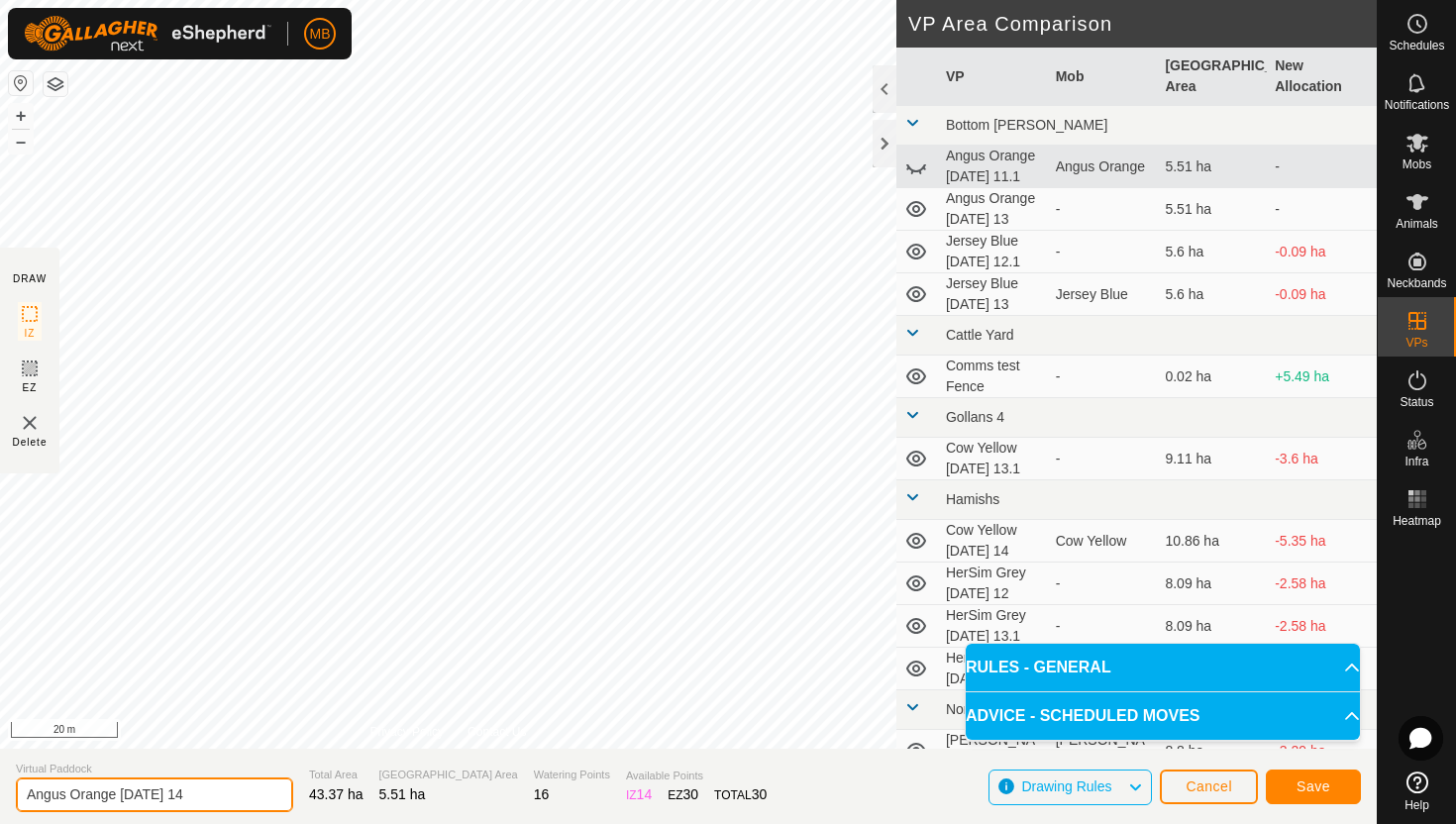 type on "Angus Orange [DATE] 14" 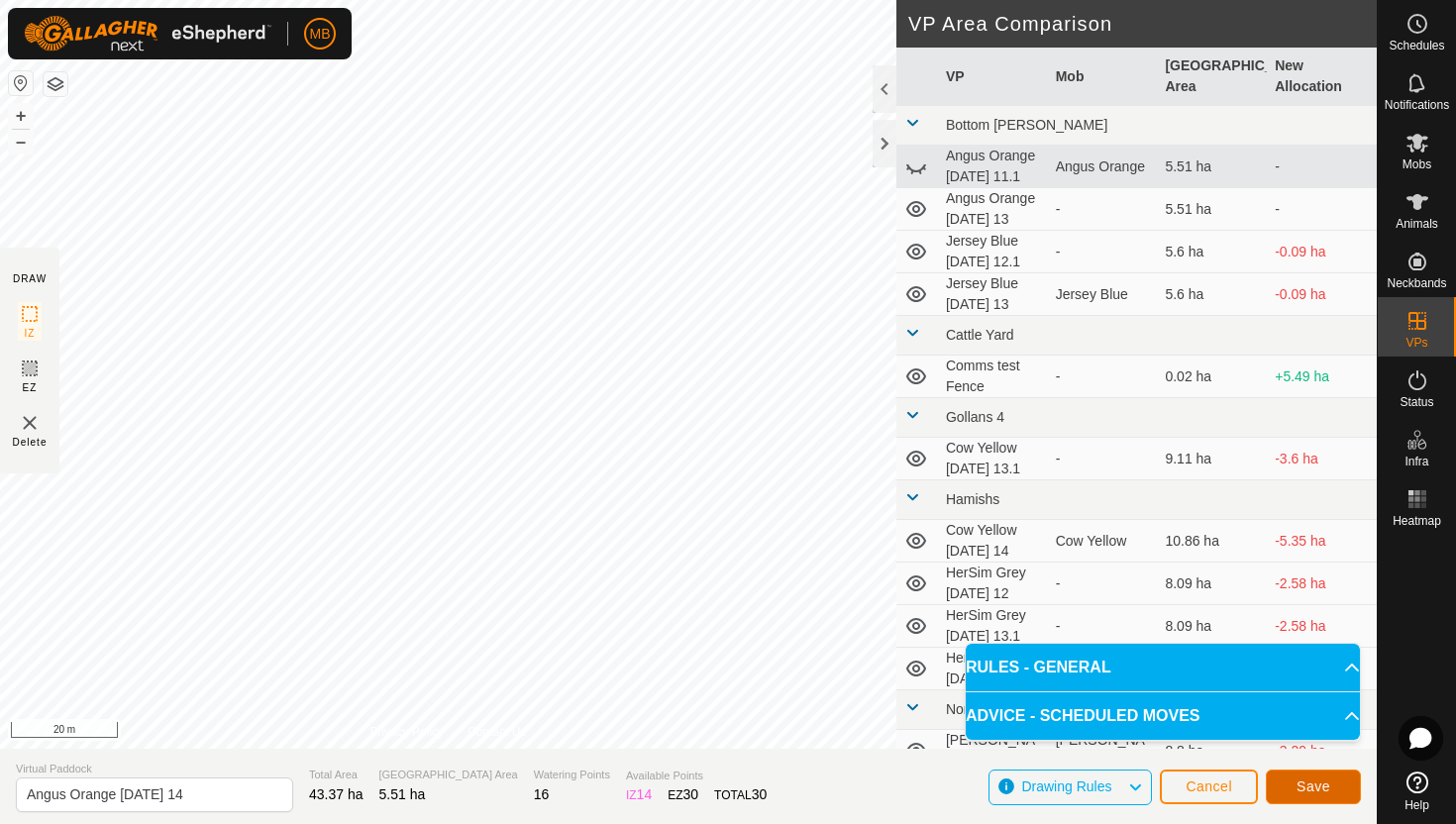 click on "Save" 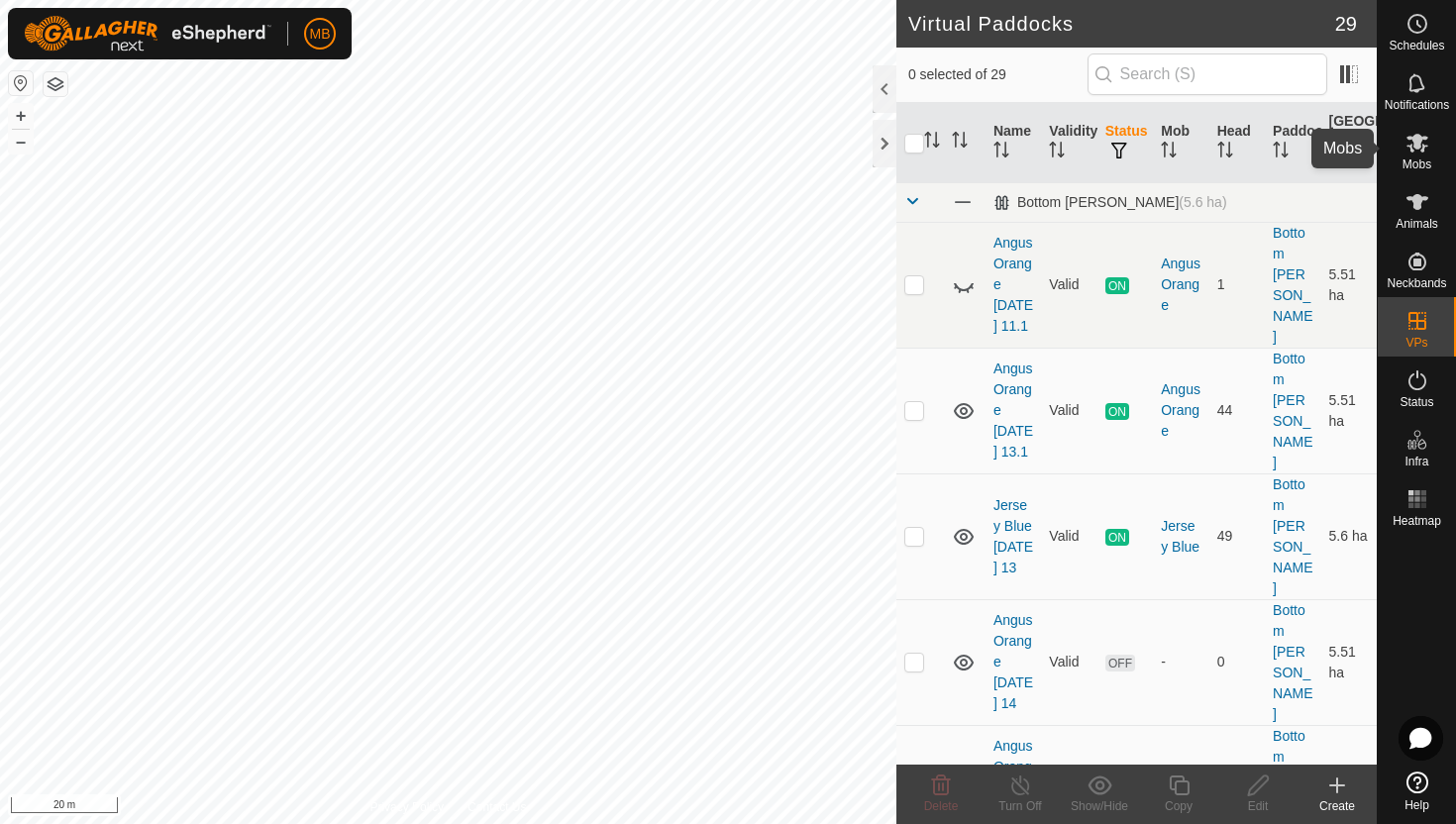 click 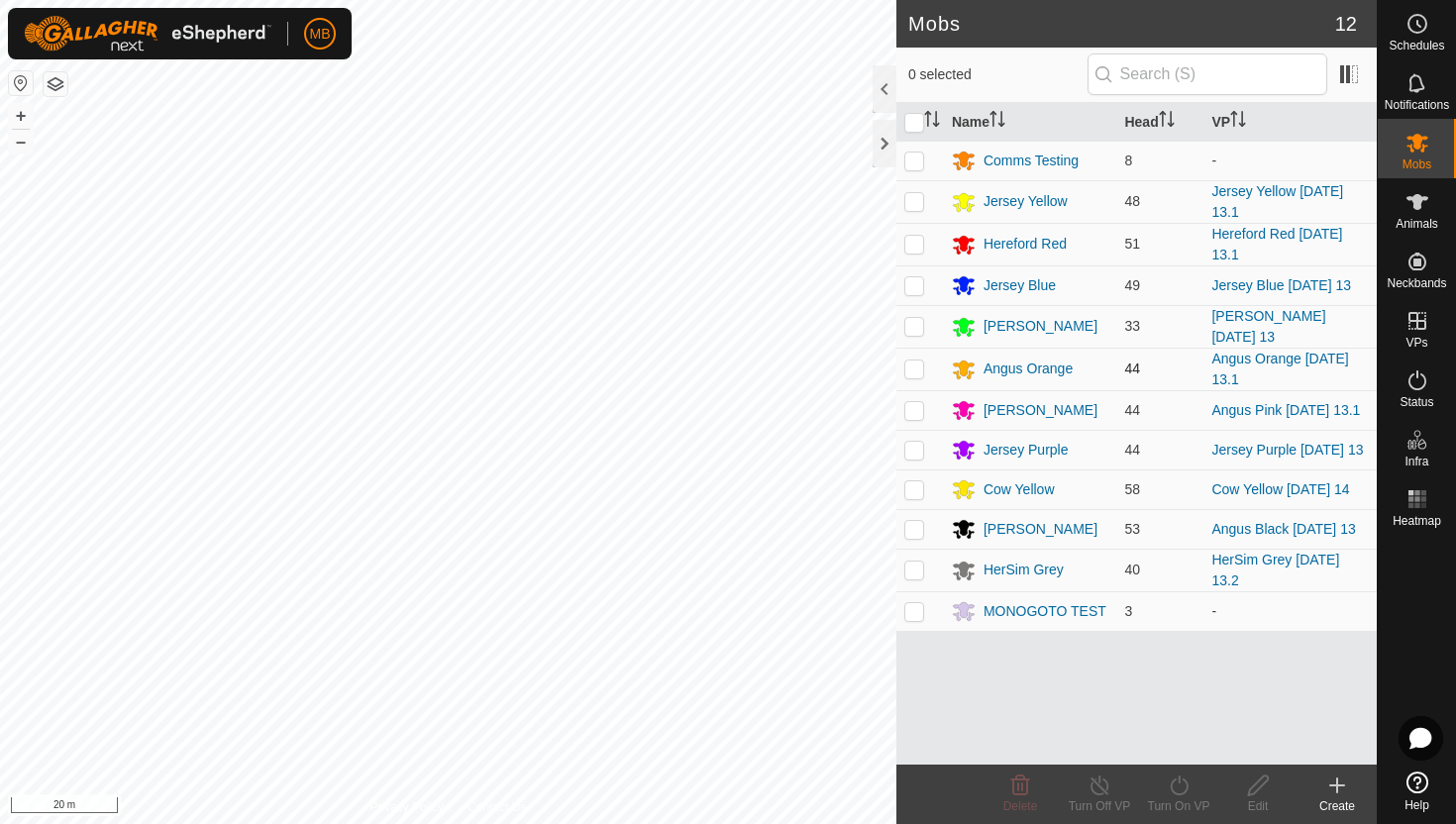 click at bounding box center [914, 368] 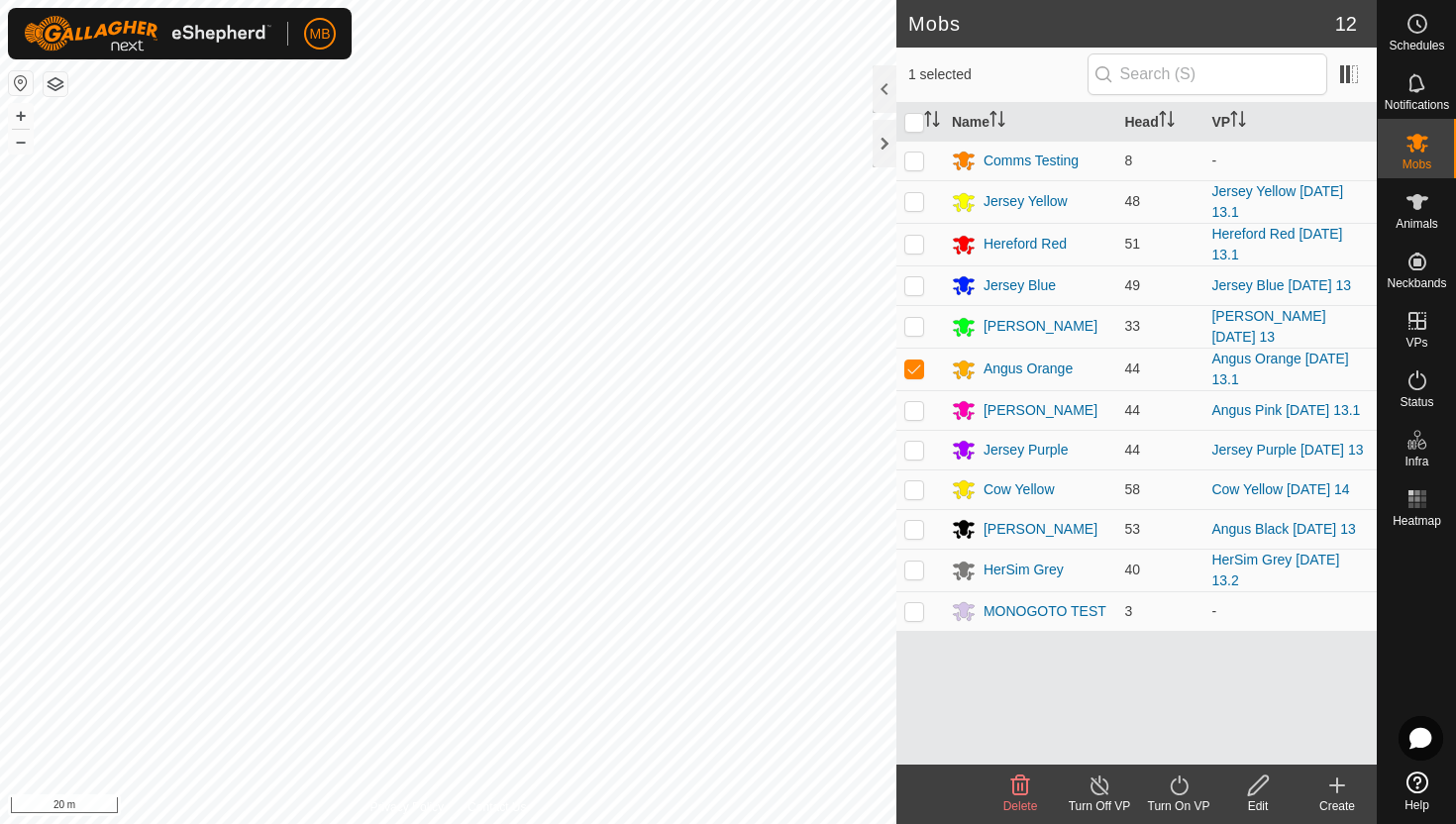 click 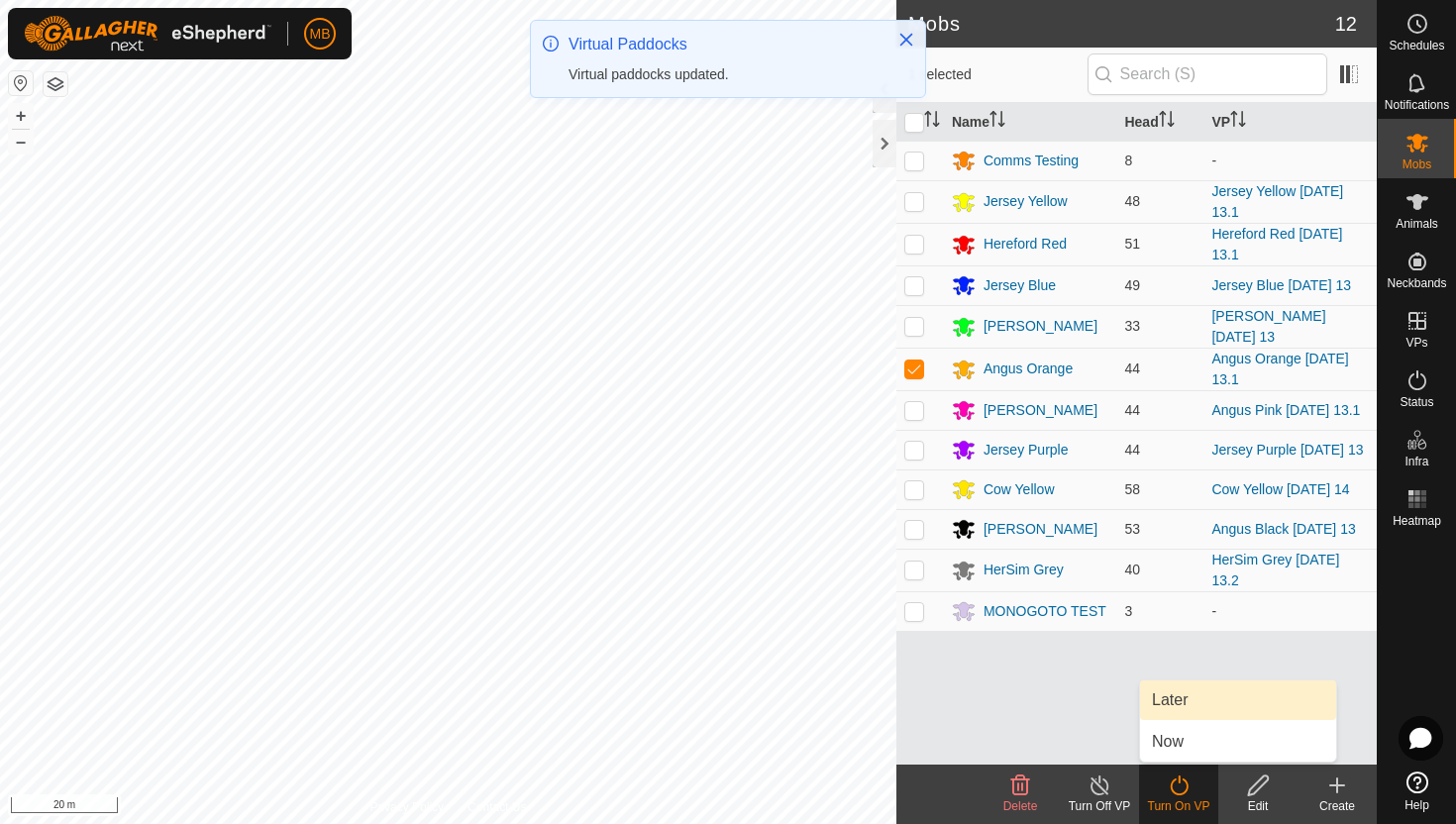 click on "Later" at bounding box center [1238, 700] 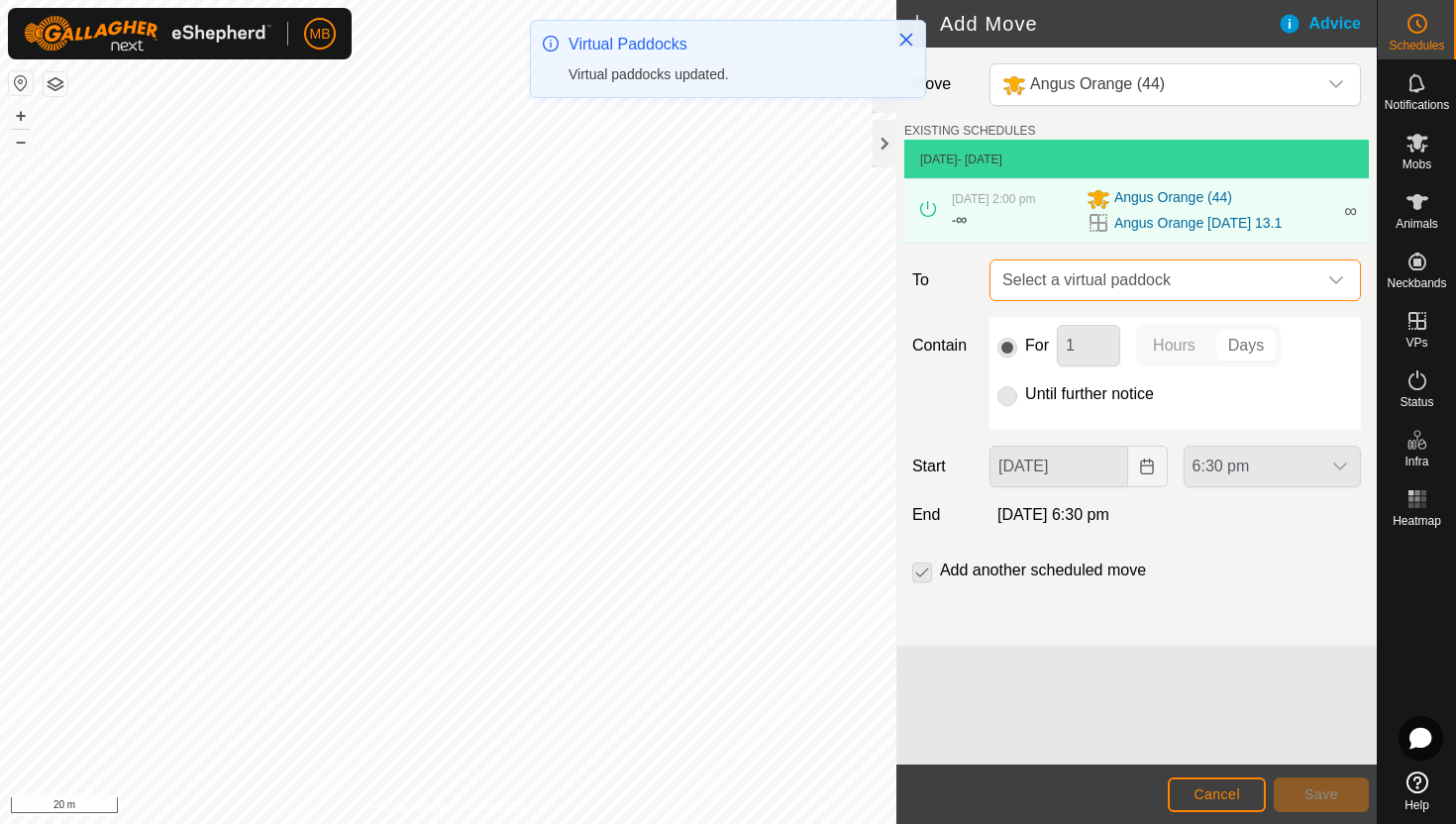 click on "Select a virtual paddock" at bounding box center (1155, 280) 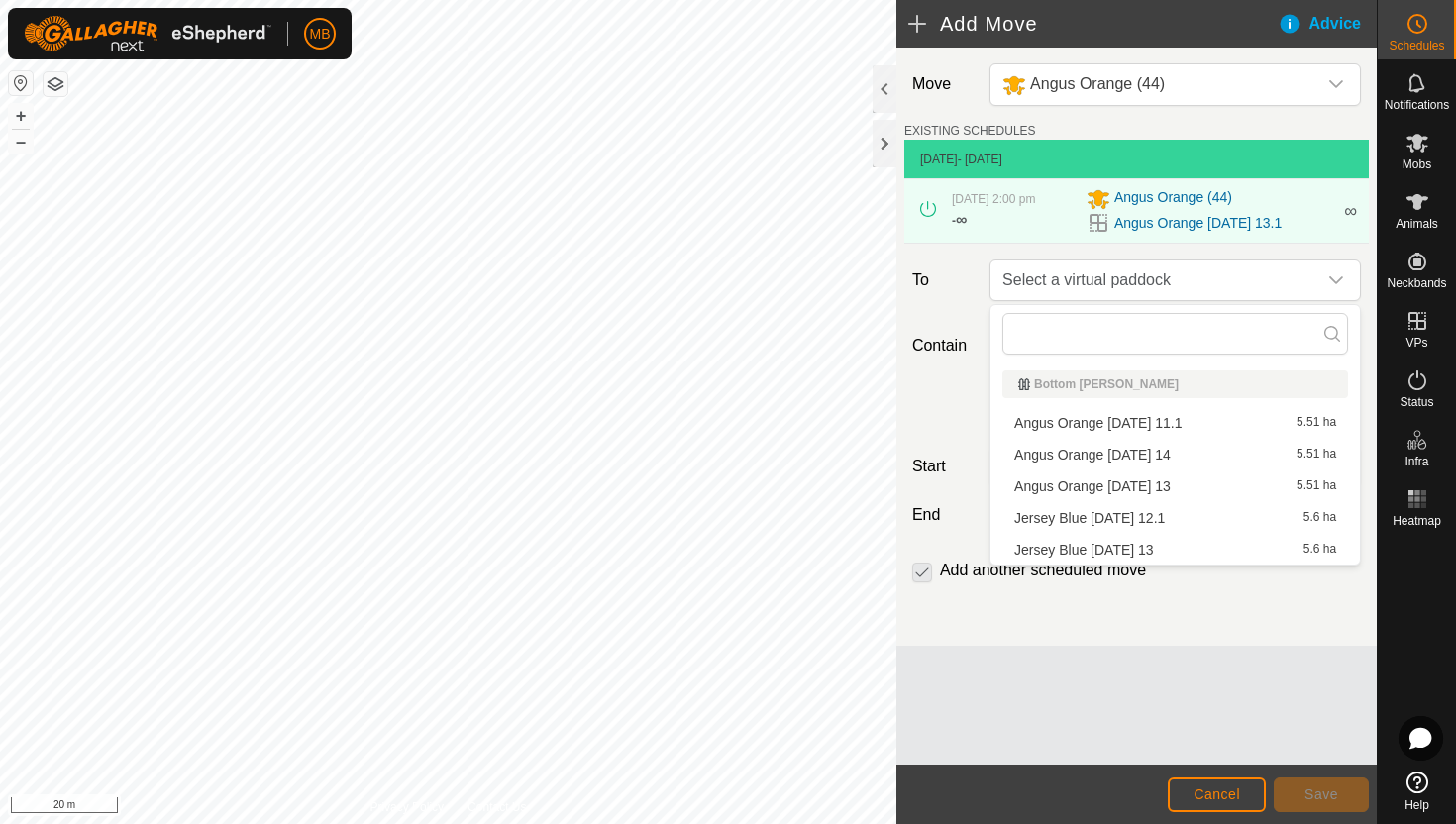 click on "Angus Orange [DATE] 14  5.51 ha" at bounding box center (1175, 455) 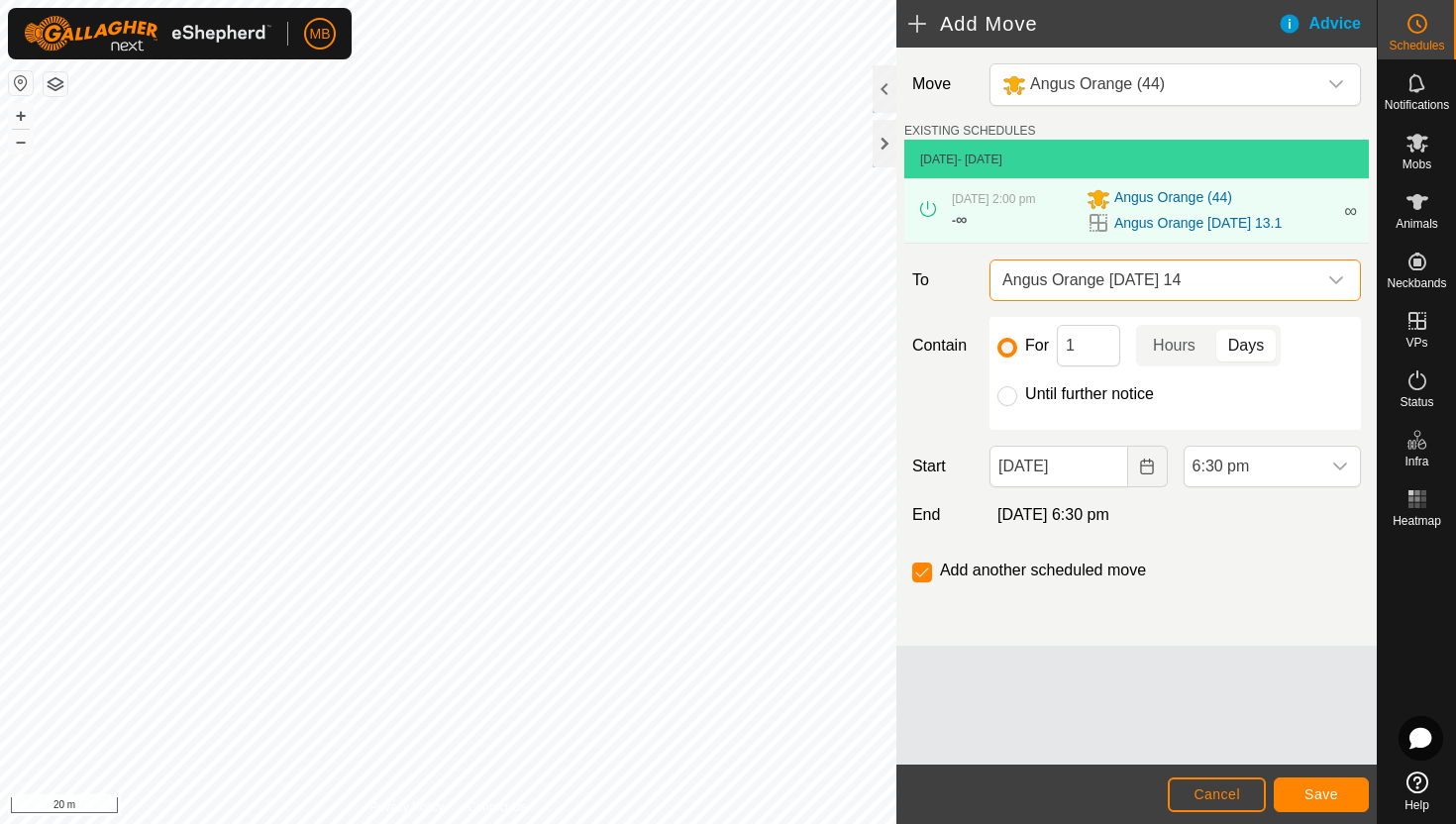 click on "Until further notice" 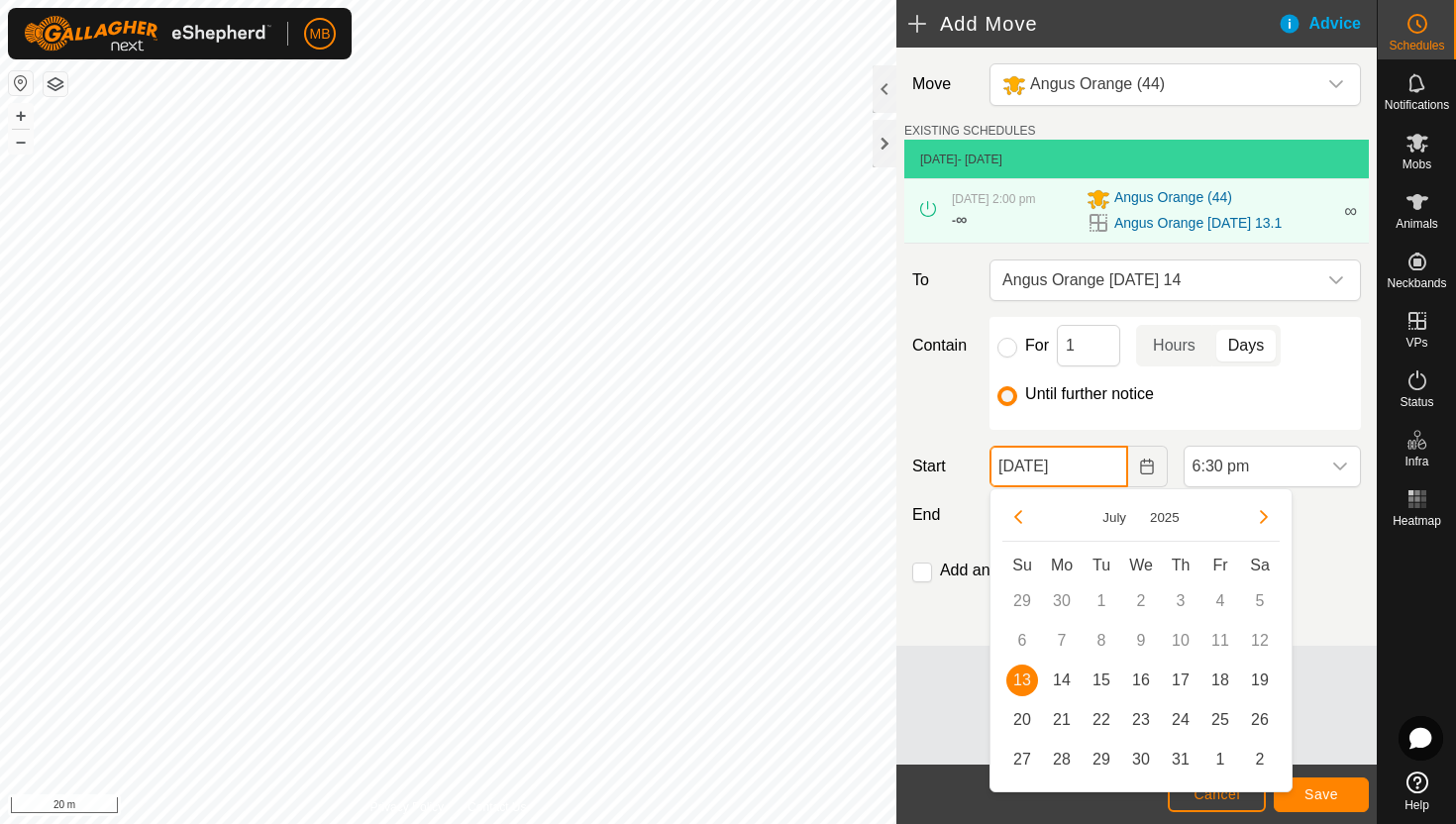 click on "[DATE]" 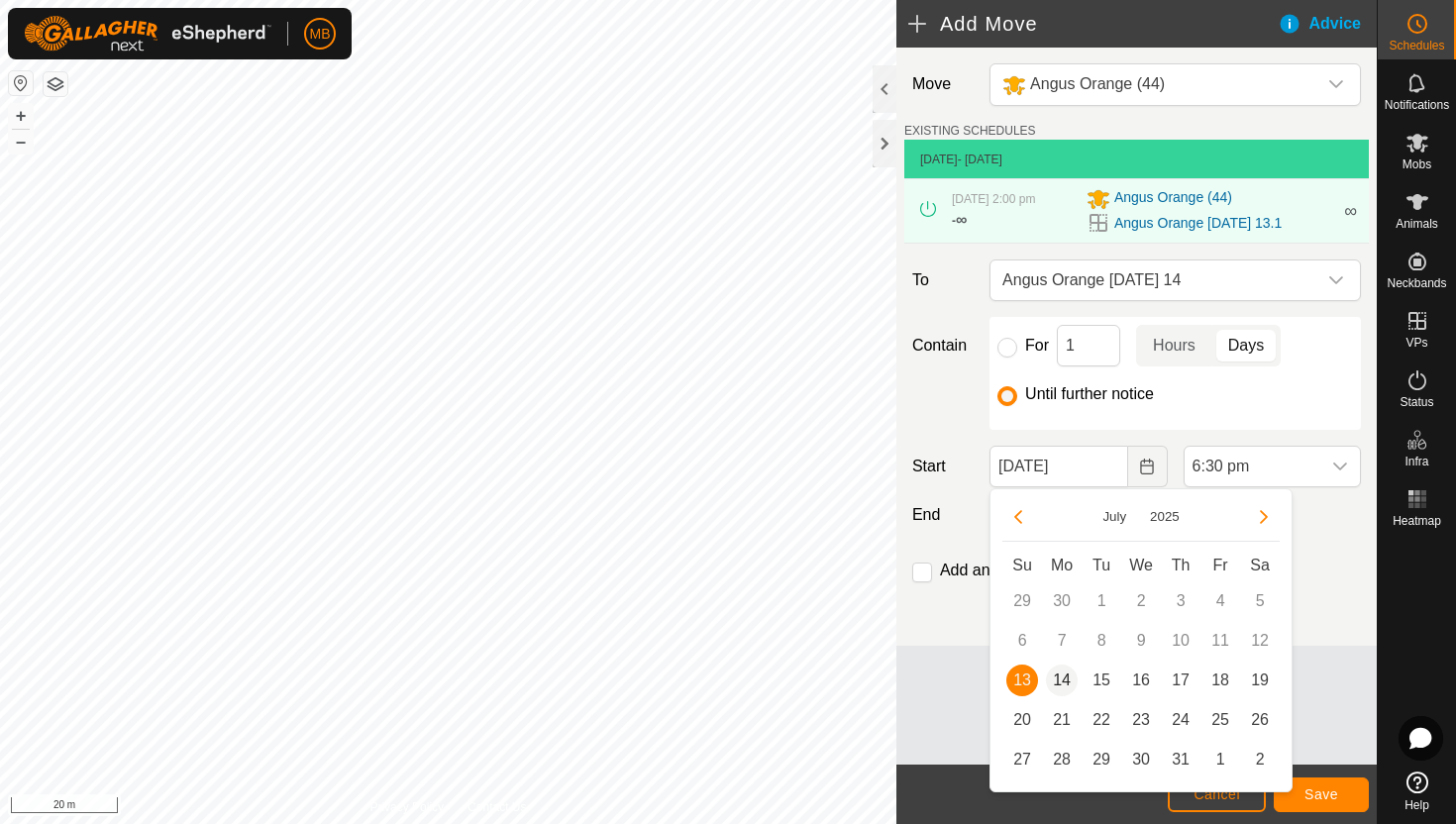 click on "14" at bounding box center [1062, 680] 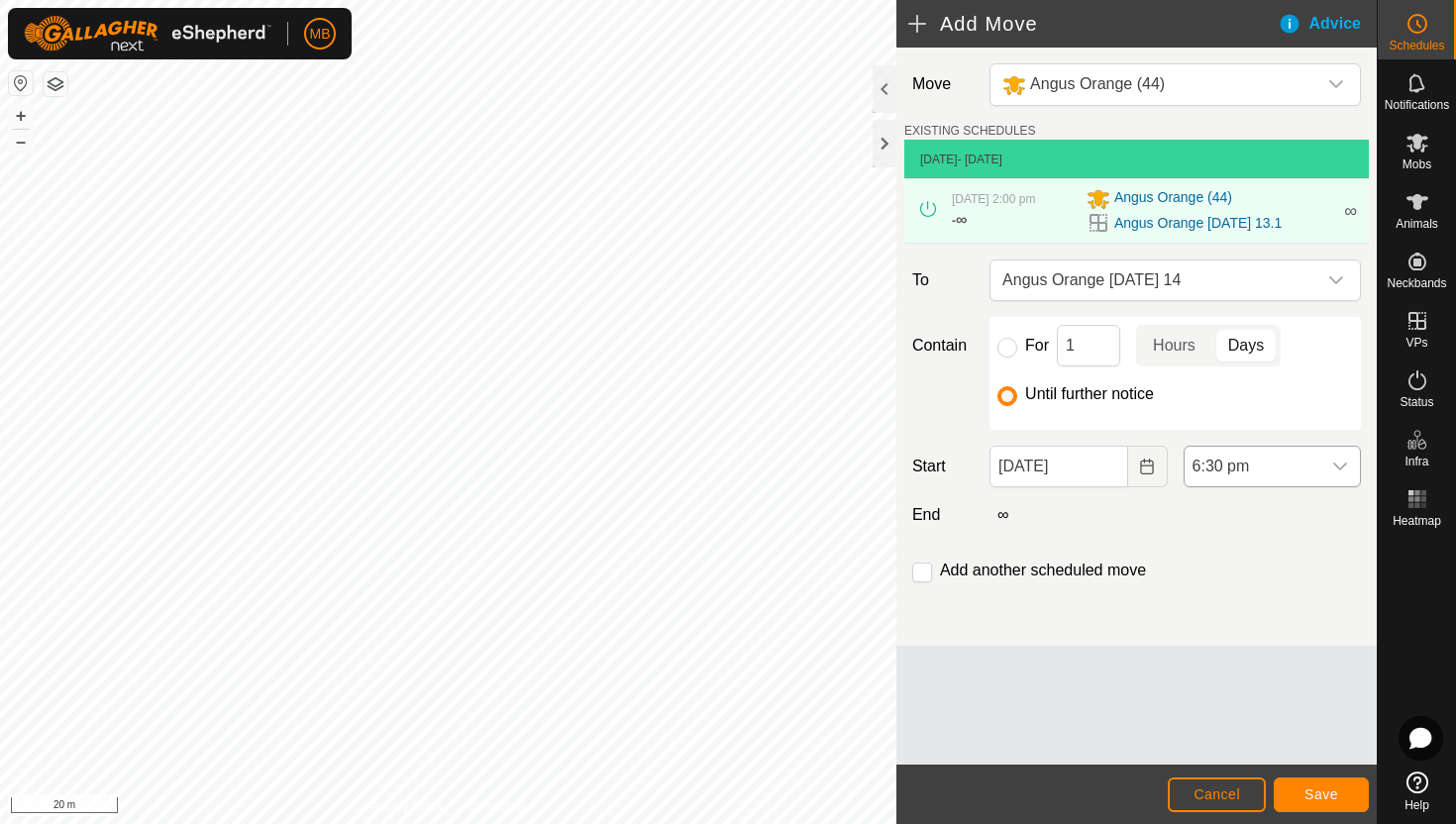 click at bounding box center [1340, 466] 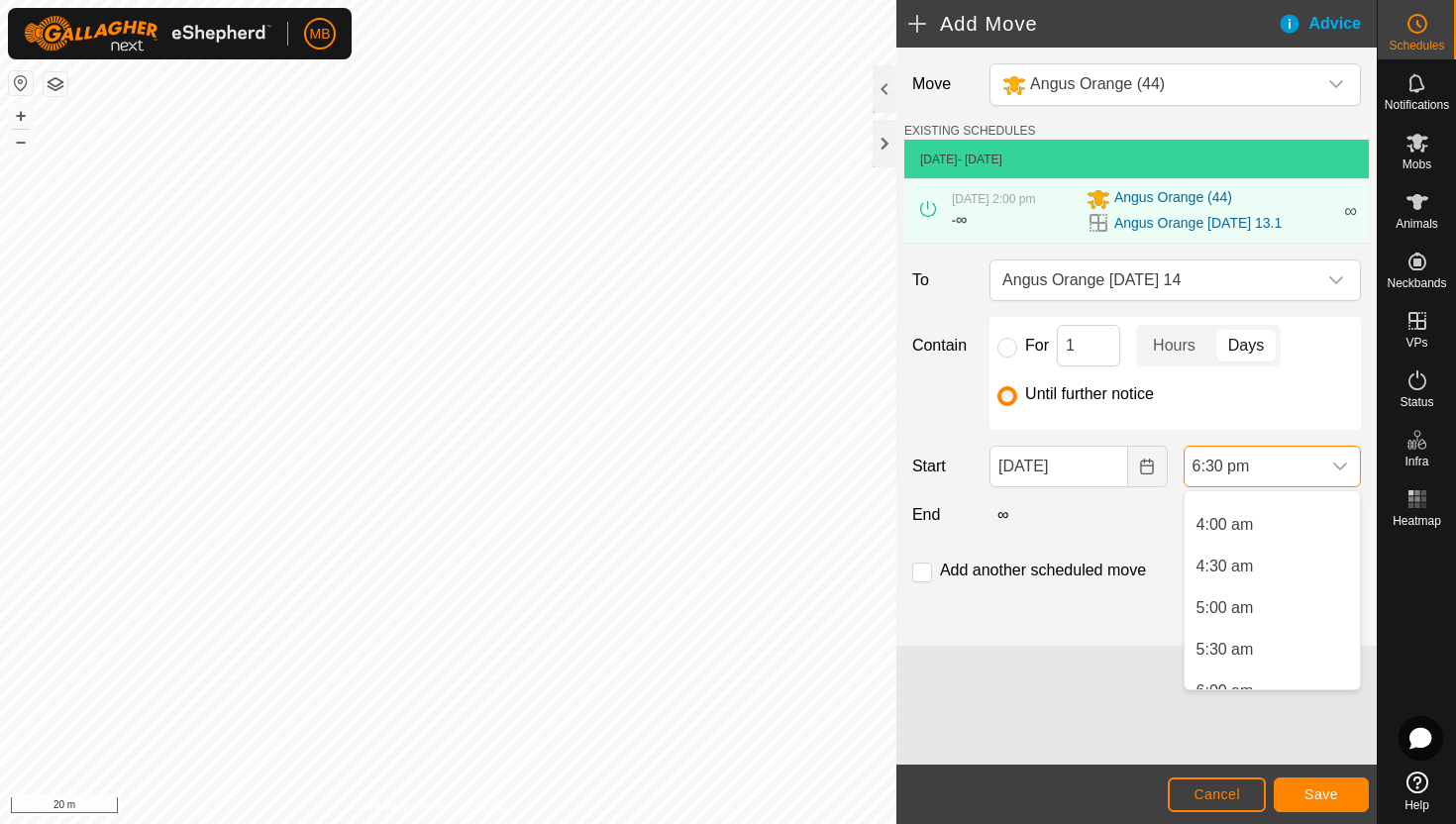 scroll, scrollTop: 318, scrollLeft: 0, axis: vertical 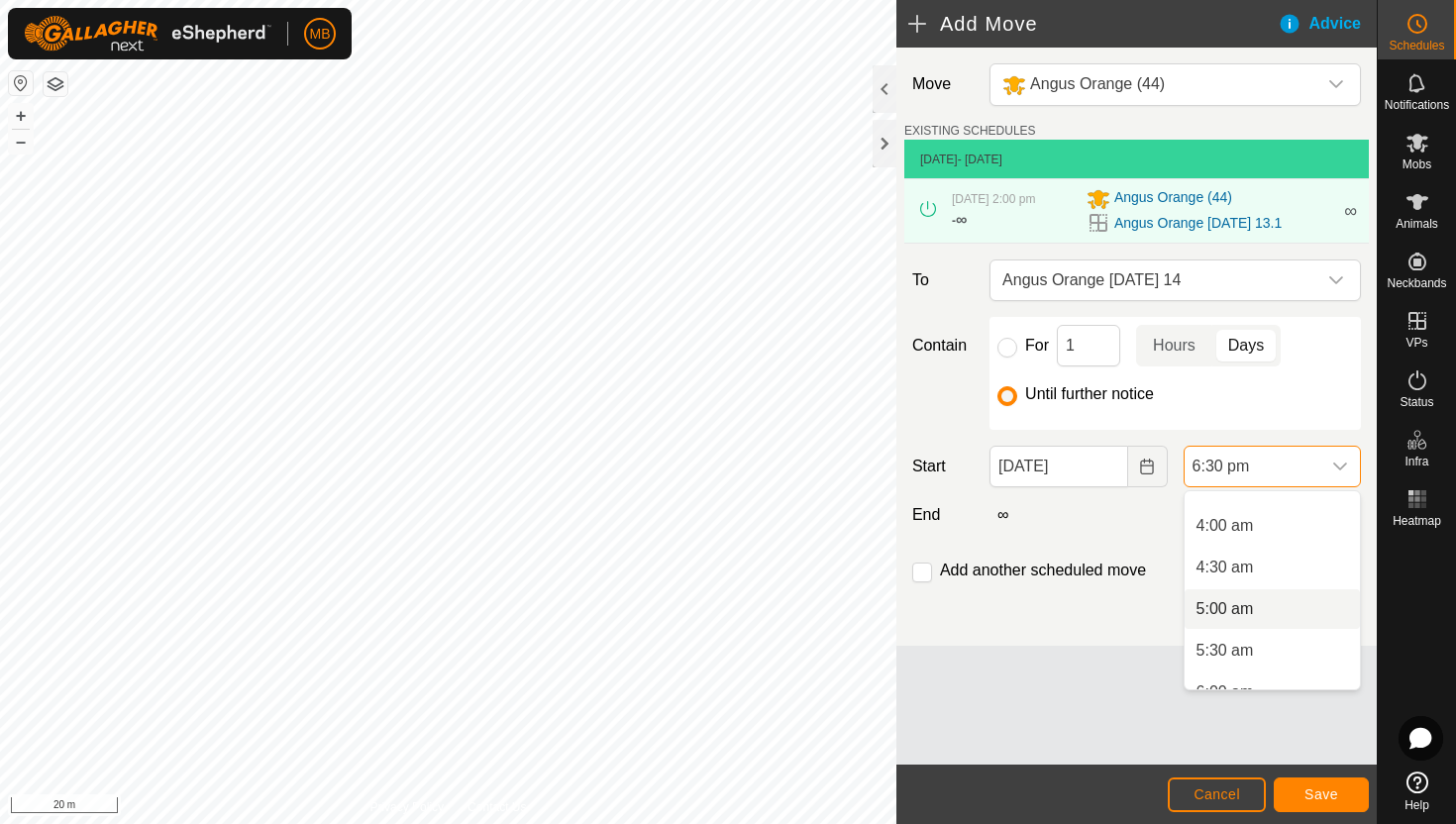click on "5:00 am" at bounding box center [1272, 609] 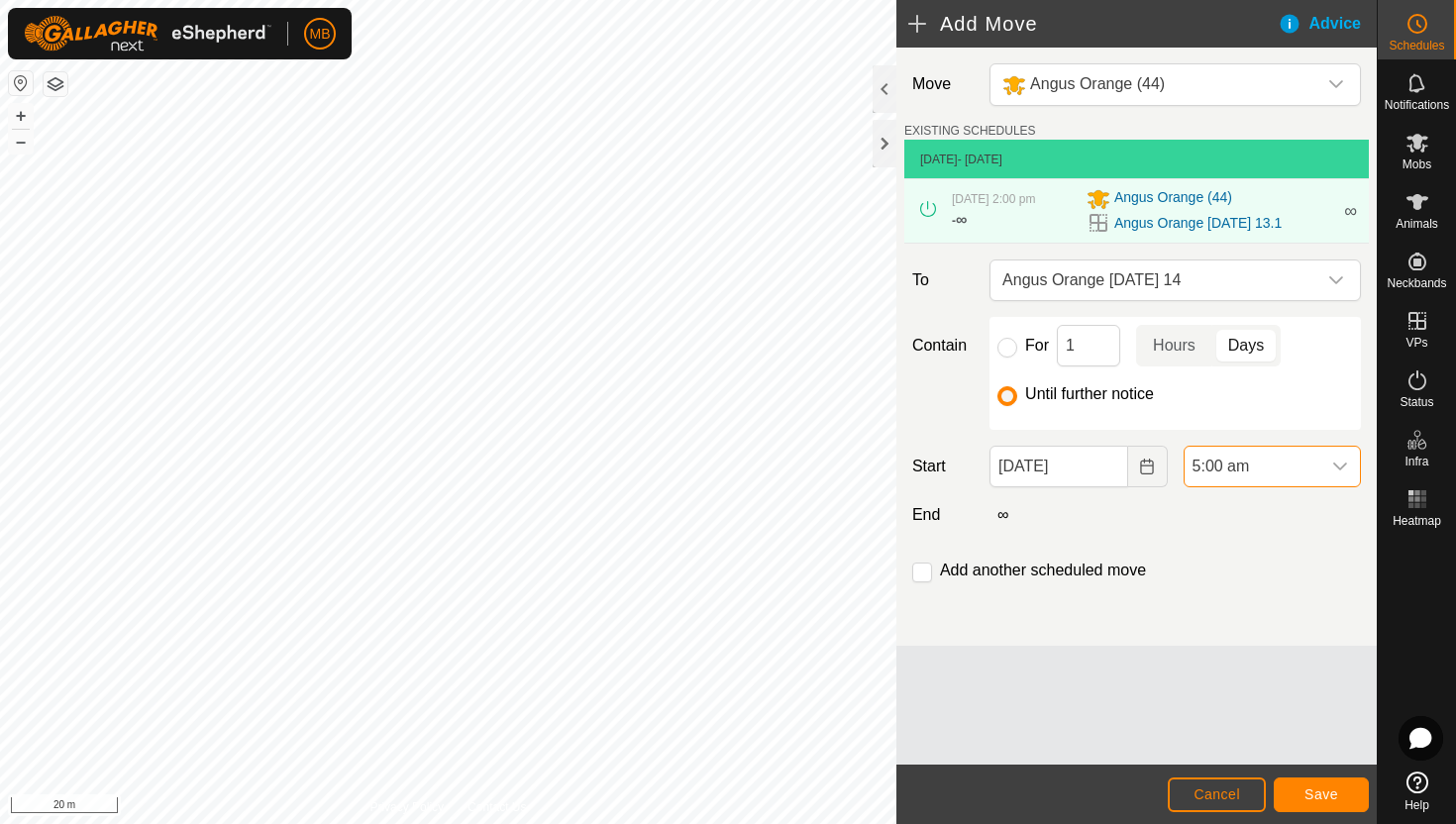 scroll, scrollTop: 1381, scrollLeft: 0, axis: vertical 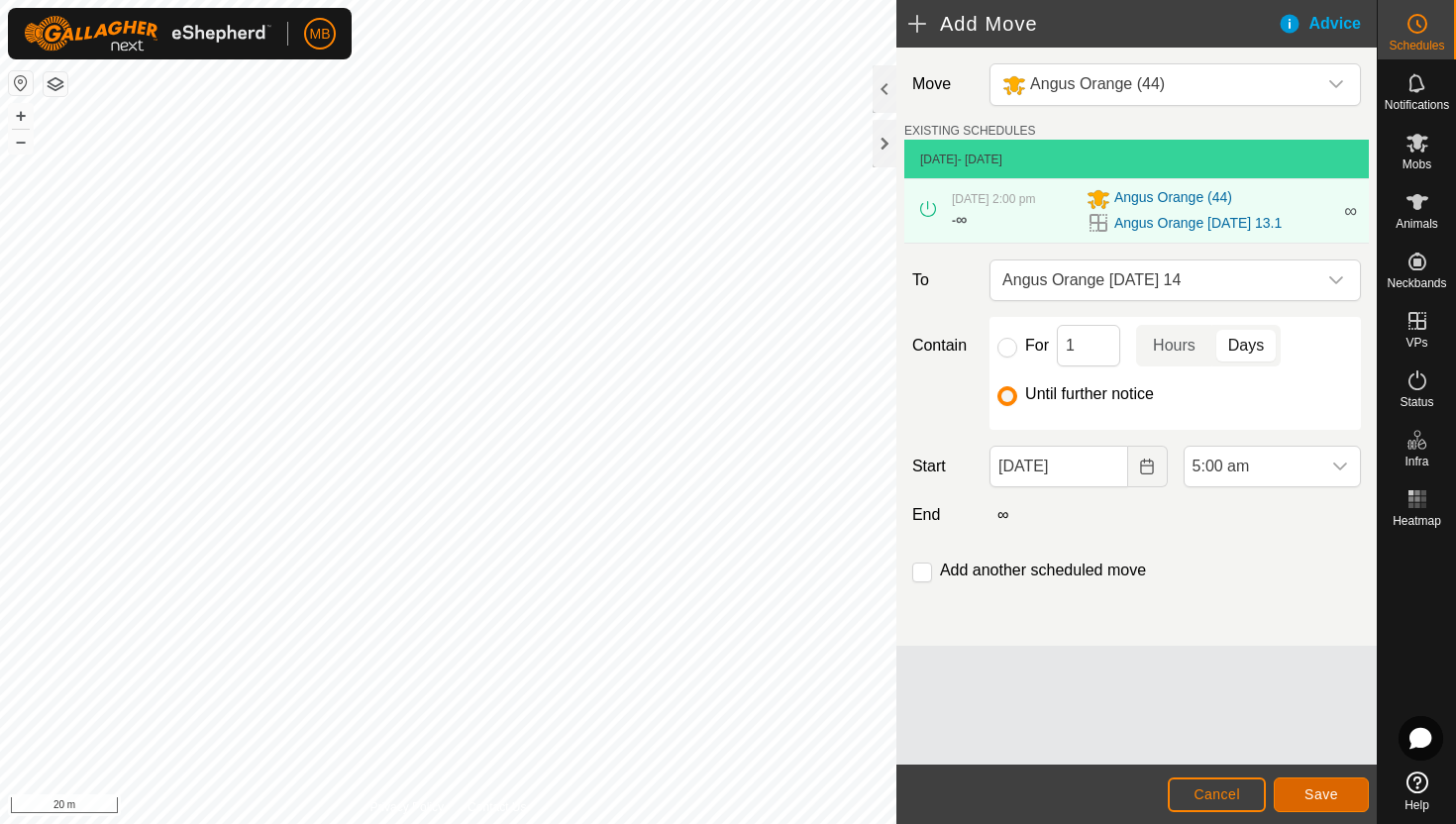 click on "Save" 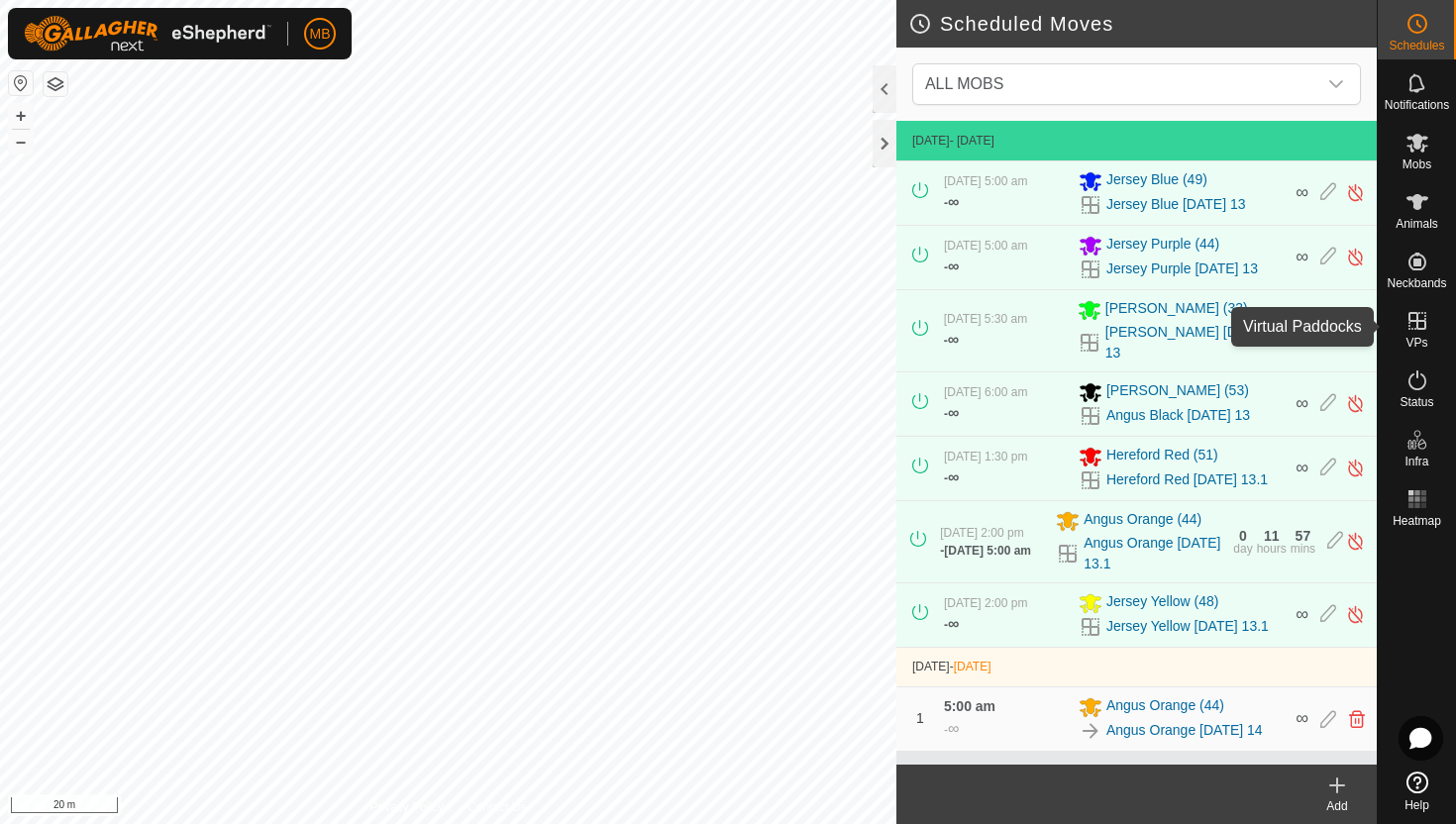click 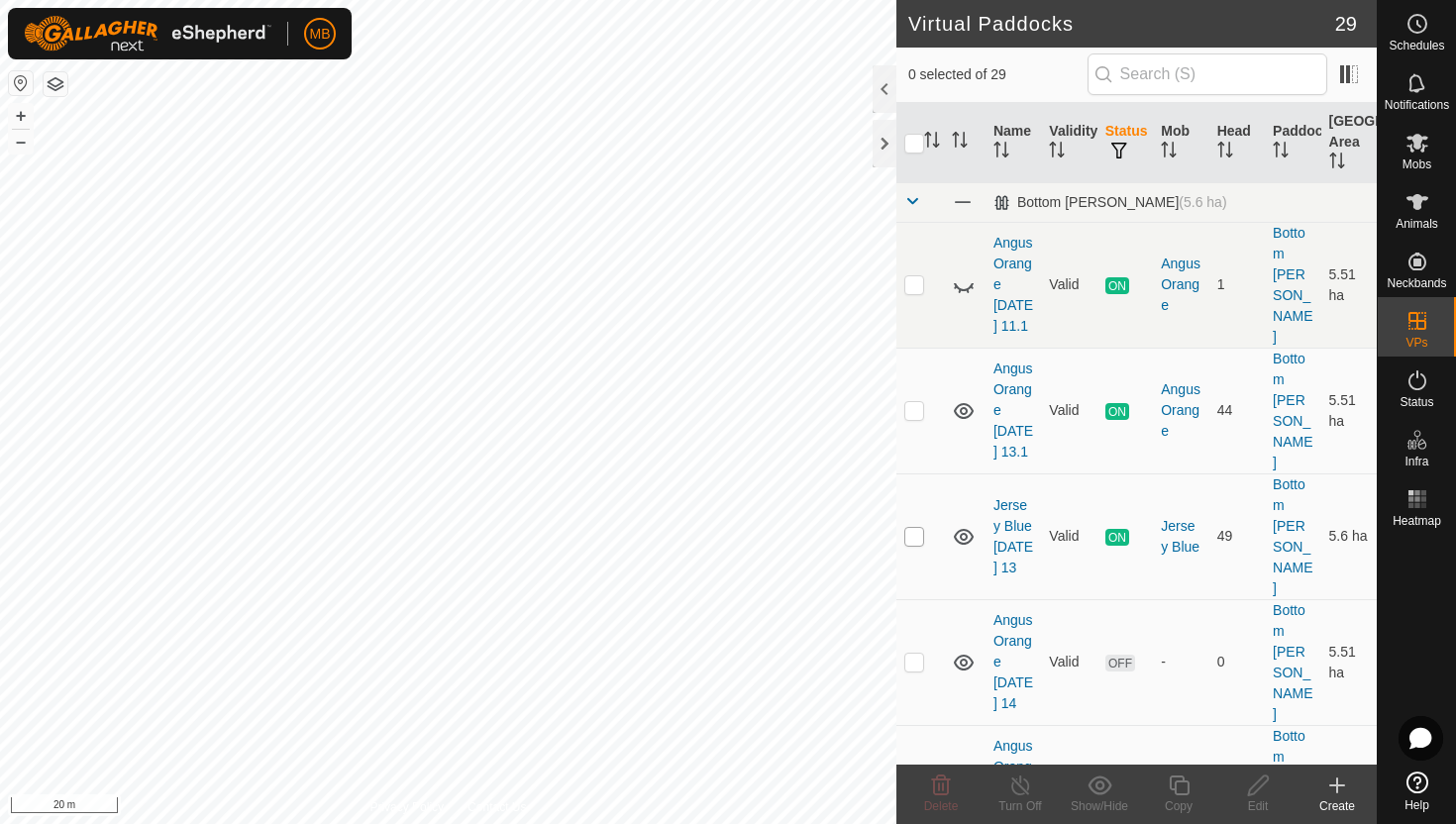 click at bounding box center [914, 537] 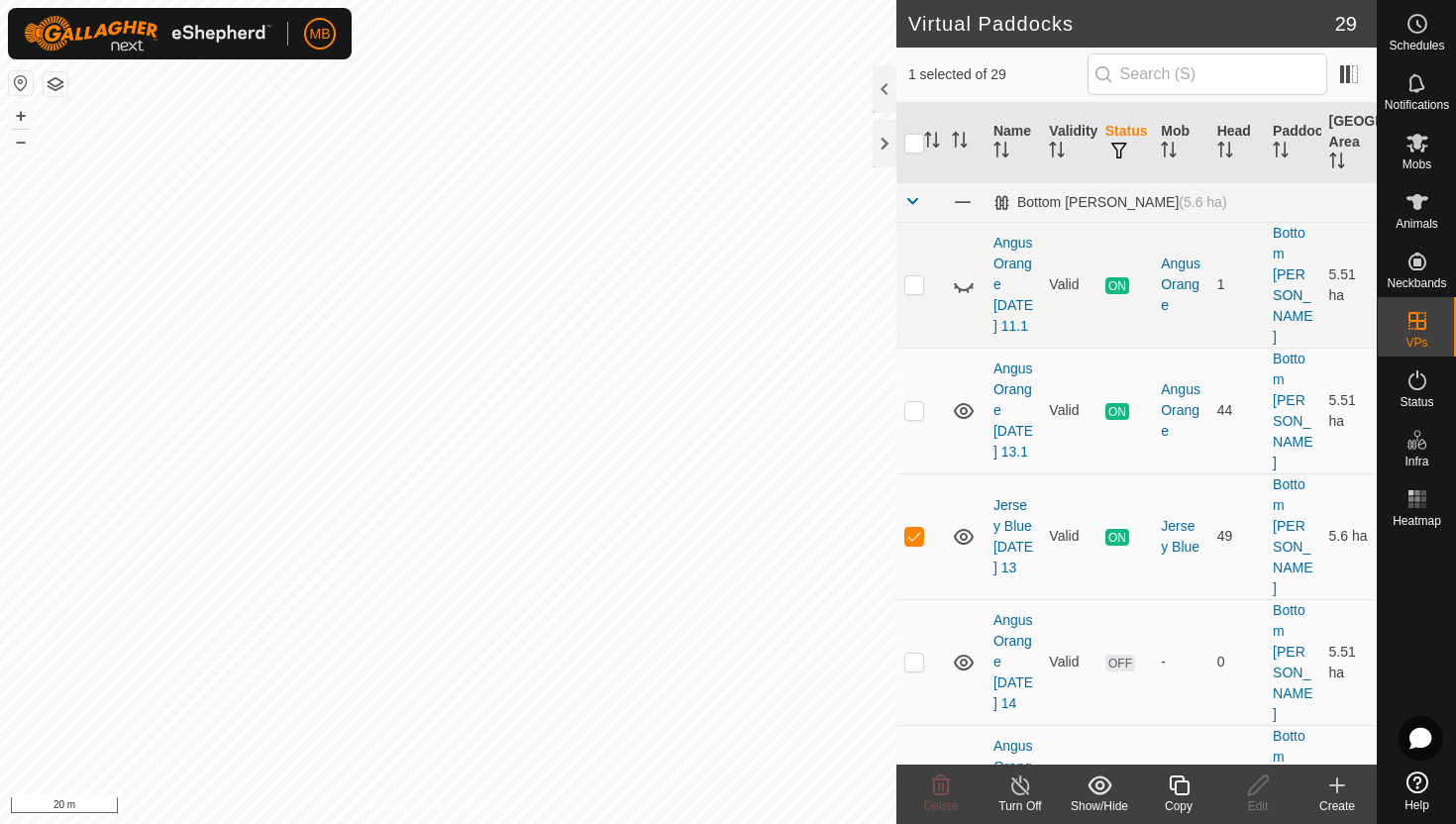 click 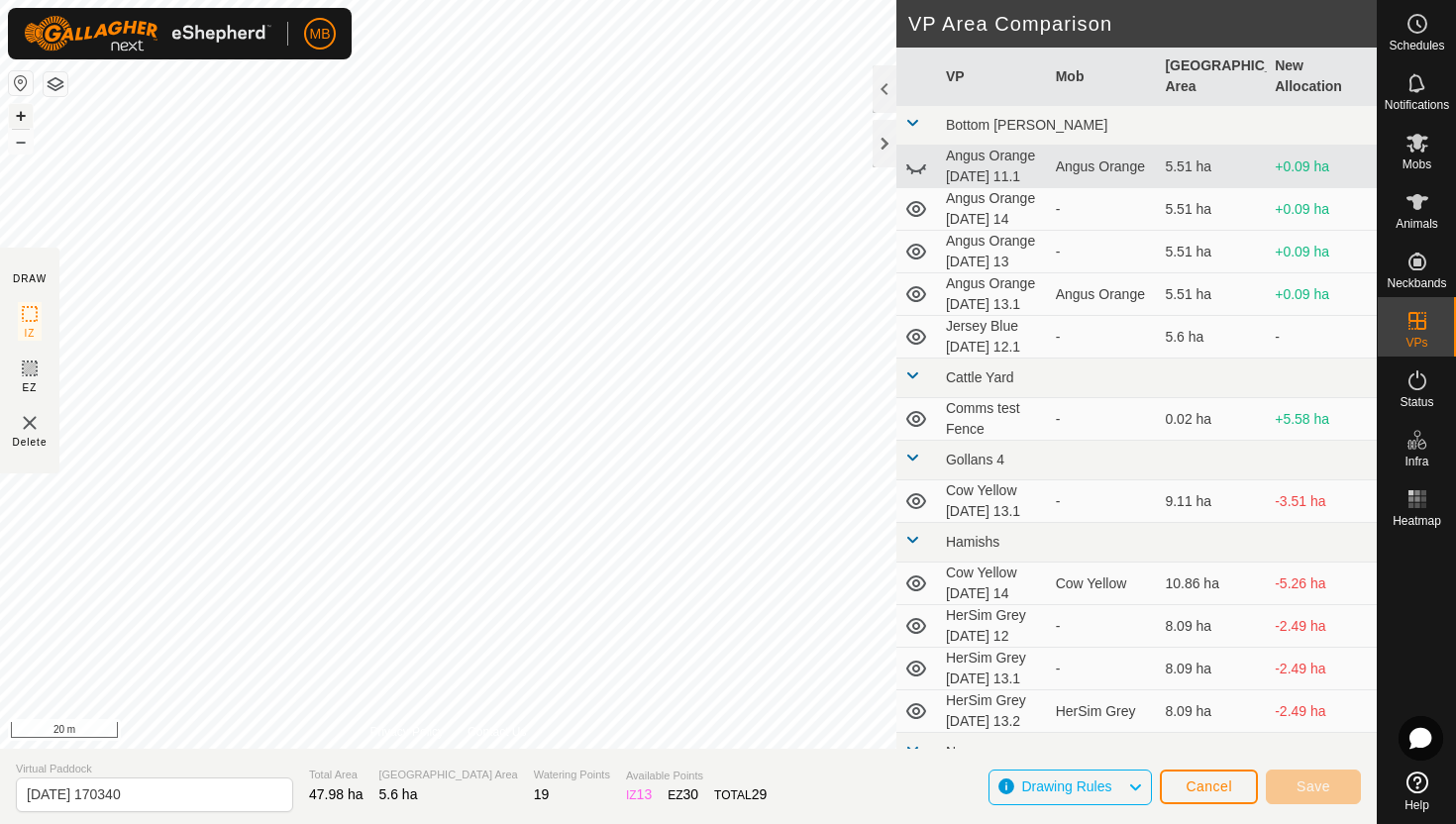 click on "+" at bounding box center [21, 116] 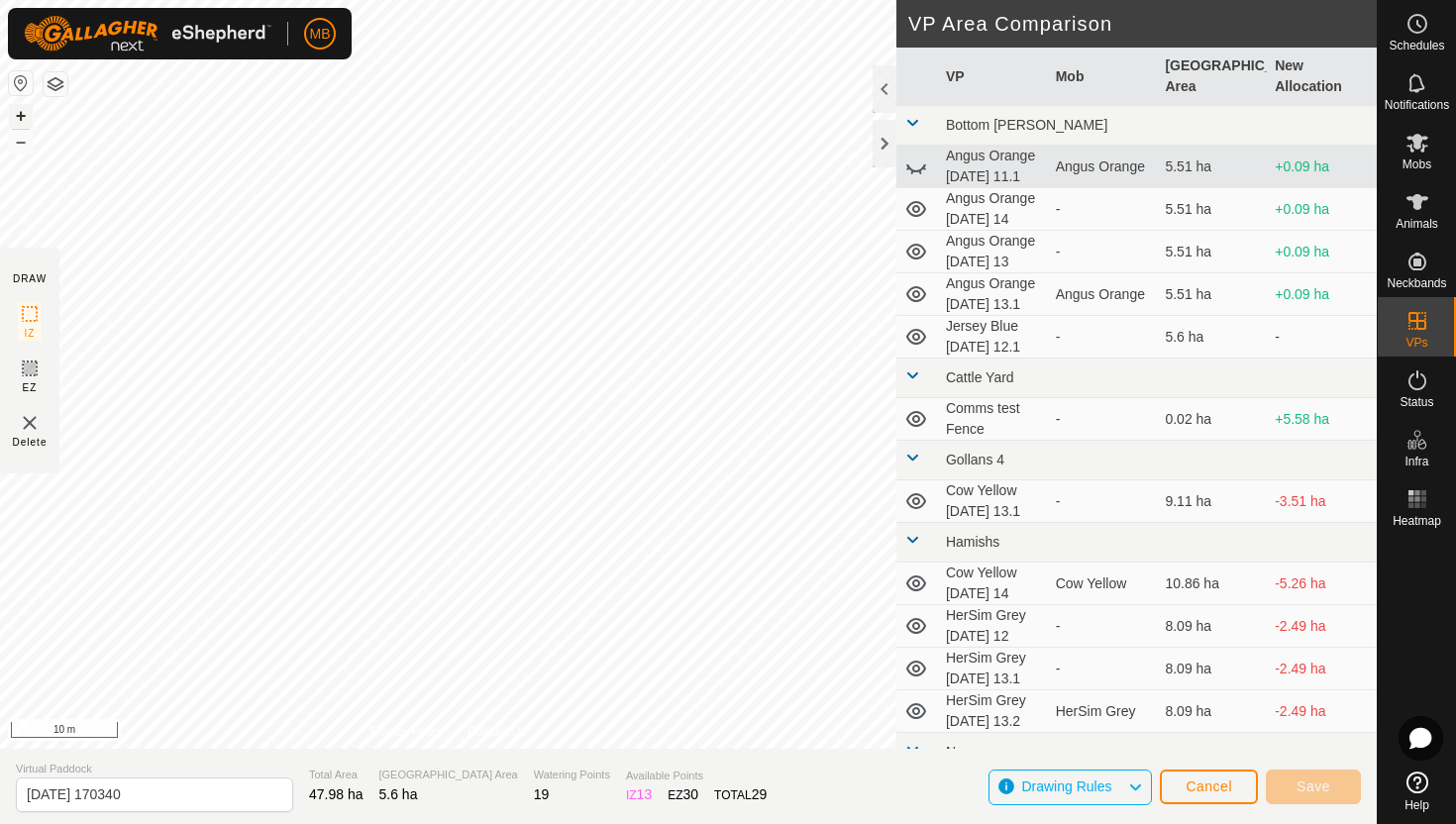 click on "+" at bounding box center [21, 116] 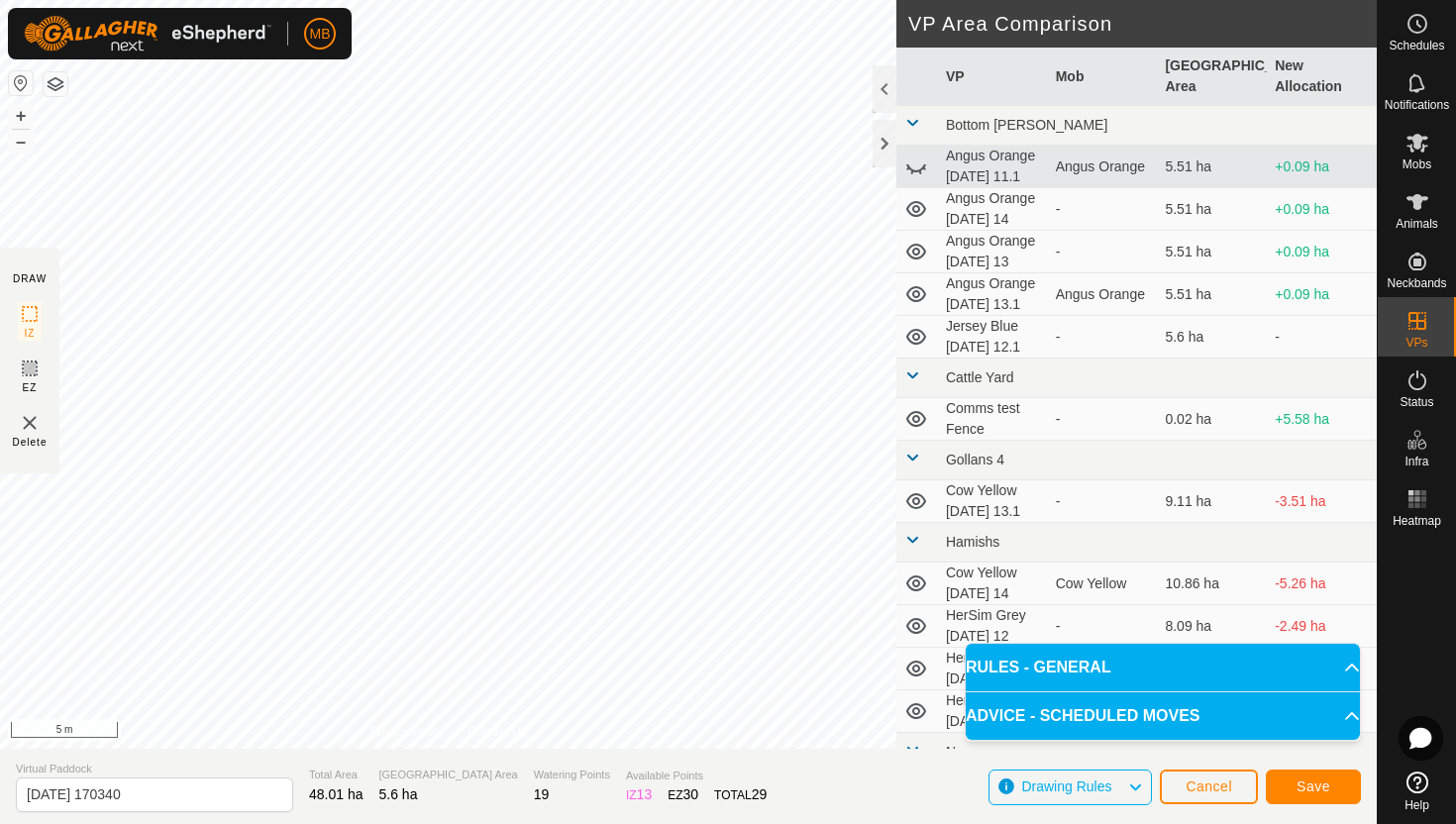 click on "MB Schedules Notifications Mobs Animals Neckbands VPs Status Infra Heatmap Help DRAW IZ EZ Delete Privacy Policy Contact Us Segment length must be longer than 5 m  (Current: 2.0 m) . + – ⇧ i 5 m VP Area Comparison     VP   Mob   Grazing Area   New Allocation  Bottom [PERSON_NAME] Orange [DATE] 11.1   Angus Orange   5.51 ha  +0.09 ha  Angus Orange [DATE] 14  -  5.51 ha  +0.09 ha  Angus Orange [DATE] 13  -  5.51 ha  +0.09 ha  Angus Orange [DATE] 13.1   Angus Orange   5.51 ha  +0.09 ha  Jersey Blue [DATE] 12.1  -  5.6 ha   -  Cattle Yard  Comms test Fence  -  0.02 ha  +5.58 ha Gollans 4  Cow Yellow [DATE] 13.1  -  9.11 ha  -3.51 ha Hamishs  Cow Yellow [DATE] 14   Cow Yellow   10.86 ha  -5.26 ha  HerSim Grey [DATE] 12  -  8.09 ha  -2.49 ha  HerSim Grey [DATE] 13.1  -  8.09 ha  -2.49 ha  HerSim Grey [DATE] 13.2   HerSim Grey   8.09 ha  -2.49 ha Normans  [PERSON_NAME] [DATE] 13   [PERSON_NAME]   8.8 ha  -3.2 ha Ollies  Jersey Purple [DATE] 12  -  3.41 ha  +2.19 ha  Jersey Purple [DATE] 13   3.41 ha" at bounding box center [728, 412] 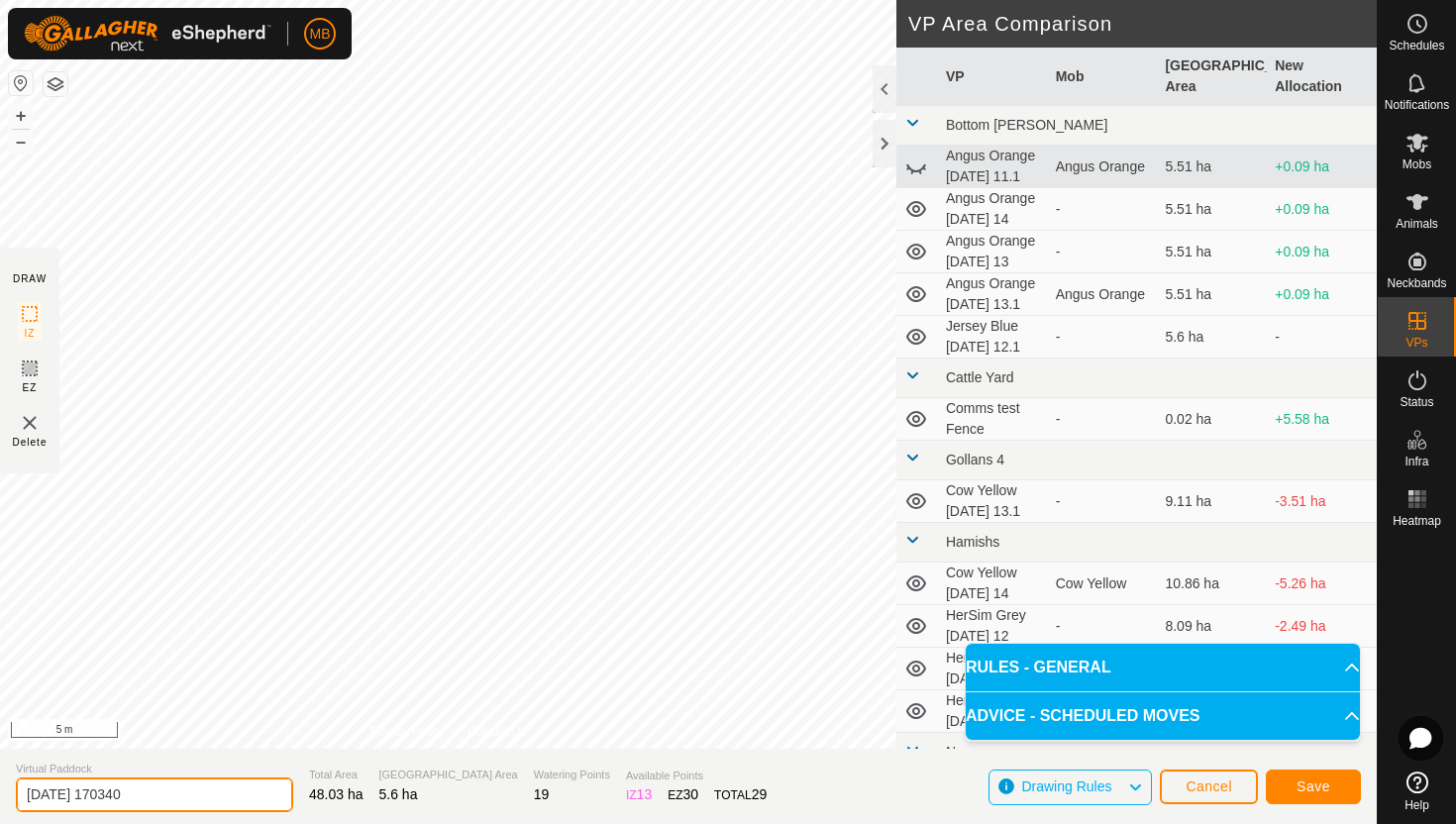 click on "[DATE] 170340" 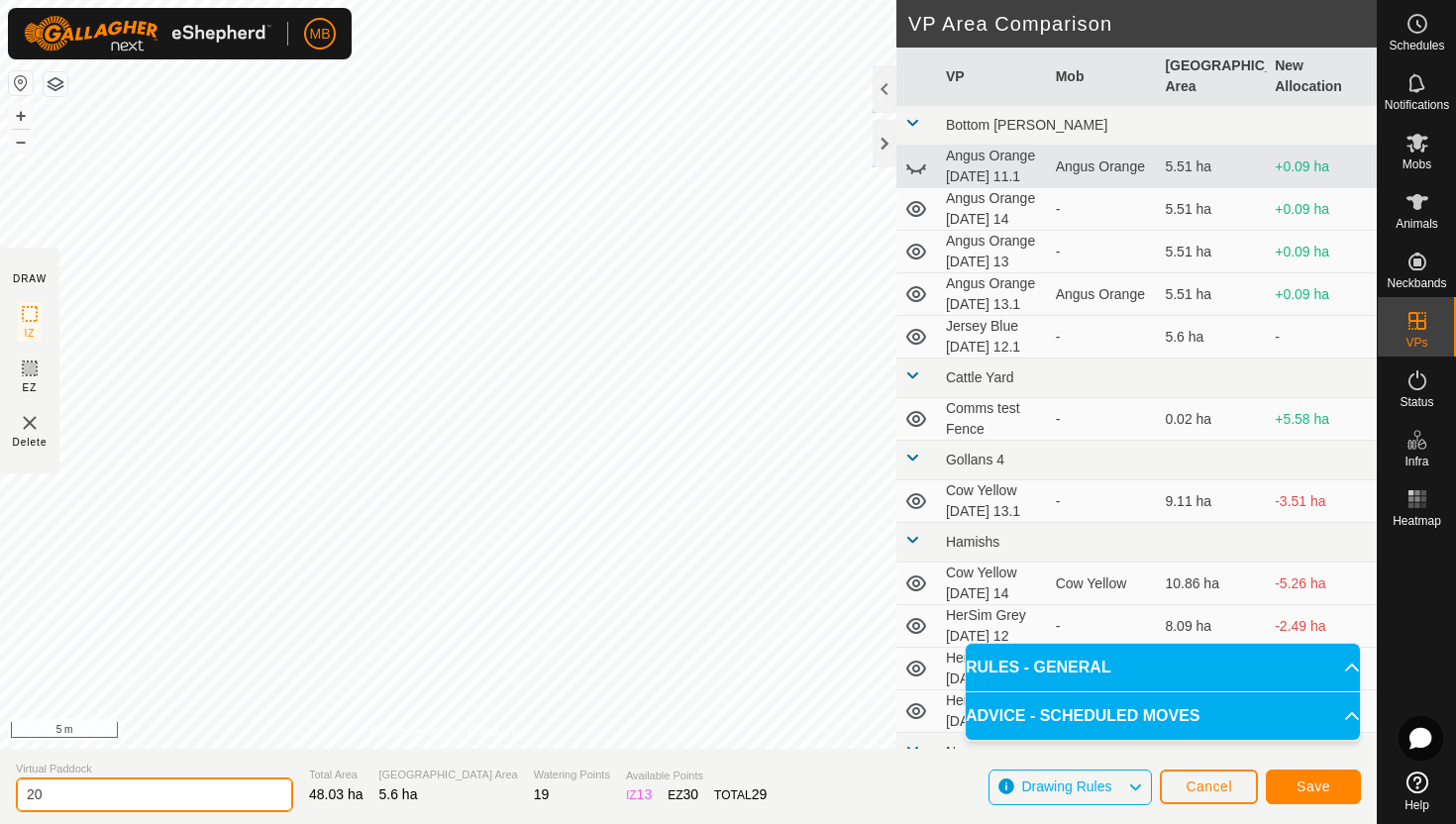 type on "2" 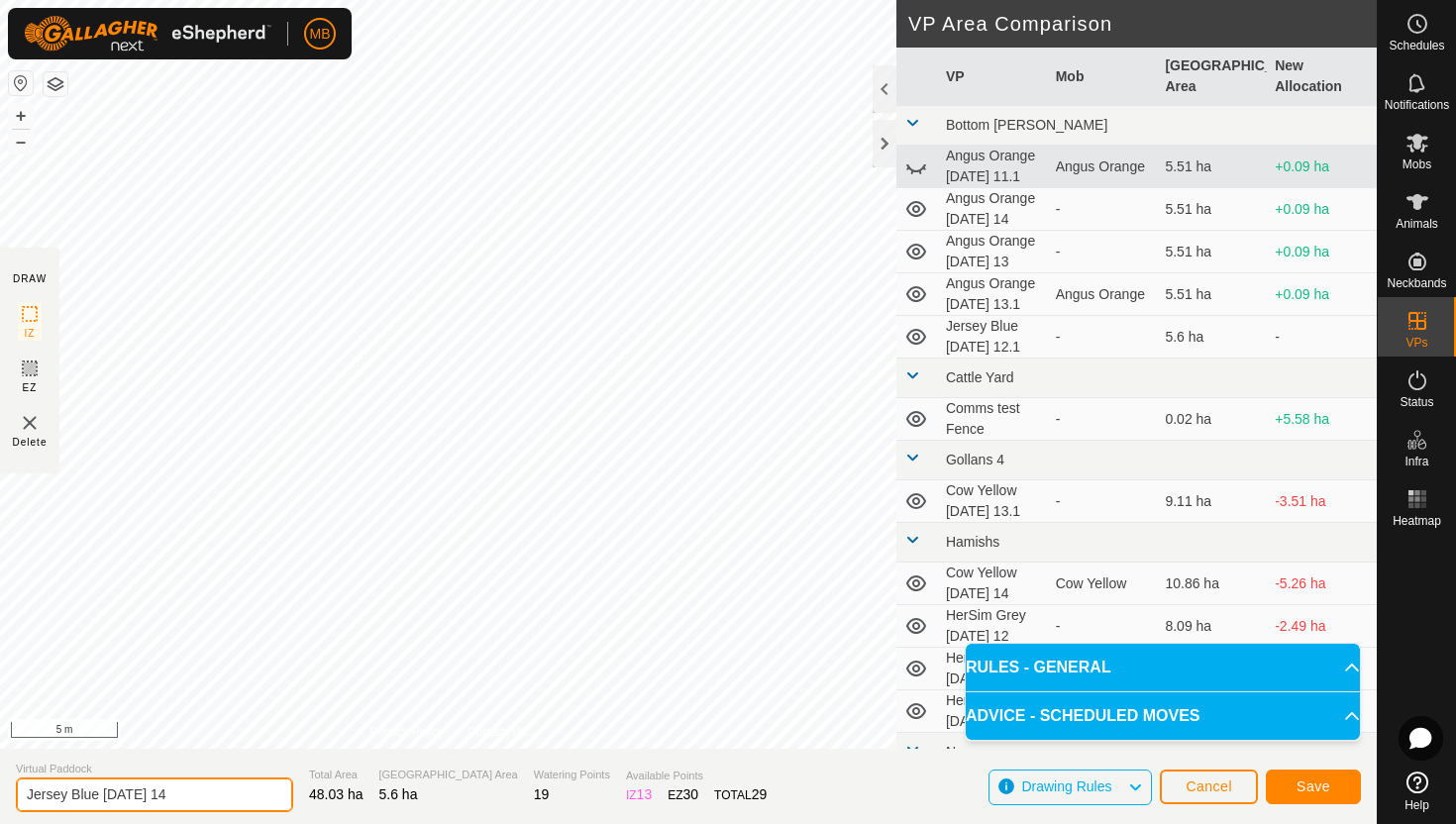 type on "Jersey Blue [DATE] 14" 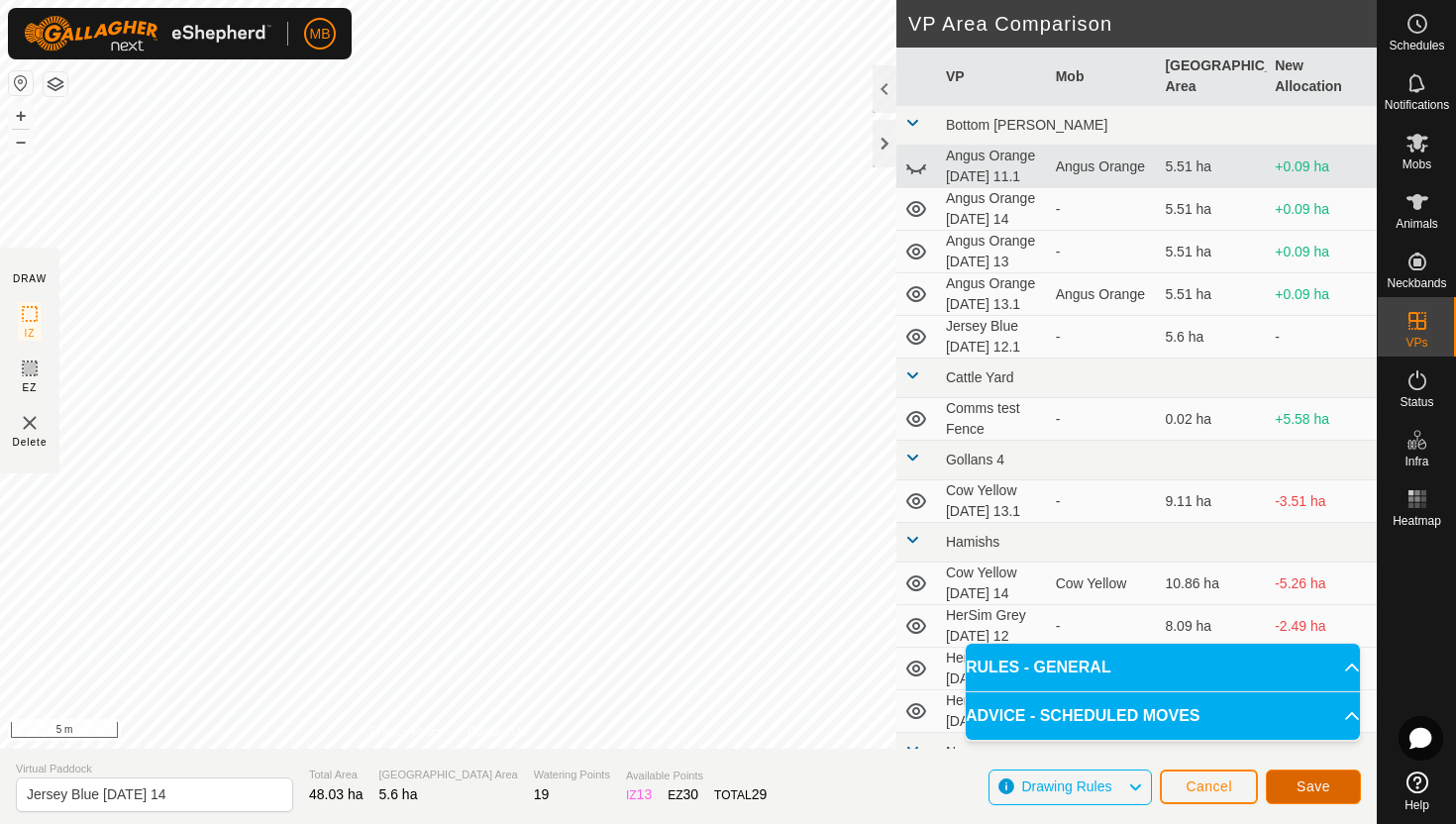 click on "Save" 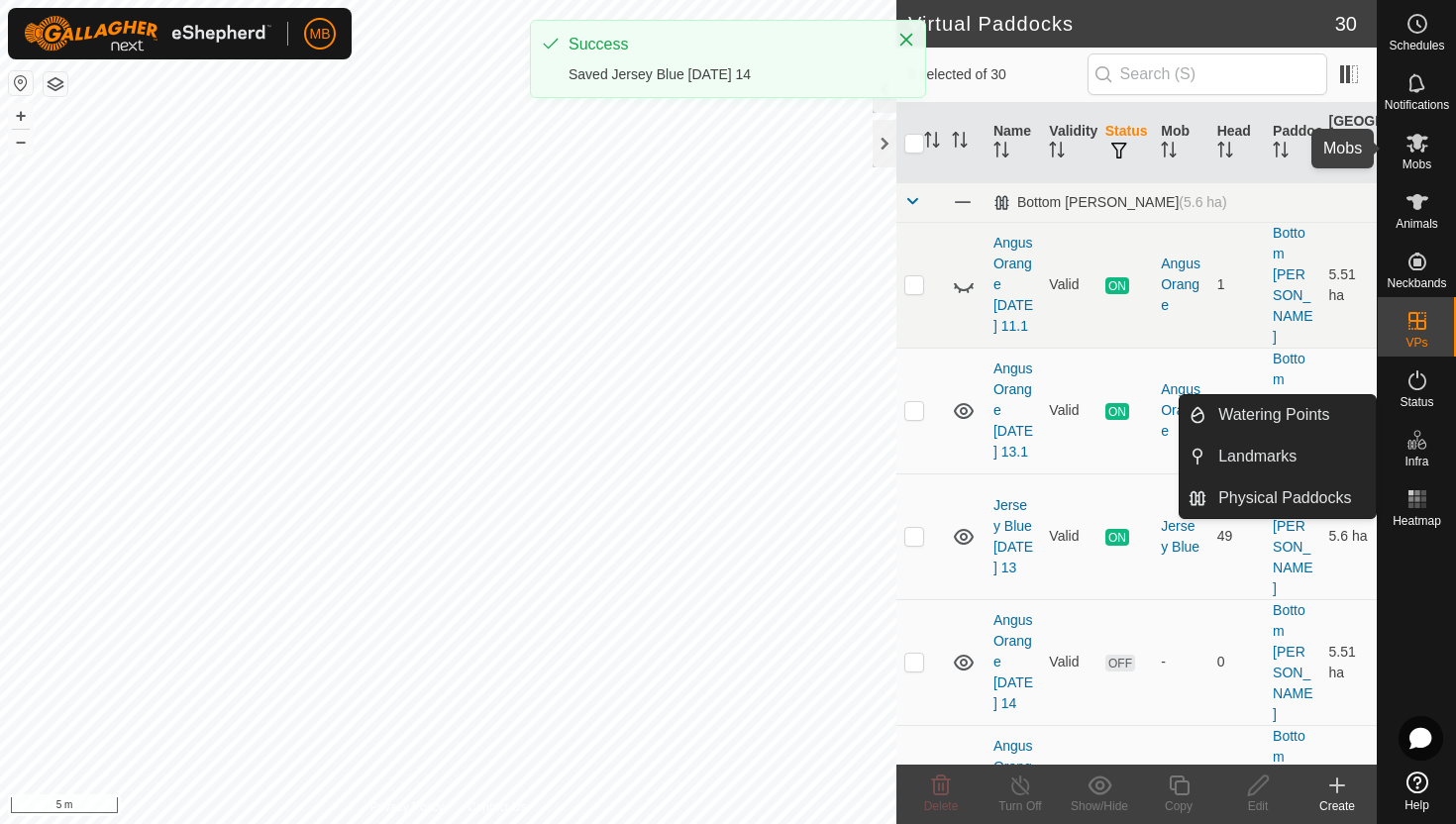 click 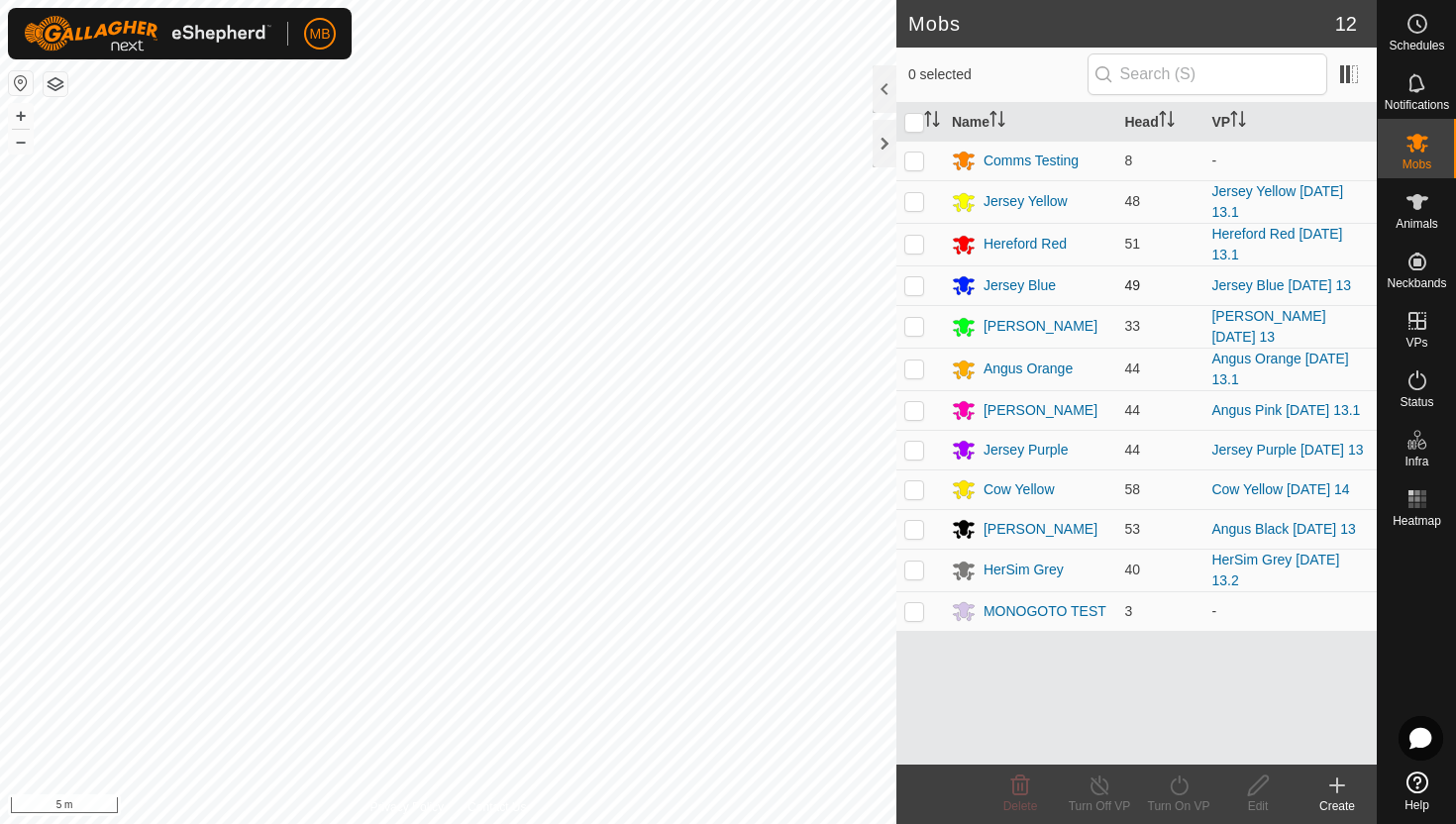 click at bounding box center [914, 285] 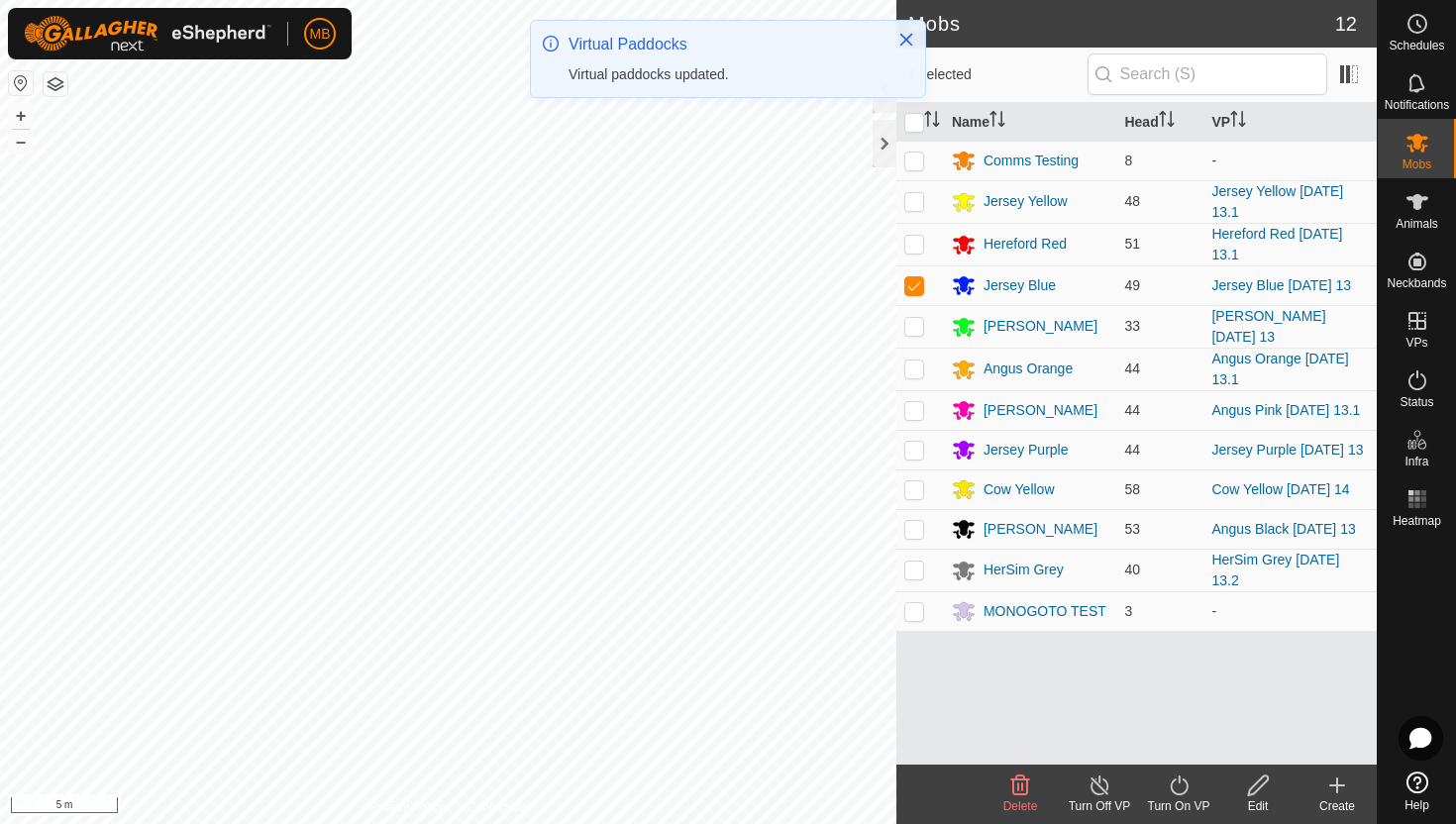 click 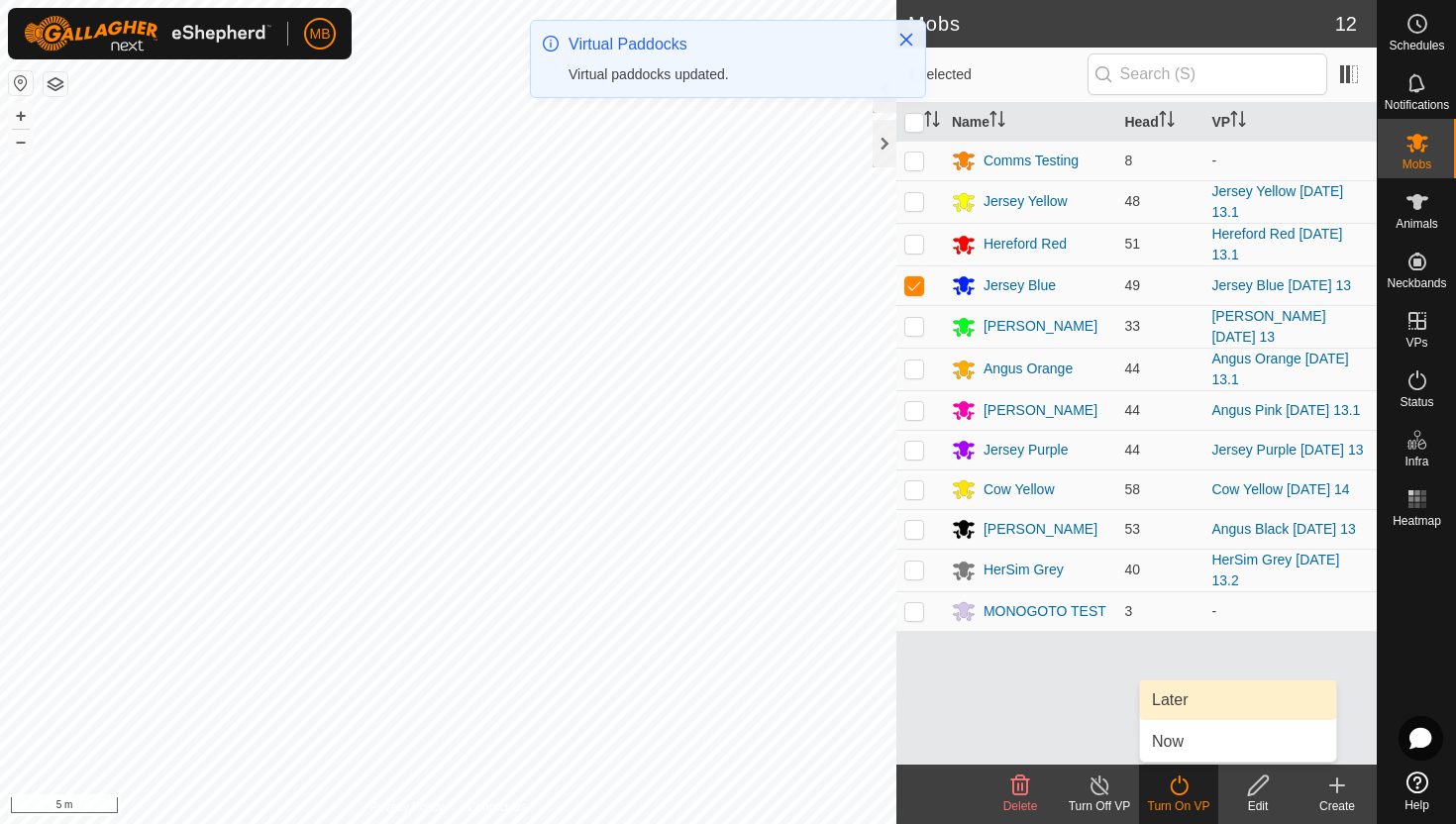 click on "Later" at bounding box center [1238, 700] 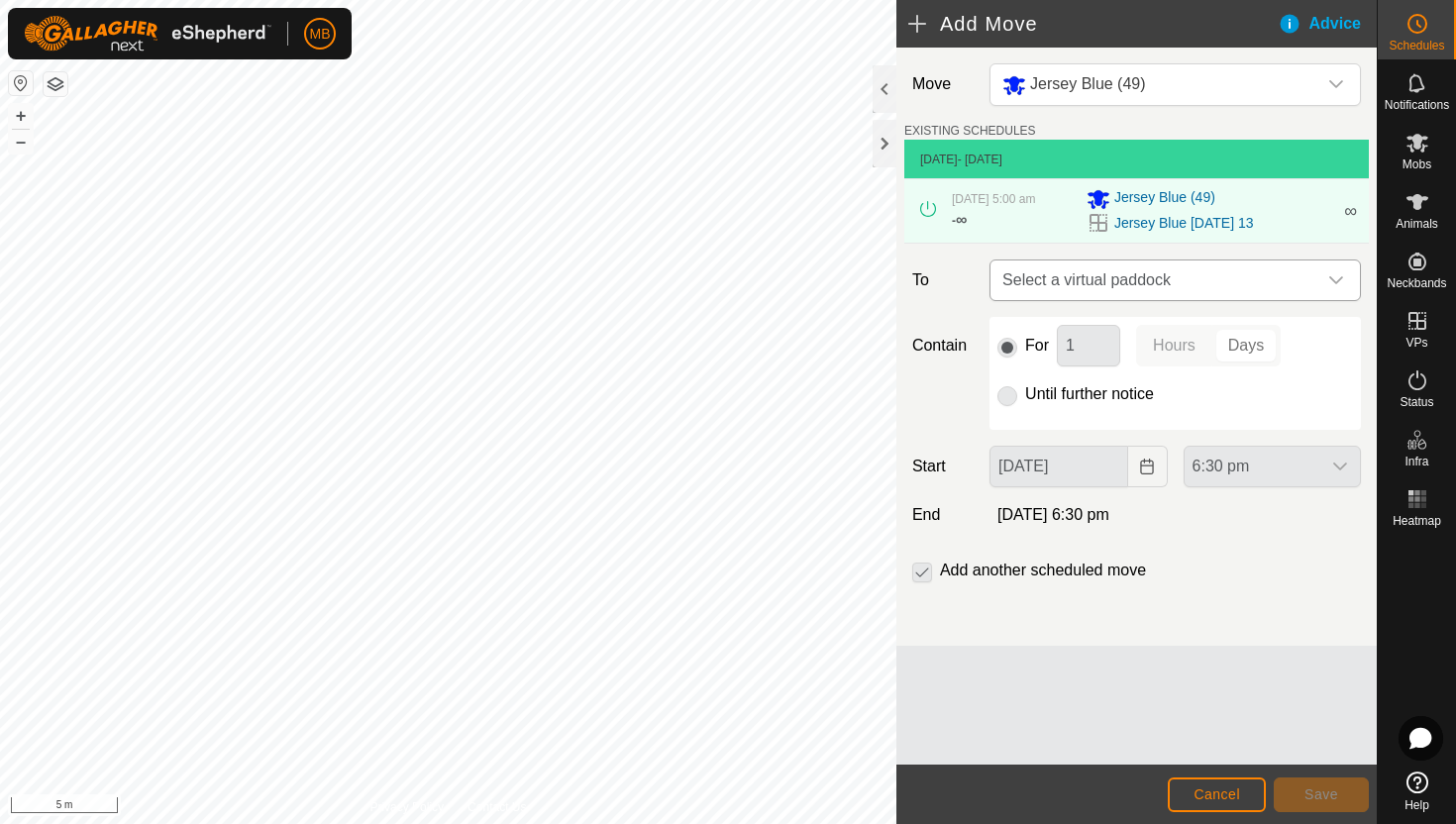 click on "Select a virtual paddock" at bounding box center (1155, 280) 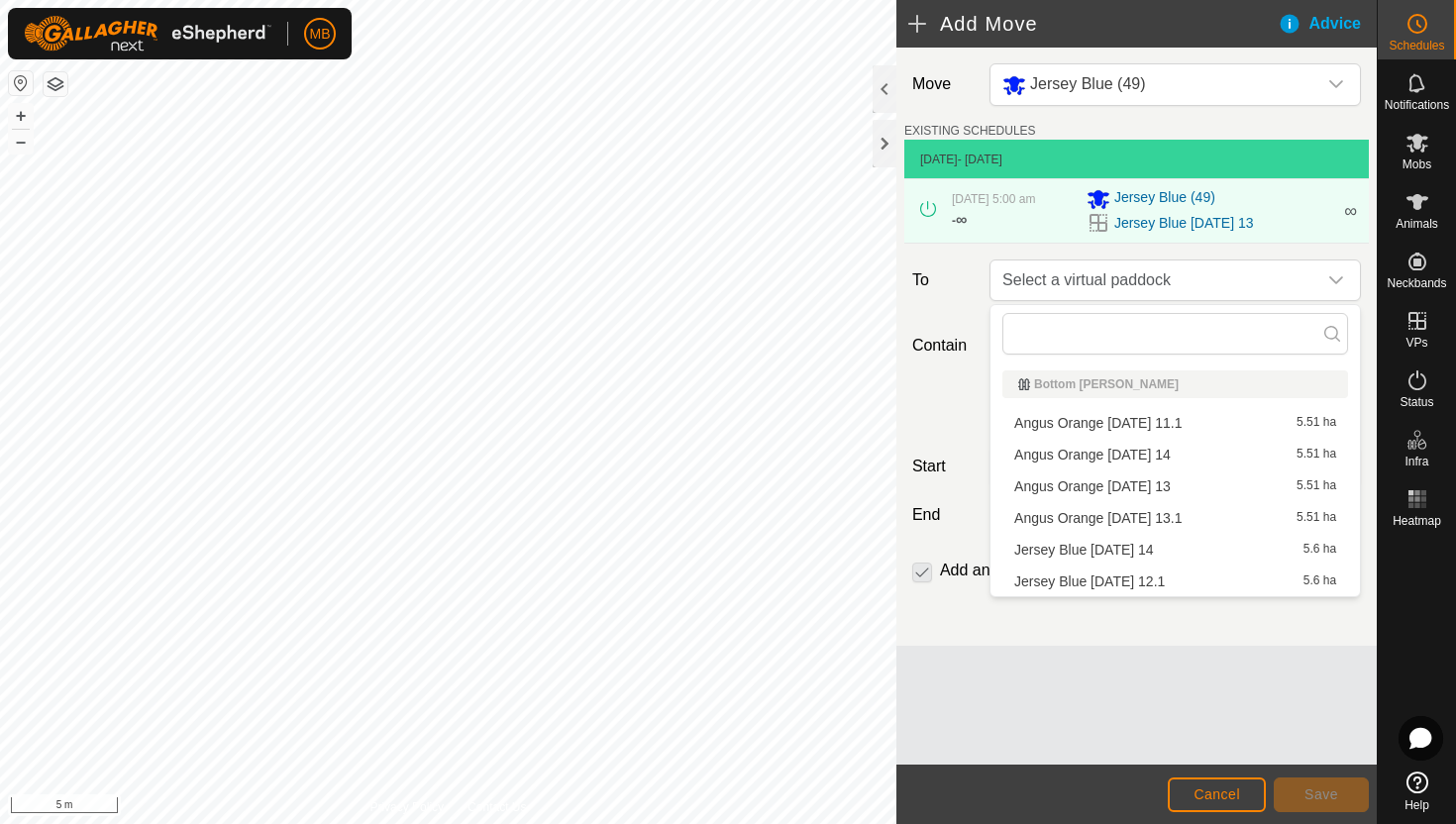 click on "Jersey Blue [DATE] 14  5.6 ha" at bounding box center [1175, 550] 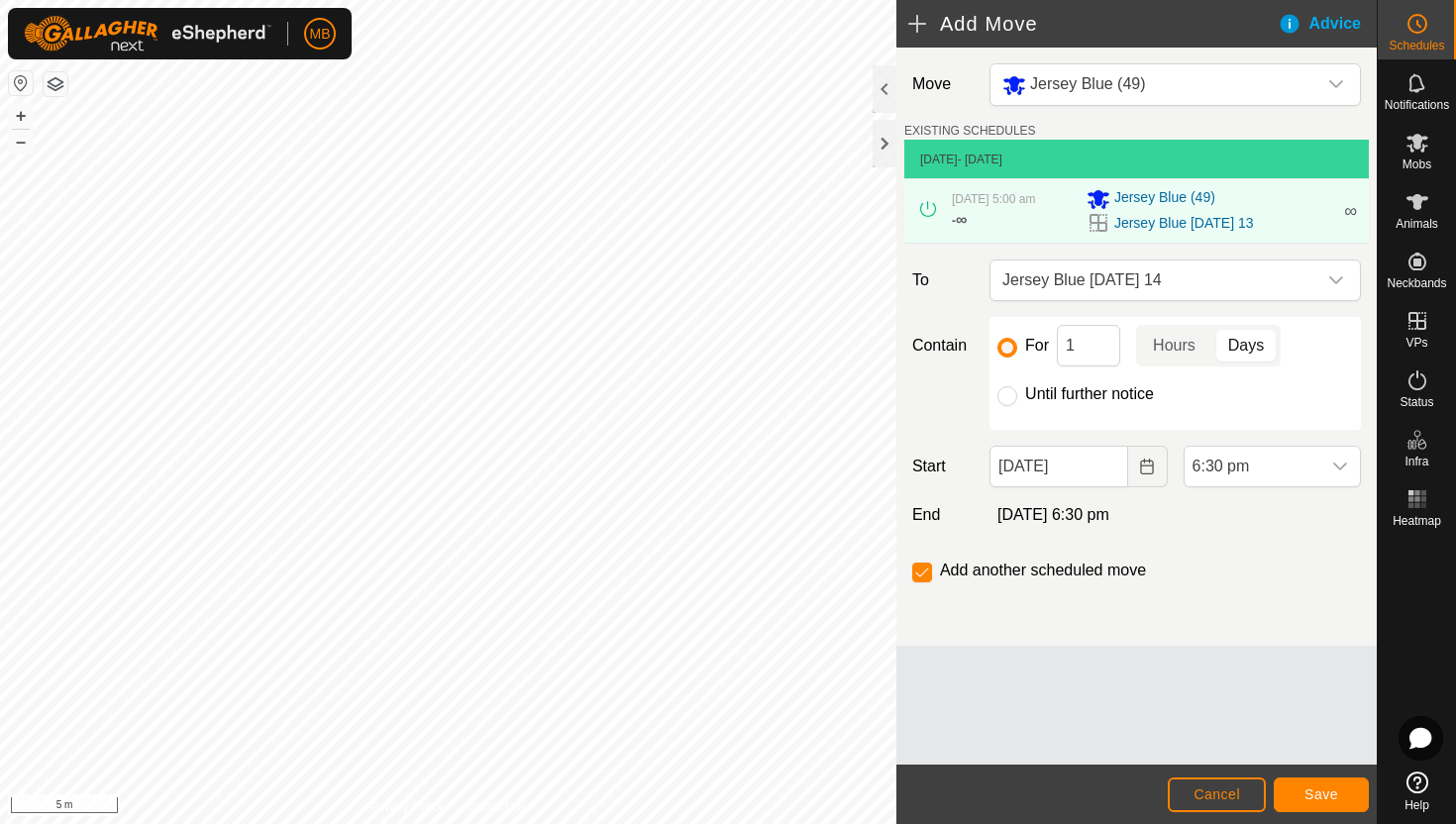 click on "Until further notice" 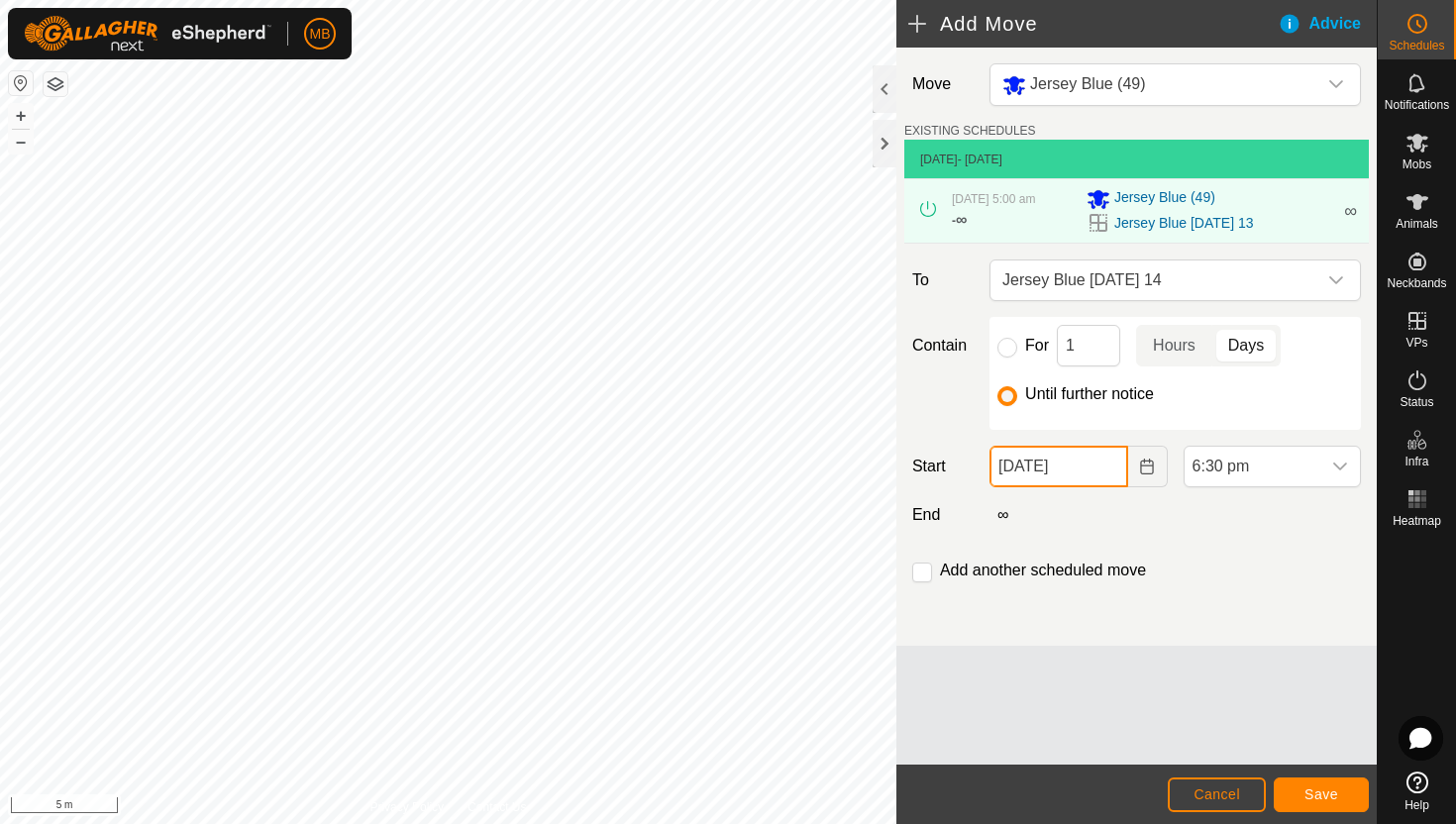click on "[DATE]" 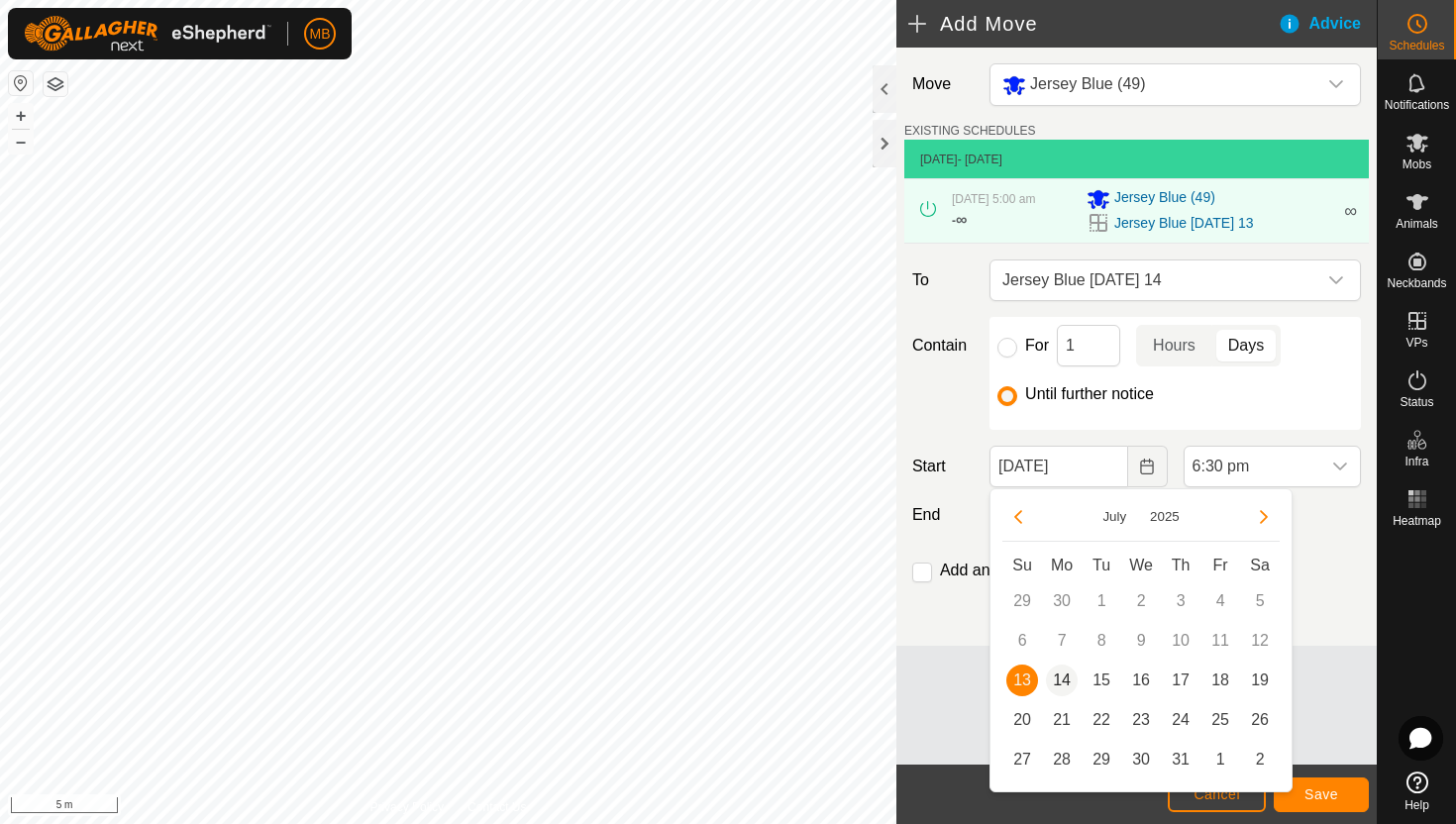 click on "14" at bounding box center [1062, 680] 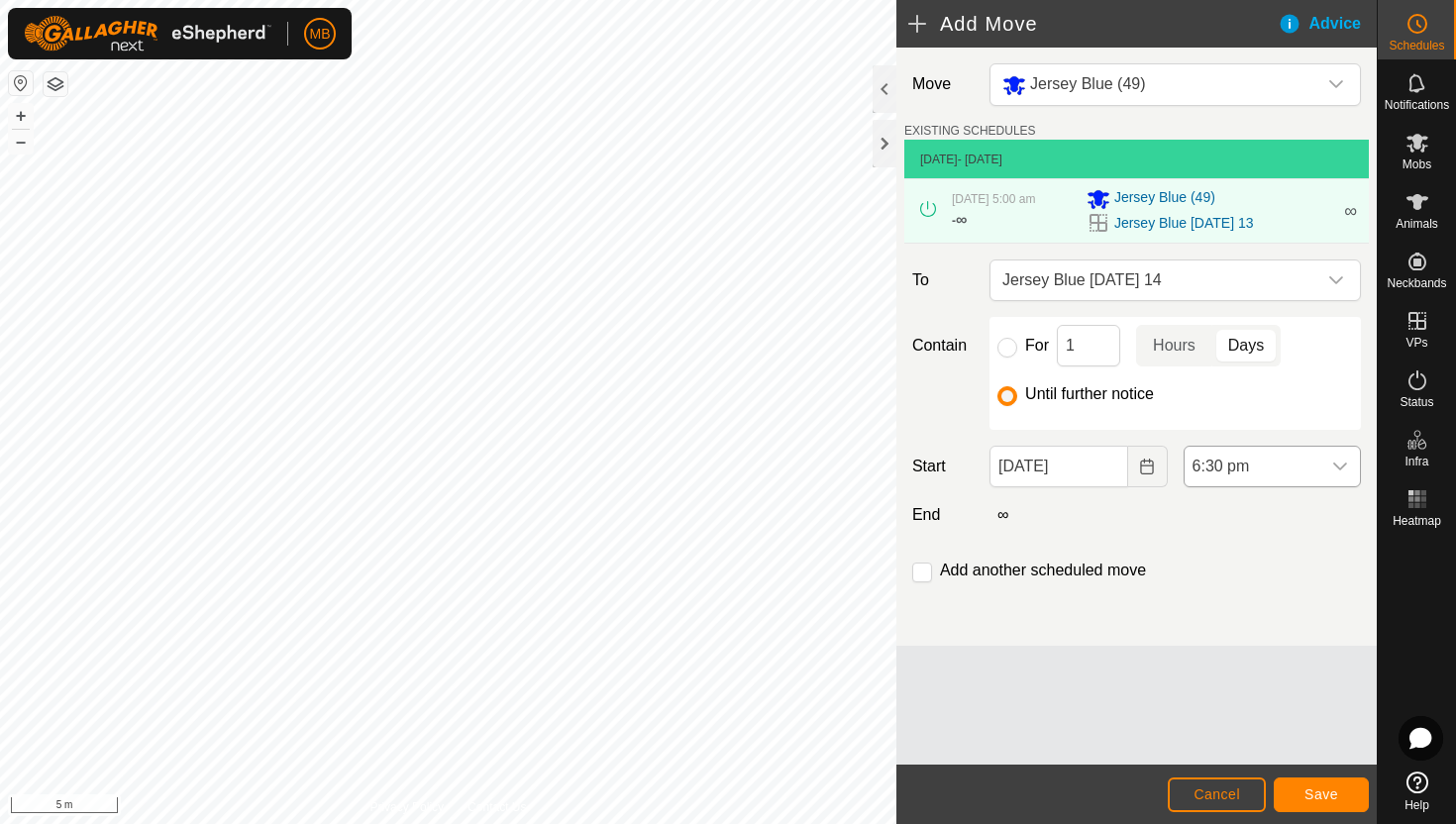 click 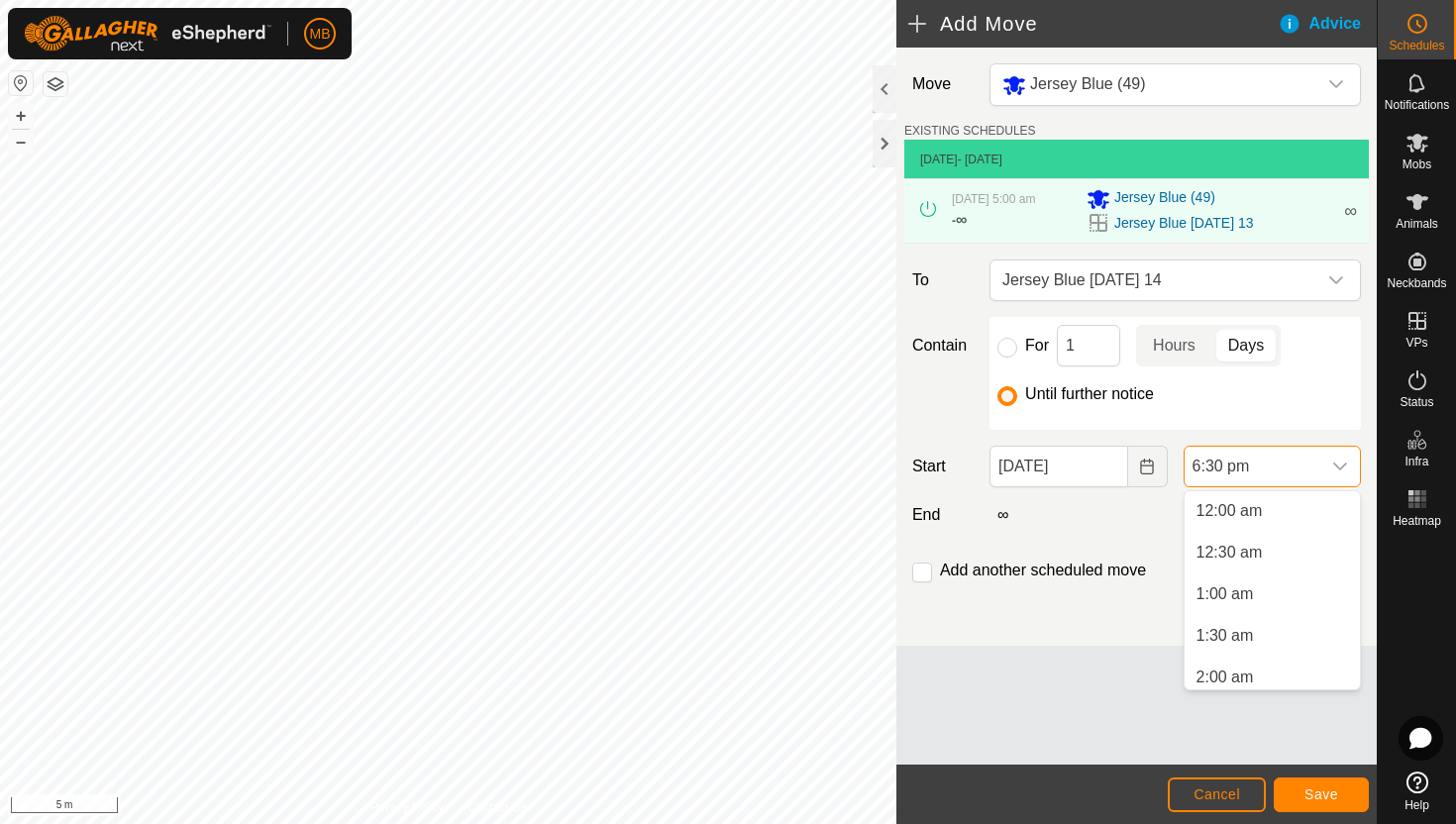 scroll, scrollTop: 1381, scrollLeft: 0, axis: vertical 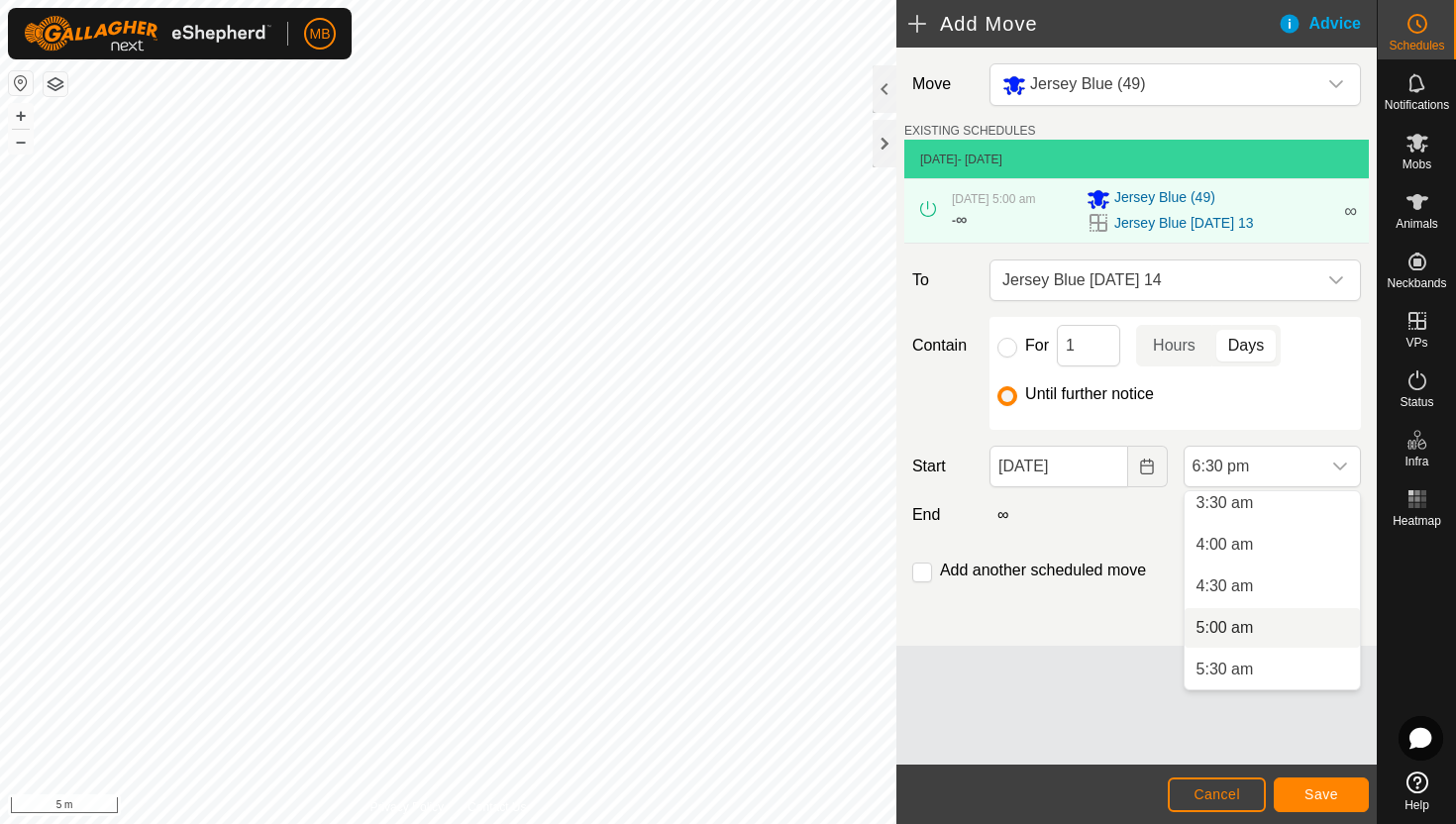 click on "5:00 am" at bounding box center (1272, 628) 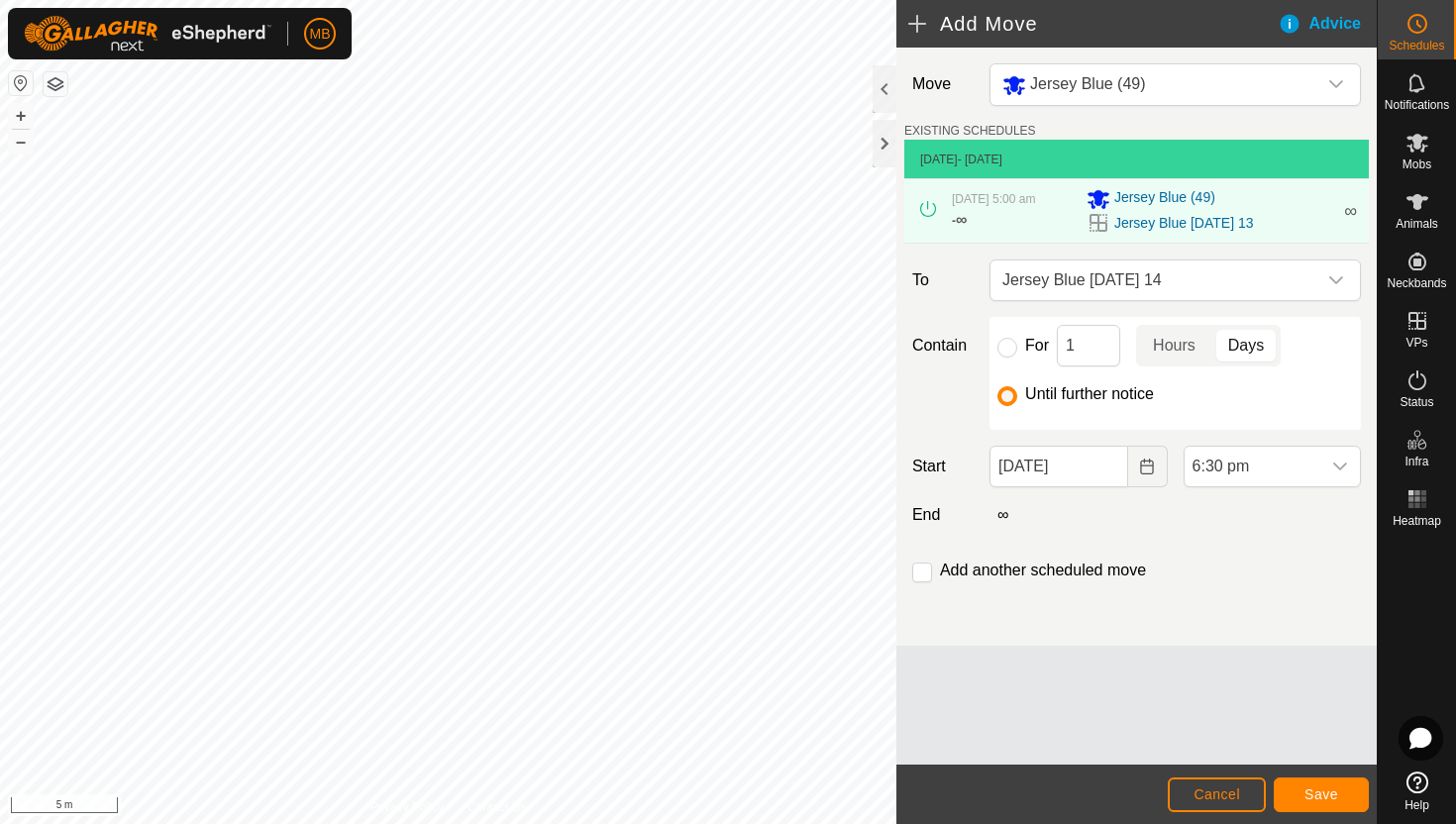 scroll, scrollTop: 1381, scrollLeft: 0, axis: vertical 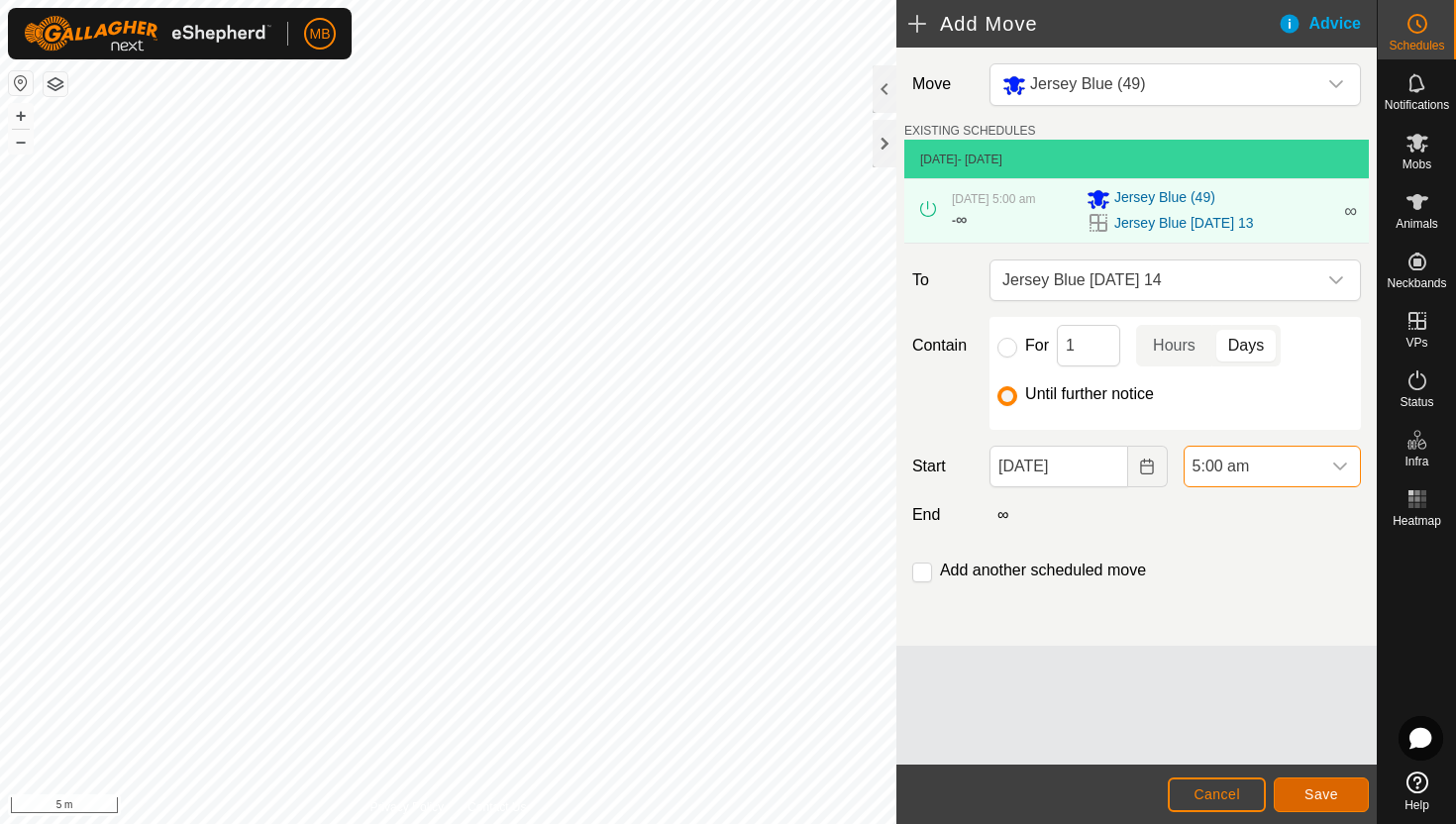 click on "Save" 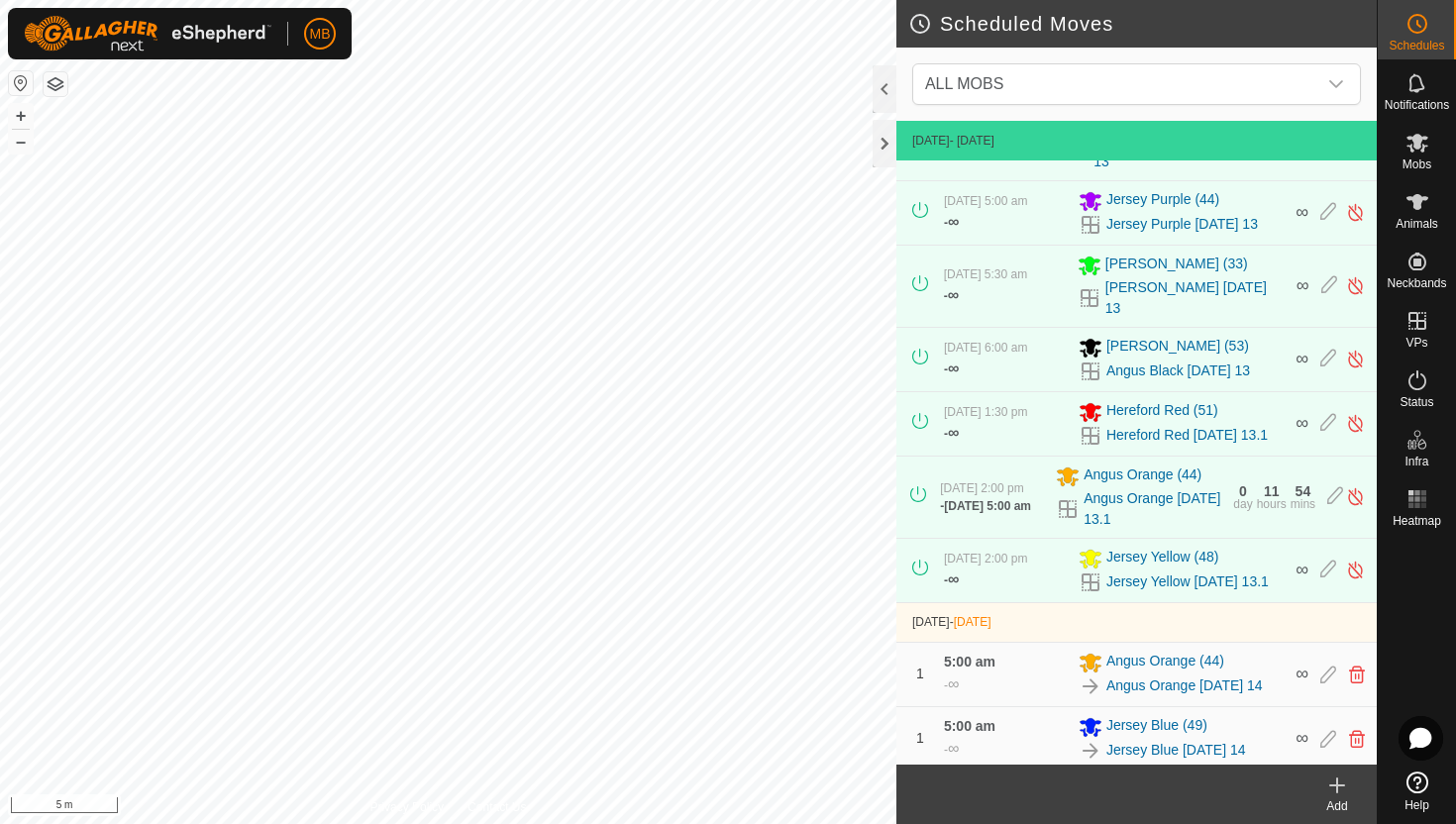 scroll, scrollTop: 0, scrollLeft: 0, axis: both 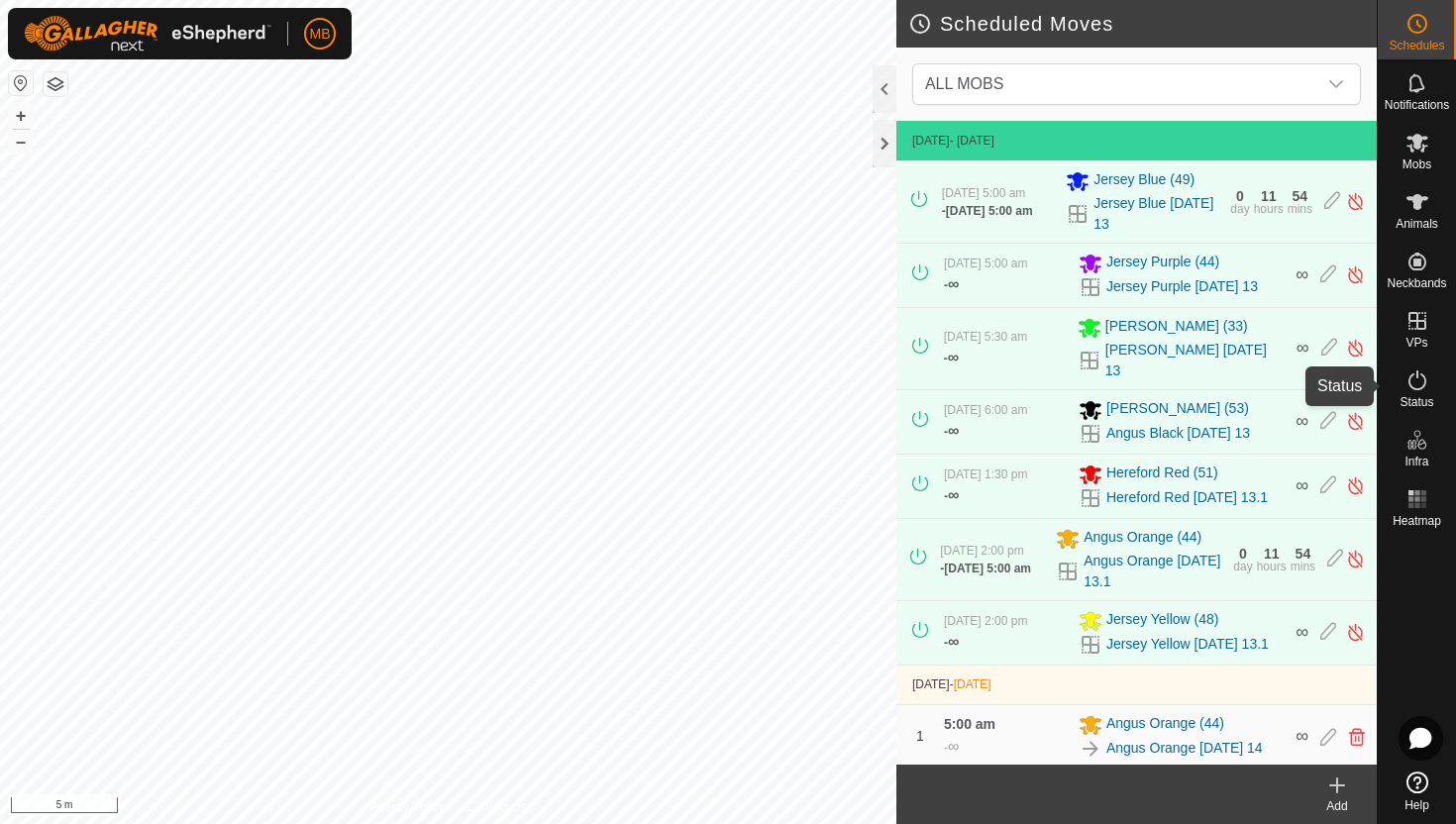 click 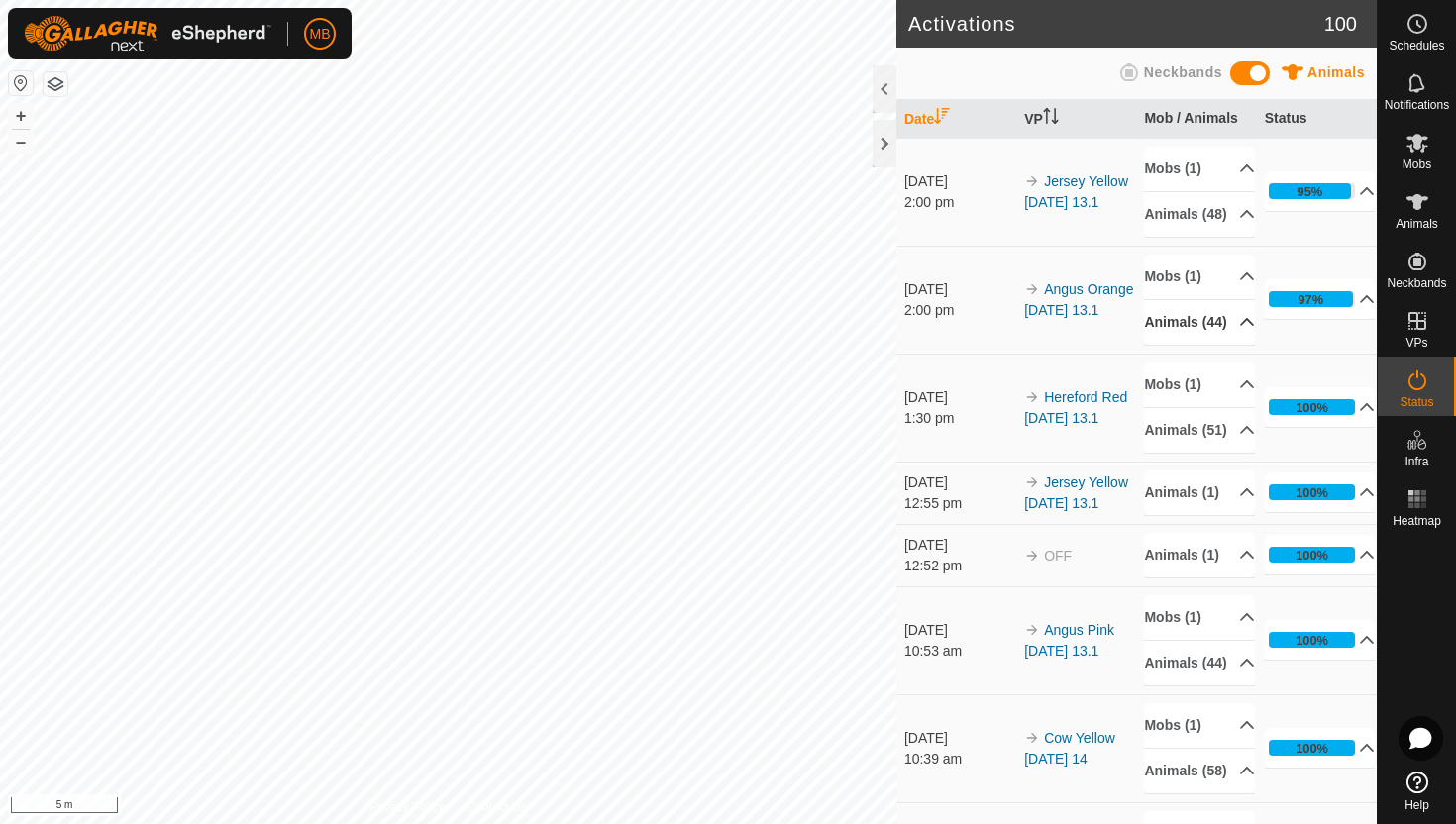 click on "Animals (44)" at bounding box center [1199, 322] 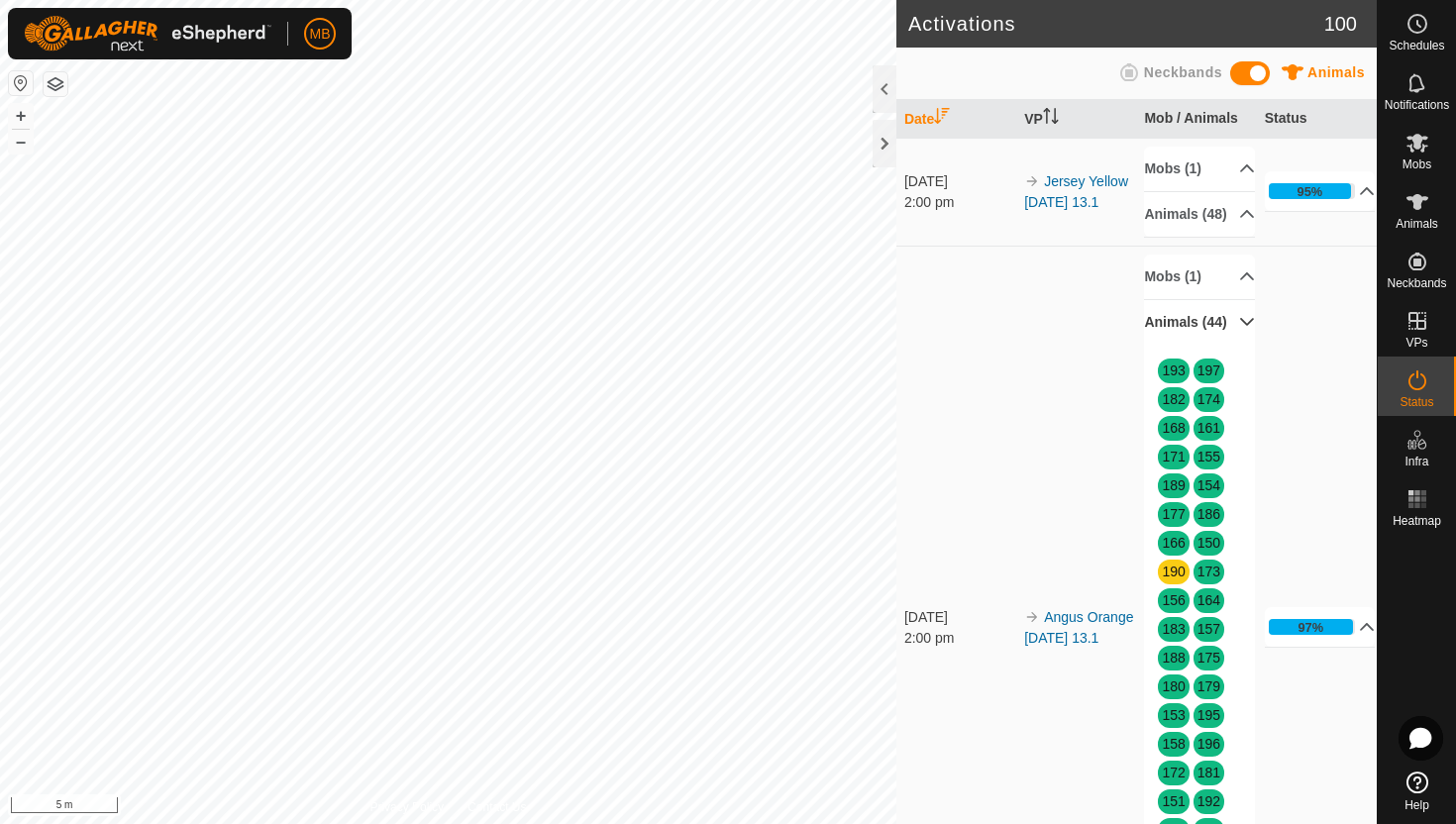 click on "Animals (44)" at bounding box center (1199, 322) 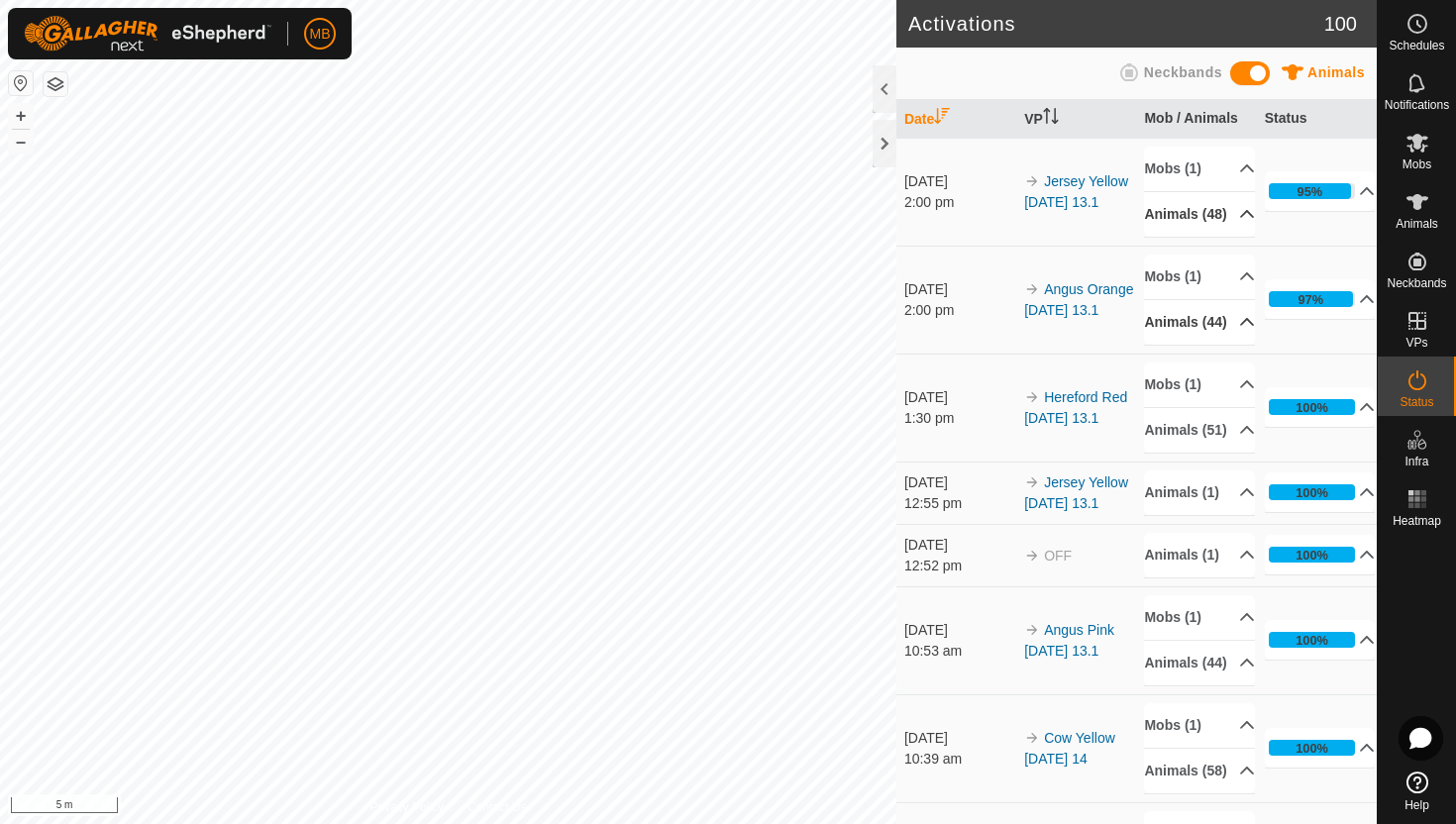 click on "Animals (48)" at bounding box center (1199, 214) 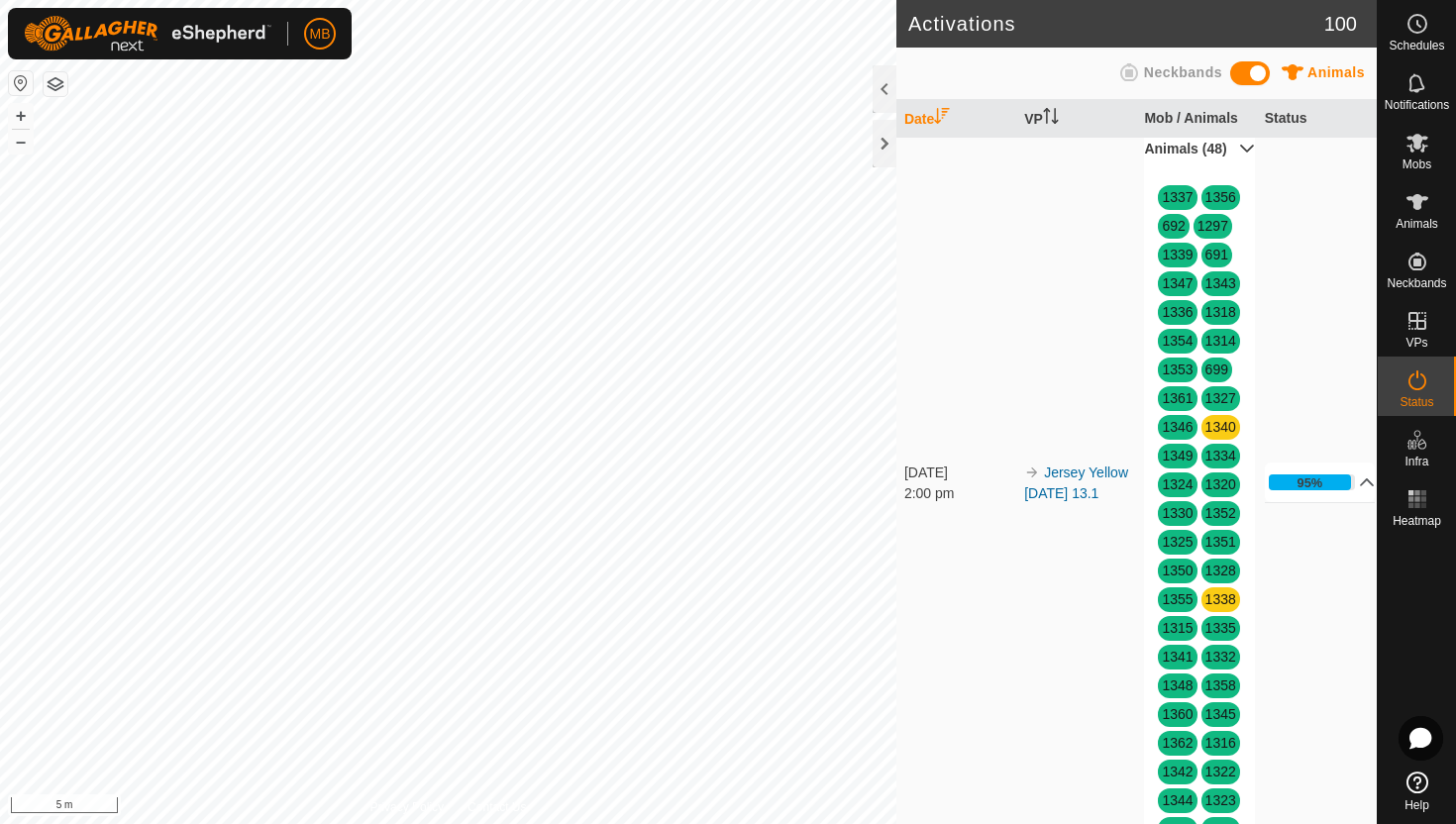 scroll, scrollTop: 0, scrollLeft: 0, axis: both 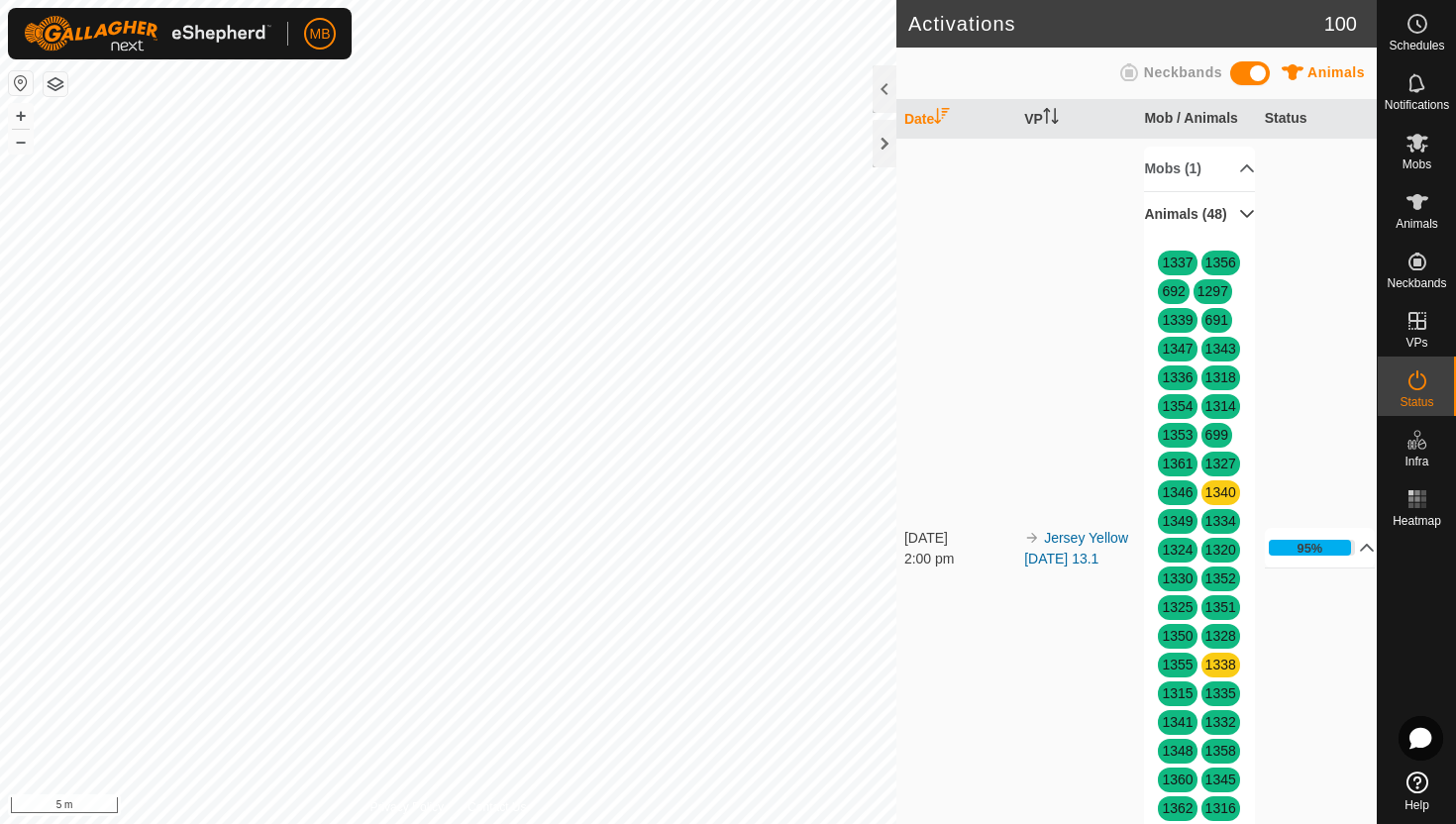 click on "Animals (48)" at bounding box center [1199, 214] 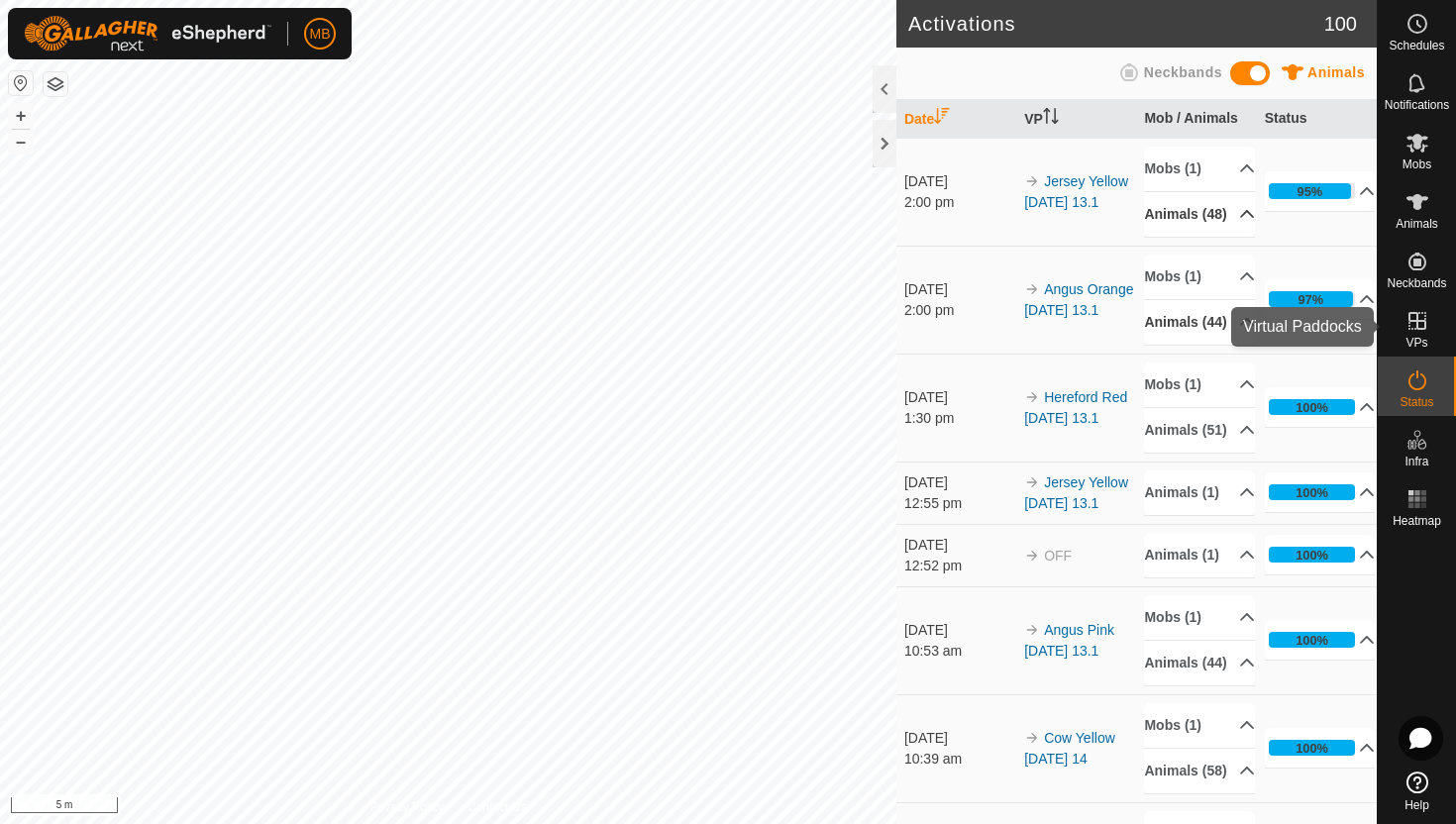 click 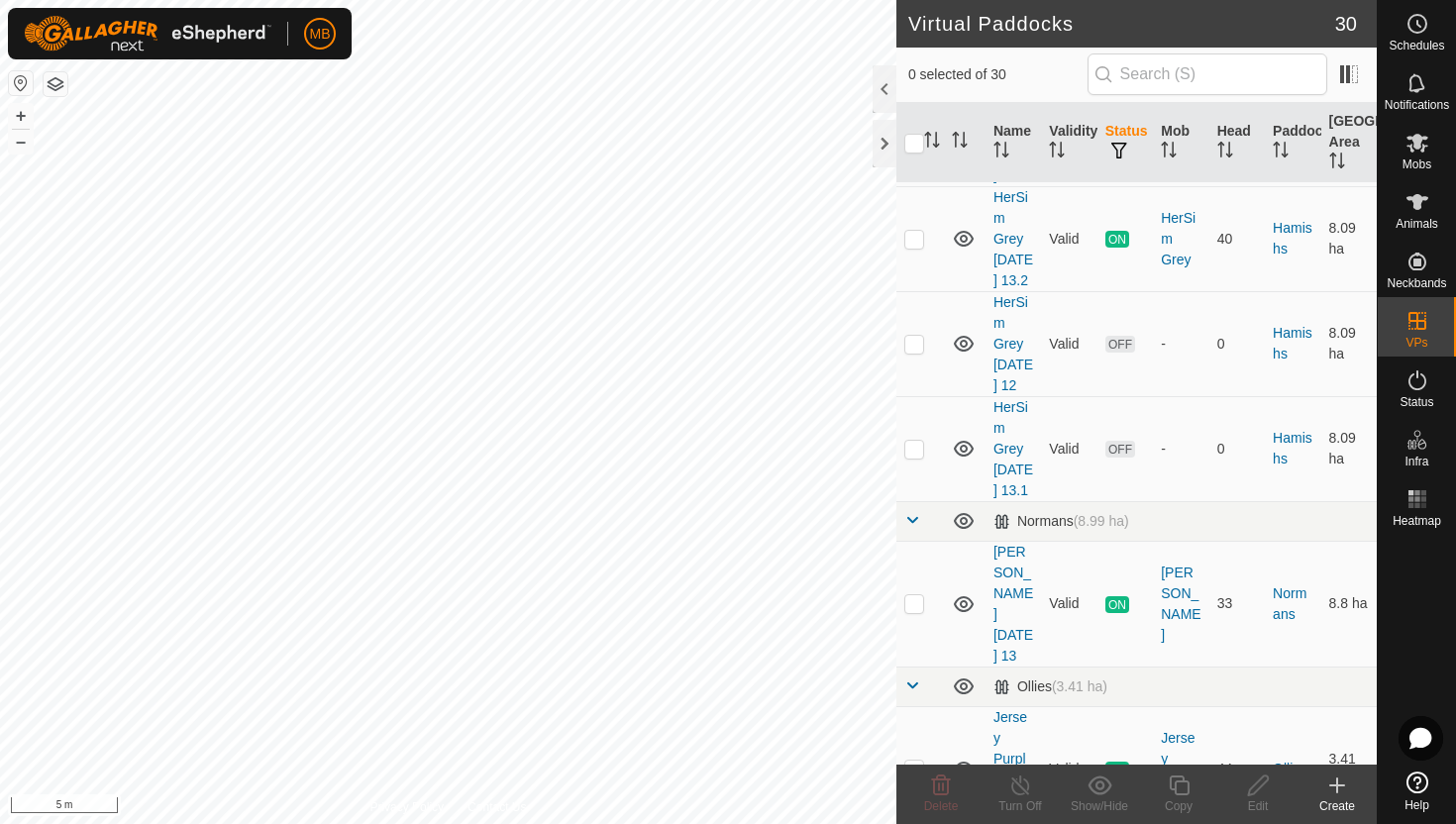 scroll, scrollTop: 1300, scrollLeft: 0, axis: vertical 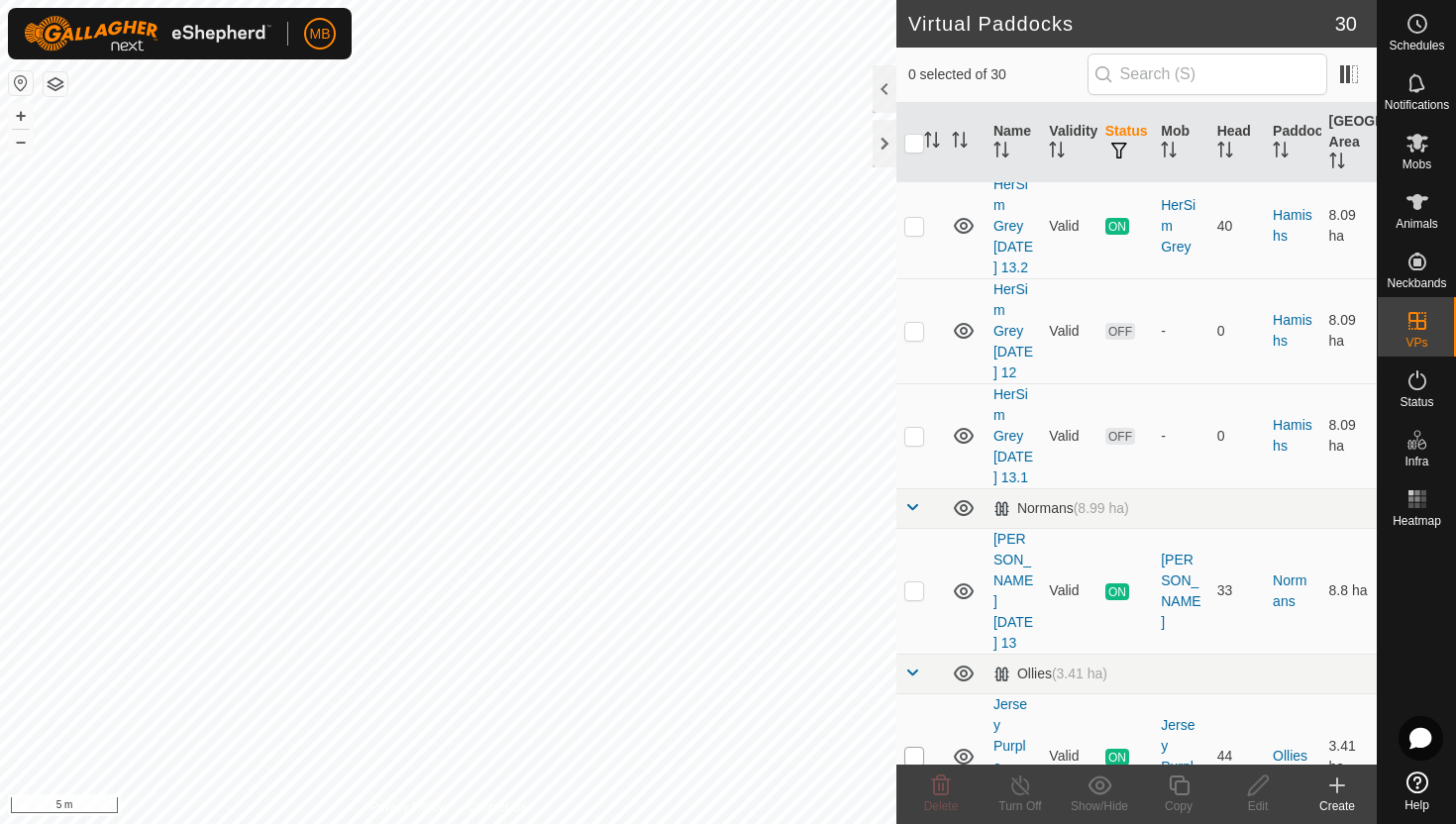 click at bounding box center [914, 757] 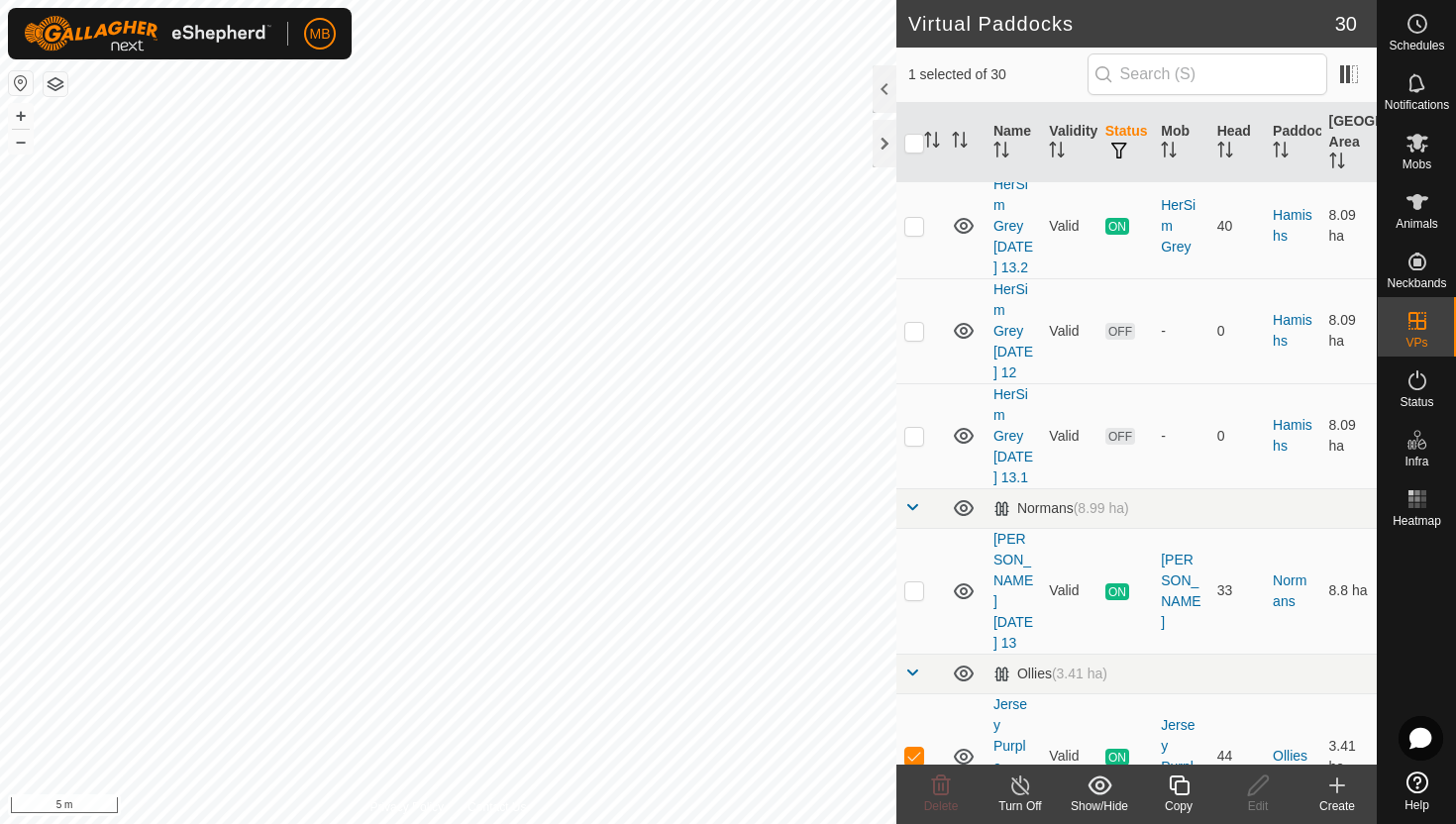 click 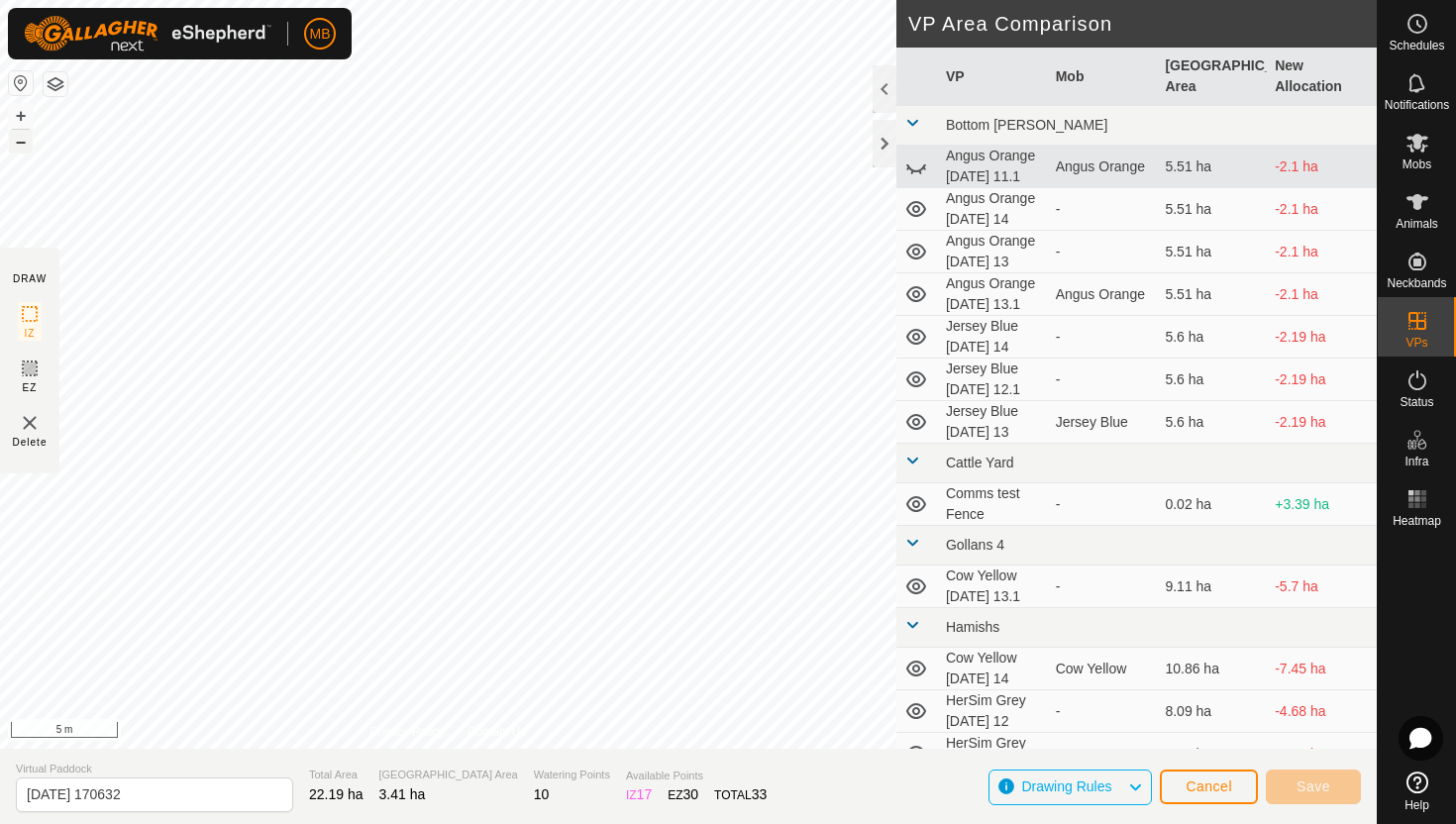 click on "–" at bounding box center (21, 142) 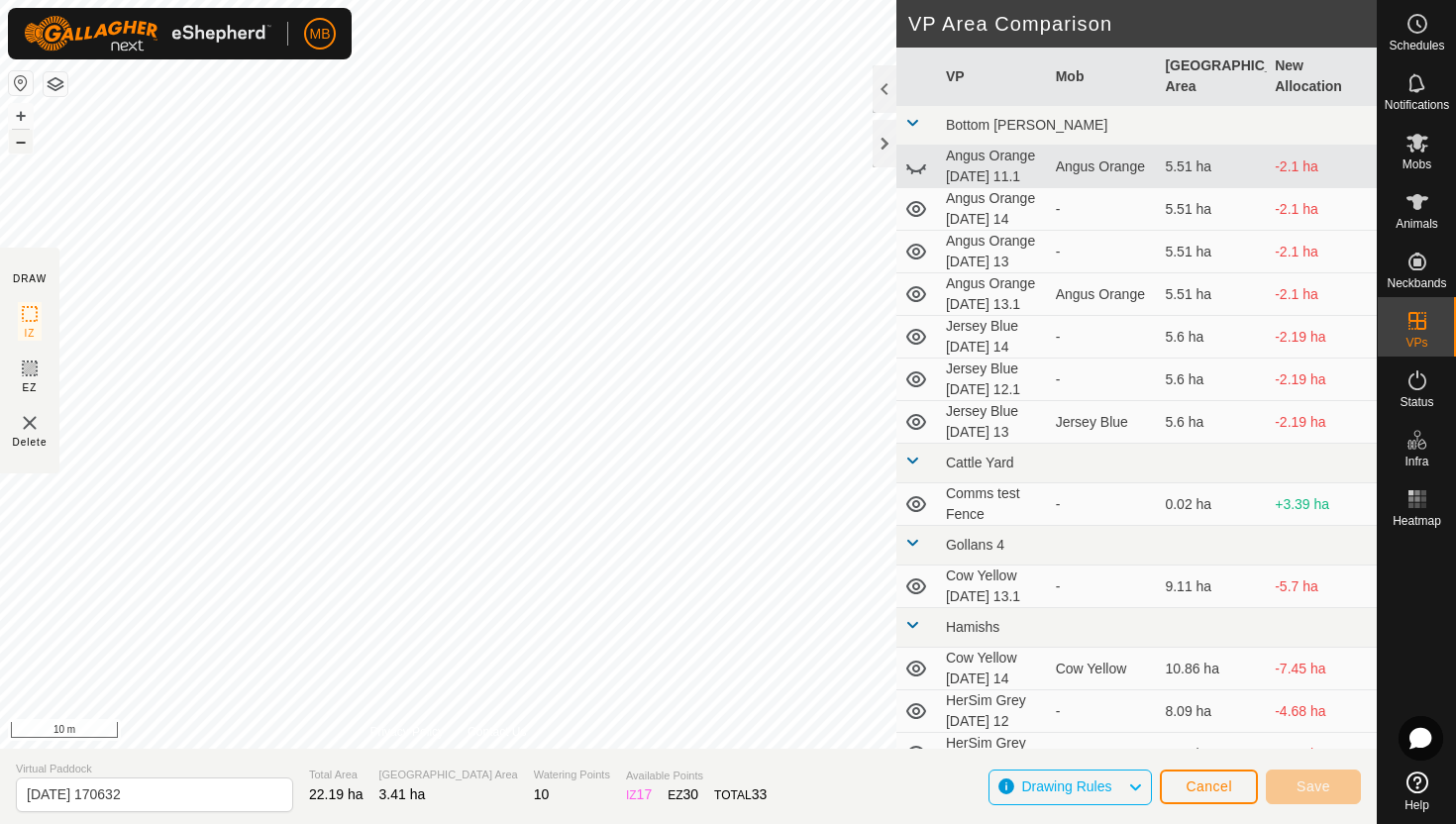 click on "–" at bounding box center (21, 142) 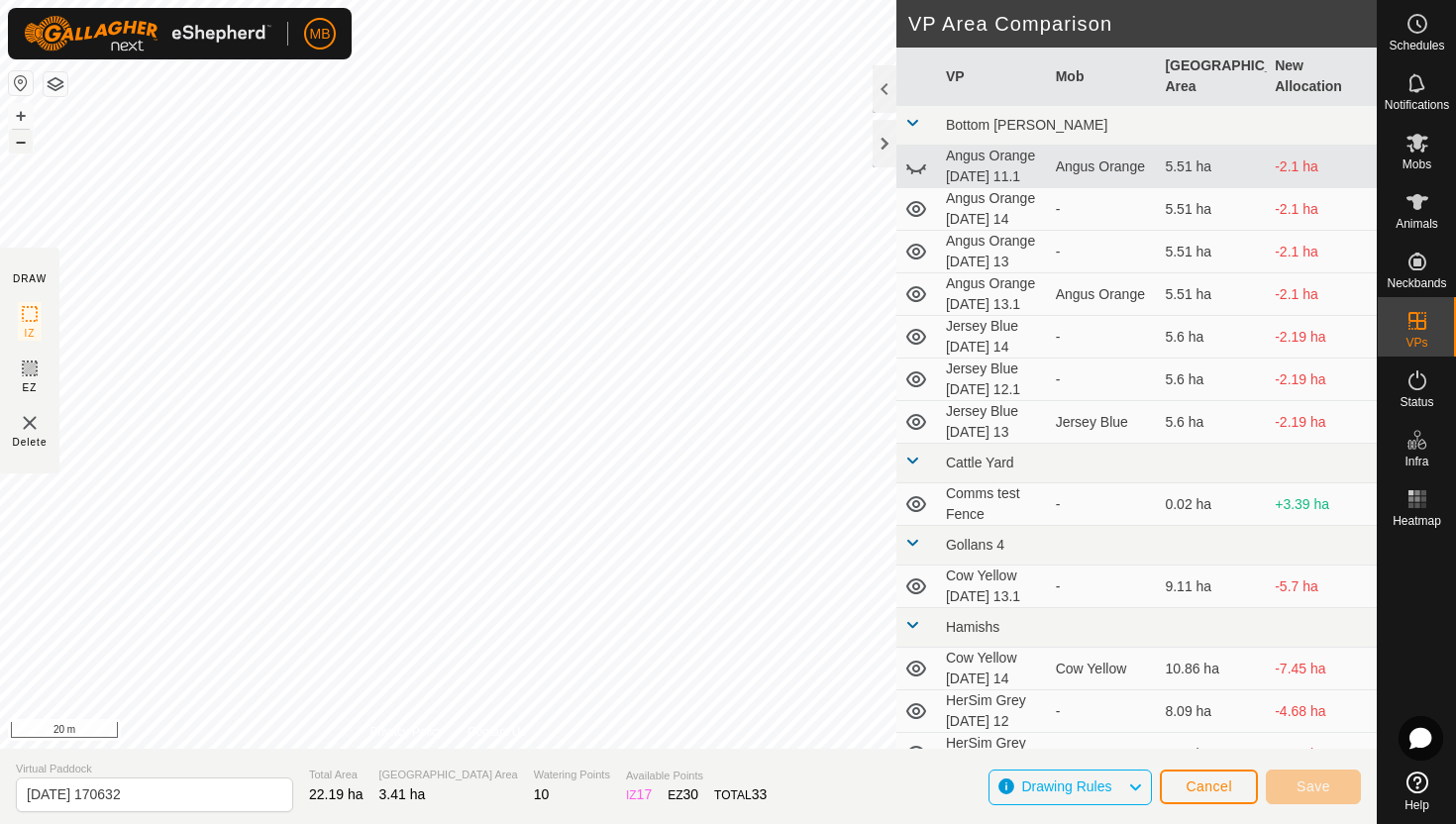 click on "–" at bounding box center (21, 142) 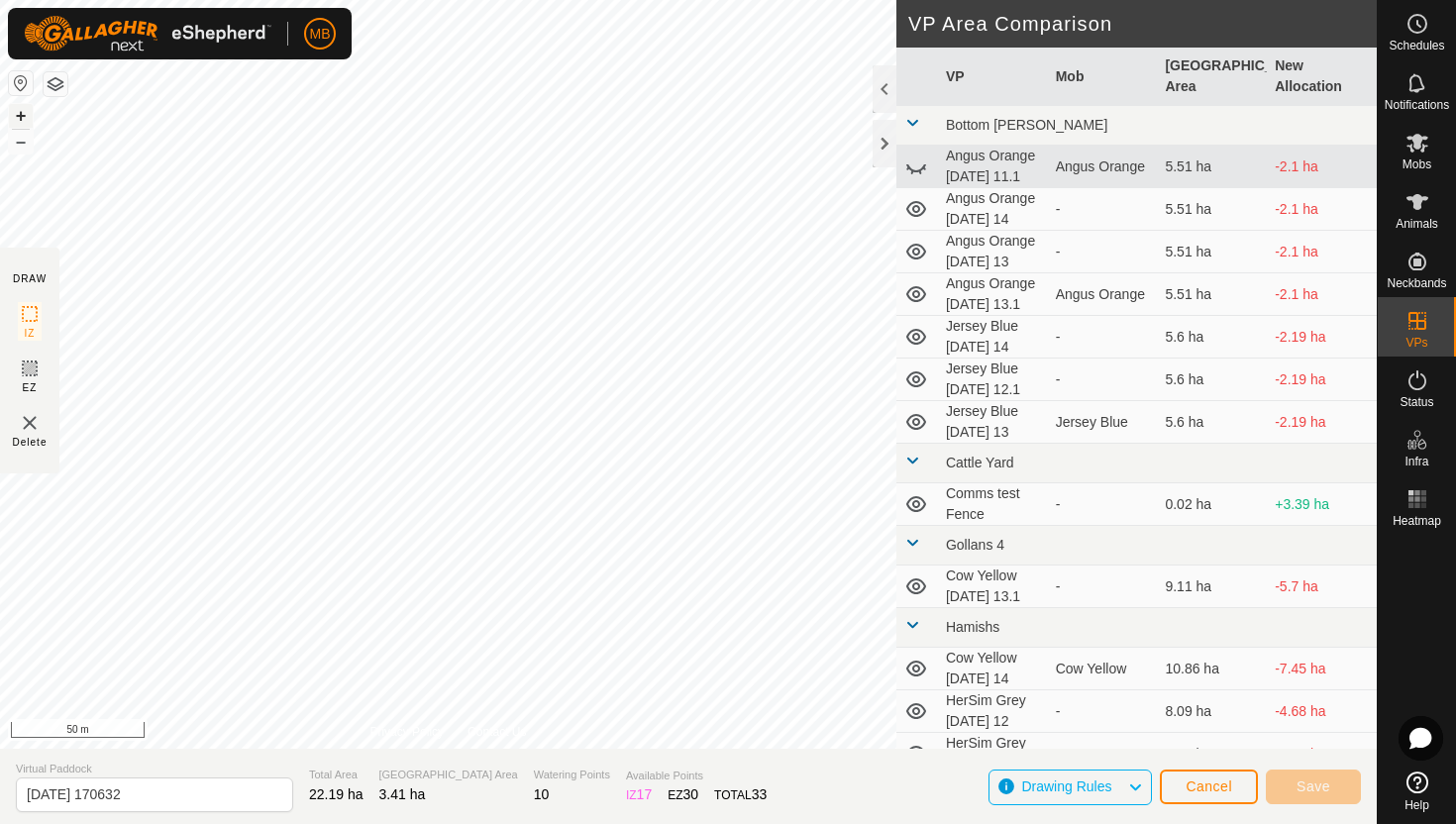click on "+" at bounding box center [21, 116] 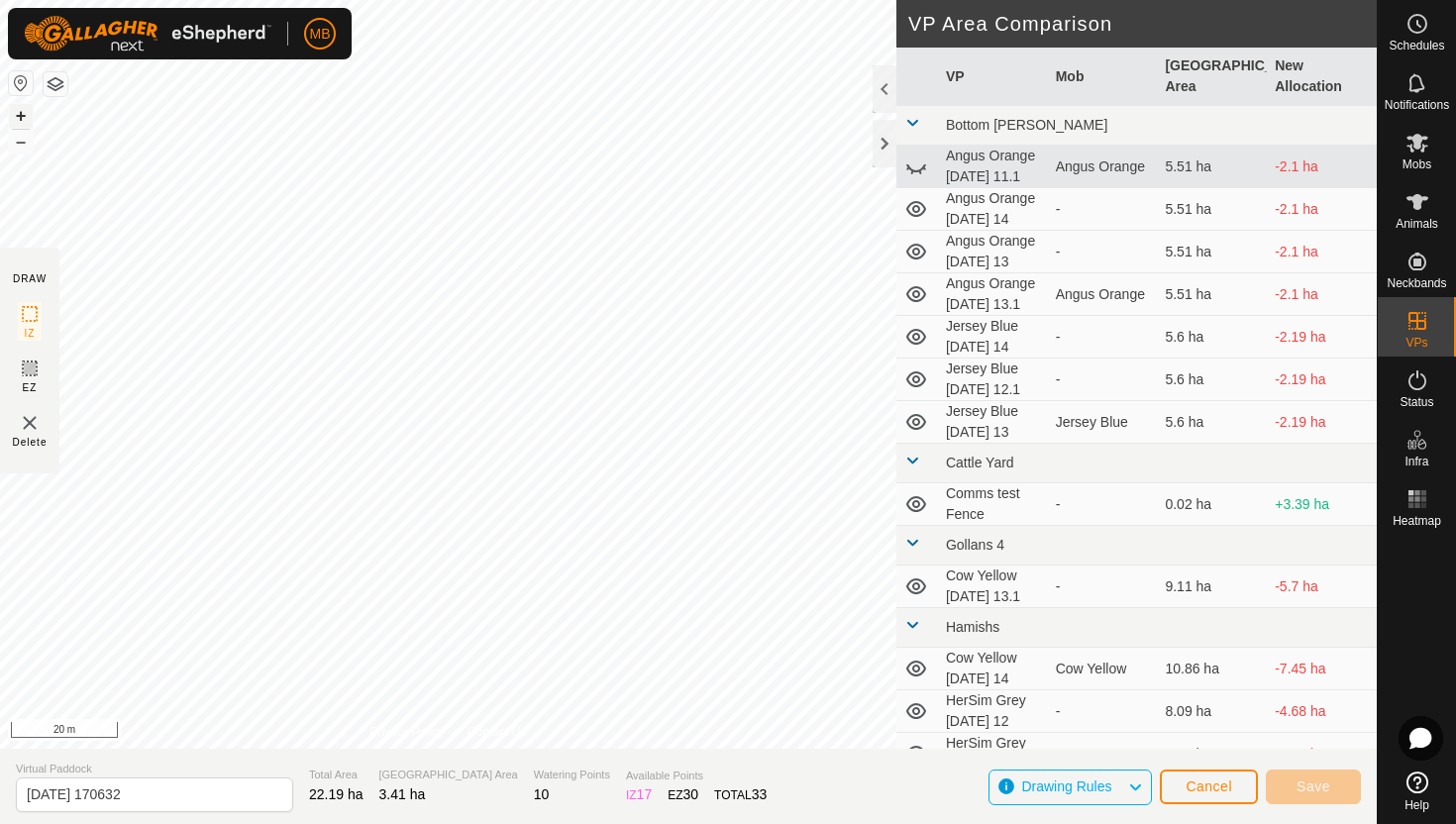 click on "+" at bounding box center (21, 116) 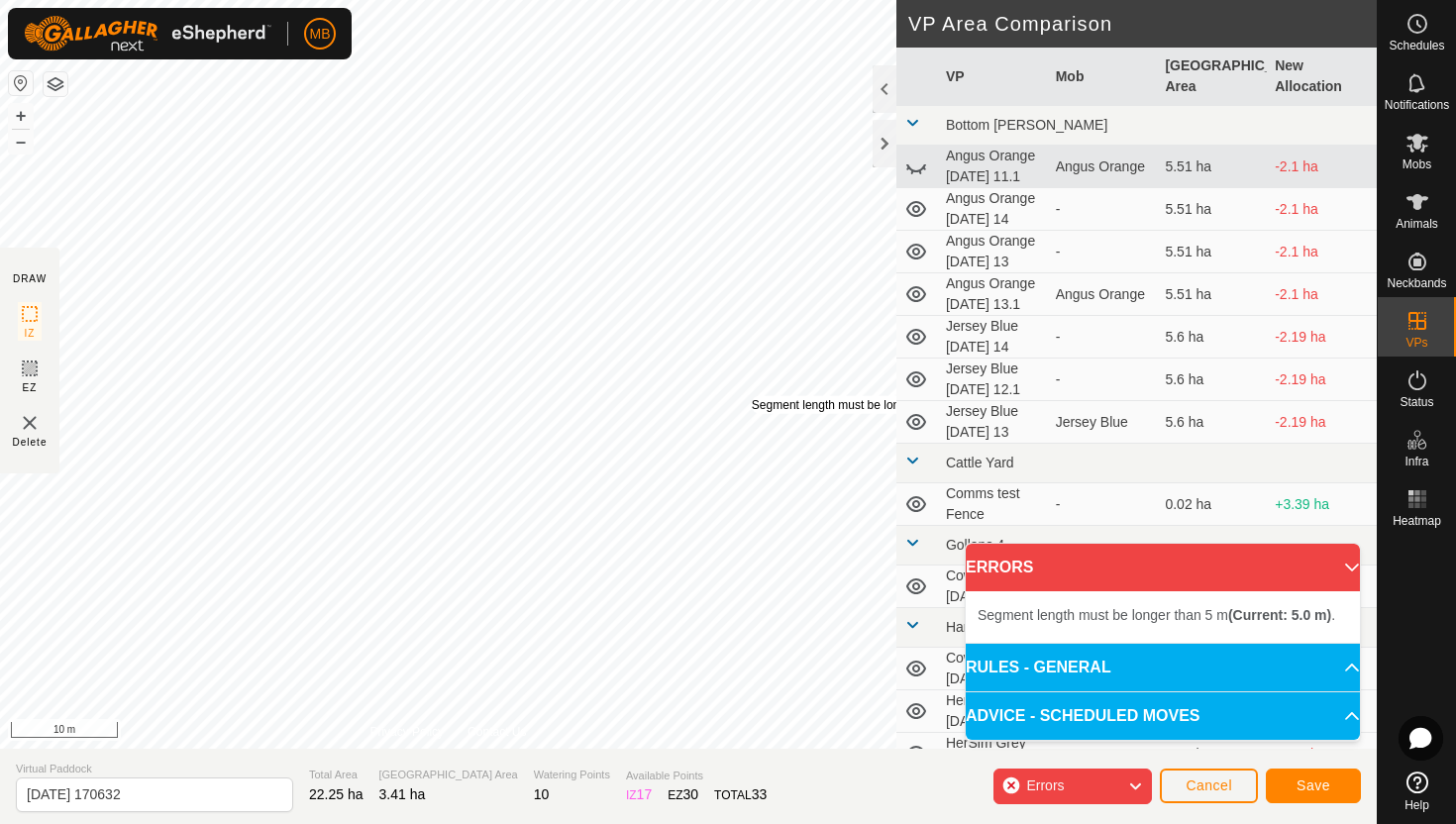 click on "Segment length must be longer than 5 m  (Current: 5.0 m) ." at bounding box center (904, 405) 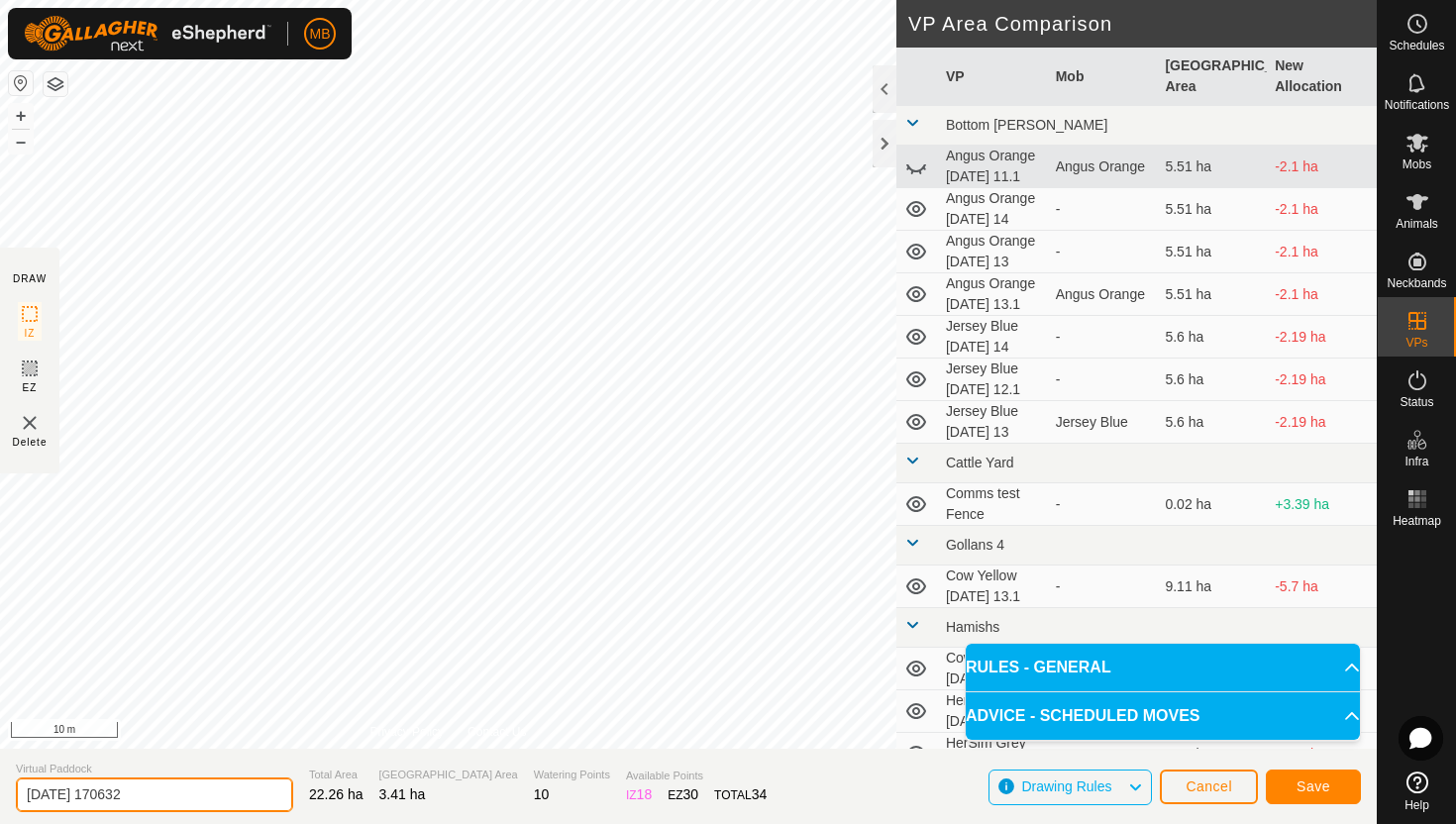 click on "[DATE] 170632" 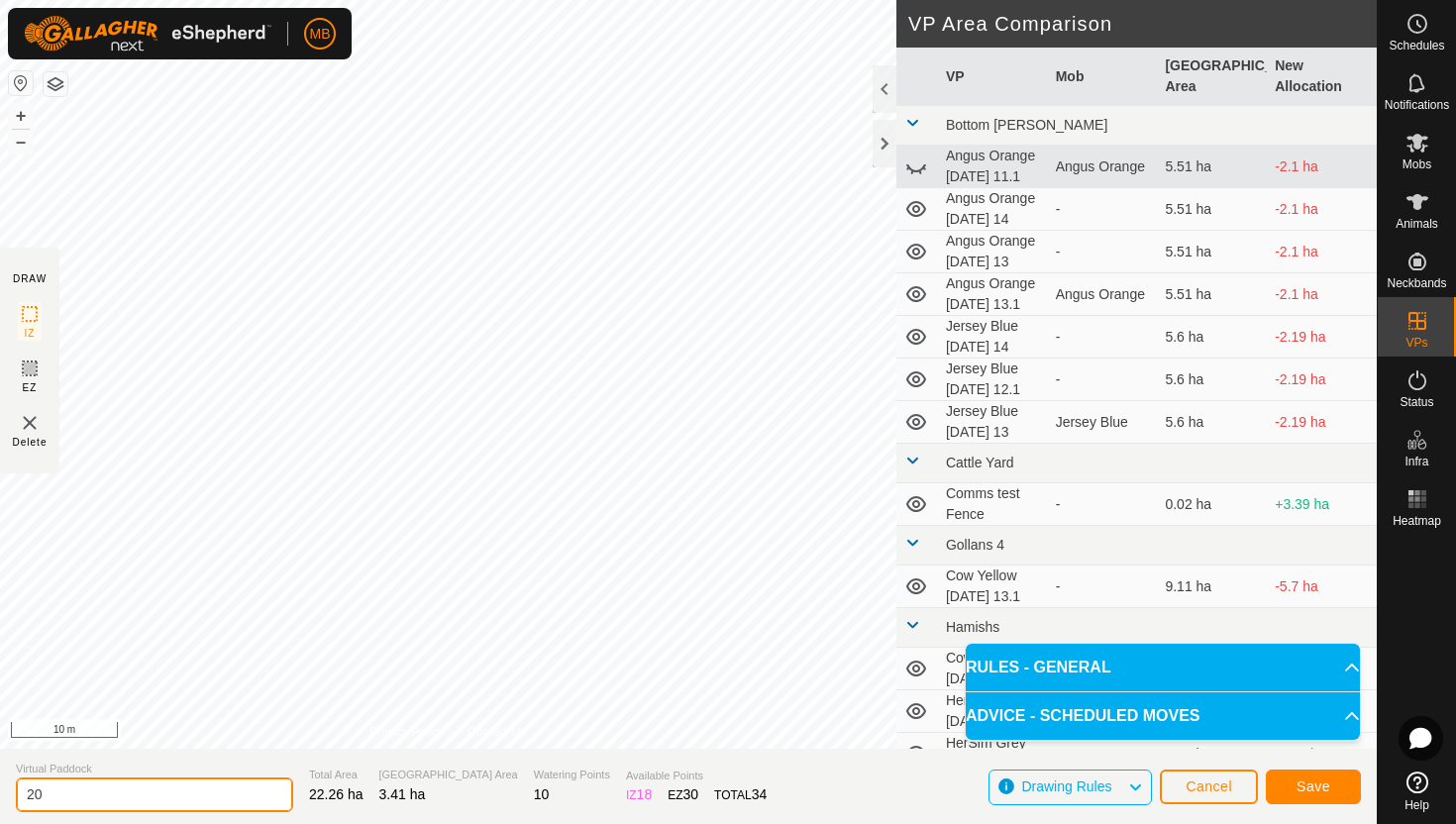 type on "2" 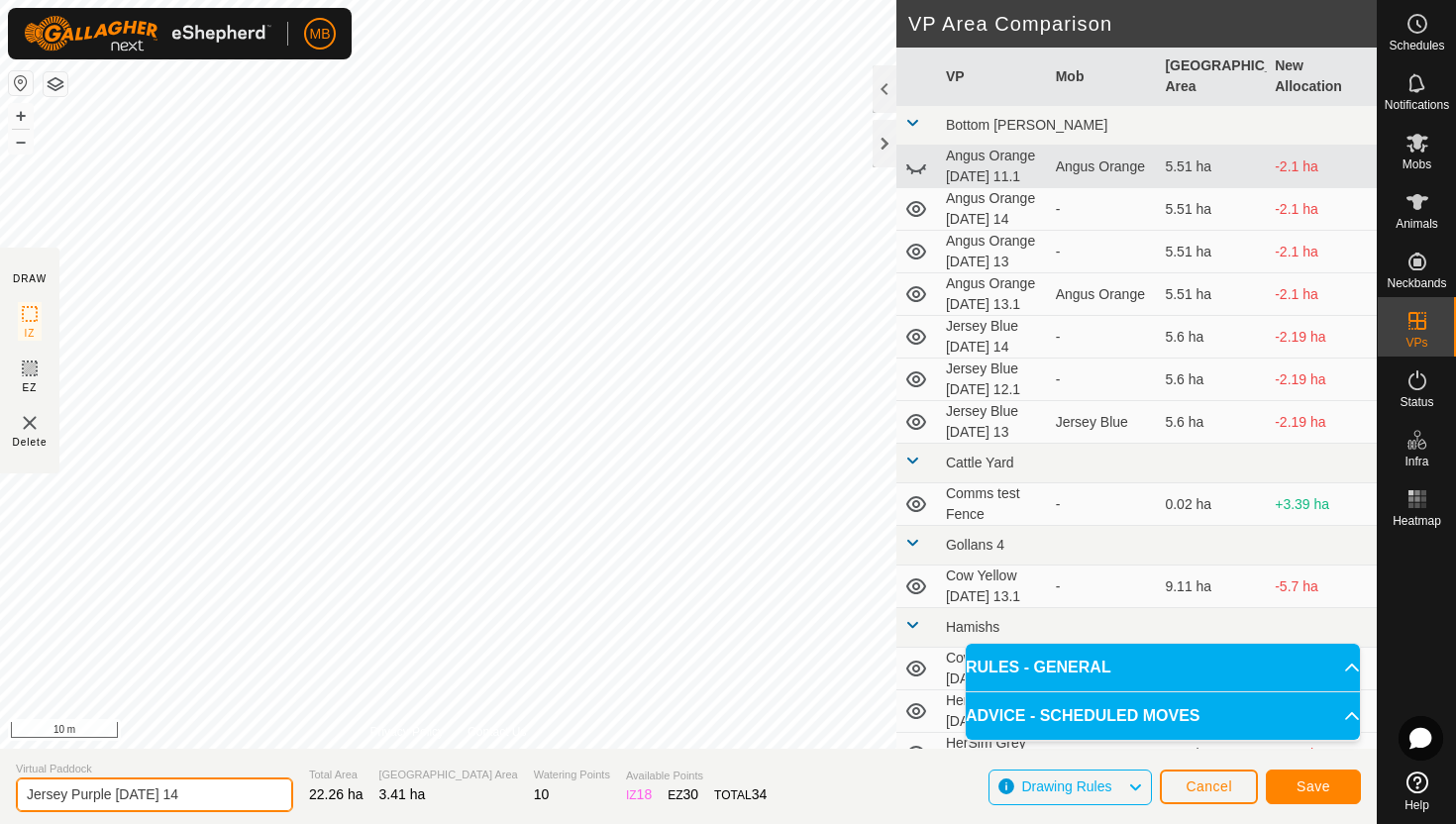 type on "Jersey Purple [DATE] 14" 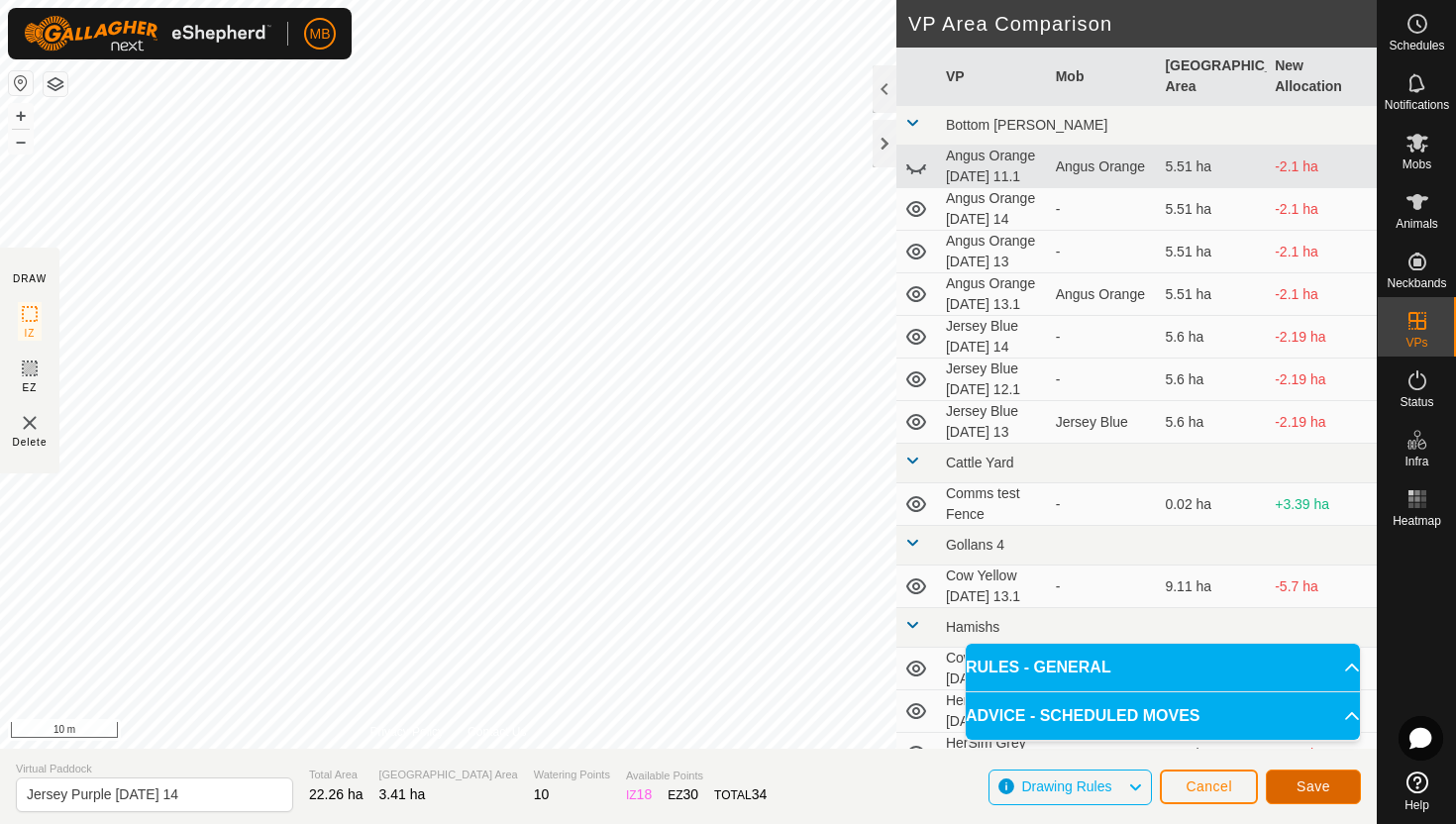 click on "Save" 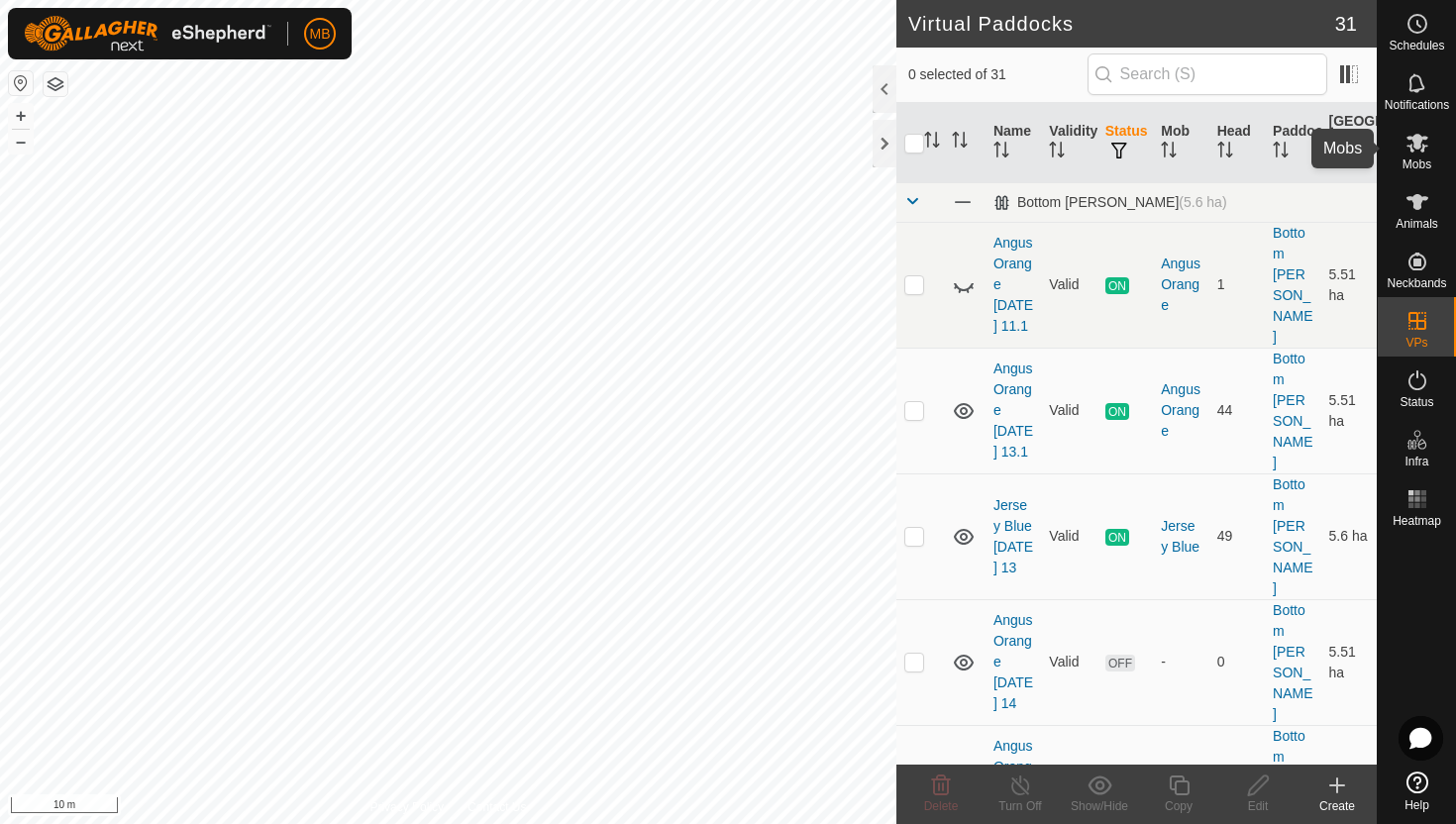 click 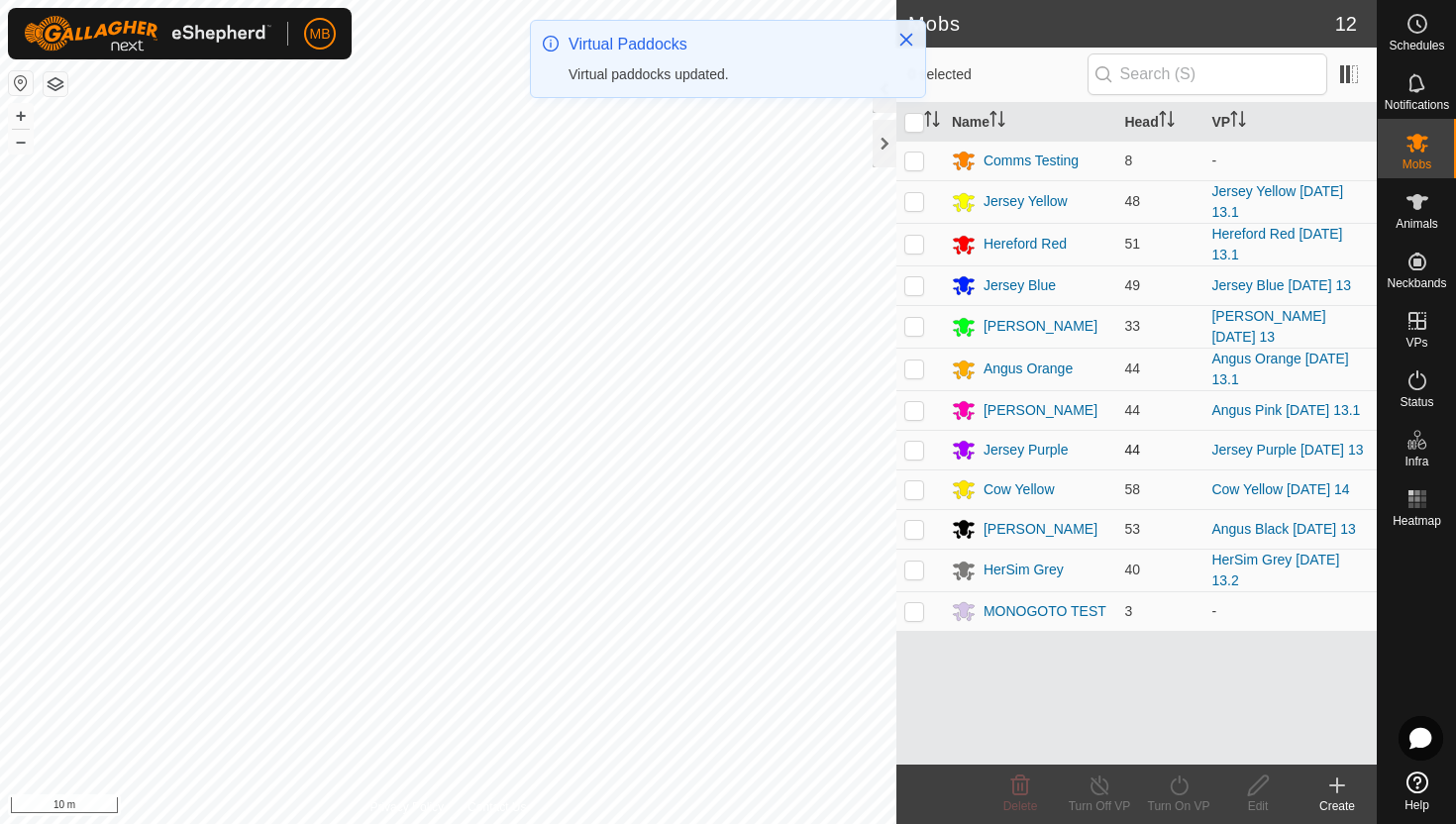 click at bounding box center (914, 450) 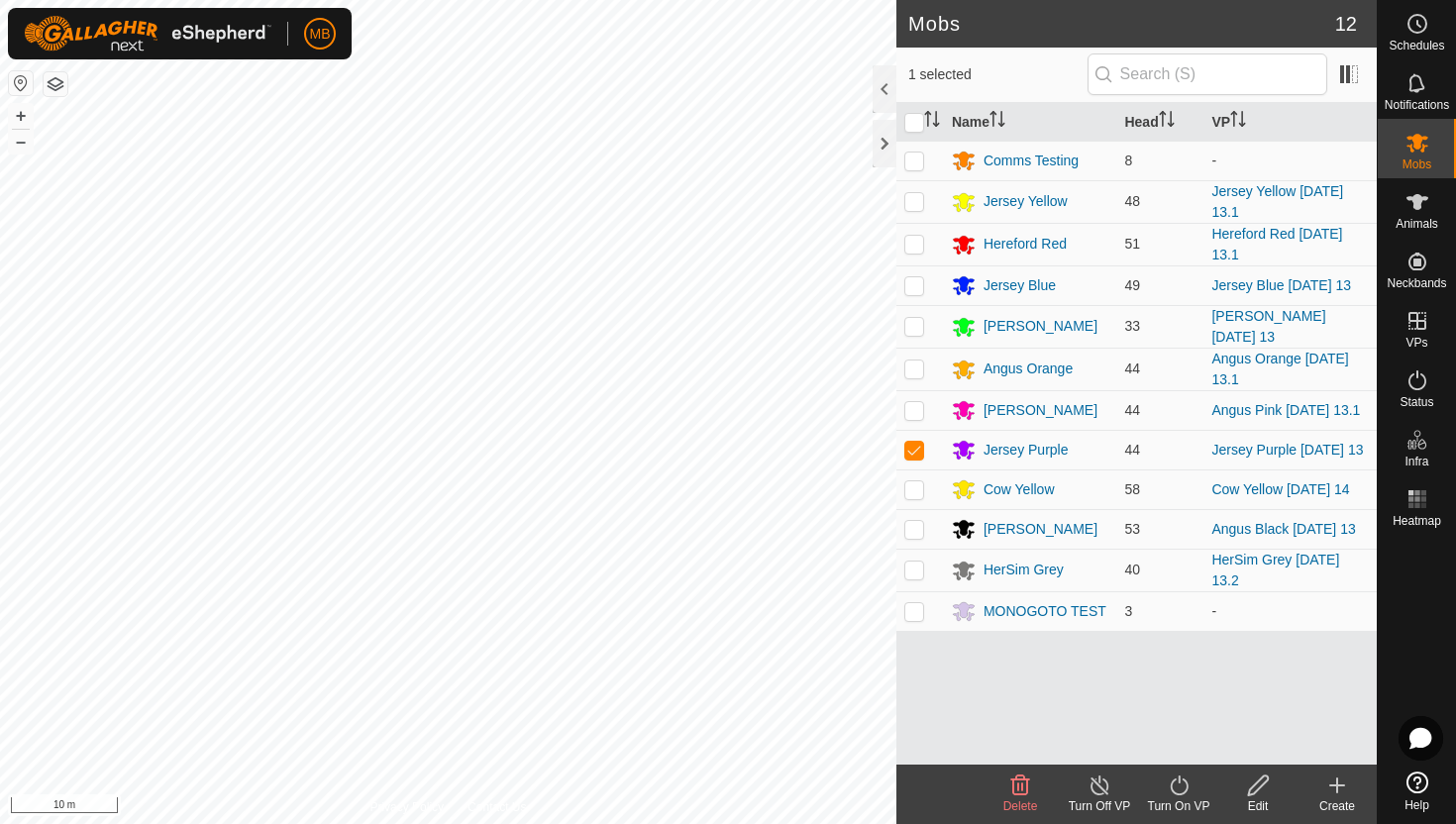 click 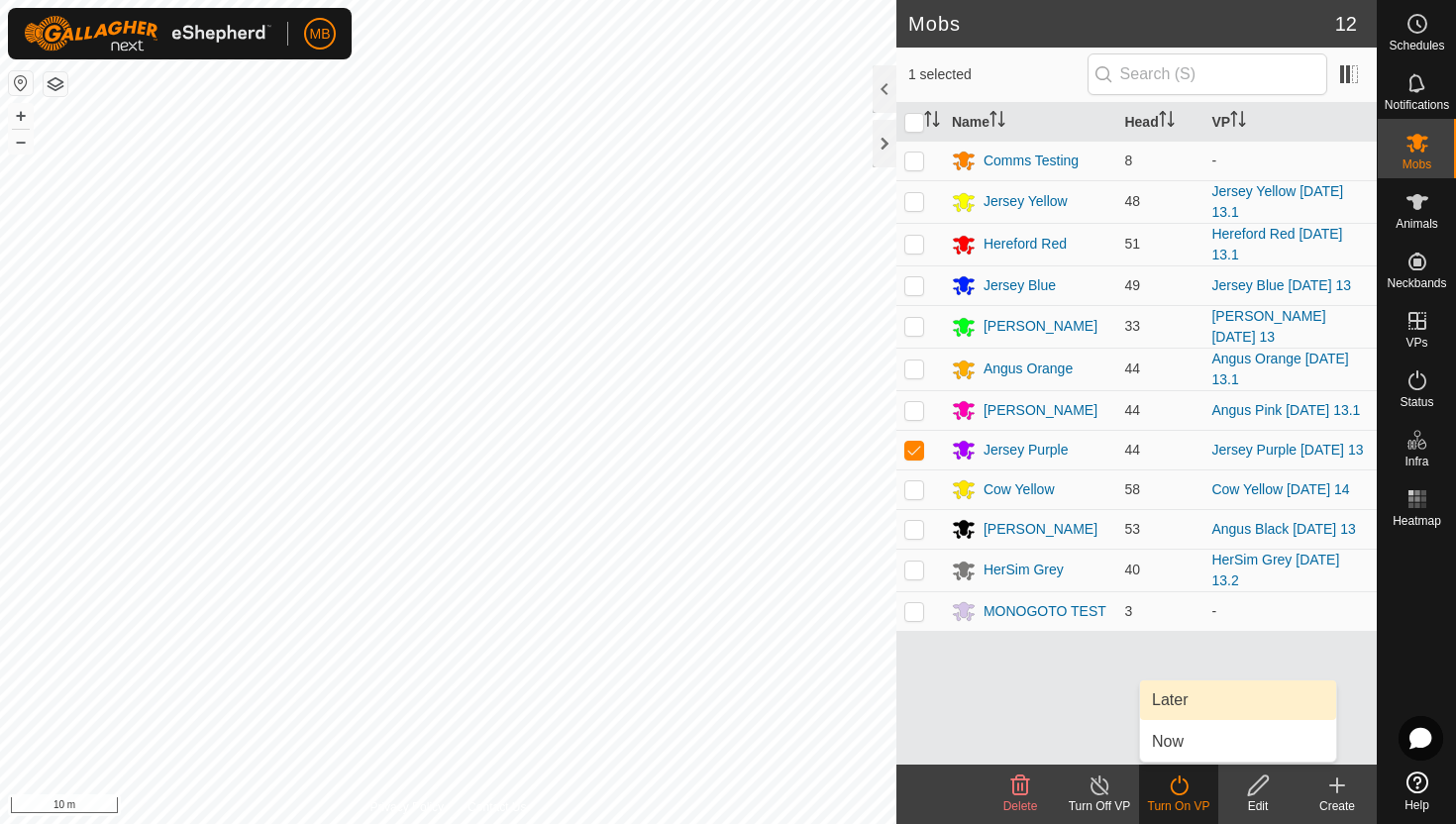 click on "Later" at bounding box center (1238, 700) 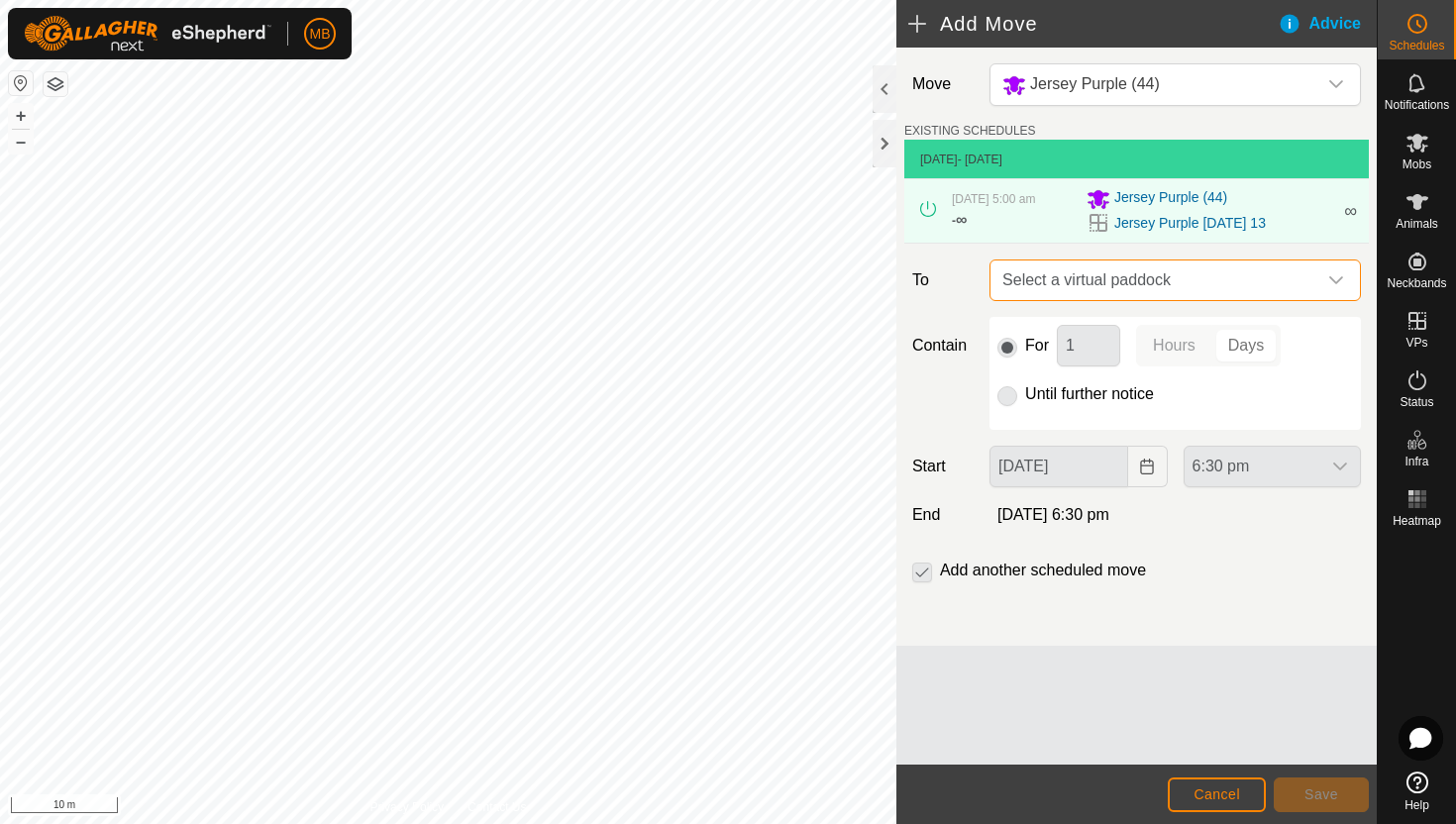 click on "Select a virtual paddock" at bounding box center [1155, 280] 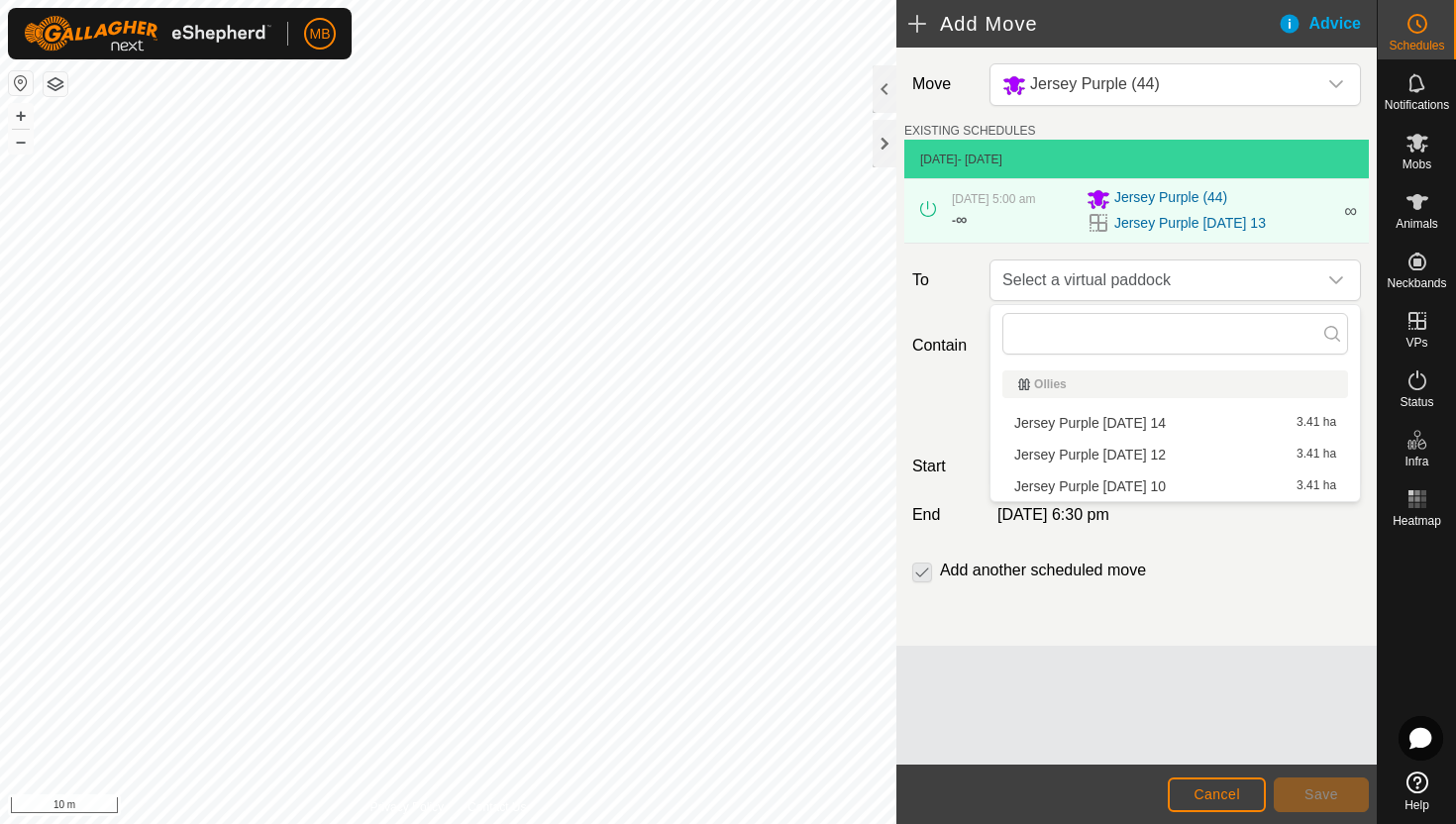 click on "Jersey Purple [DATE] 14  3.41 ha" at bounding box center [1175, 423] 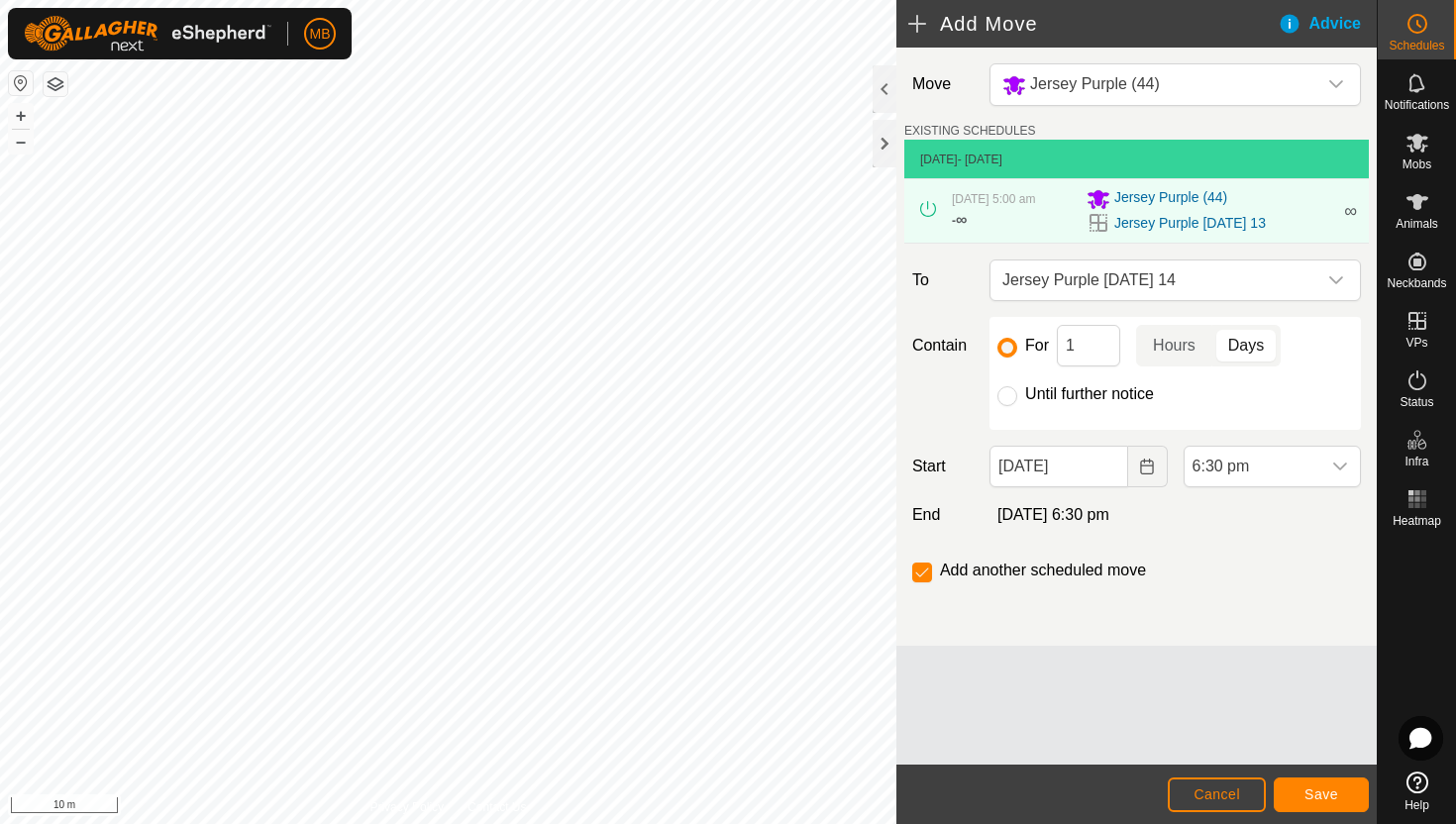 click on "Until further notice" 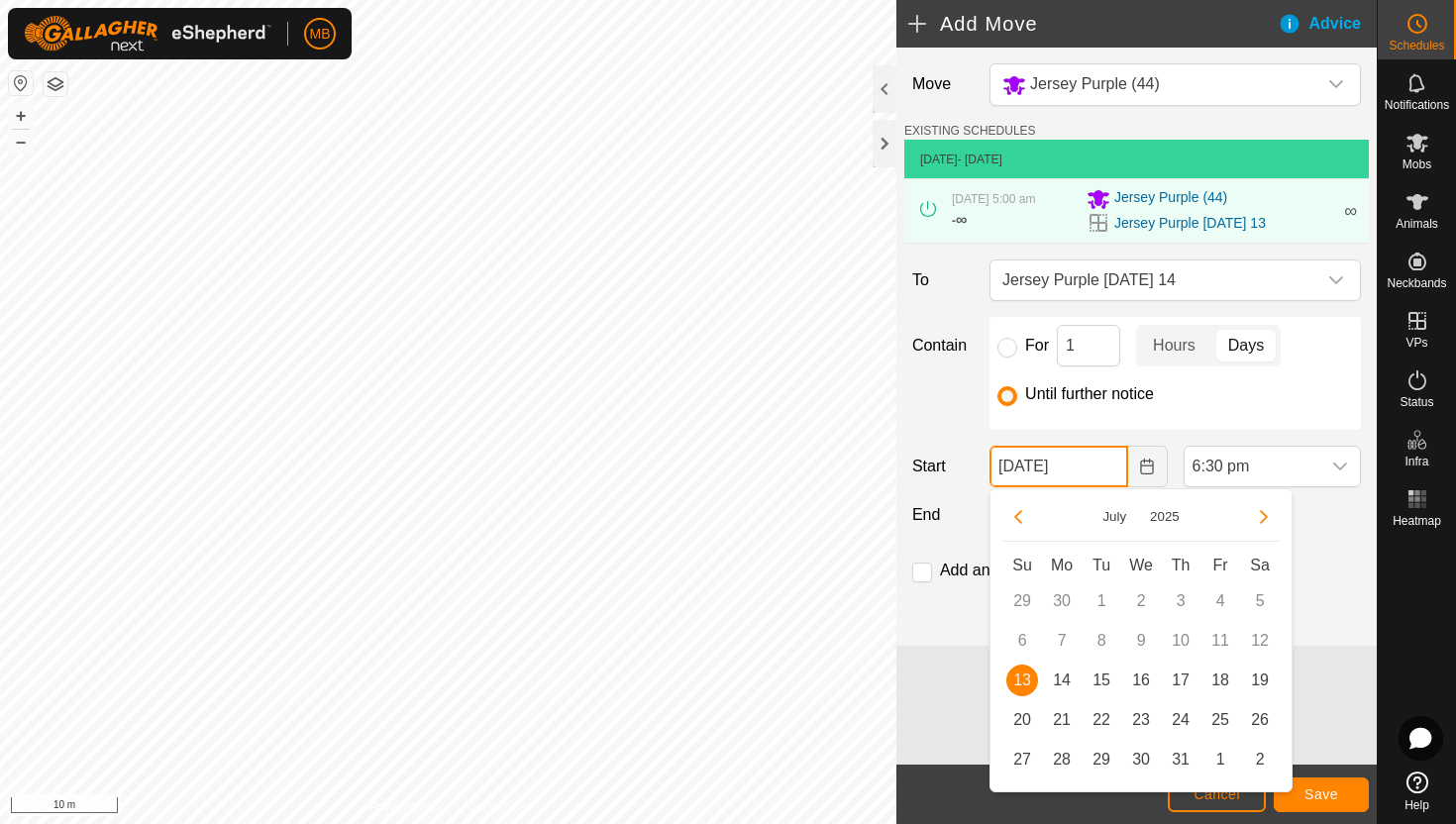 click on "[DATE]" 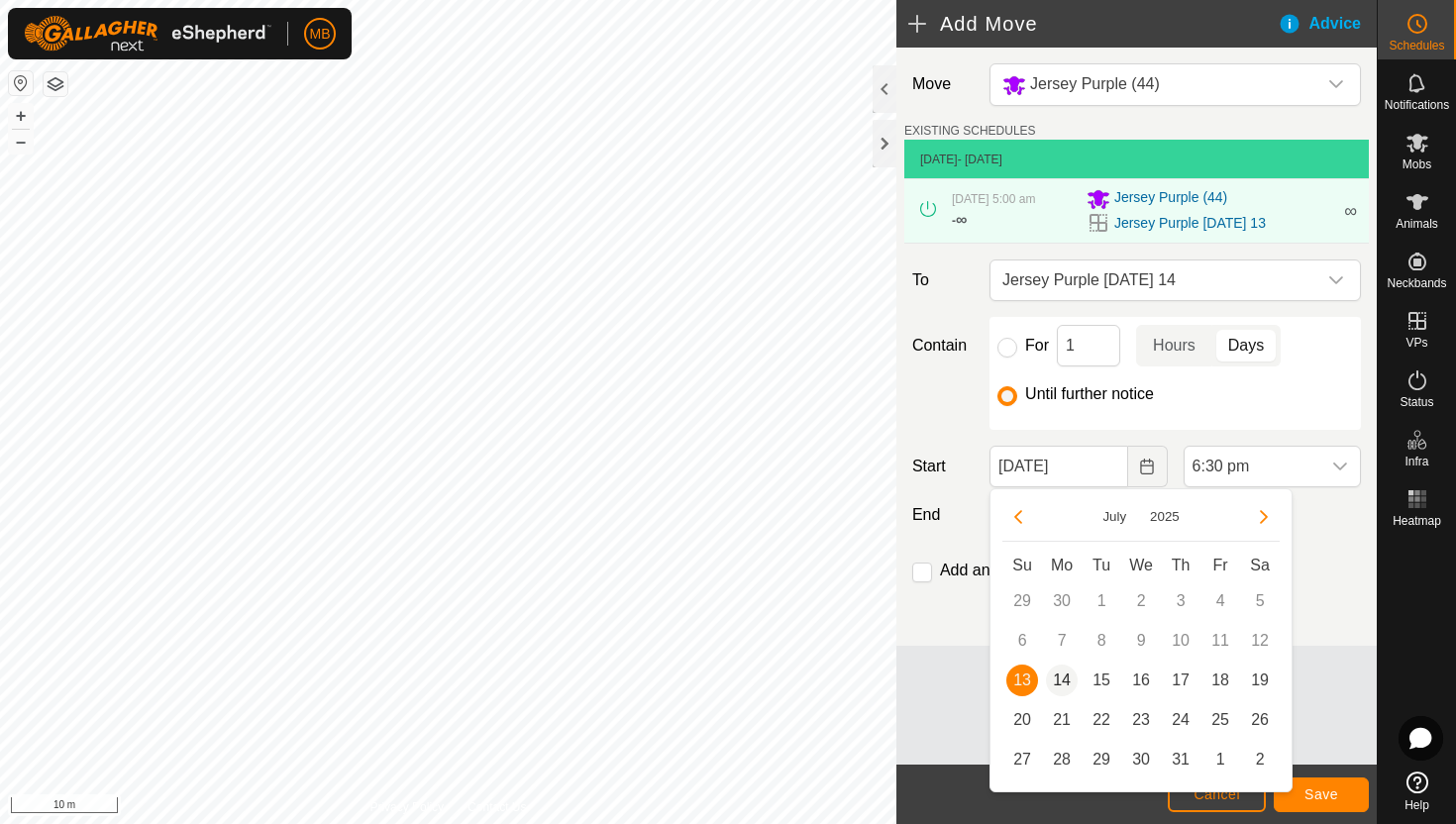 click on "14" at bounding box center [1062, 680] 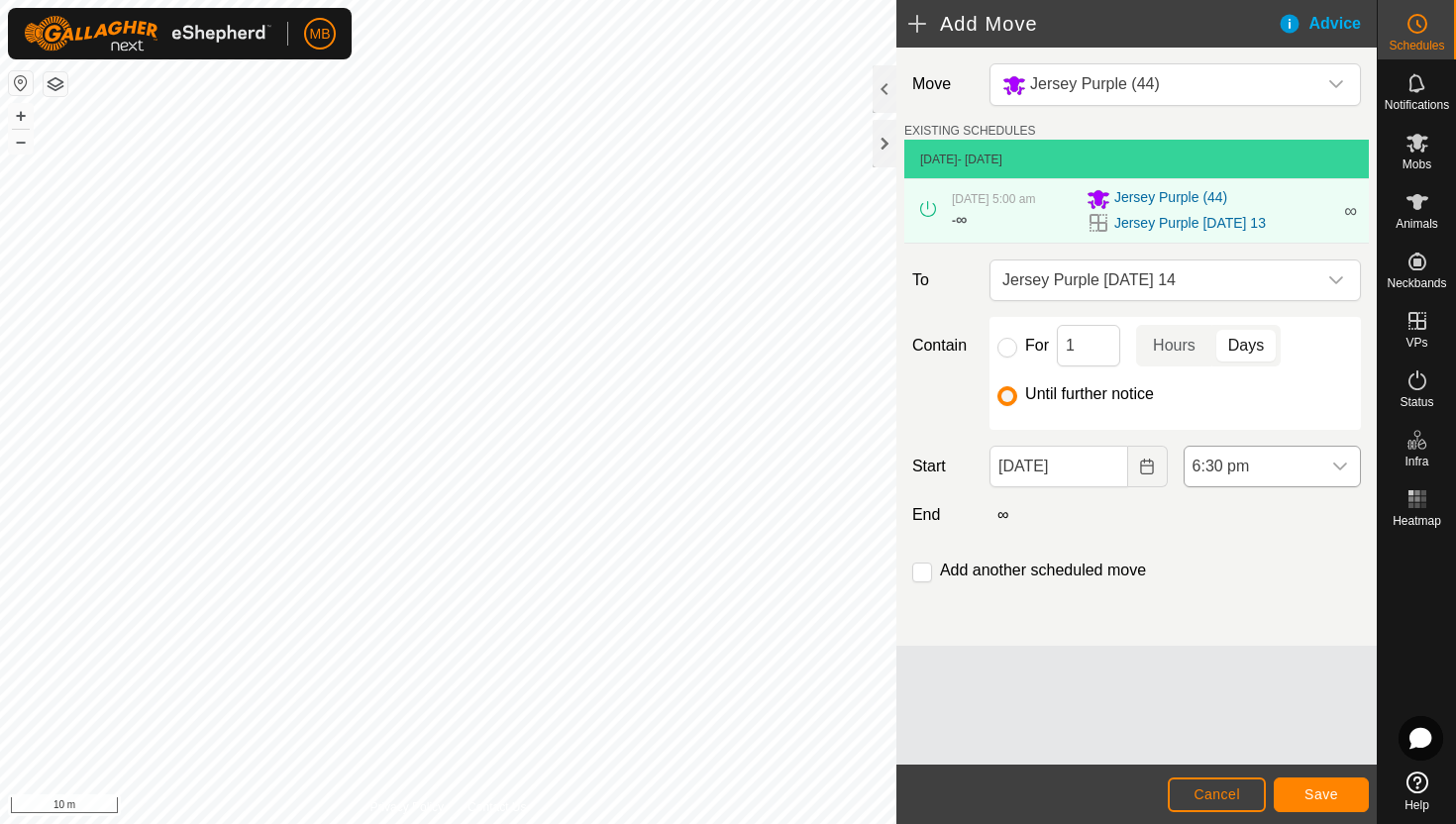 click on "6:30 pm" at bounding box center [1252, 466] 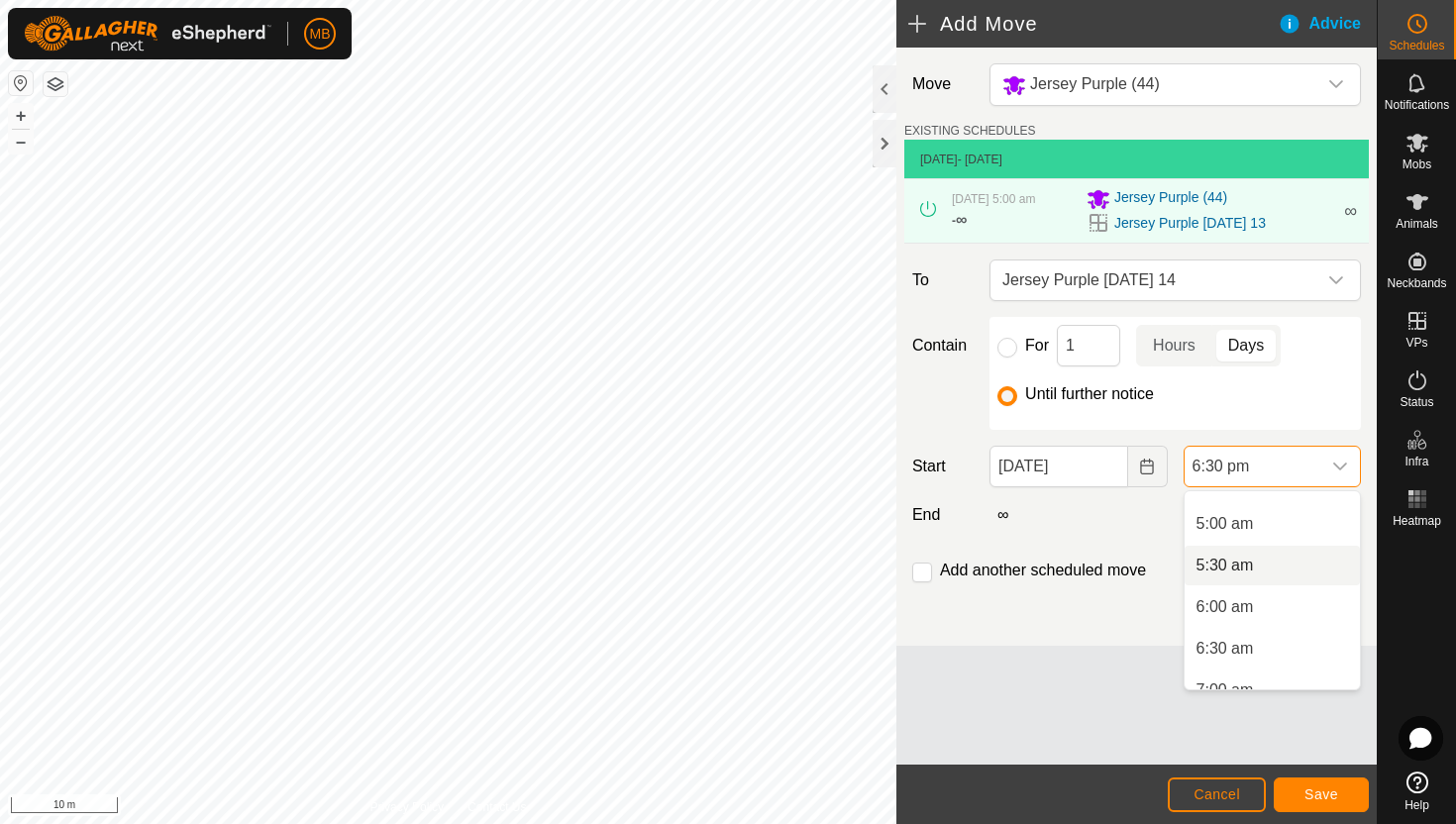 scroll, scrollTop: 401, scrollLeft: 0, axis: vertical 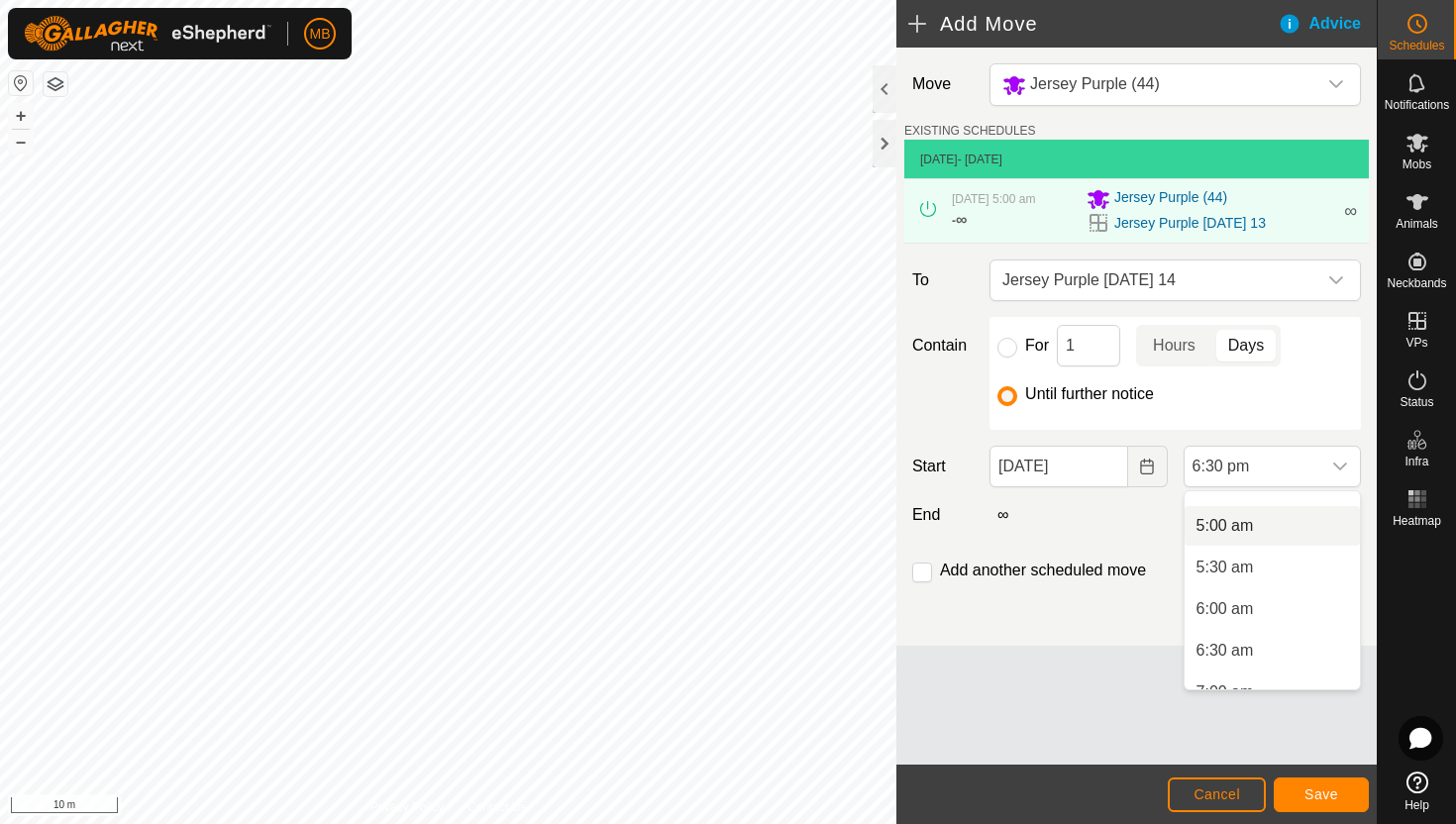 click on "5:00 am" at bounding box center (1272, 526) 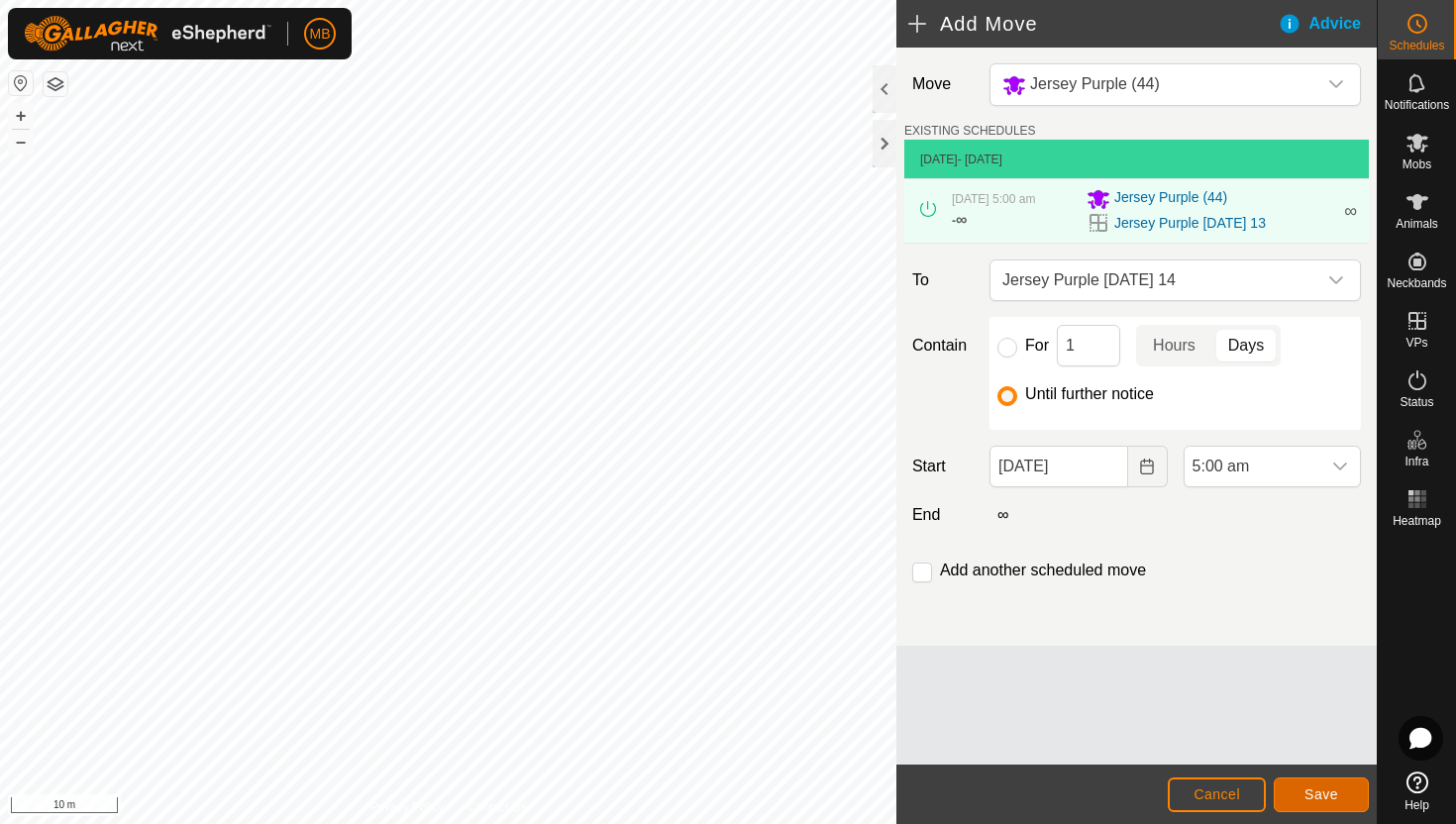 click on "Save" 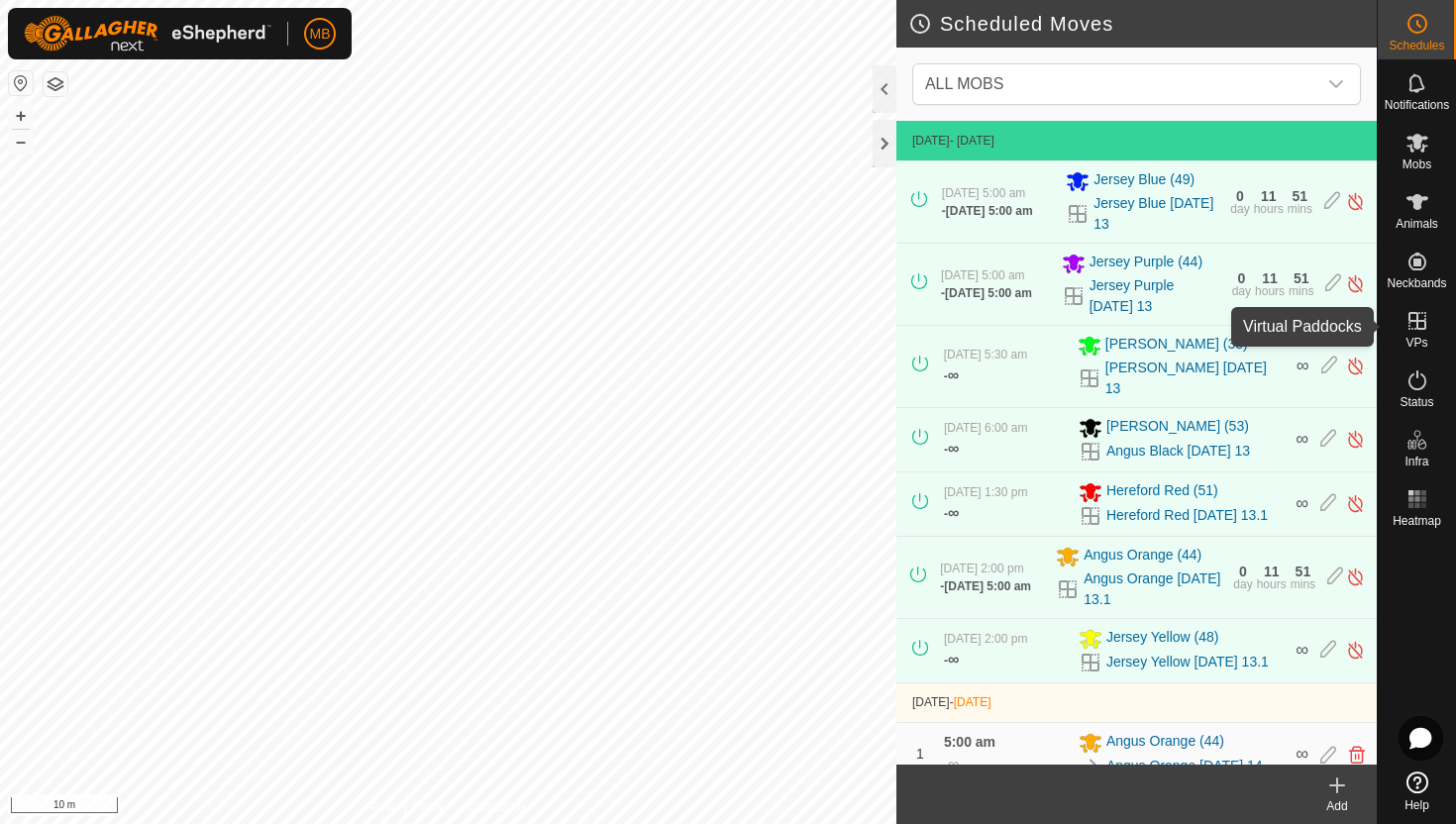 click 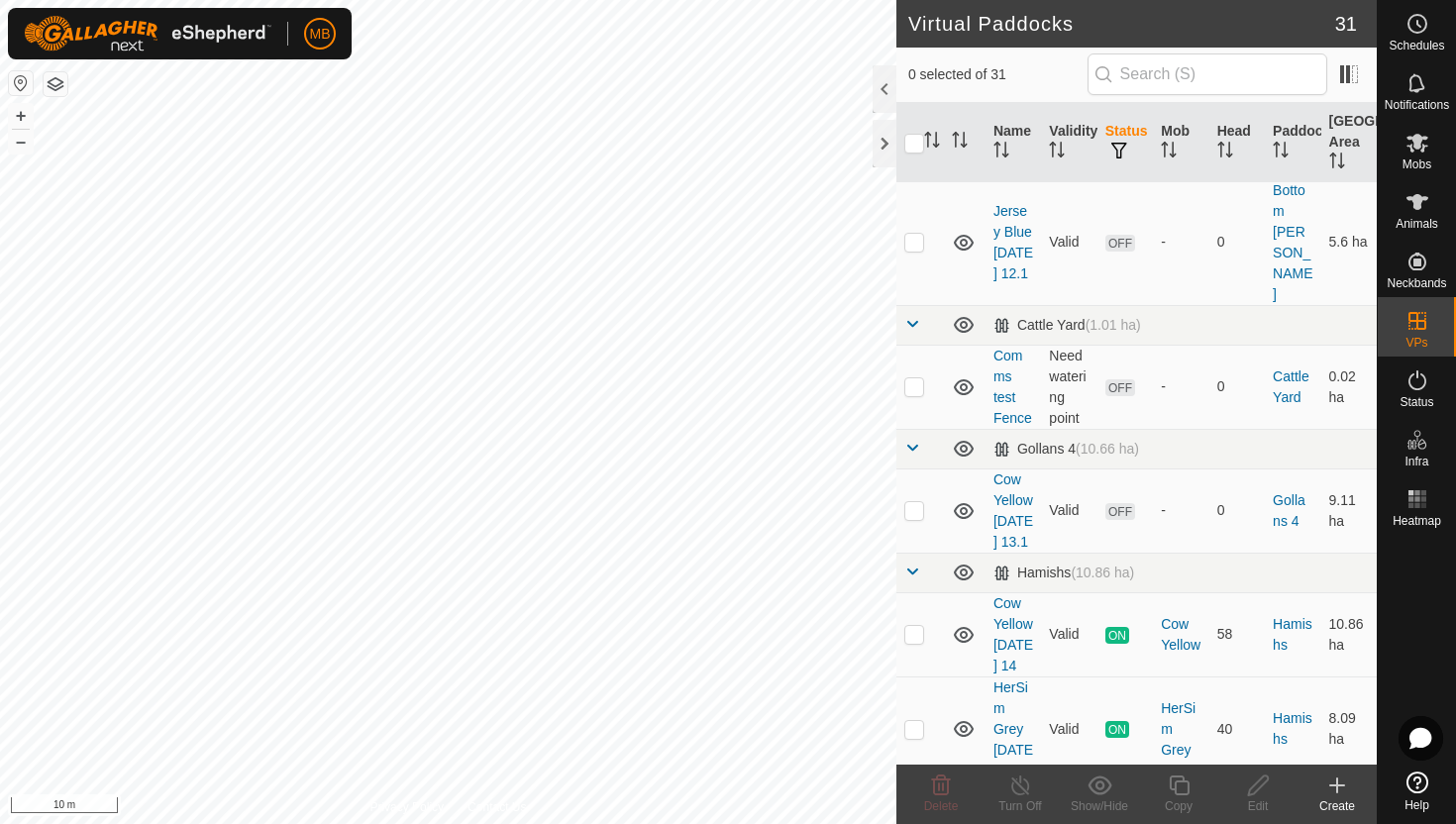 scroll, scrollTop: 803, scrollLeft: 0, axis: vertical 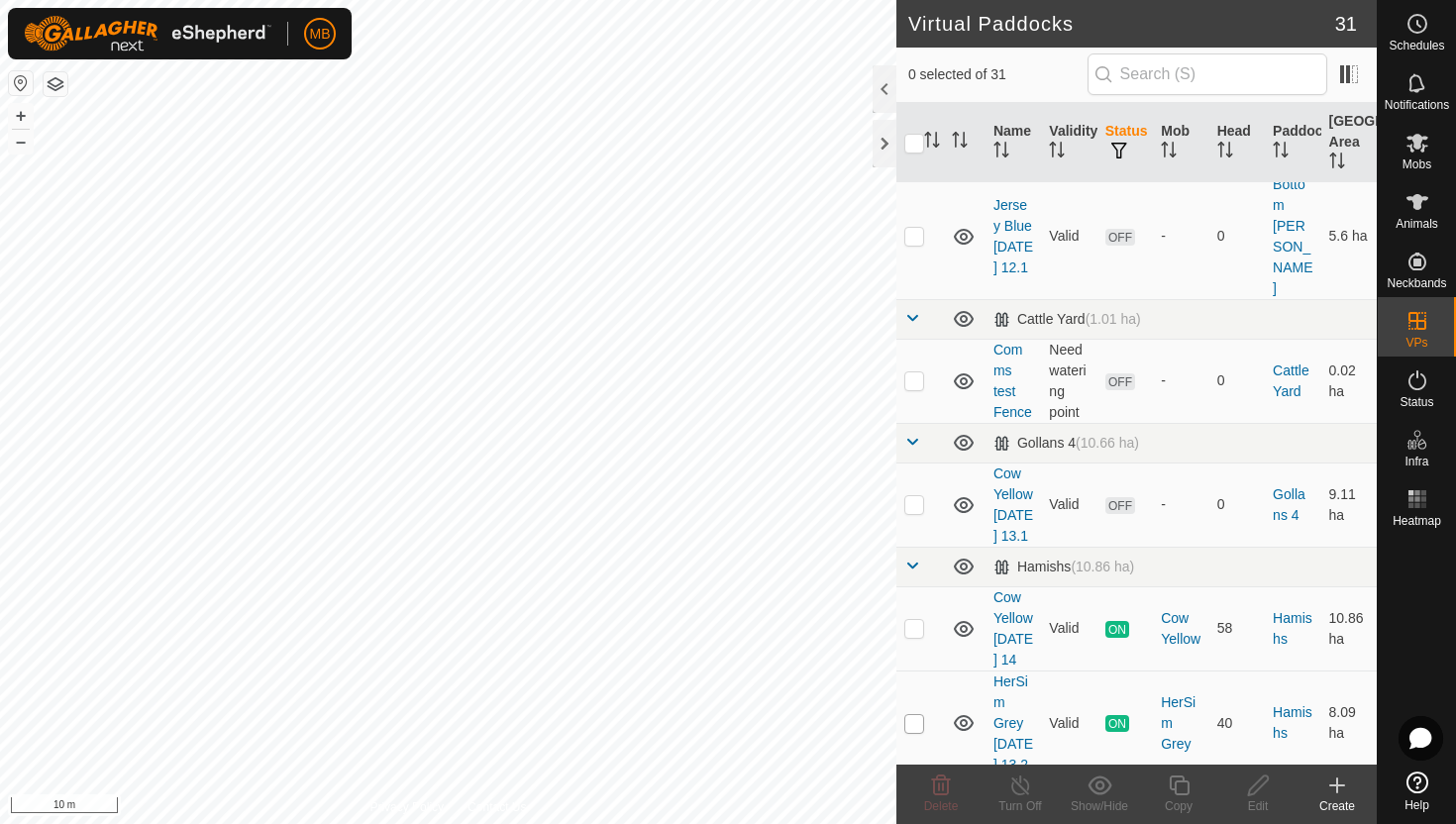 click at bounding box center [914, 724] 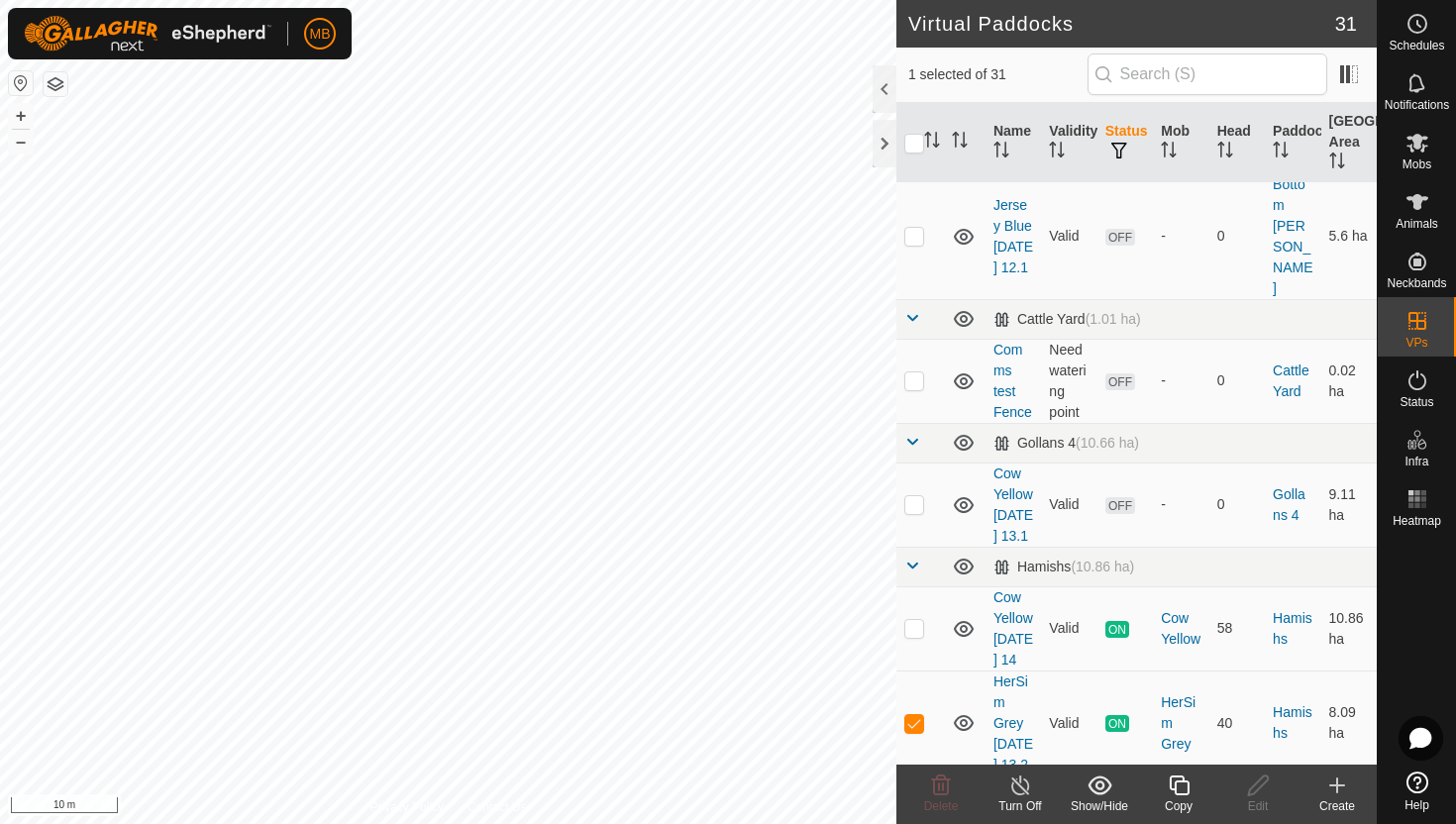 click 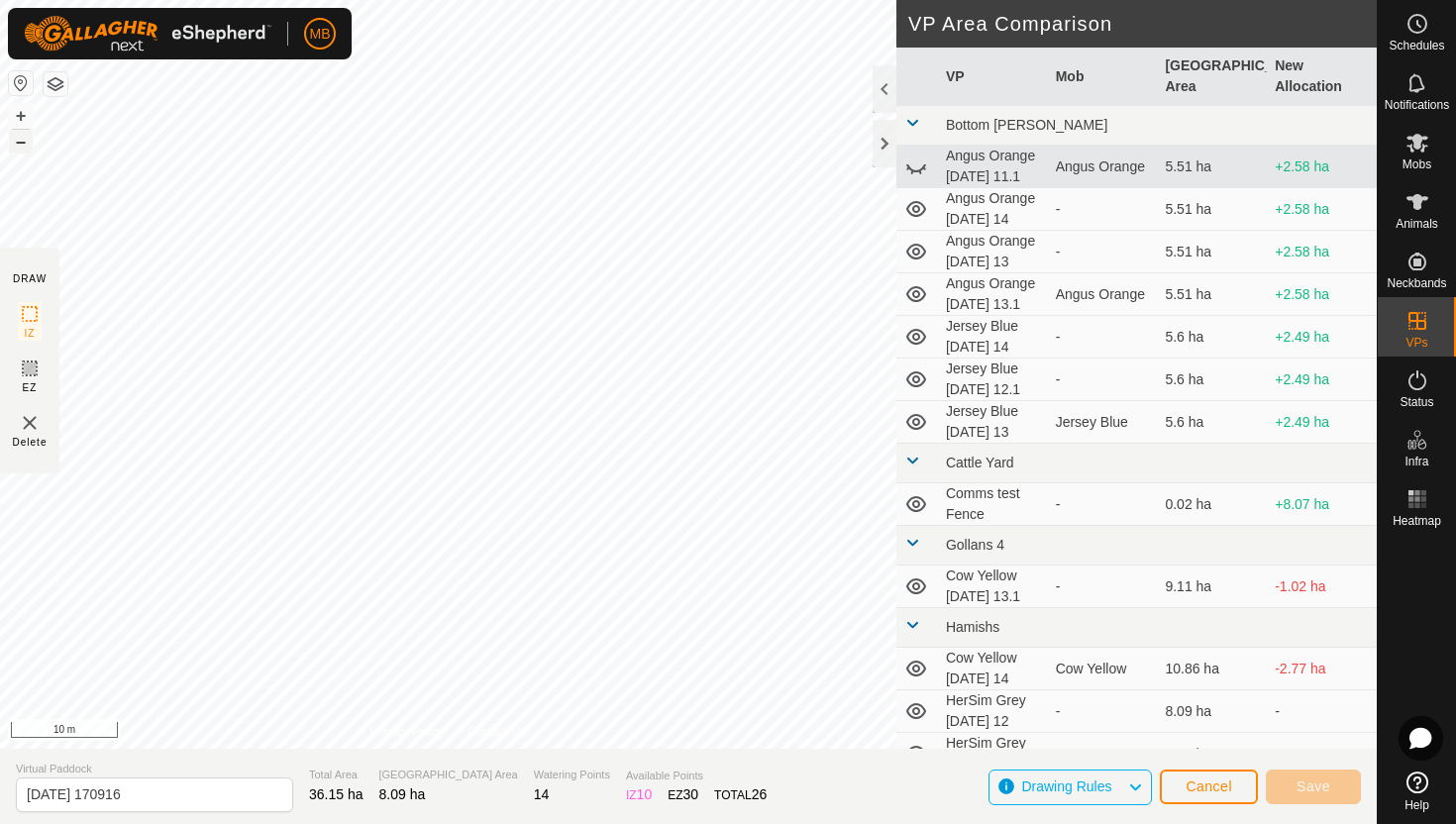 click on "–" at bounding box center (21, 142) 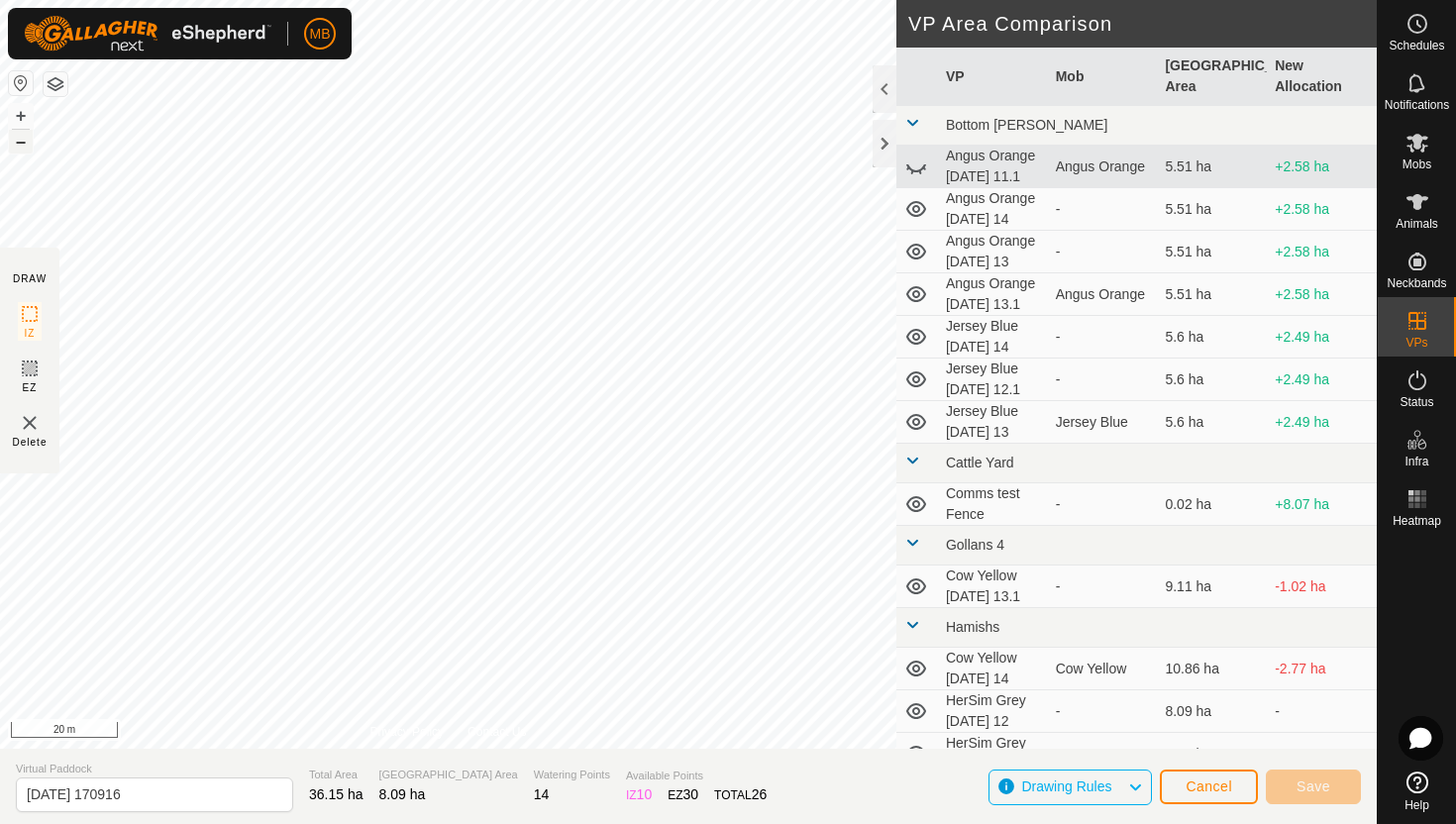 click on "–" at bounding box center [21, 142] 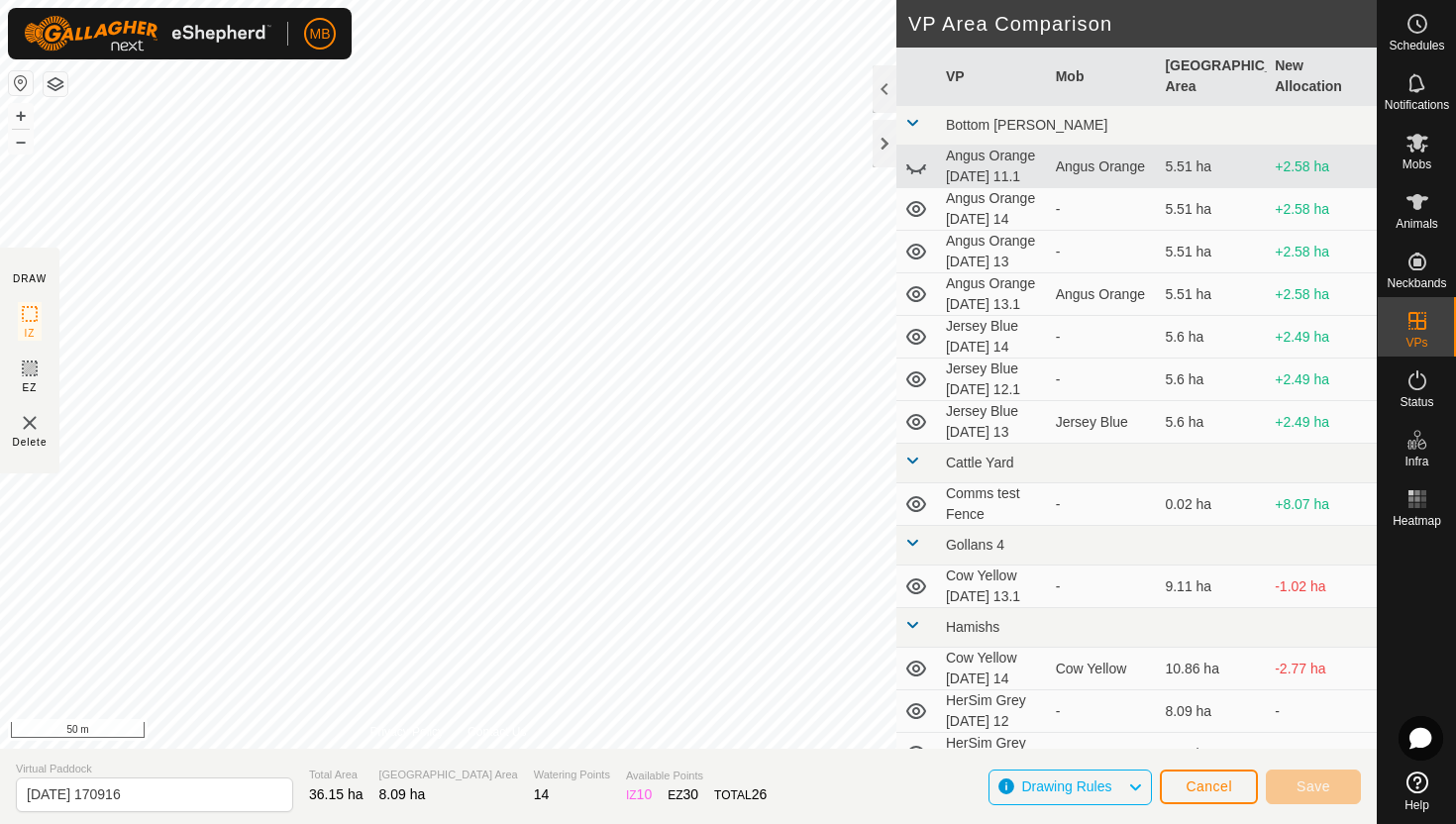 click on "DRAW IZ EZ Delete Privacy Policy Contact Us + – ⇧ i 50 m VP Area Comparison     VP   Mob   Grazing Area   New Allocation  Bottom [PERSON_NAME] Orange [DATE] 11.1   Angus Orange   5.51 ha  +2.58 ha  Angus Orange [DATE] 14  -  5.51 ha  +2.58 ha  Angus Orange [DATE] 13  -  5.51 ha  +2.58 ha  Angus Orange [DATE] 13.1   Angus Orange   5.51 ha  +2.58 ha  Jersey Blue [DATE] 14  -  5.6 ha  +2.49 ha  Jersey Blue [DATE] 12.1  -  5.6 ha  +2.49 ha  Jersey Blue [DATE] 13   Jersey Blue   5.6 ha  +2.49 ha Cattle Yard  Comms test Fence  -  0.02 ha  +8.07 ha Gollans 4  Cow Yellow [DATE] 13.1  -  9.11 ha  -1.02 ha Hamishs  Cow Yellow [DATE] 14   Cow Yellow   10.86 ha  -2.77 ha  HerSim Grey [DATE] 12  -  8.09 ha   -   HerSim Grey [DATE] 13.1  -  8.09 ha   -  Normans  [PERSON_NAME] [DATE] 13   [PERSON_NAME]   8.8 ha  -0.71 ha Ollies  Jersey Purple [DATE] 14  -  3.41 ha  +4.68 ha  Jersey Purple [DATE] 12  -  3.41 ha  +4.68 ha  Jersey Purple [DATE] 13   Jersey Purple   3.41 ha  +4.68 ha  Jersey Purple [DATE] 10   3.41 ha  -" 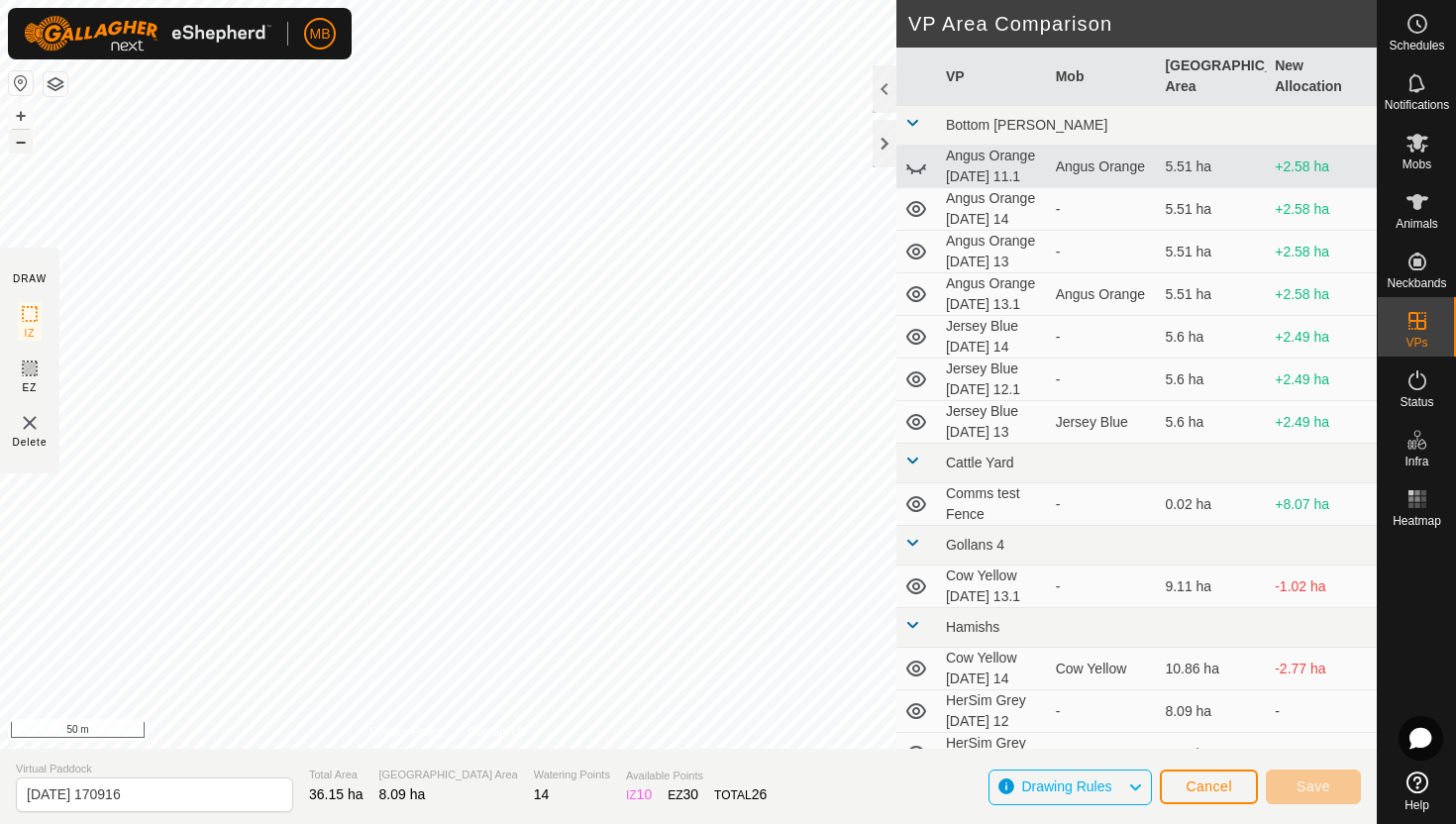 click on "–" at bounding box center [21, 142] 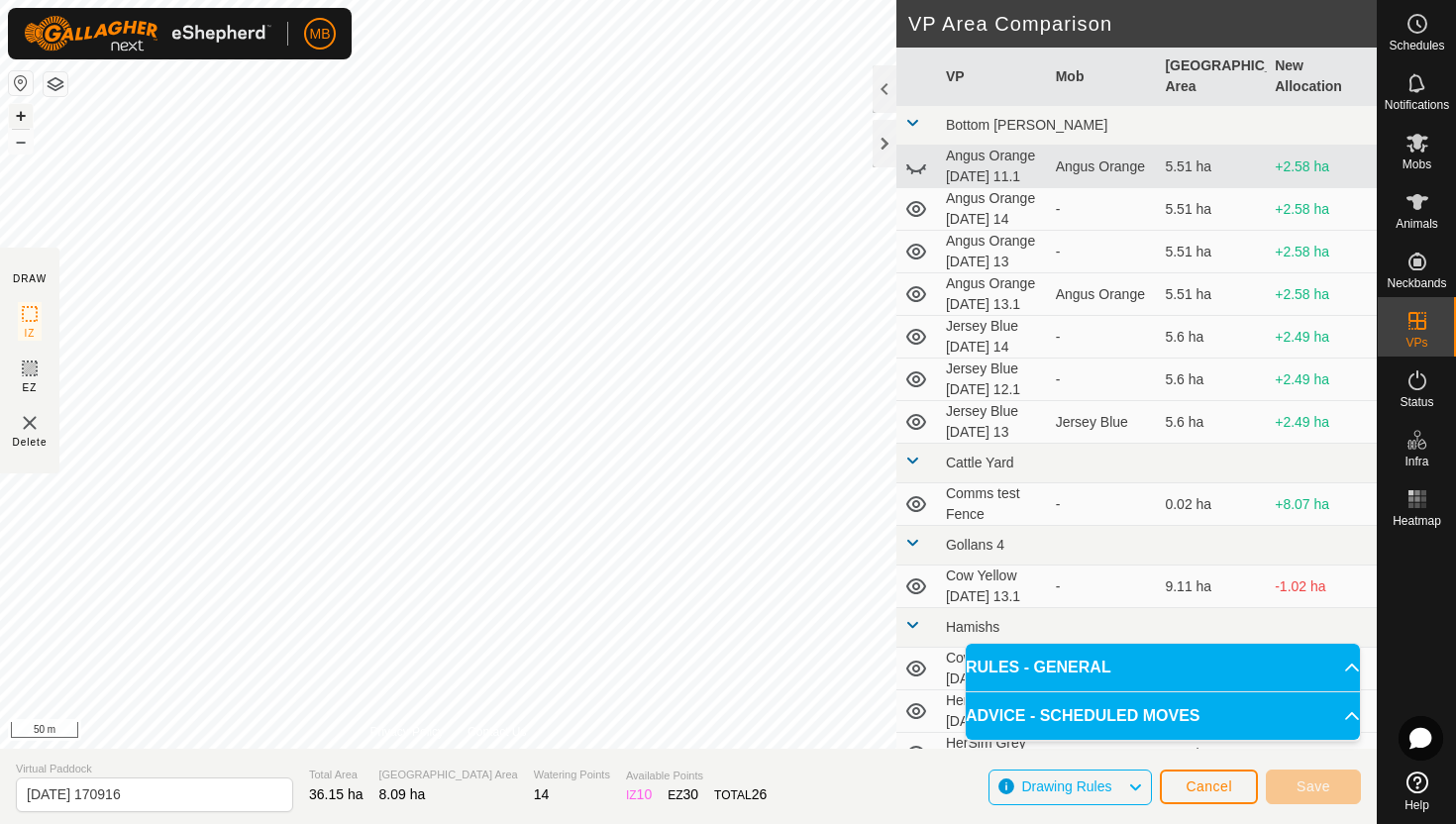 click on "+" at bounding box center (21, 116) 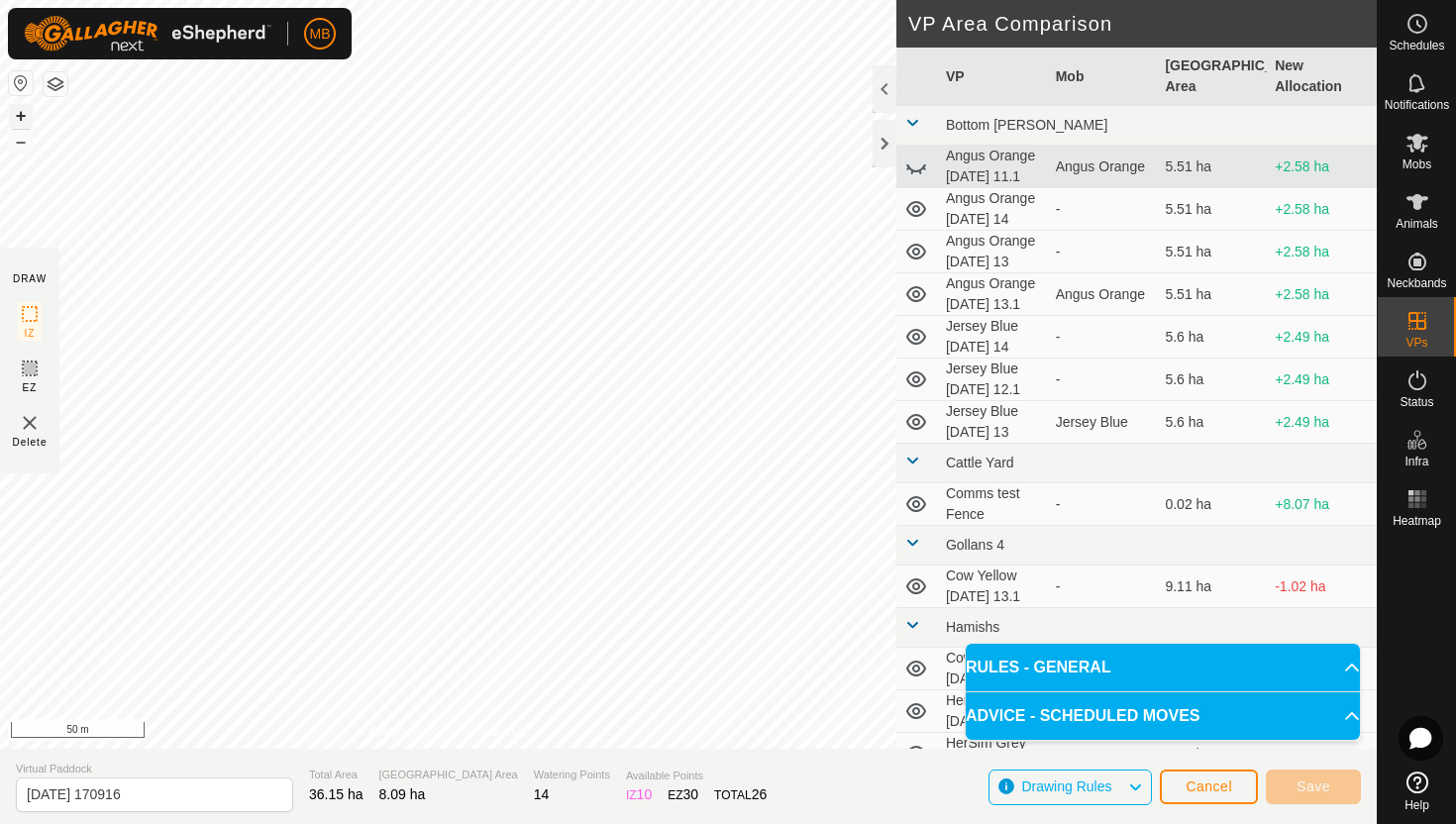 click on "+" at bounding box center (21, 116) 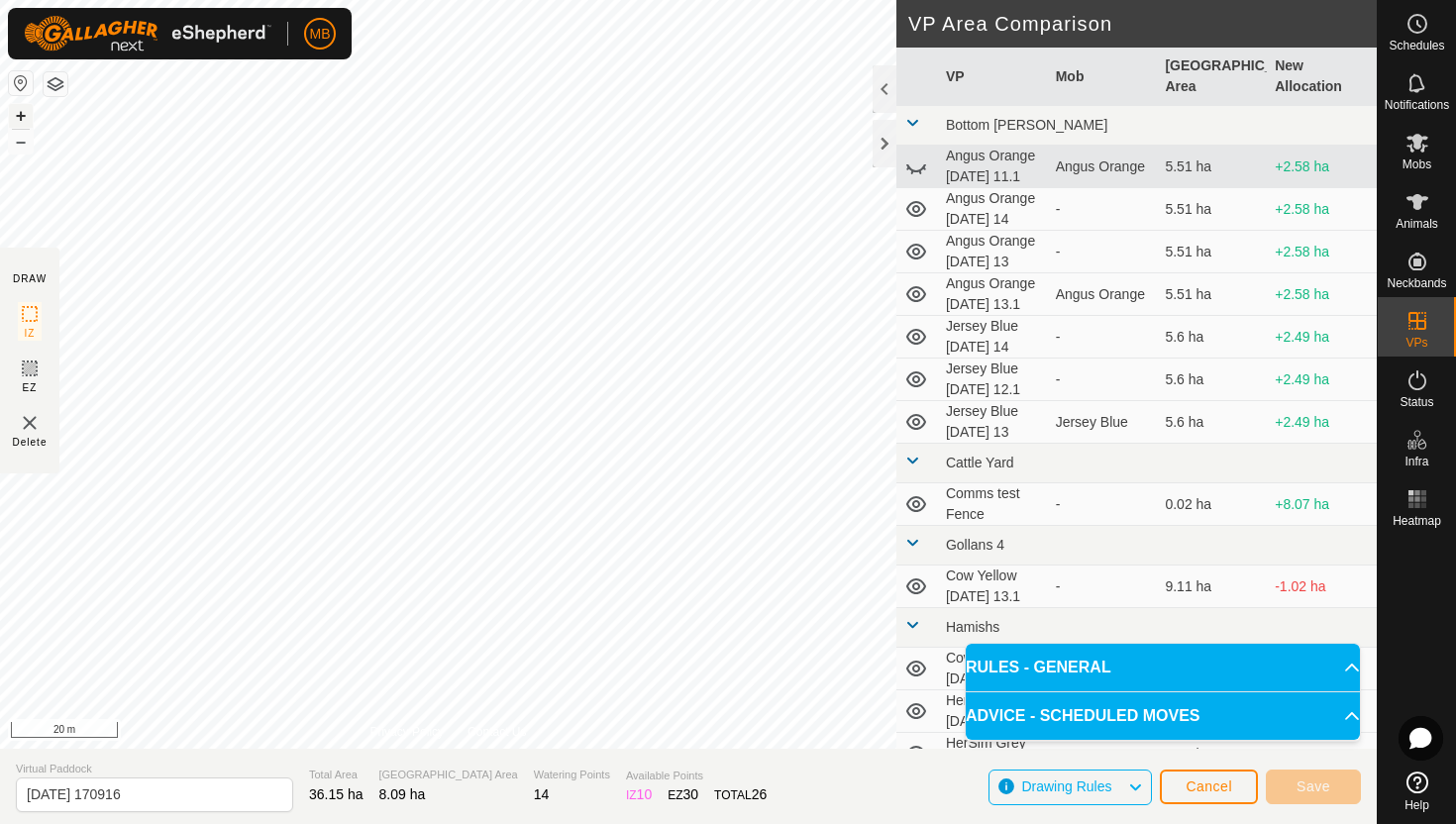 click on "+" at bounding box center (21, 116) 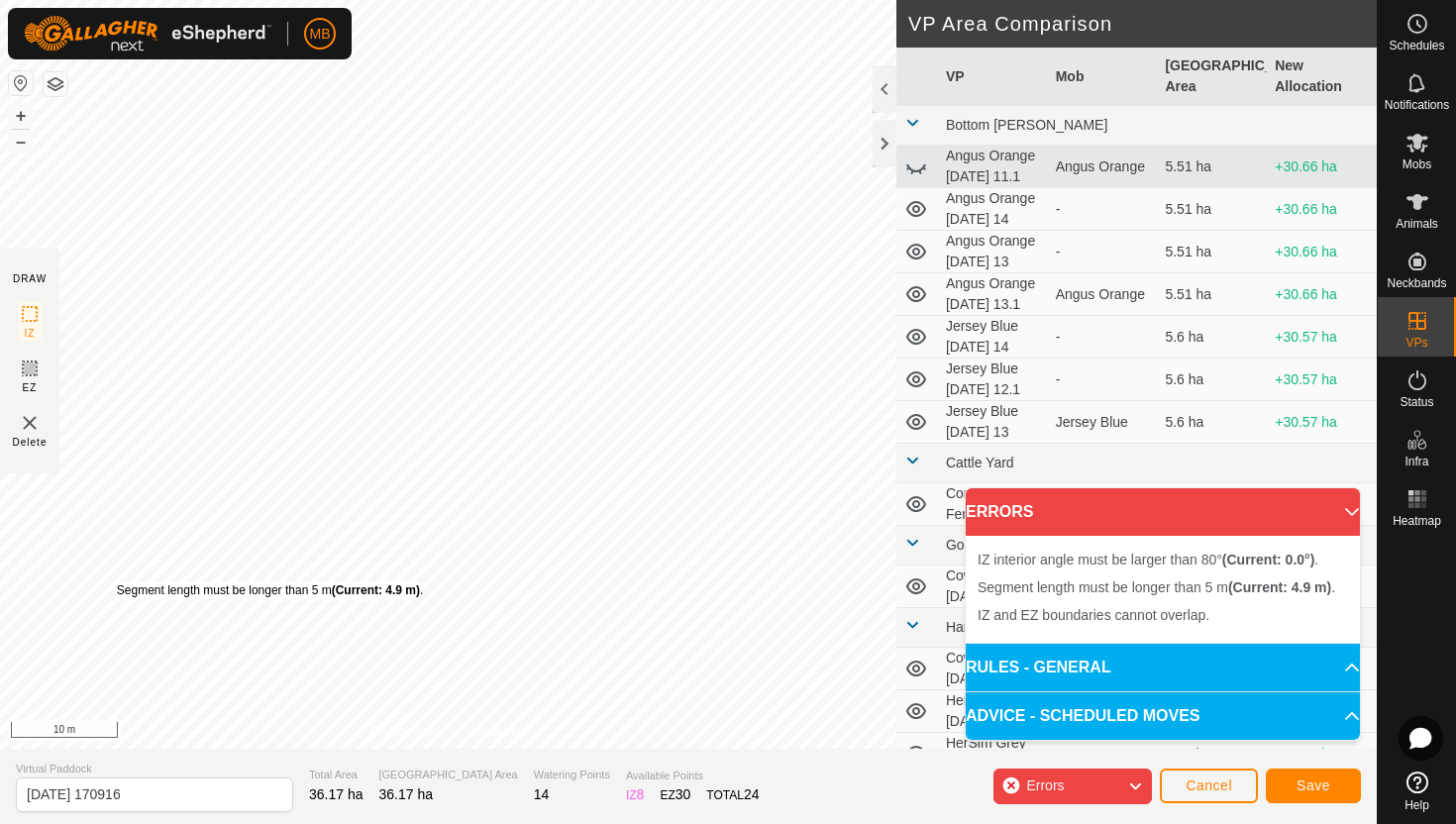 click on "Segment length must be longer than 5 m  (Current: 4.9 m) ." at bounding box center [269, 590] 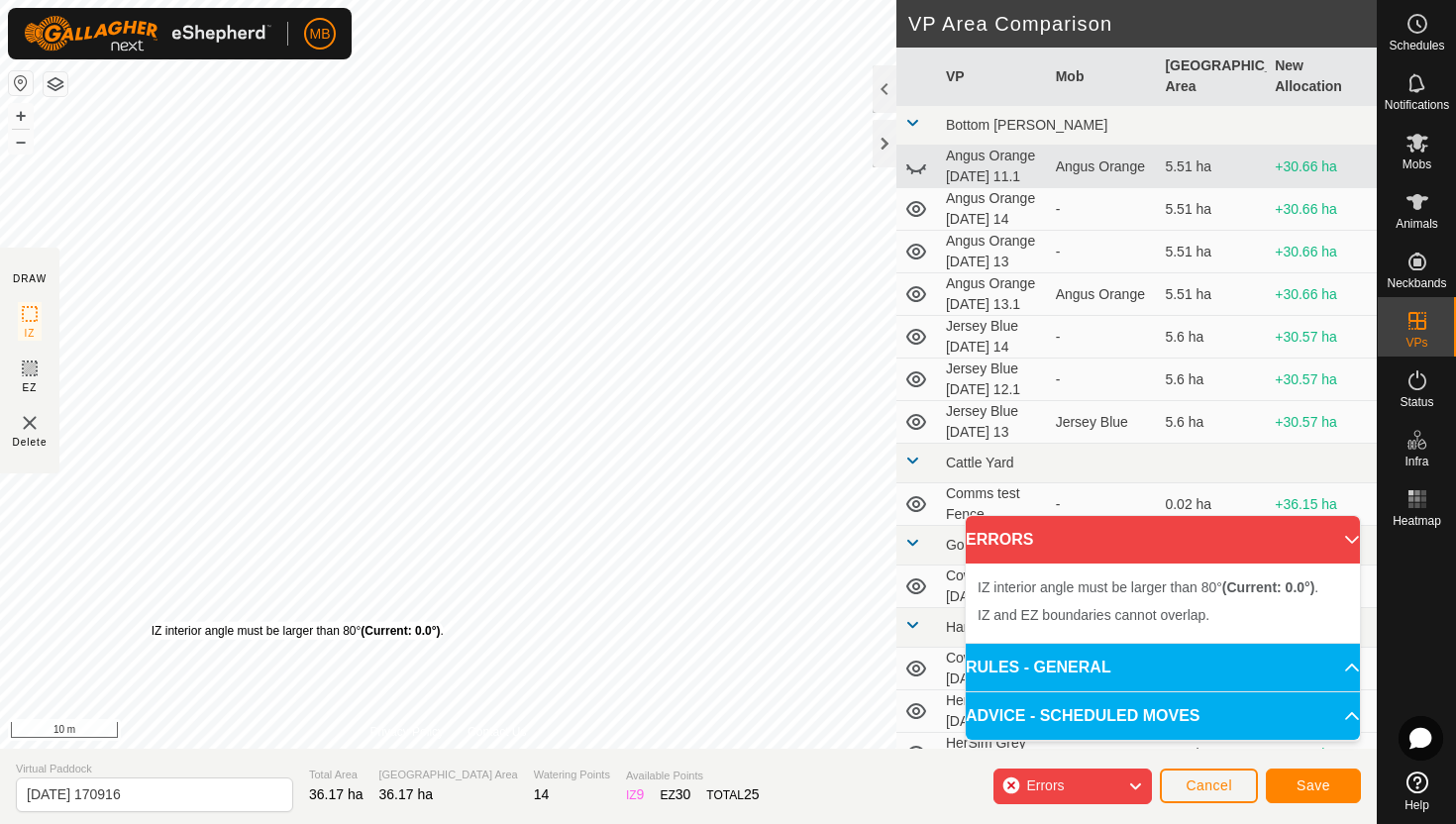 click on "IZ interior angle must be larger than 80°  (Current: 0.0°) ." at bounding box center [297, 631] 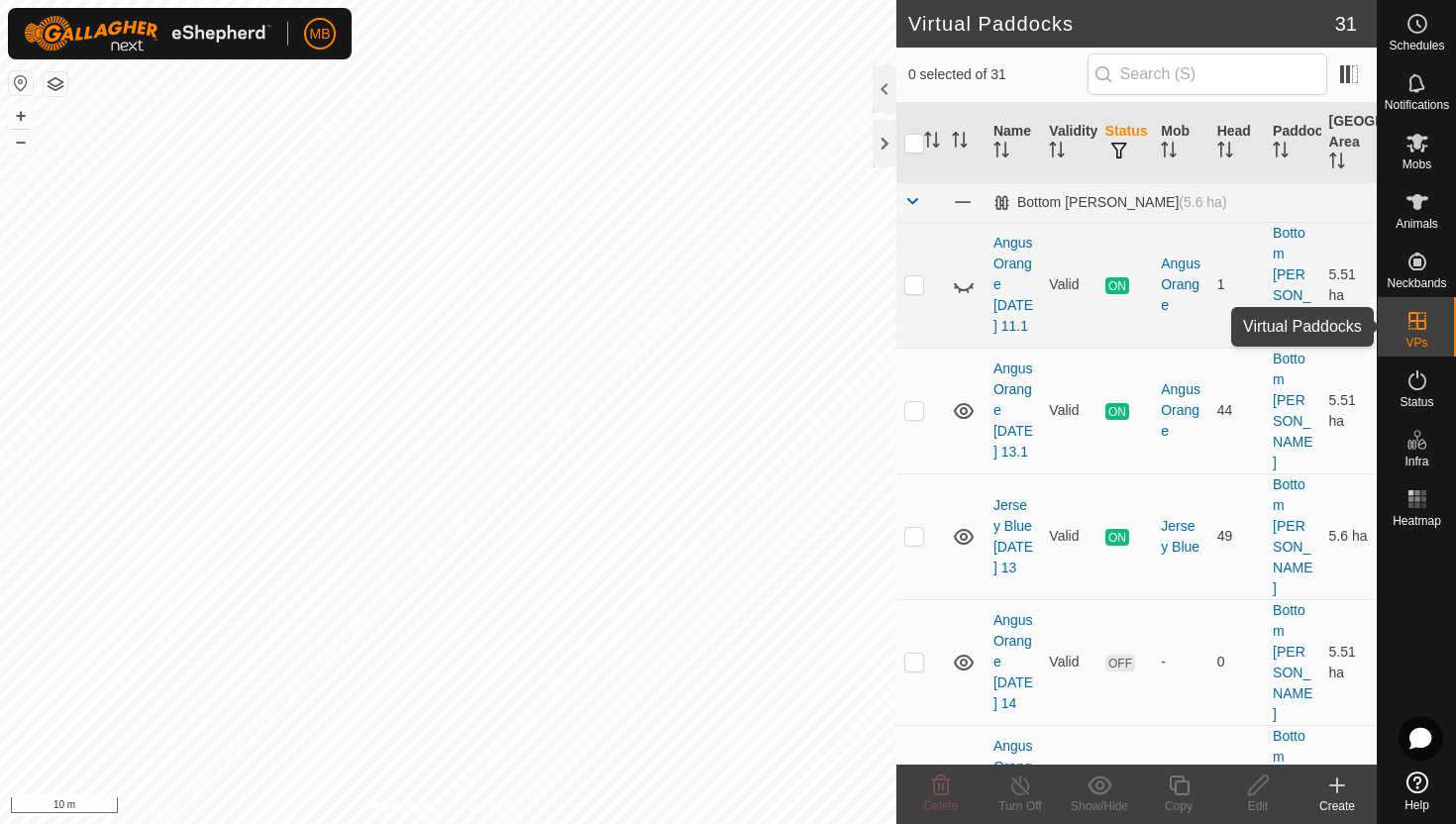 click 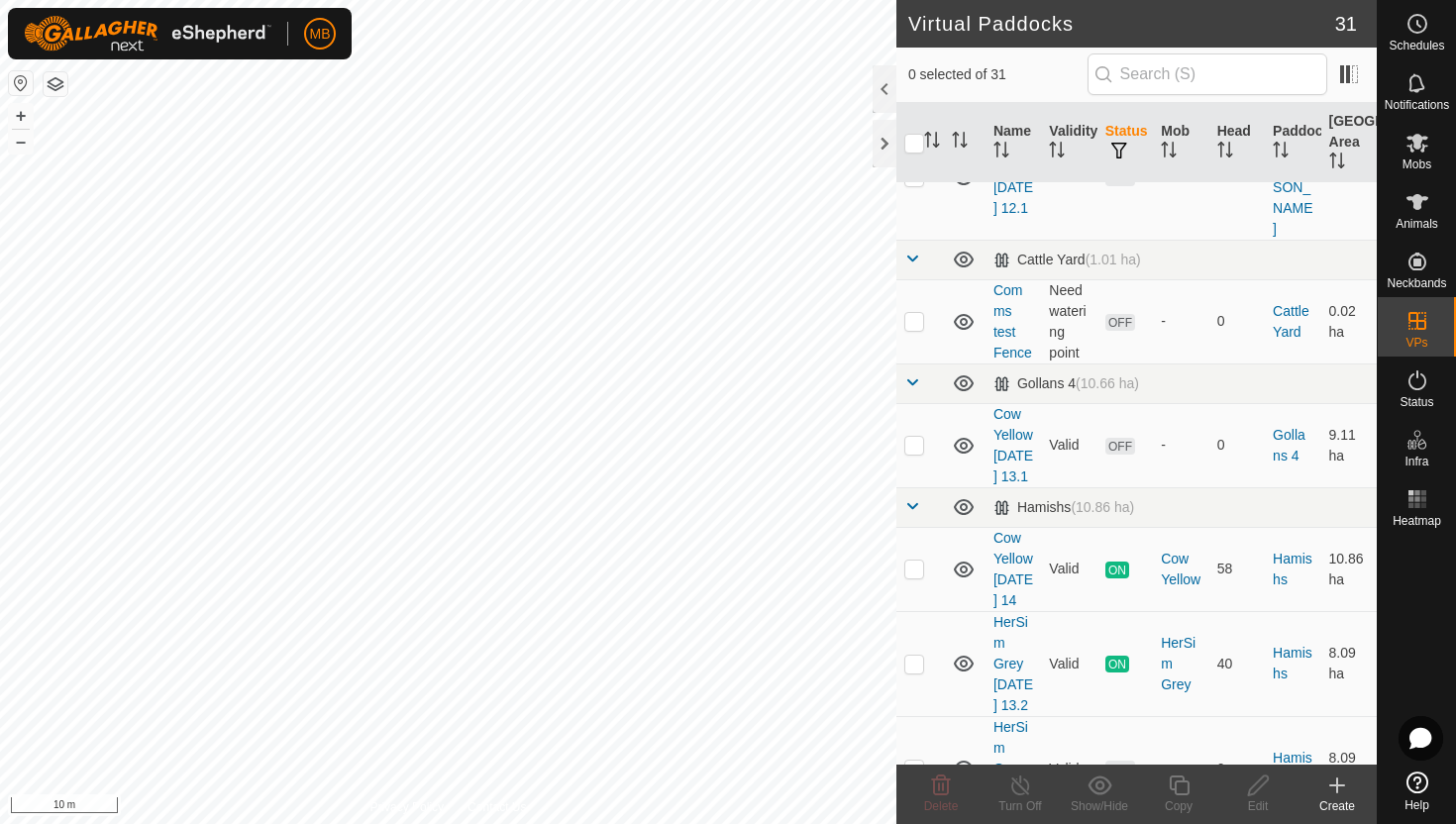 scroll, scrollTop: 864, scrollLeft: 0, axis: vertical 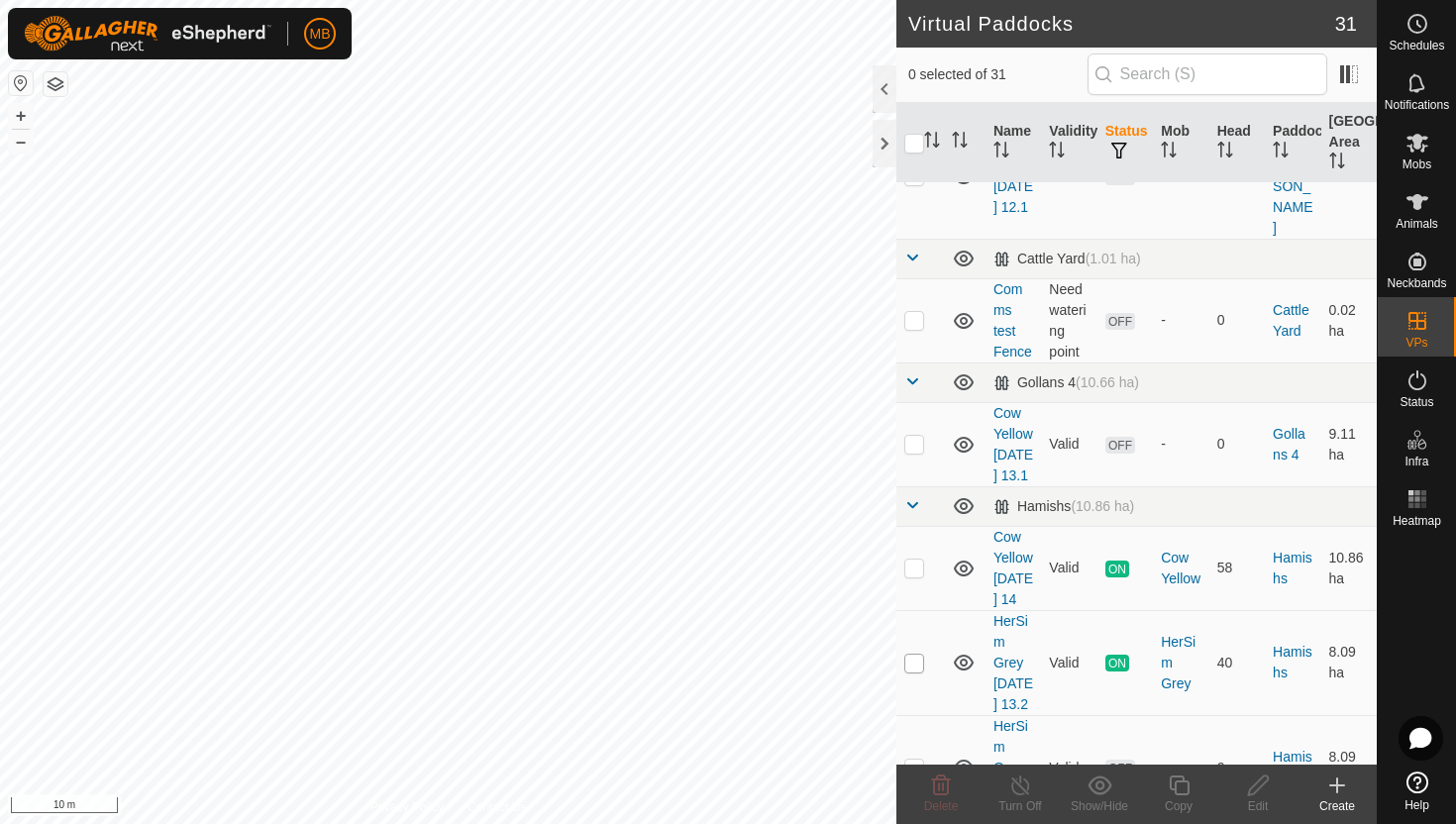 click at bounding box center [914, 664] 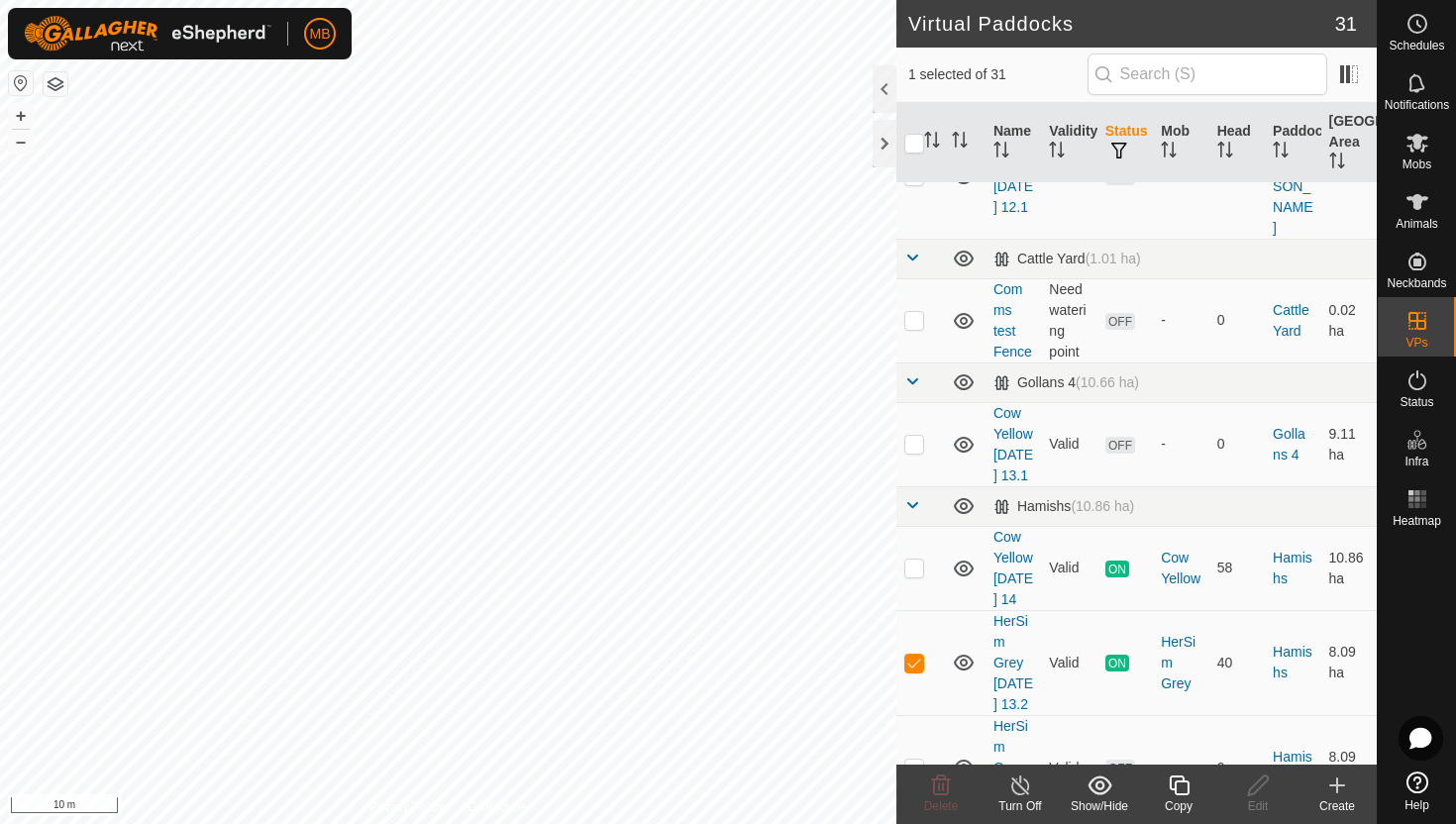 click 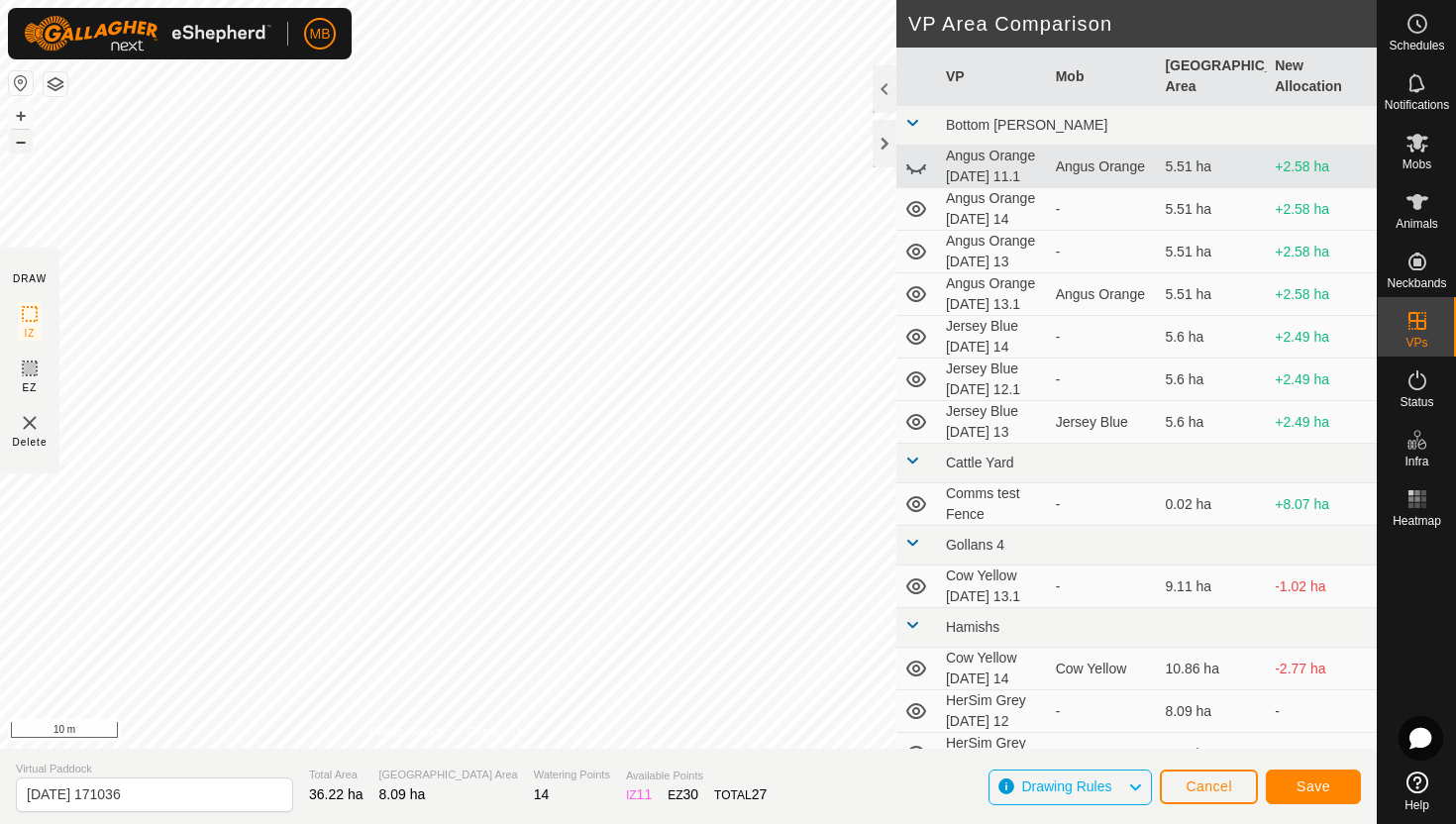 click on "–" at bounding box center [21, 142] 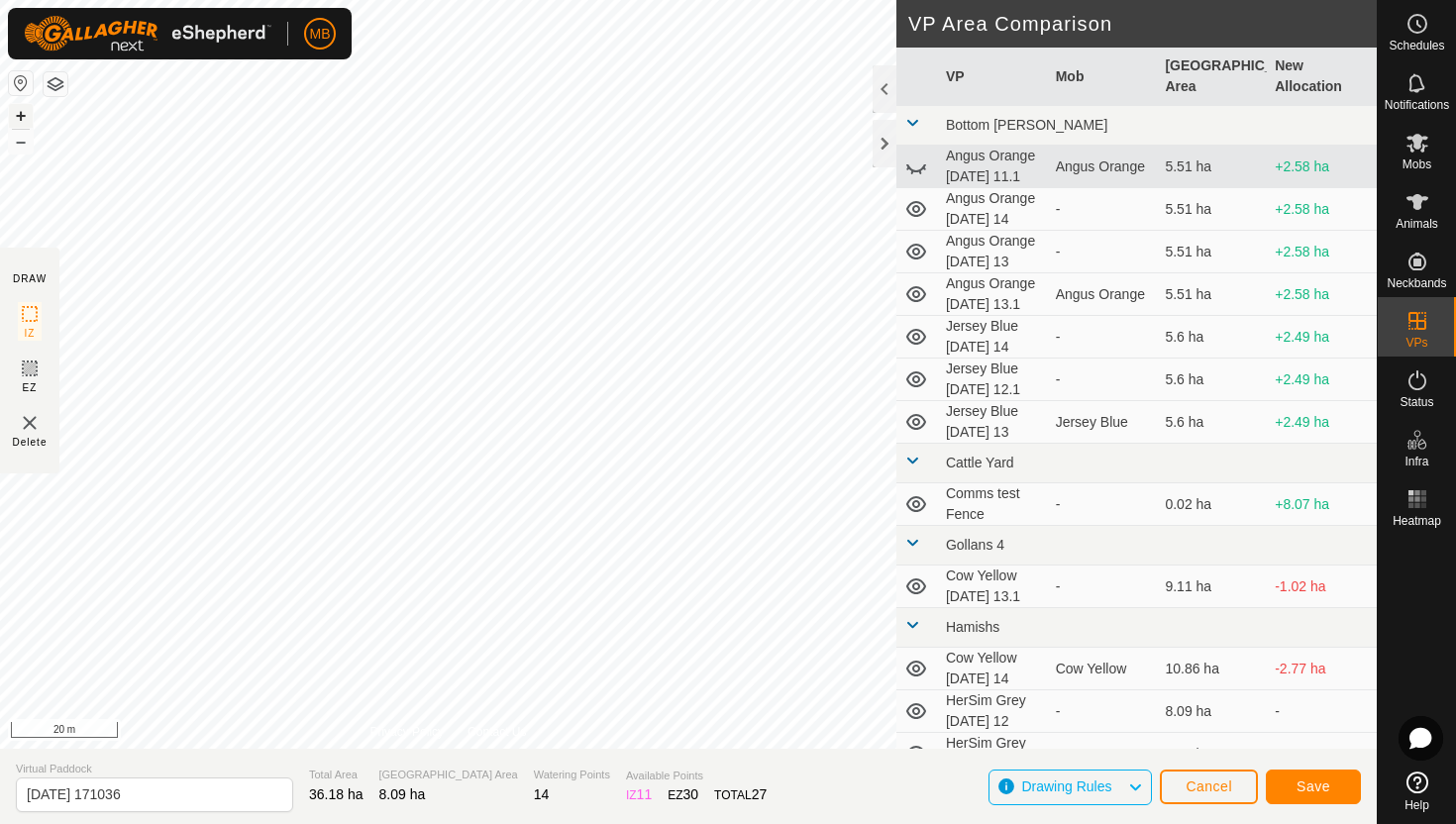 click on "+" at bounding box center (21, 116) 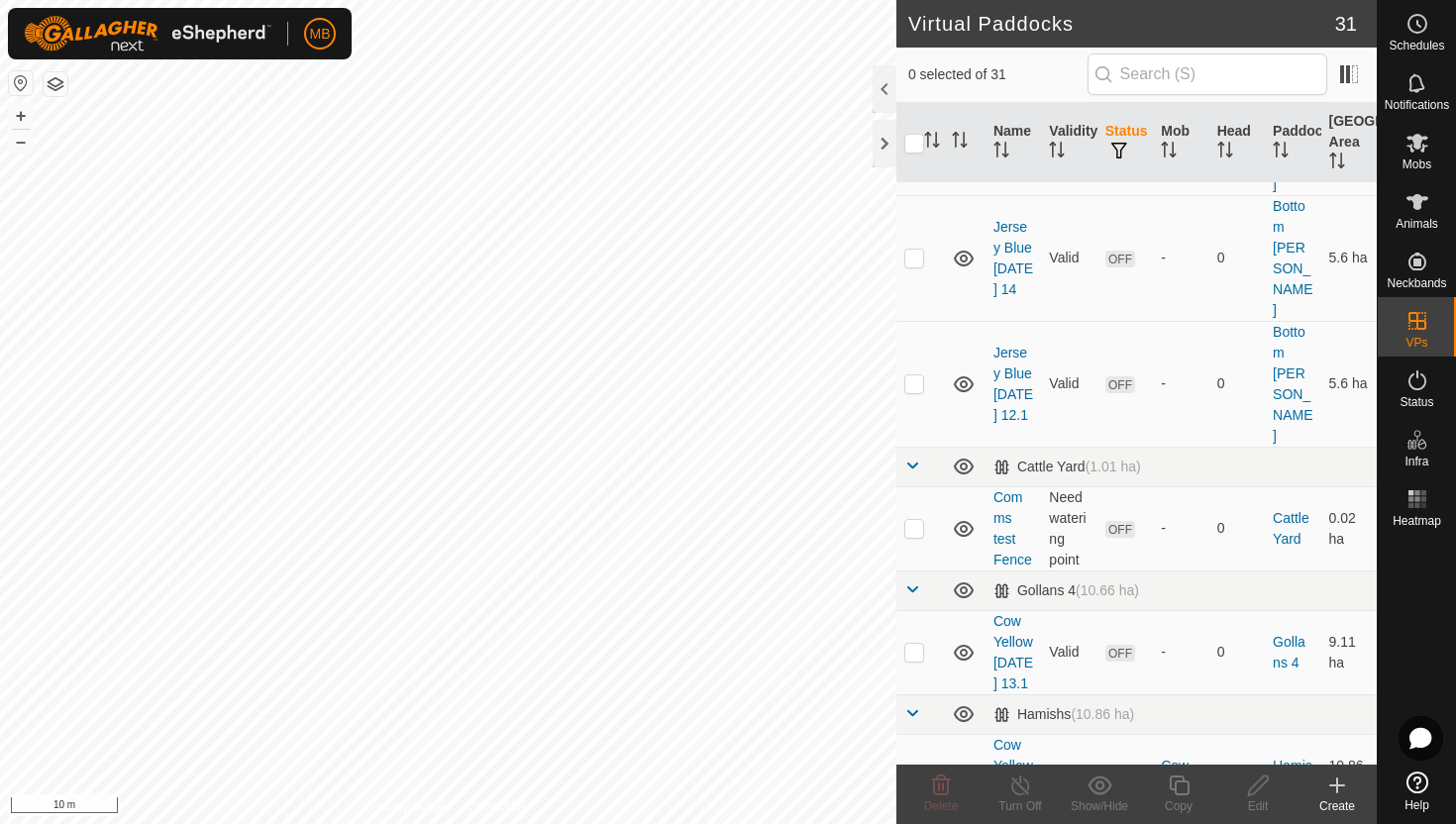 scroll, scrollTop: 659, scrollLeft: 0, axis: vertical 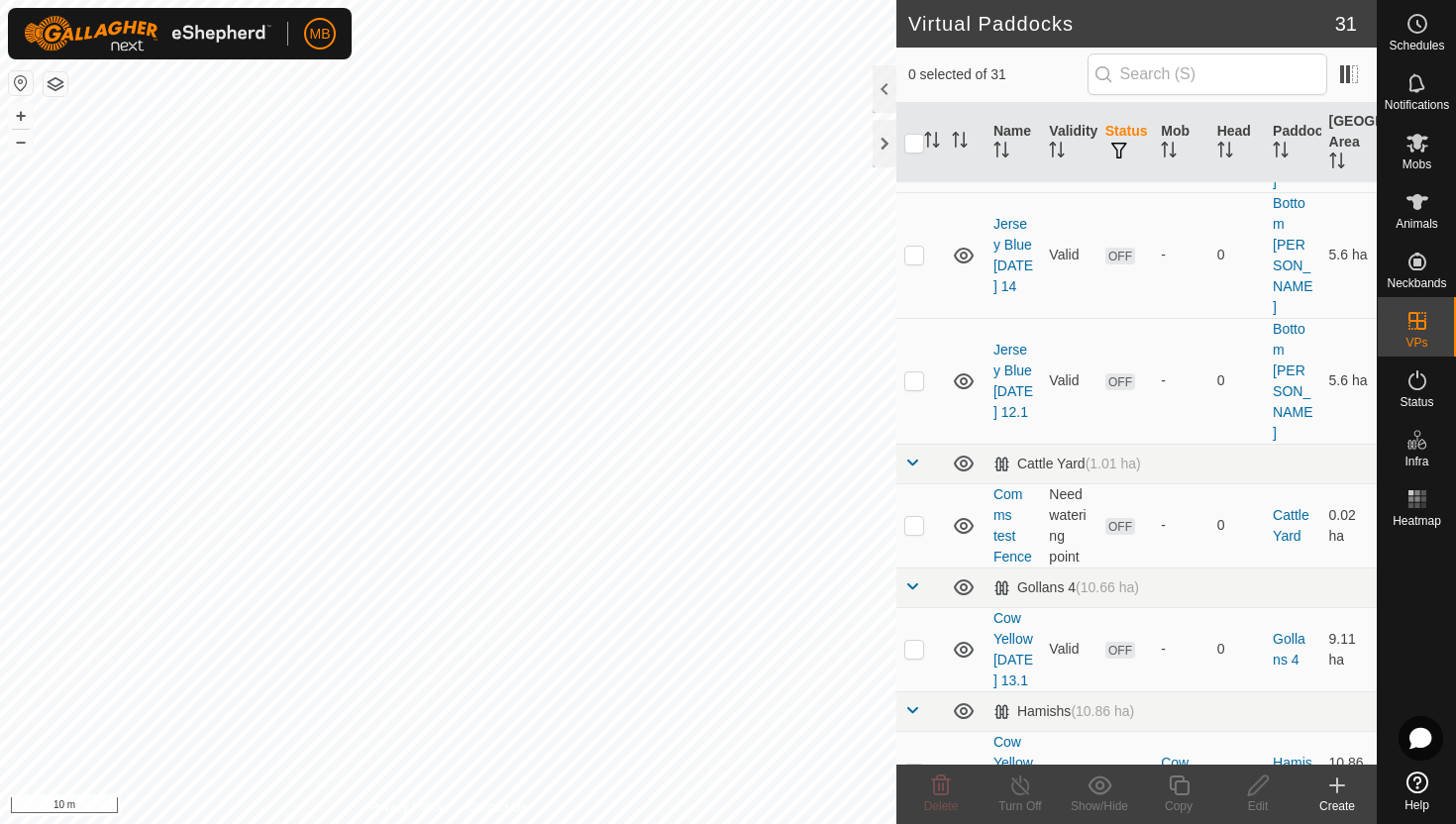 click at bounding box center (914, 869) 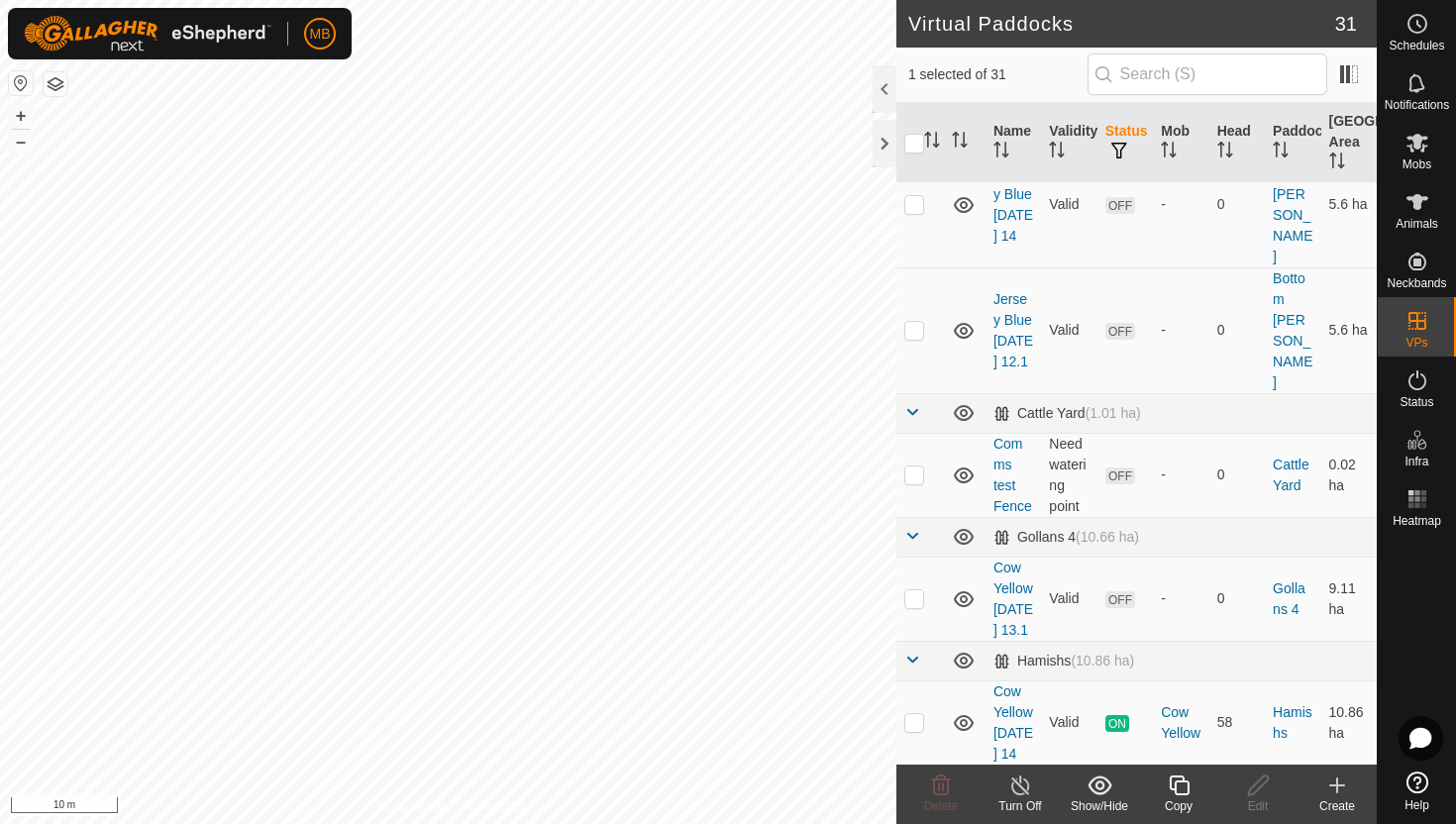 scroll, scrollTop: 711, scrollLeft: 0, axis: vertical 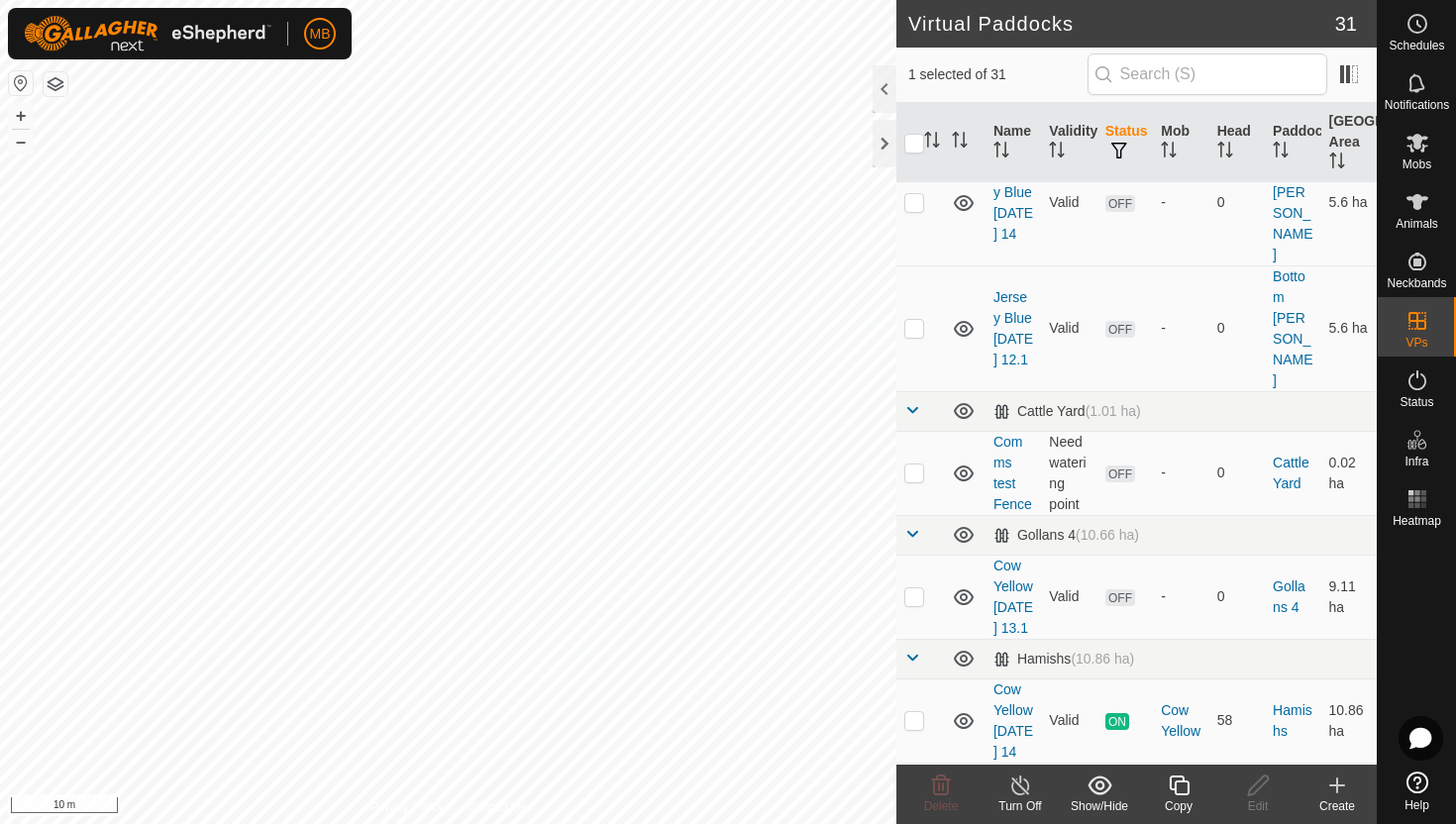 click 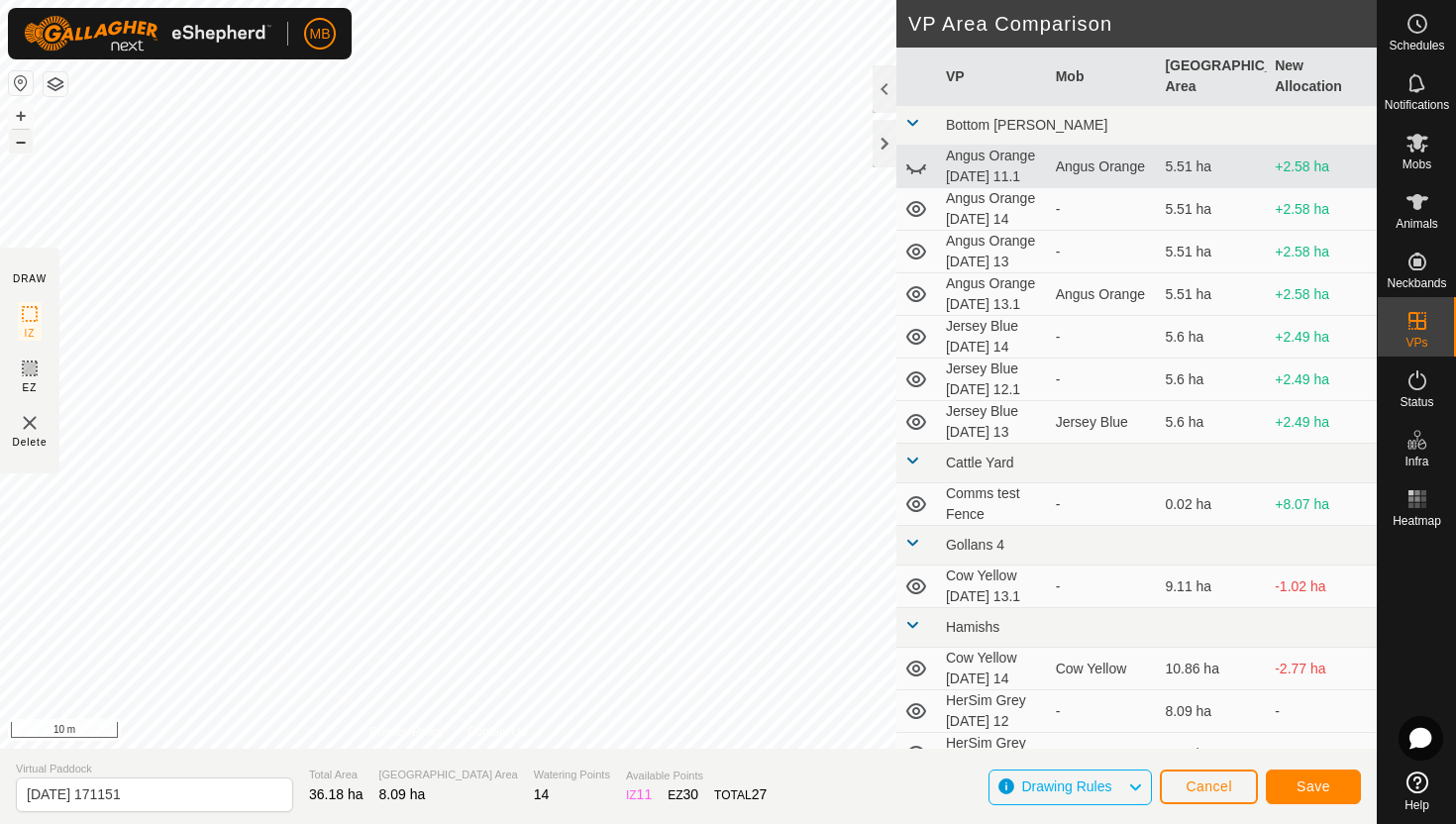 click on "–" at bounding box center (21, 142) 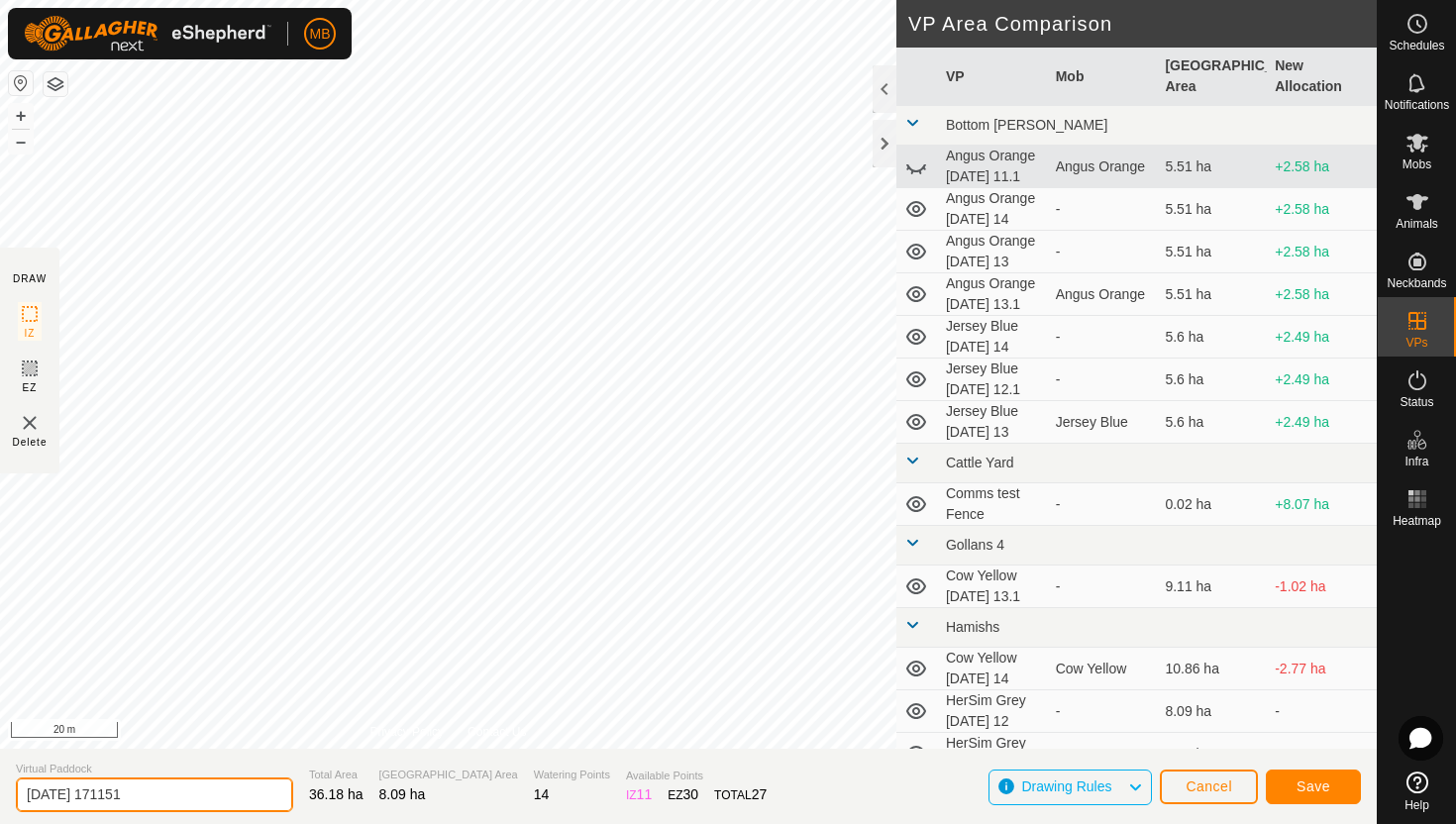 click on "[DATE] 171151" 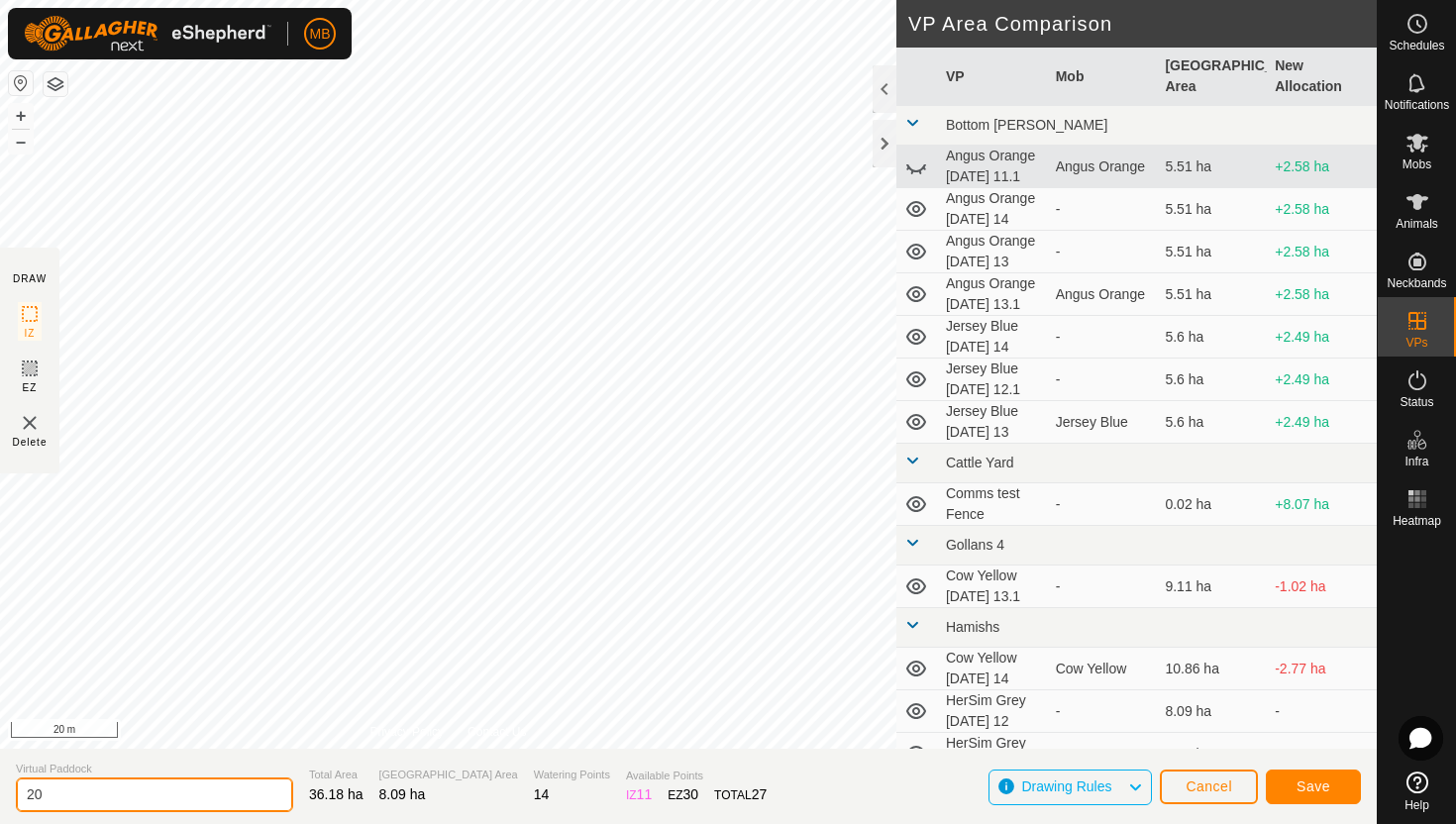type on "2" 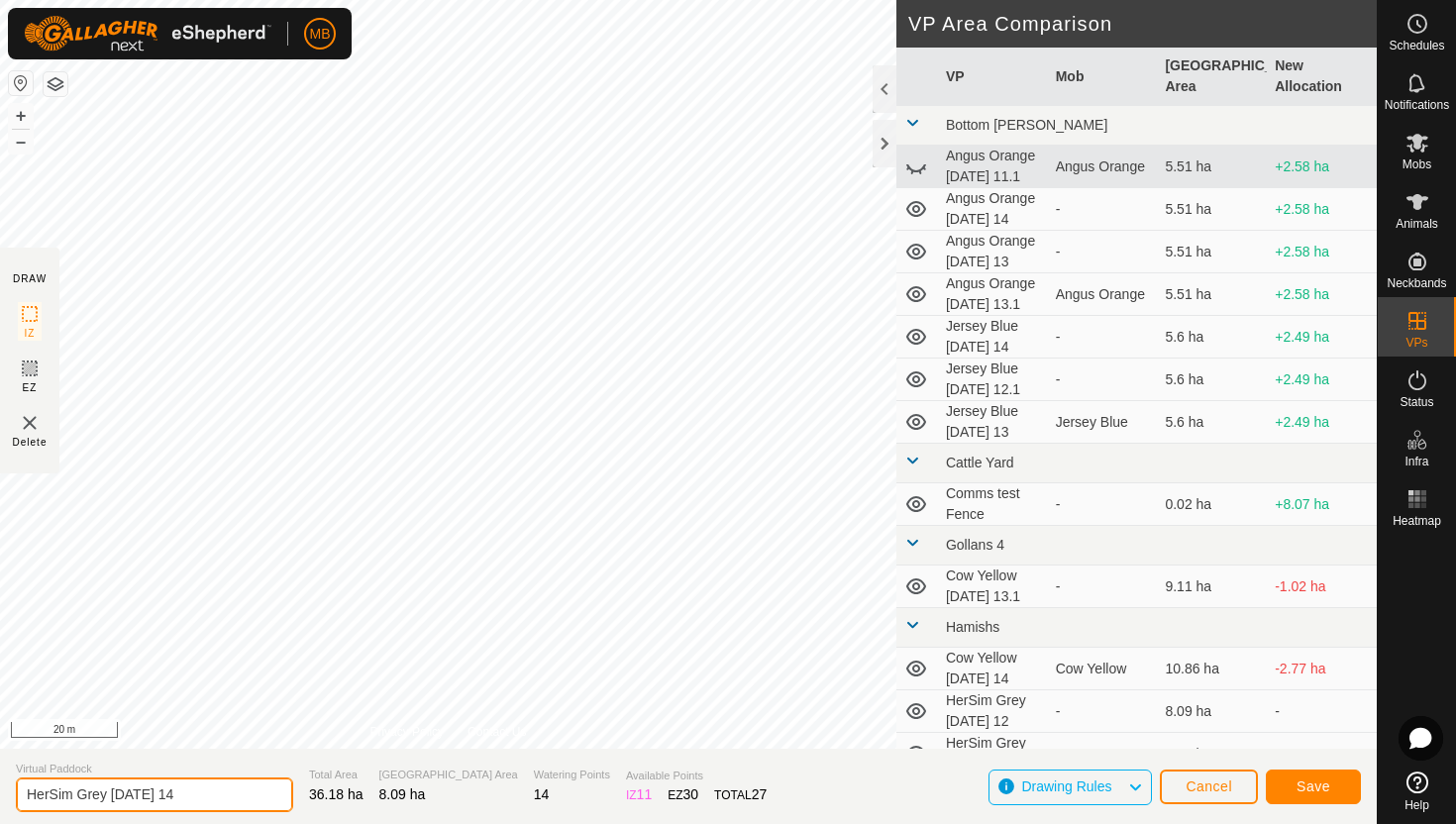 type on "HerSim Grey [DATE] 14" 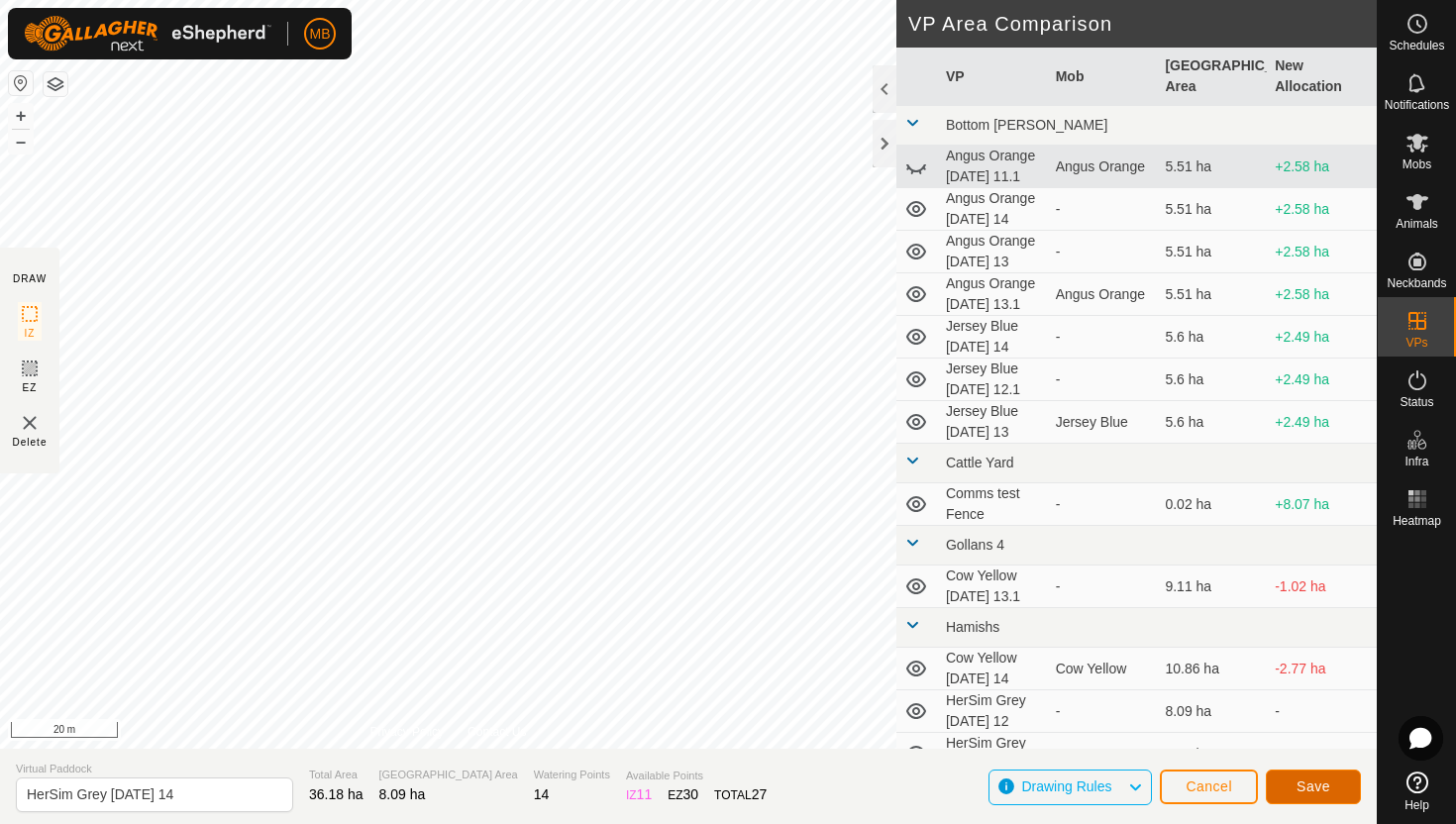 click on "Save" 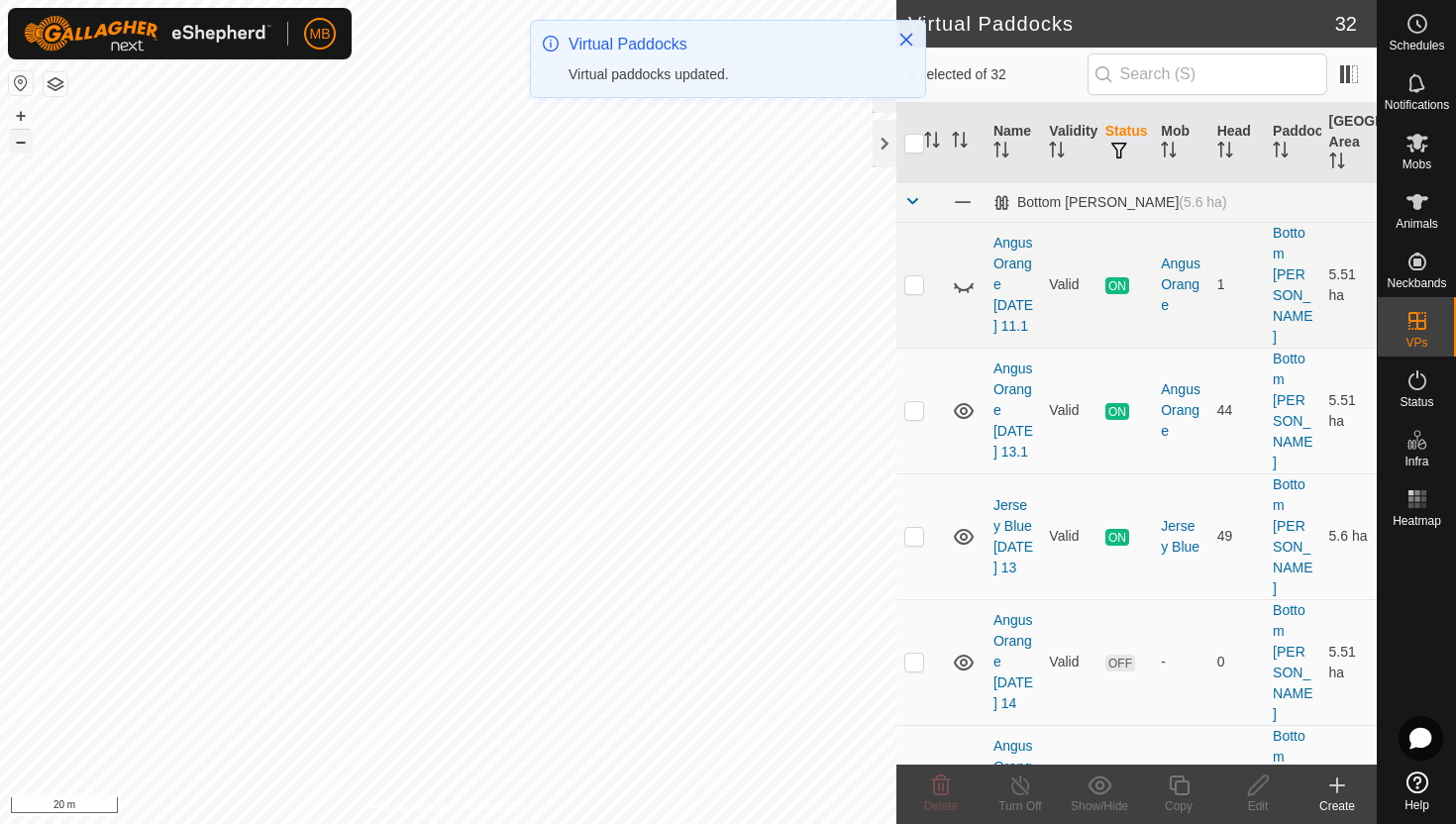 click on "–" at bounding box center [21, 142] 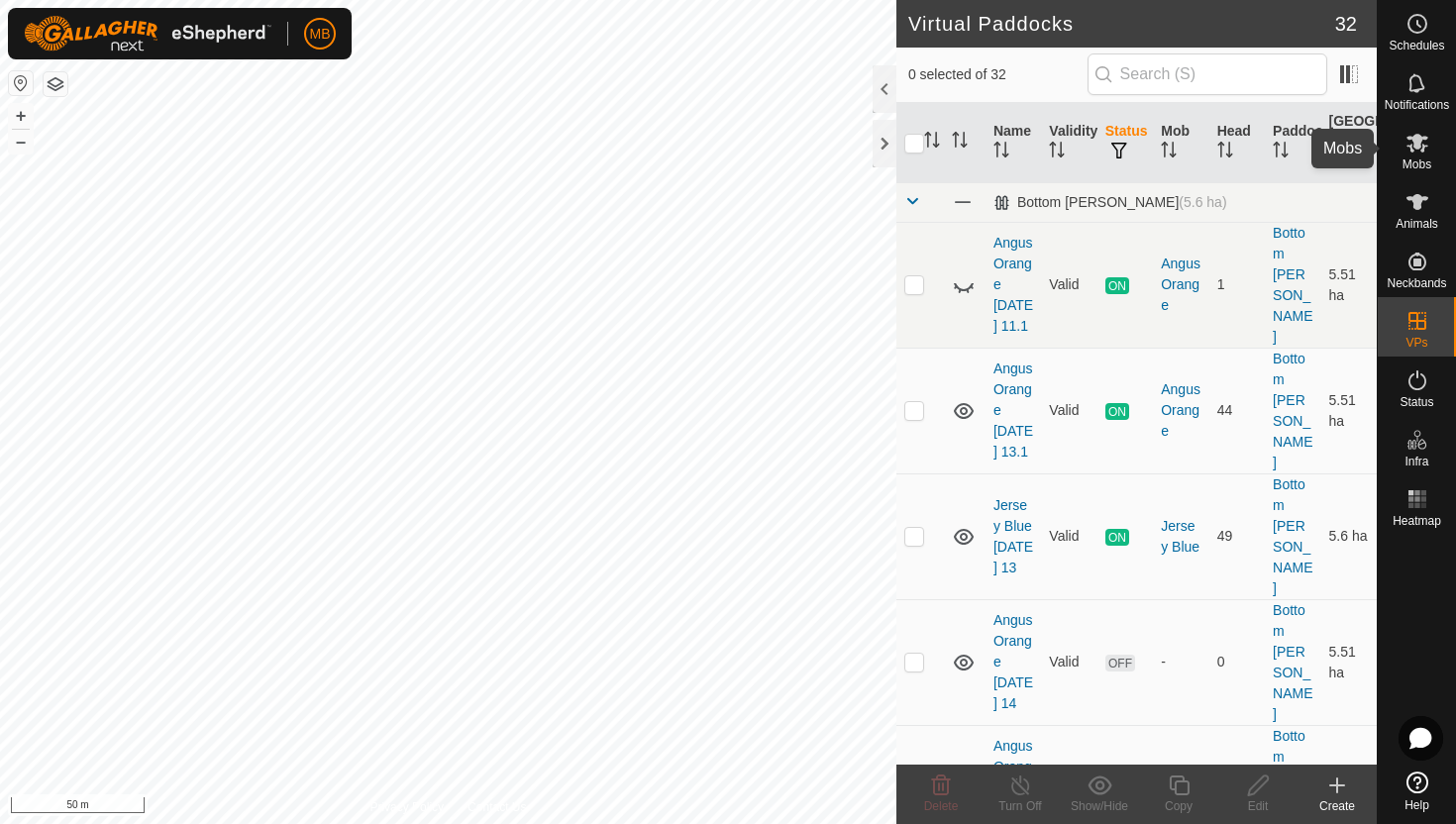 click 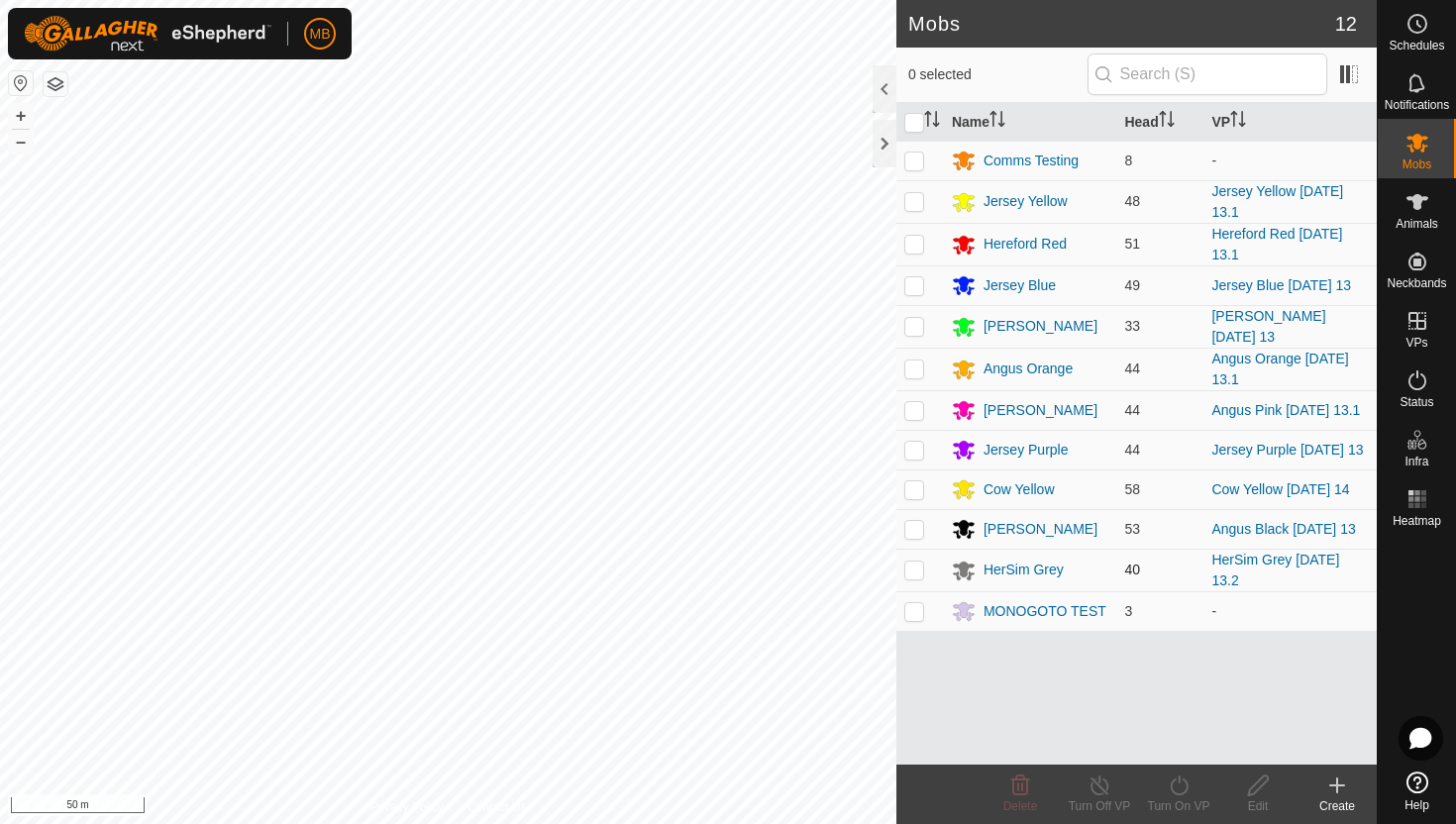 click at bounding box center [914, 569] 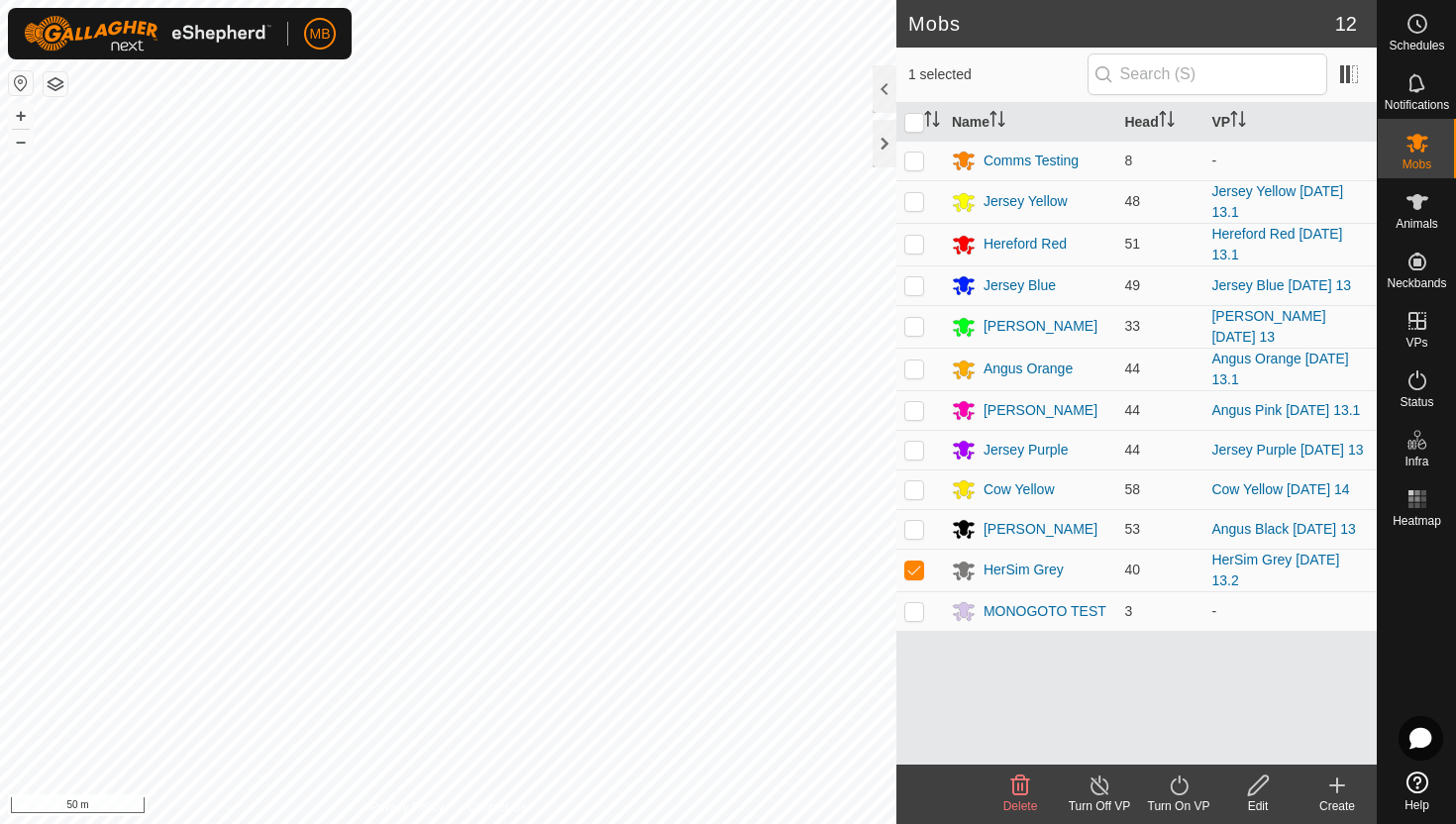 click 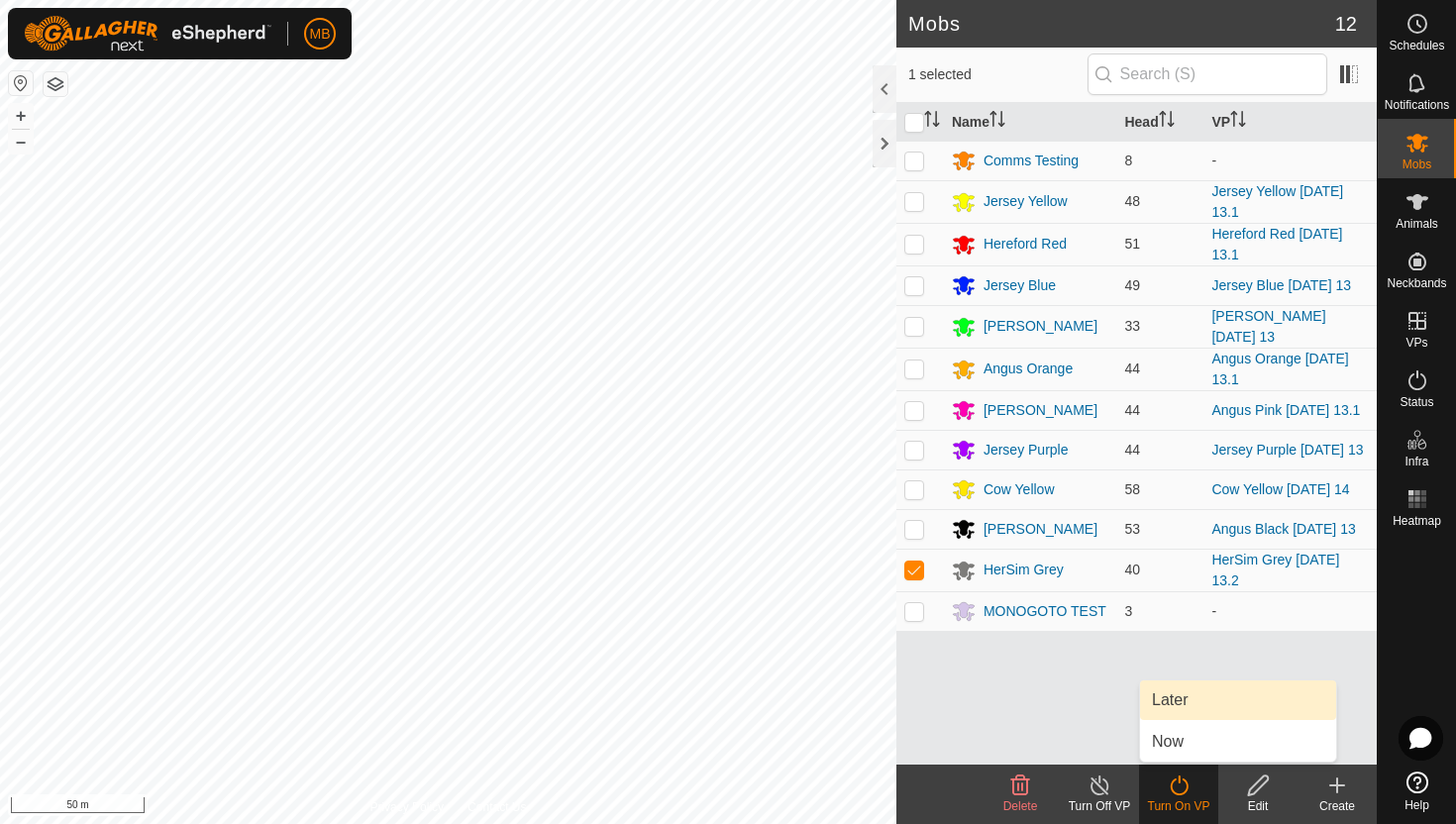click on "Later" at bounding box center (1238, 700) 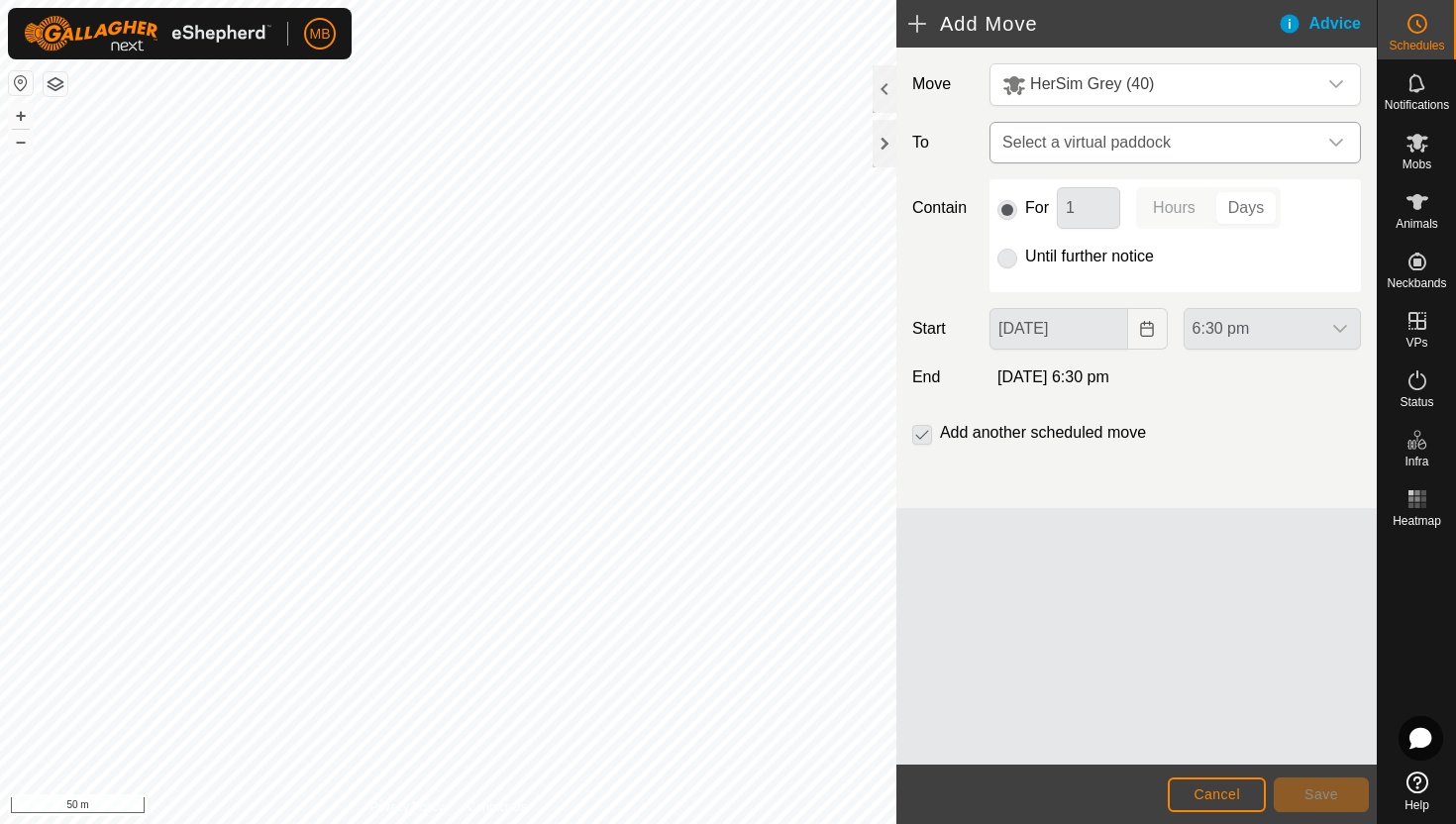 click at bounding box center (1336, 143) 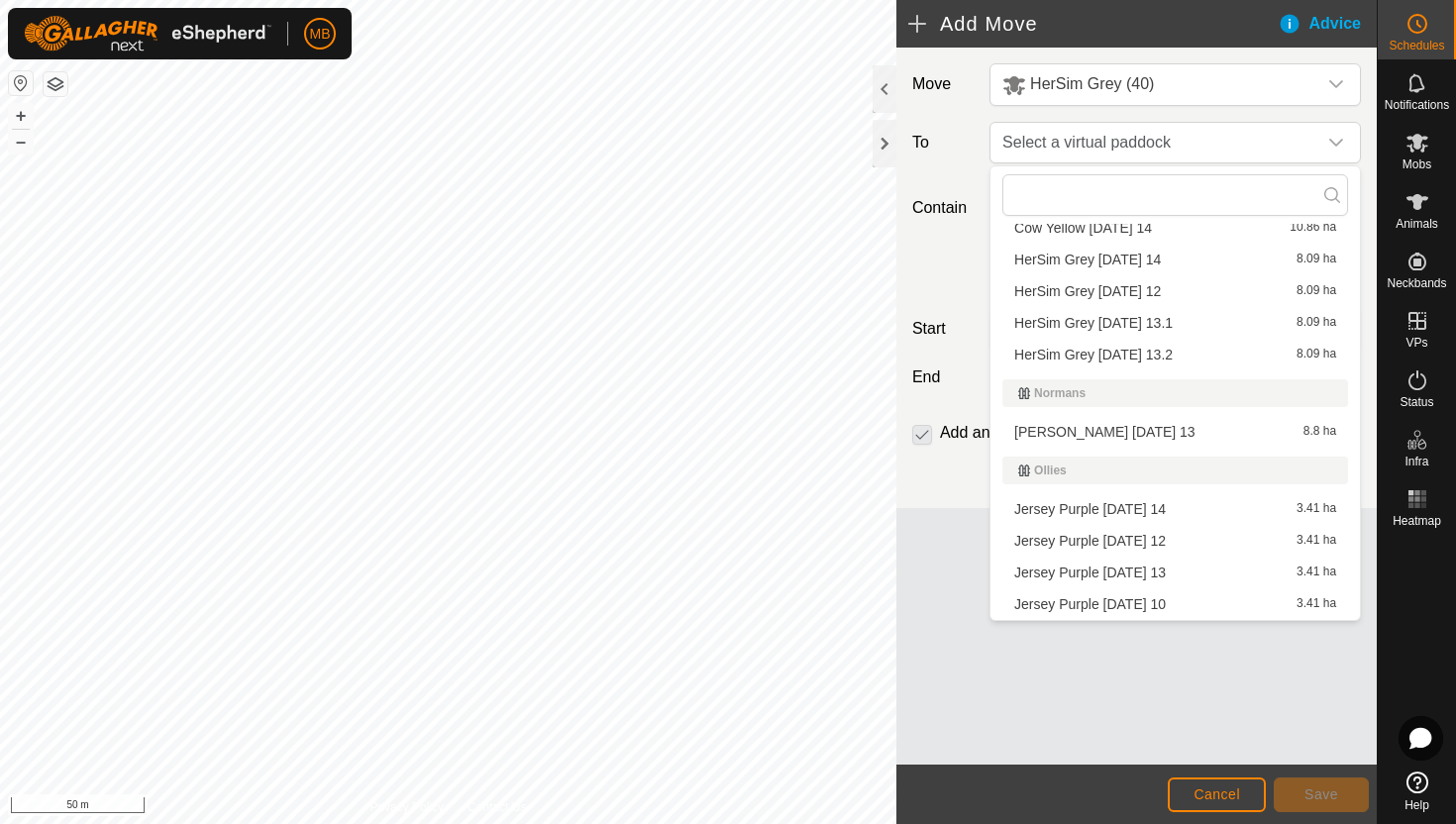 scroll, scrollTop: 480, scrollLeft: 0, axis: vertical 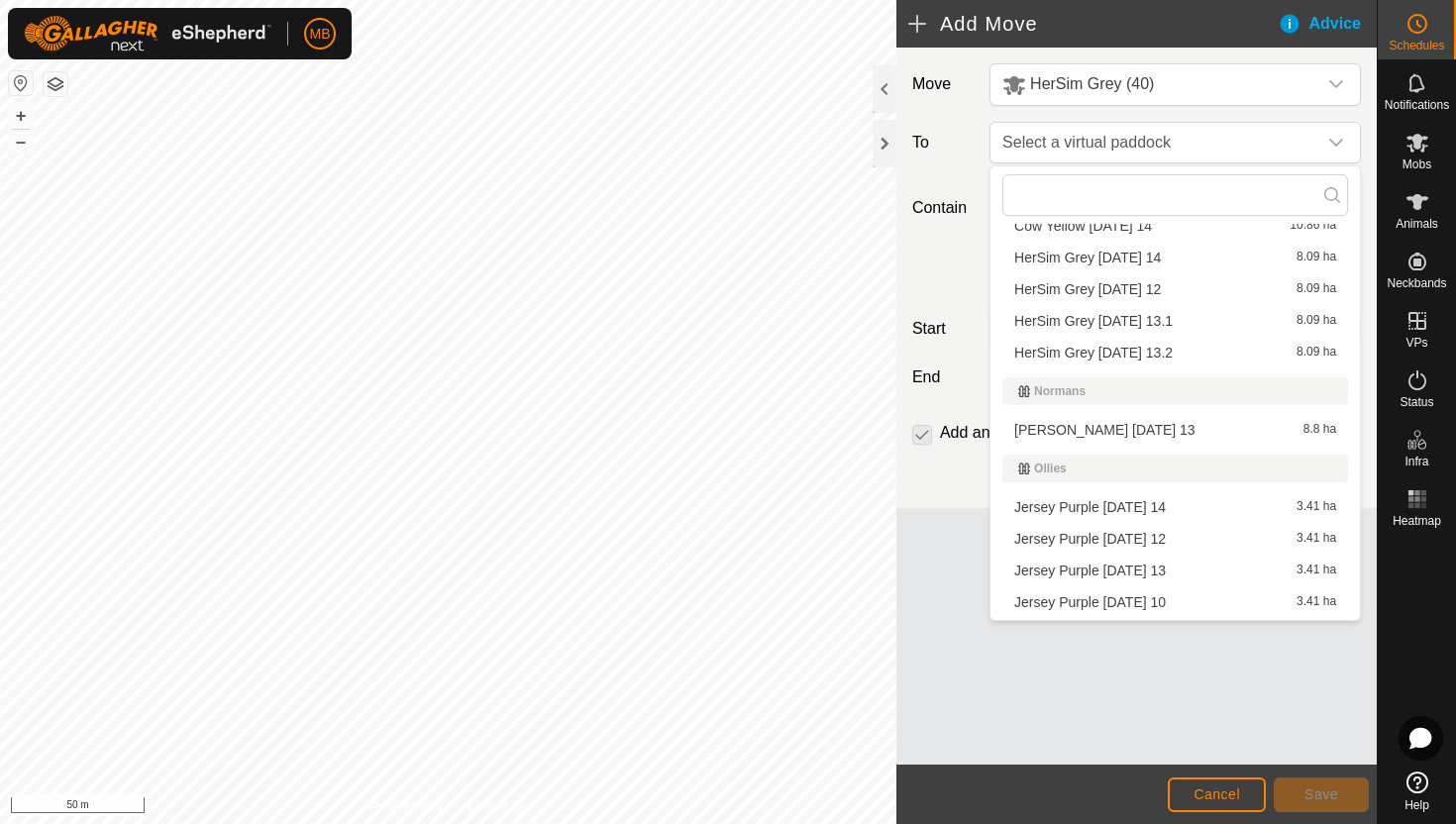 click on "HerSim Grey [DATE] 14  8.09 ha" at bounding box center (1175, 258) 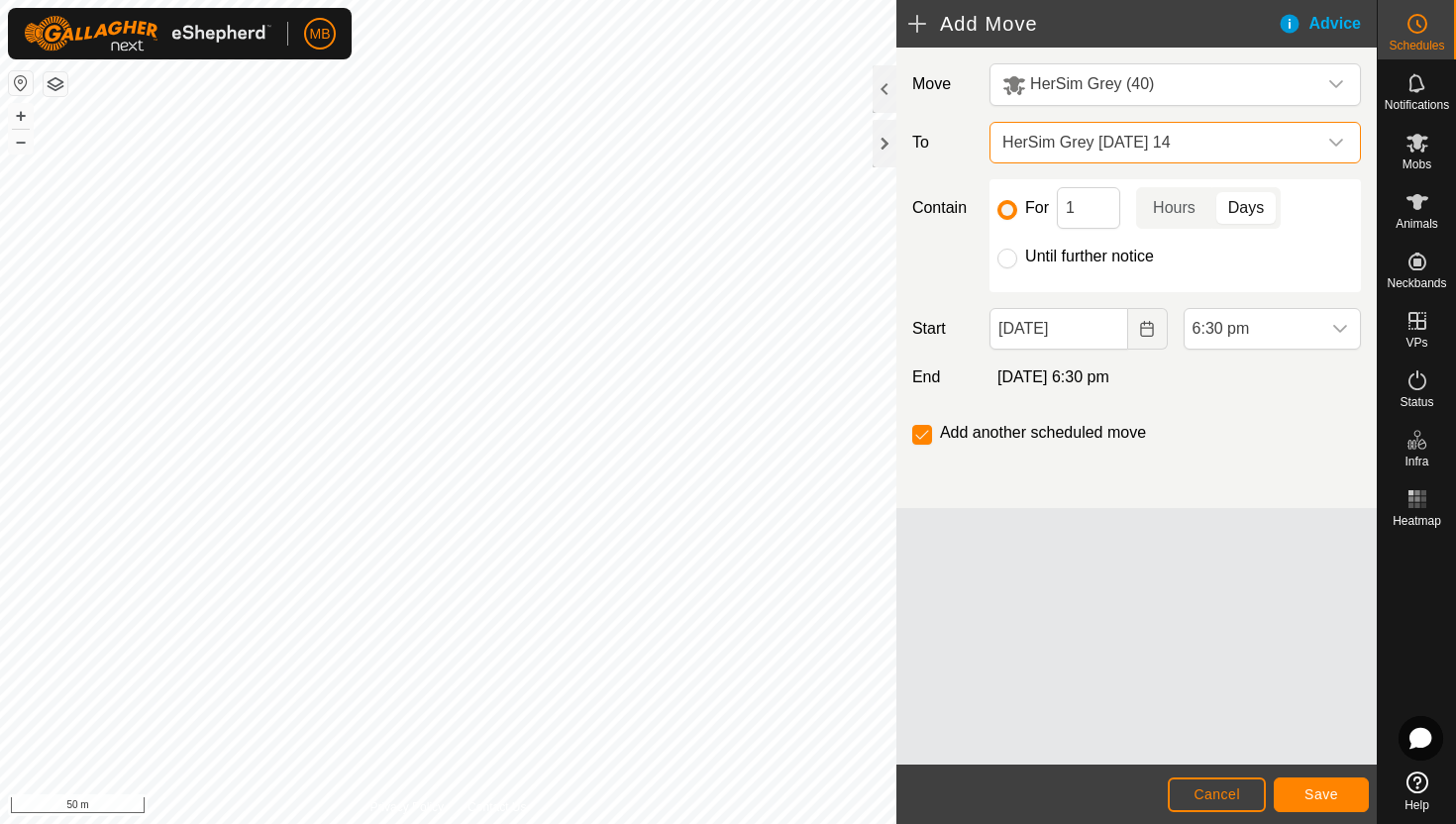 click on "Until further notice" 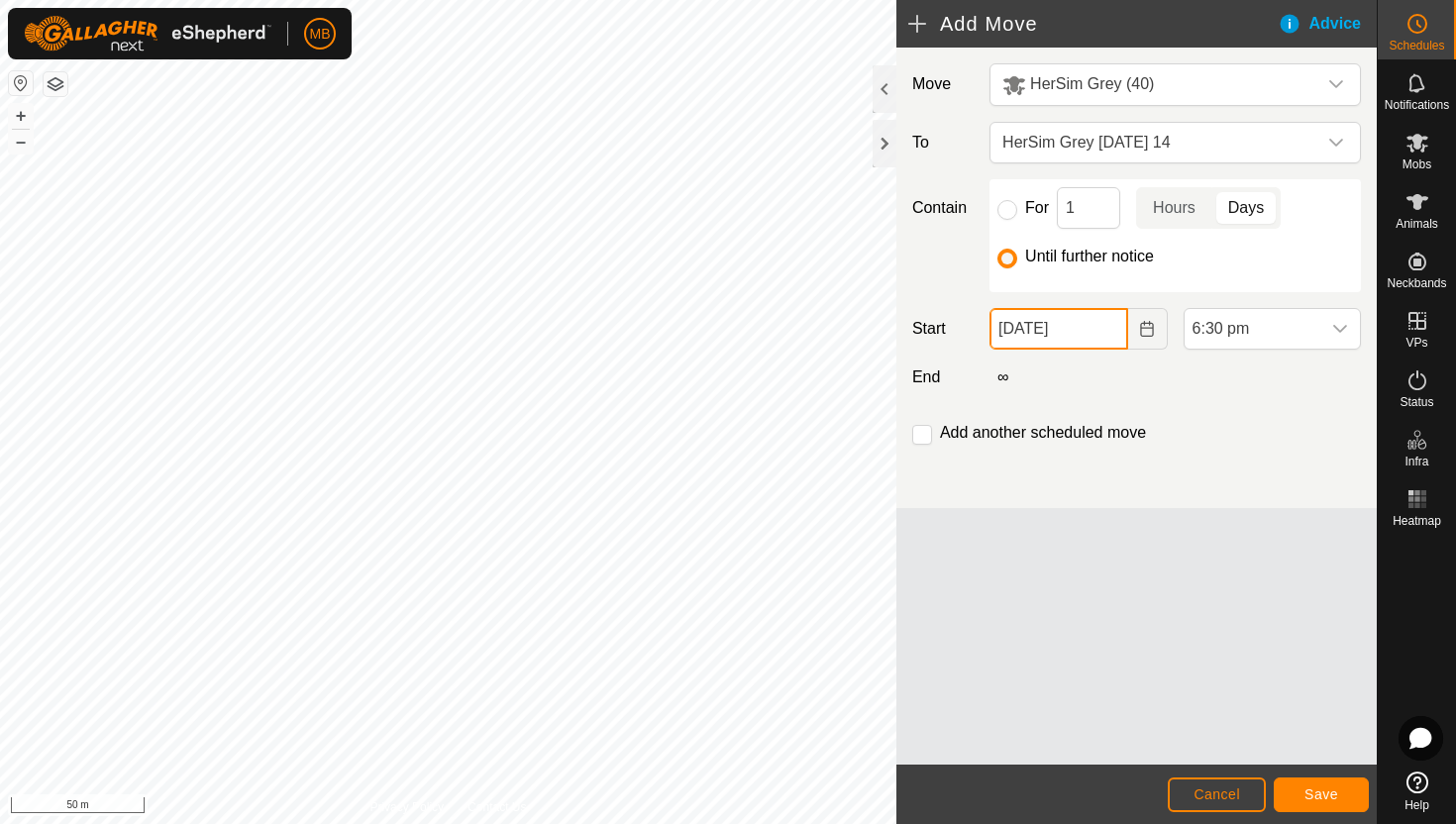 click on "[DATE]" 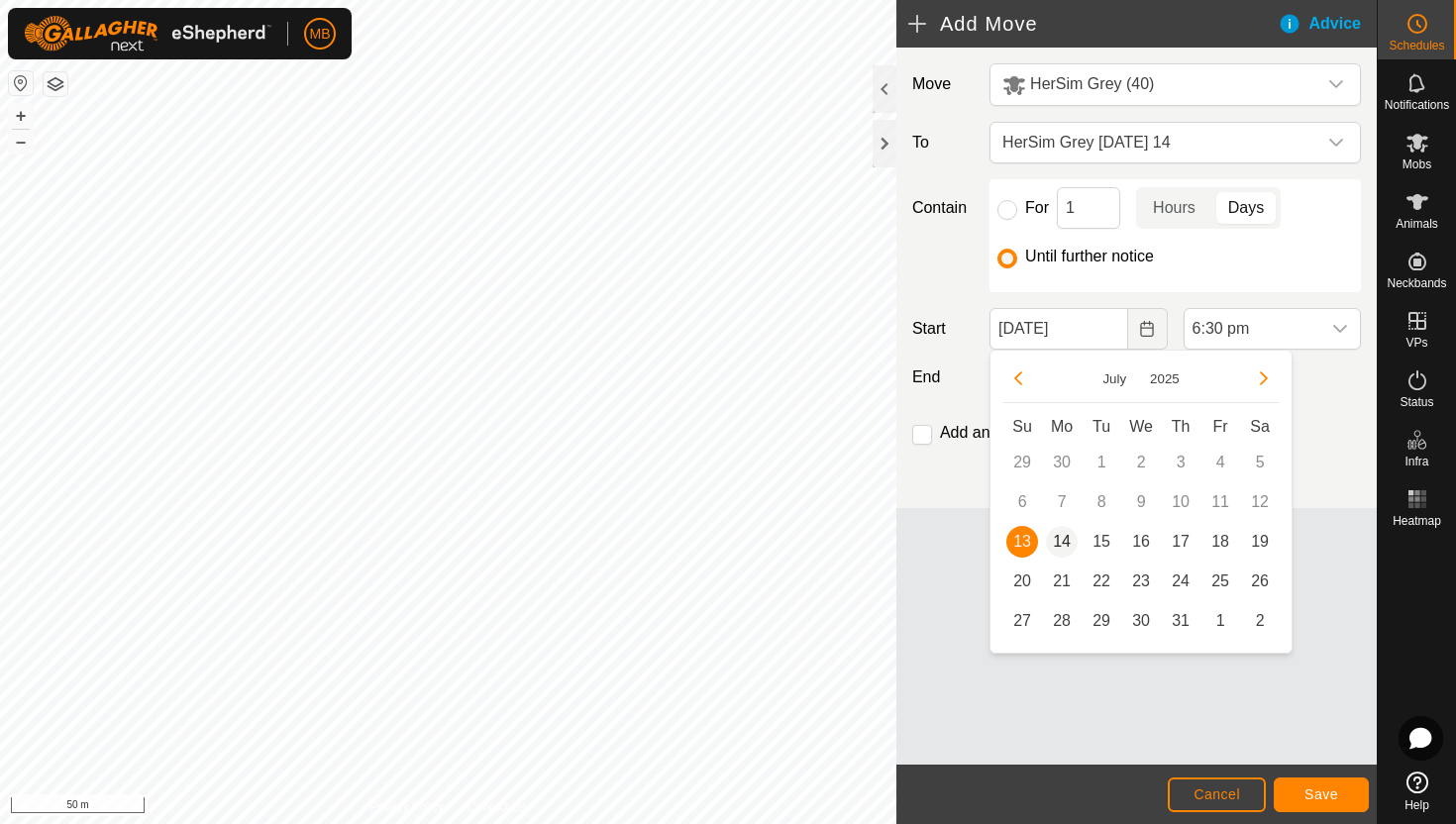 click on "14" at bounding box center (1062, 542) 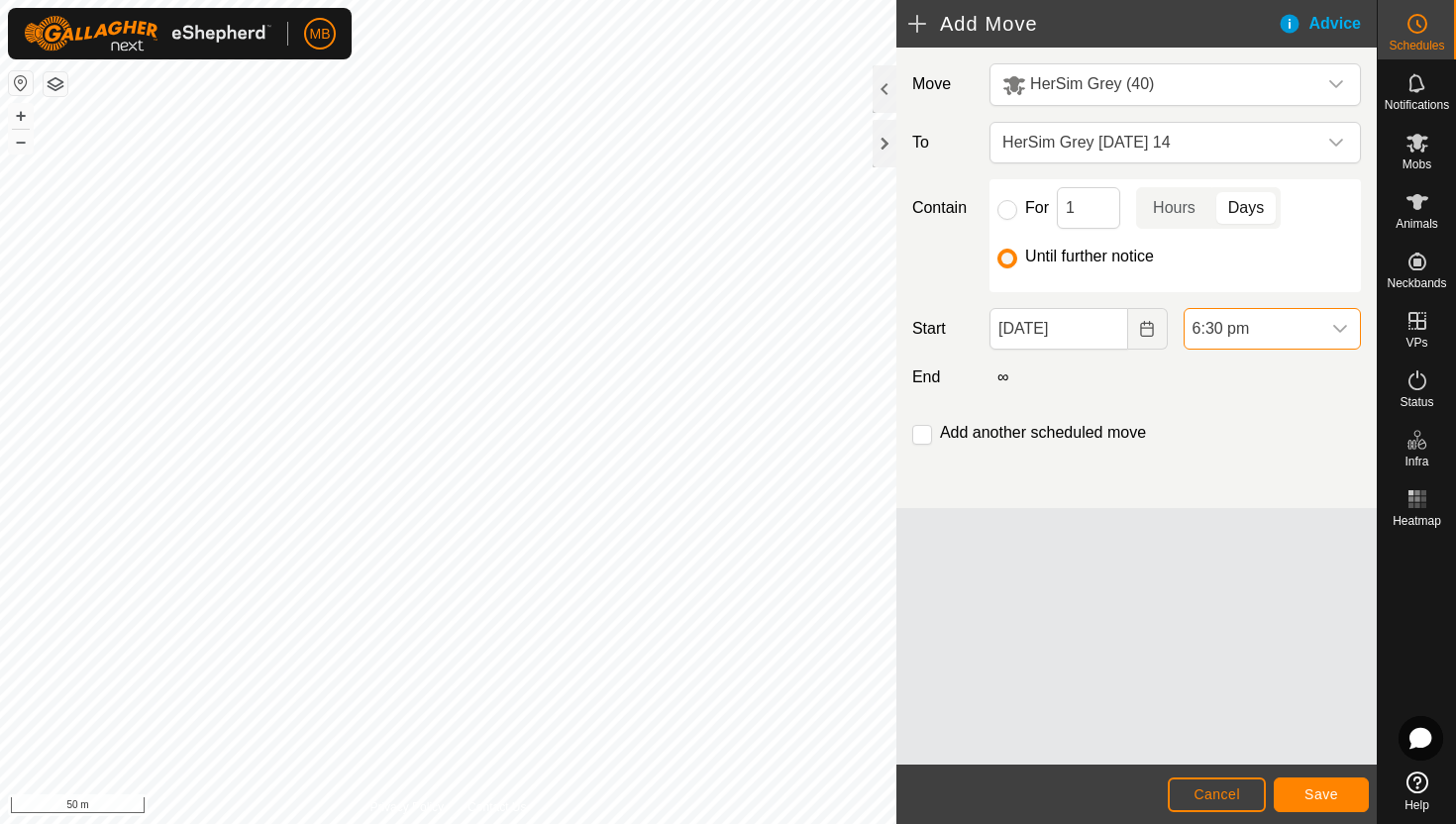 click on "6:30 pm" at bounding box center (1252, 329) 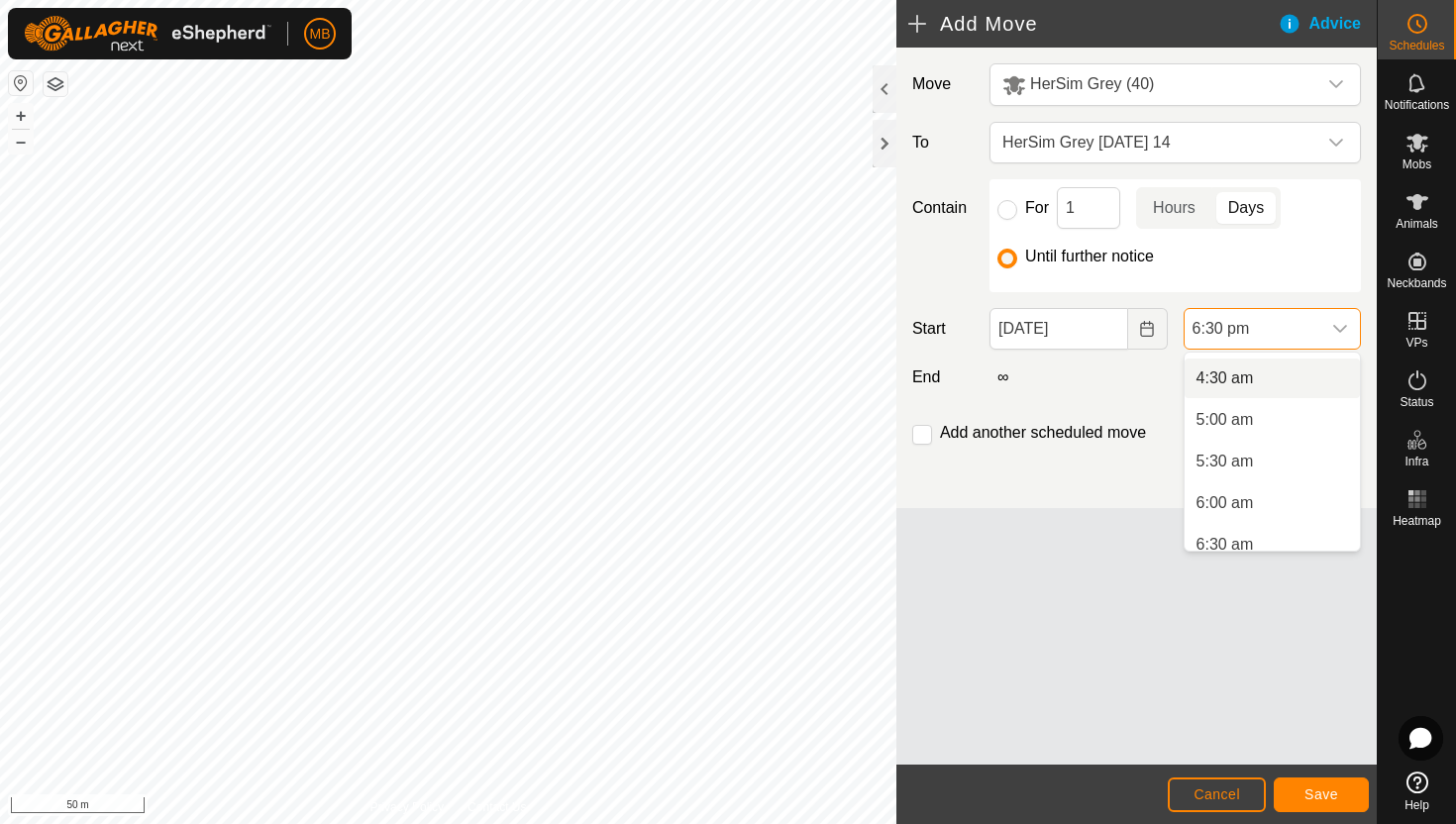 scroll, scrollTop: 367, scrollLeft: 0, axis: vertical 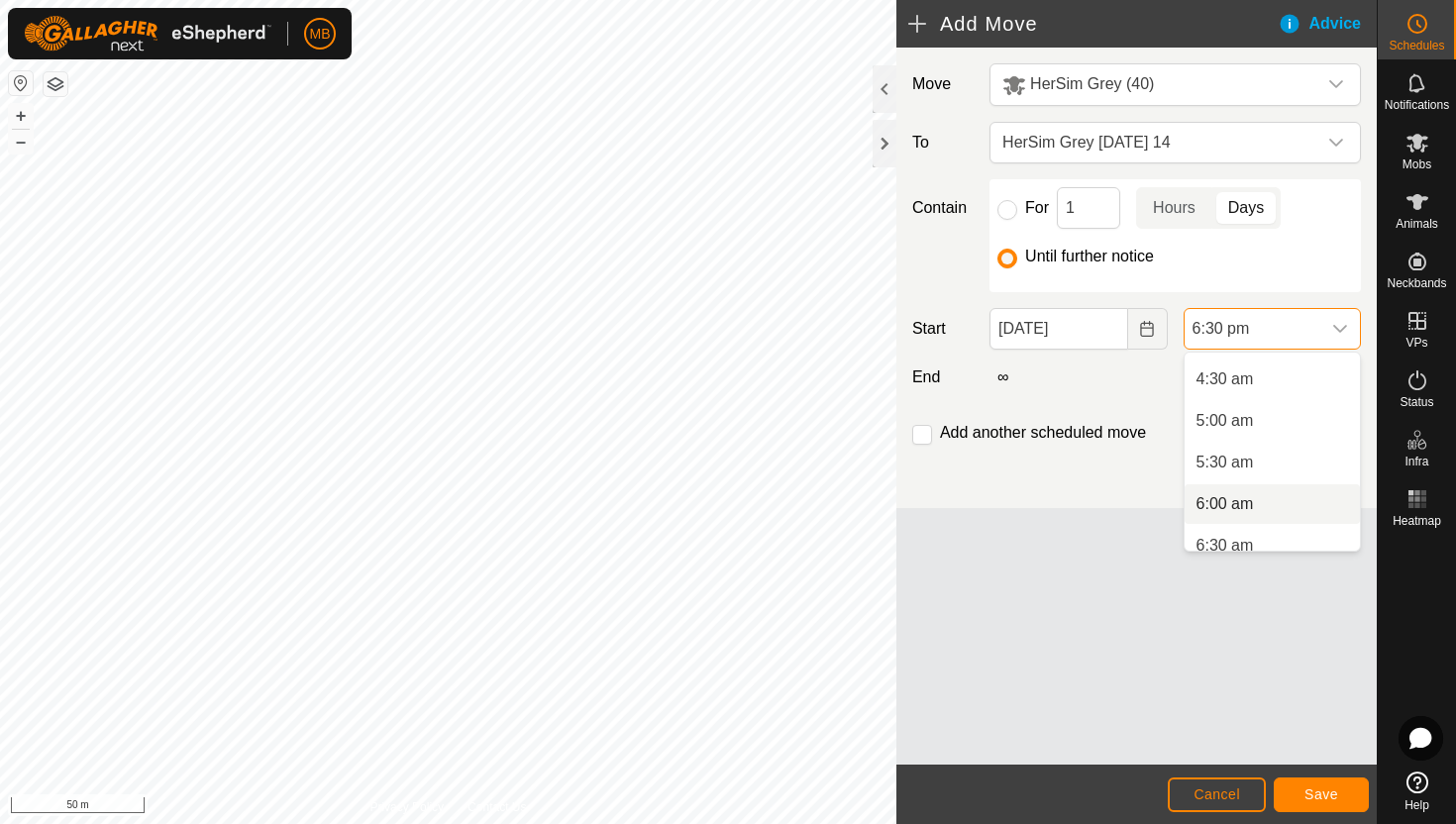 click on "6:00 am" at bounding box center (1272, 504) 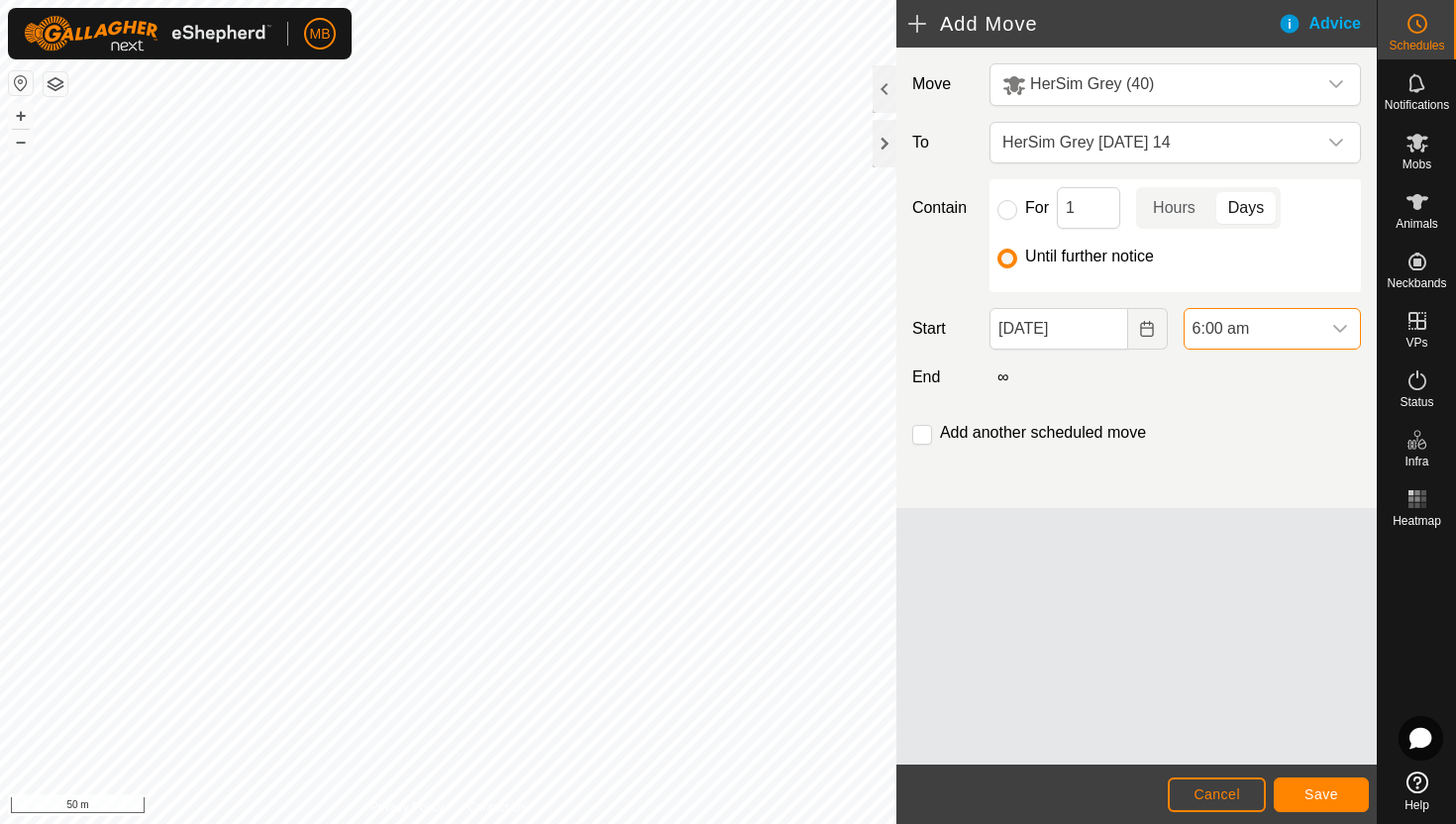 scroll, scrollTop: 1381, scrollLeft: 0, axis: vertical 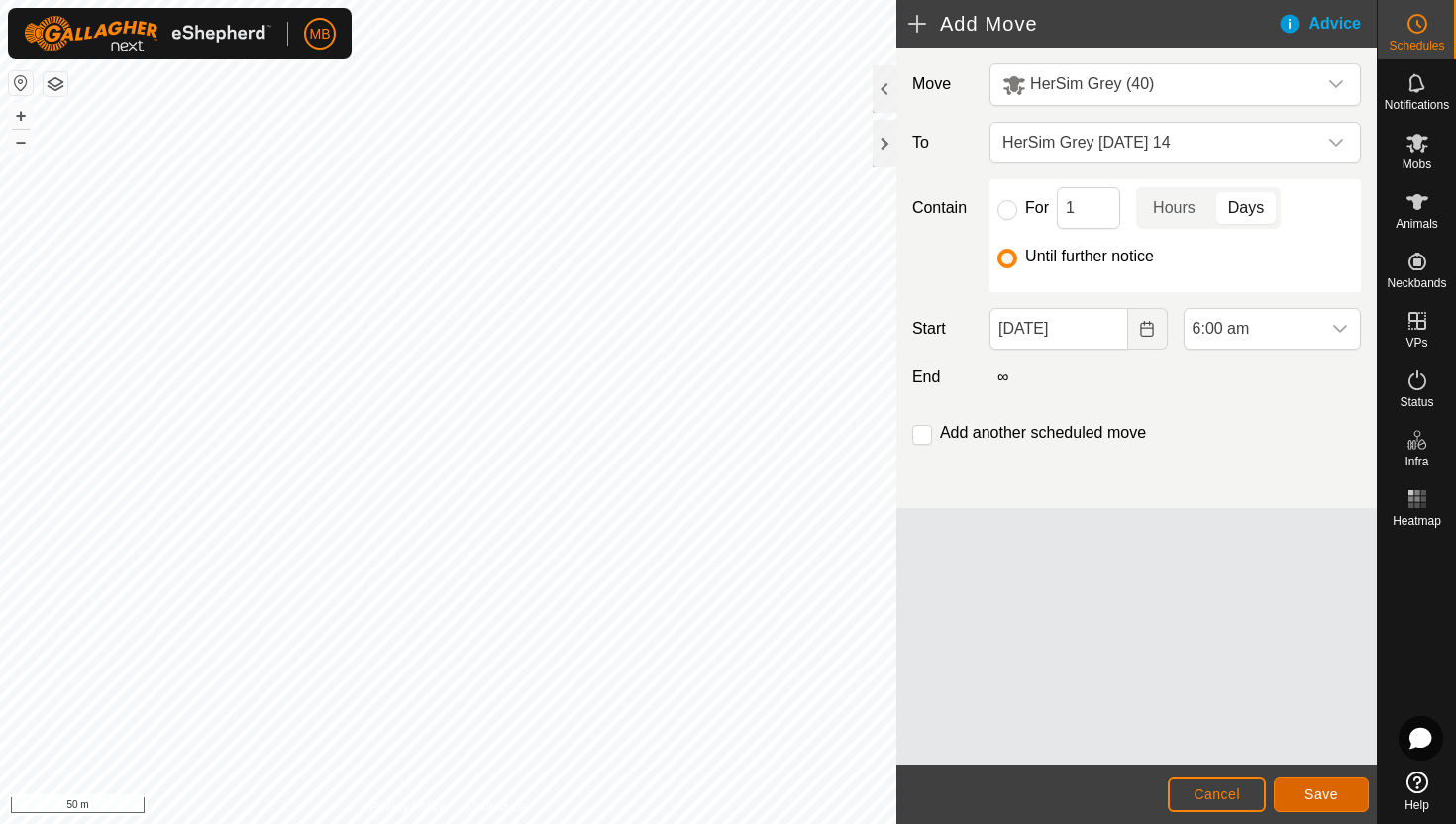 click on "Save" 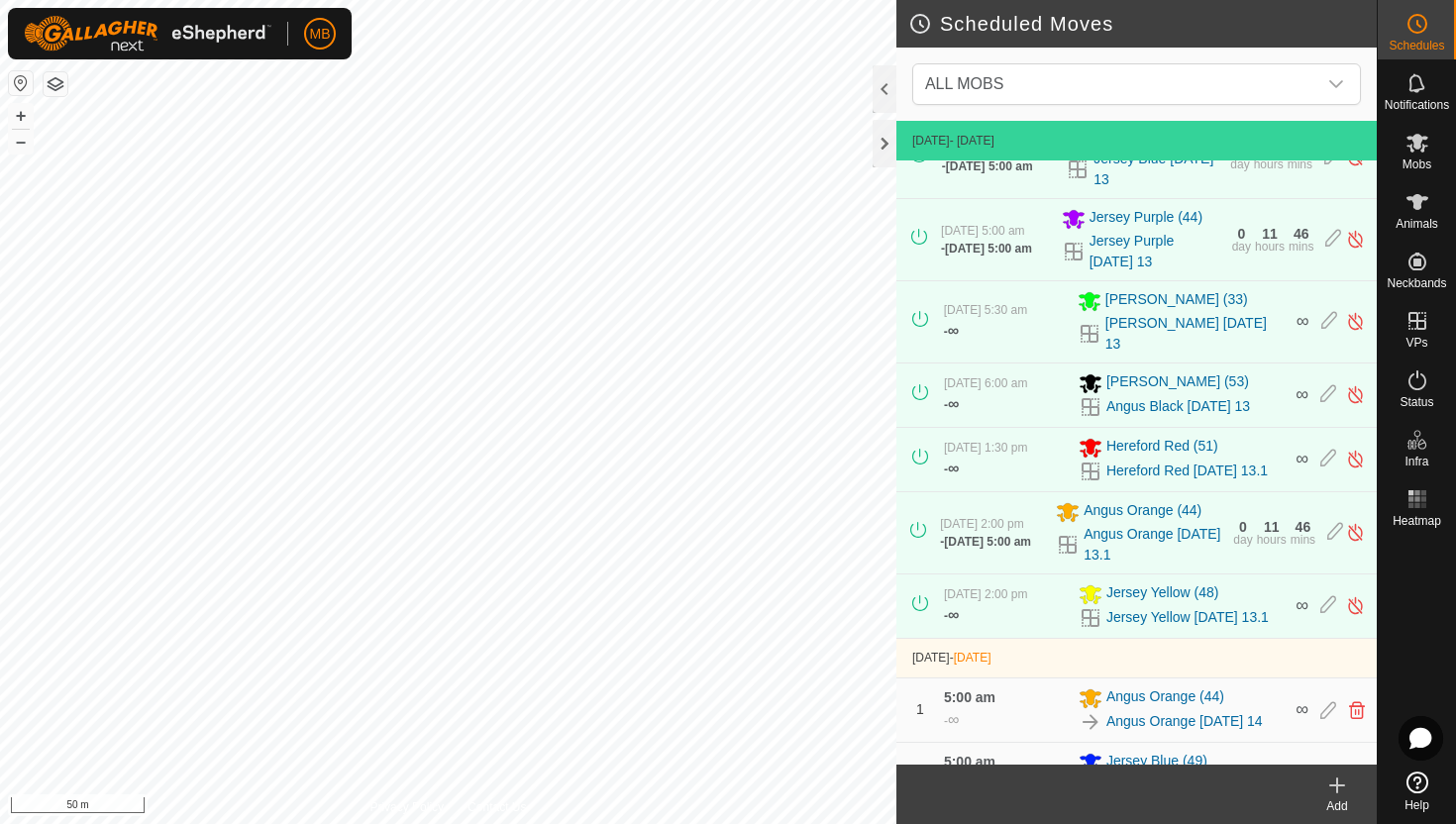 scroll, scrollTop: 215, scrollLeft: 0, axis: vertical 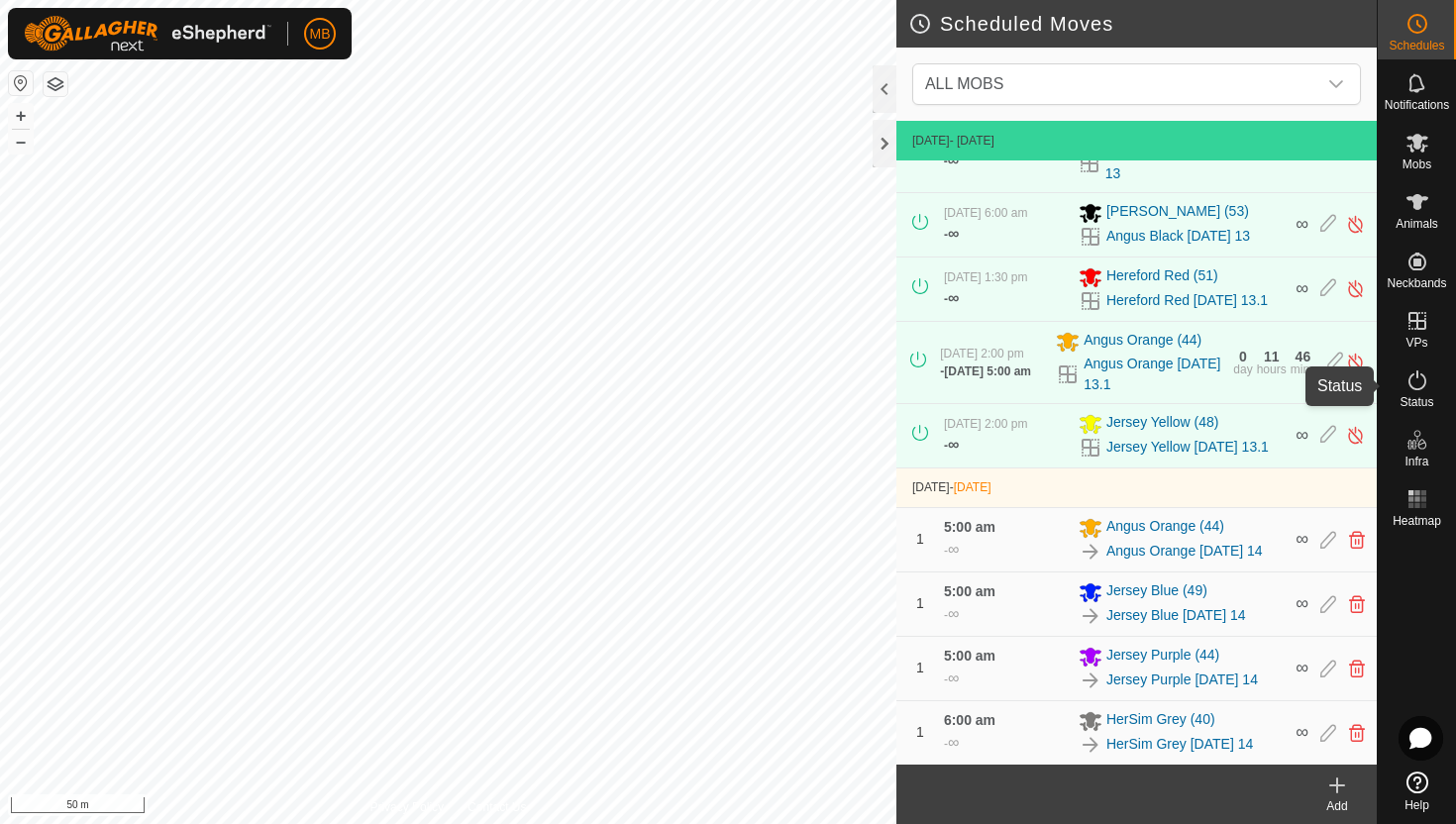 click 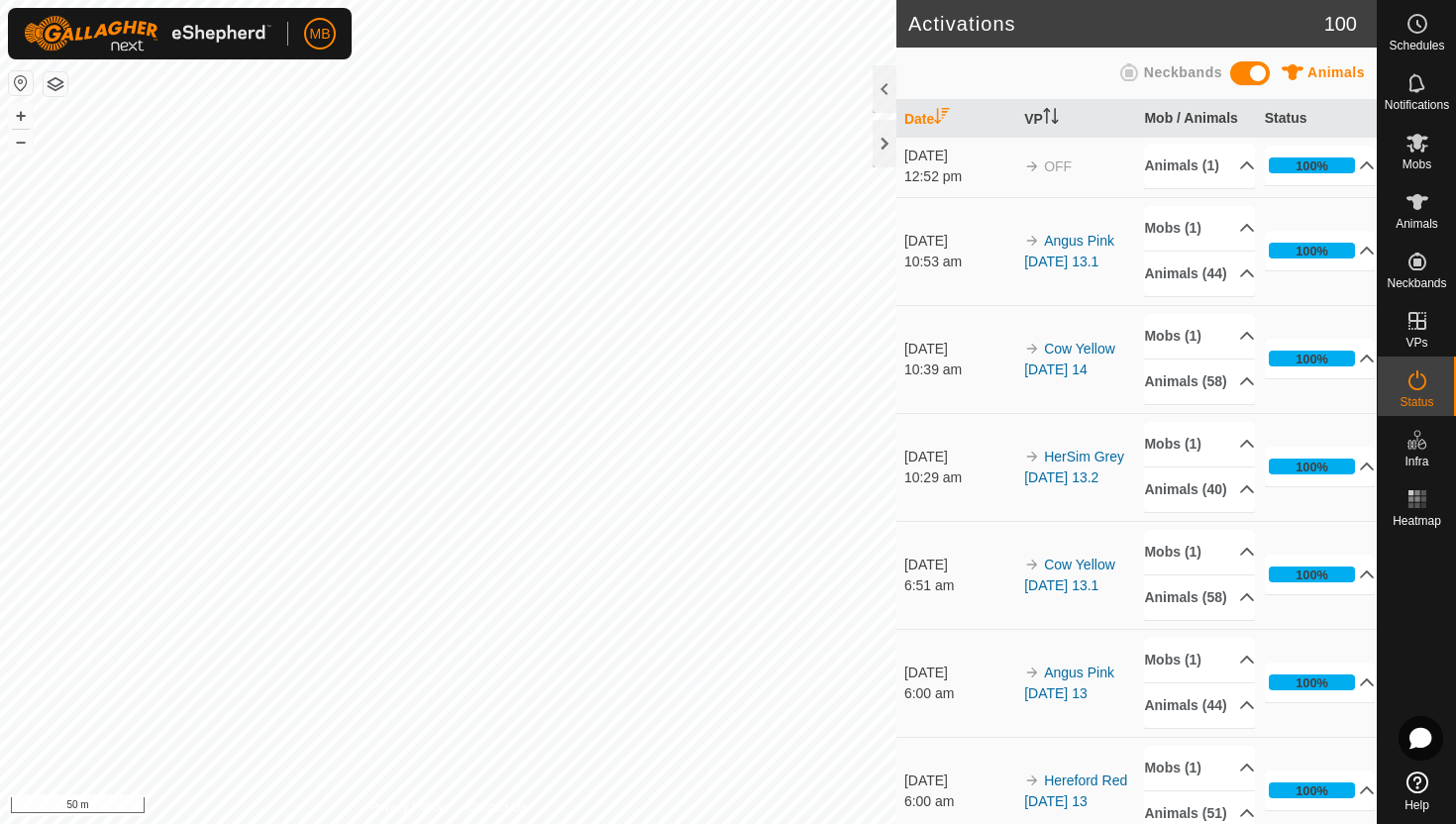 scroll, scrollTop: 390, scrollLeft: 0, axis: vertical 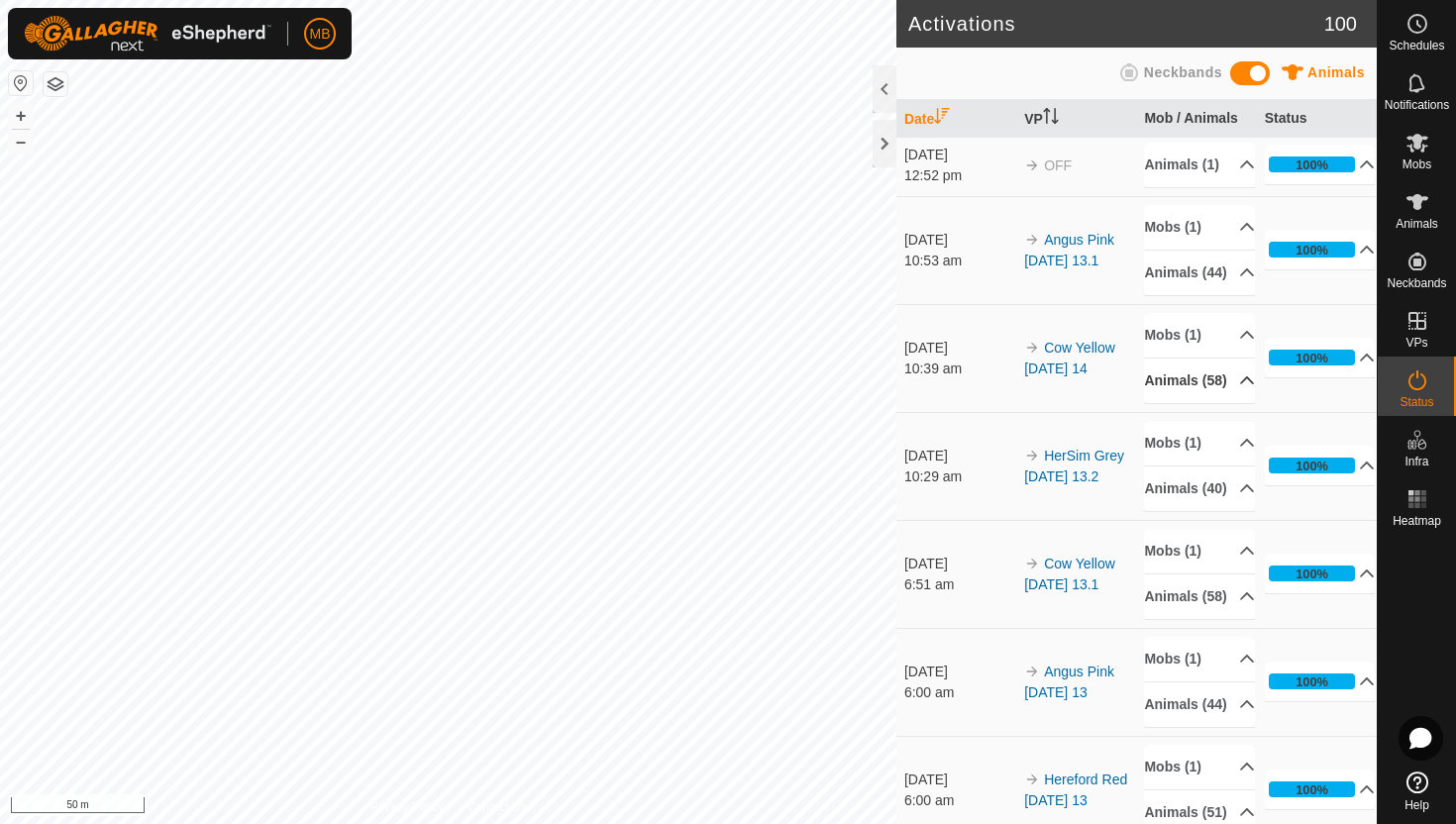 click on "Animals (58)" at bounding box center (1199, 380) 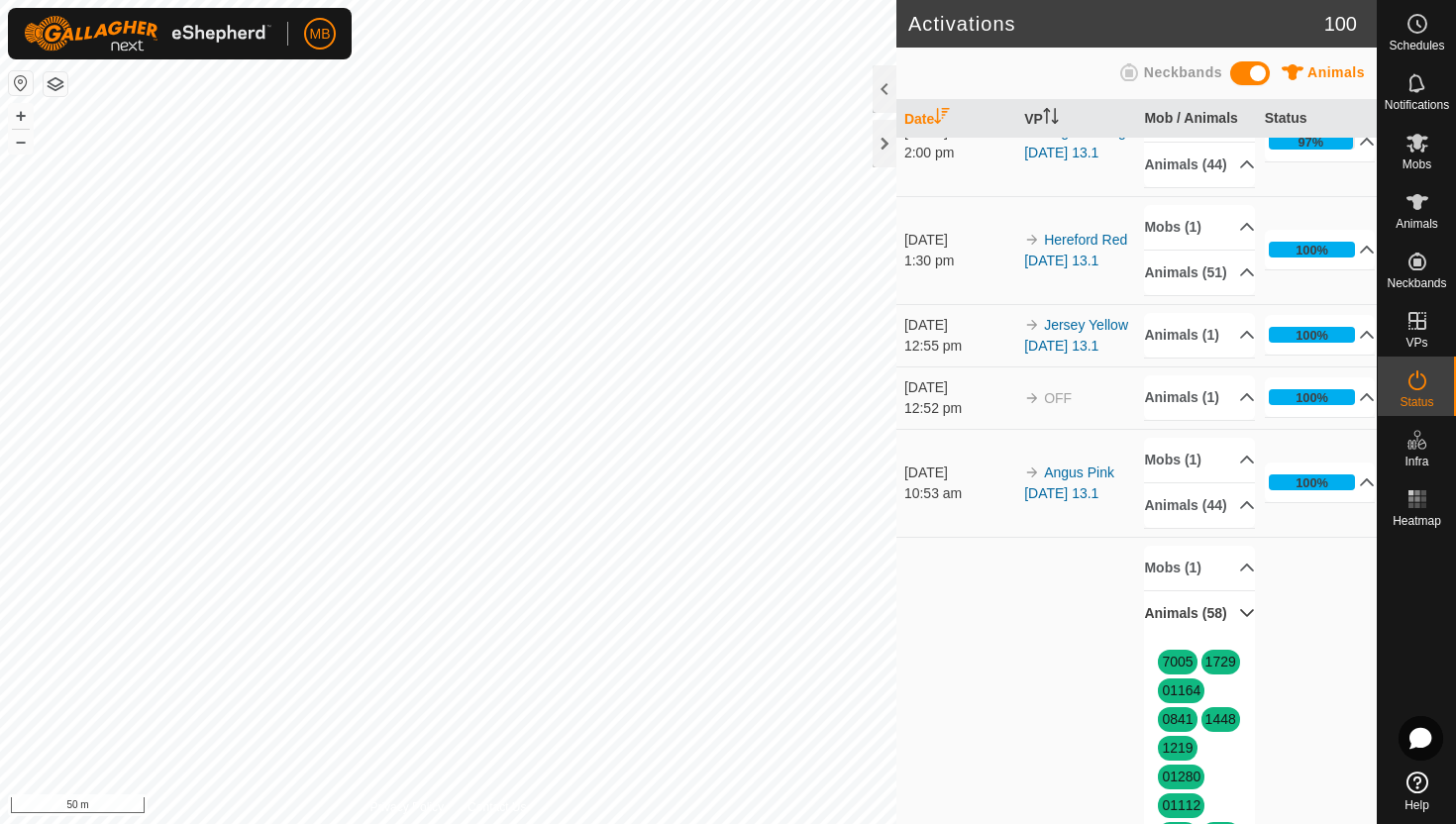 scroll, scrollTop: 0, scrollLeft: 0, axis: both 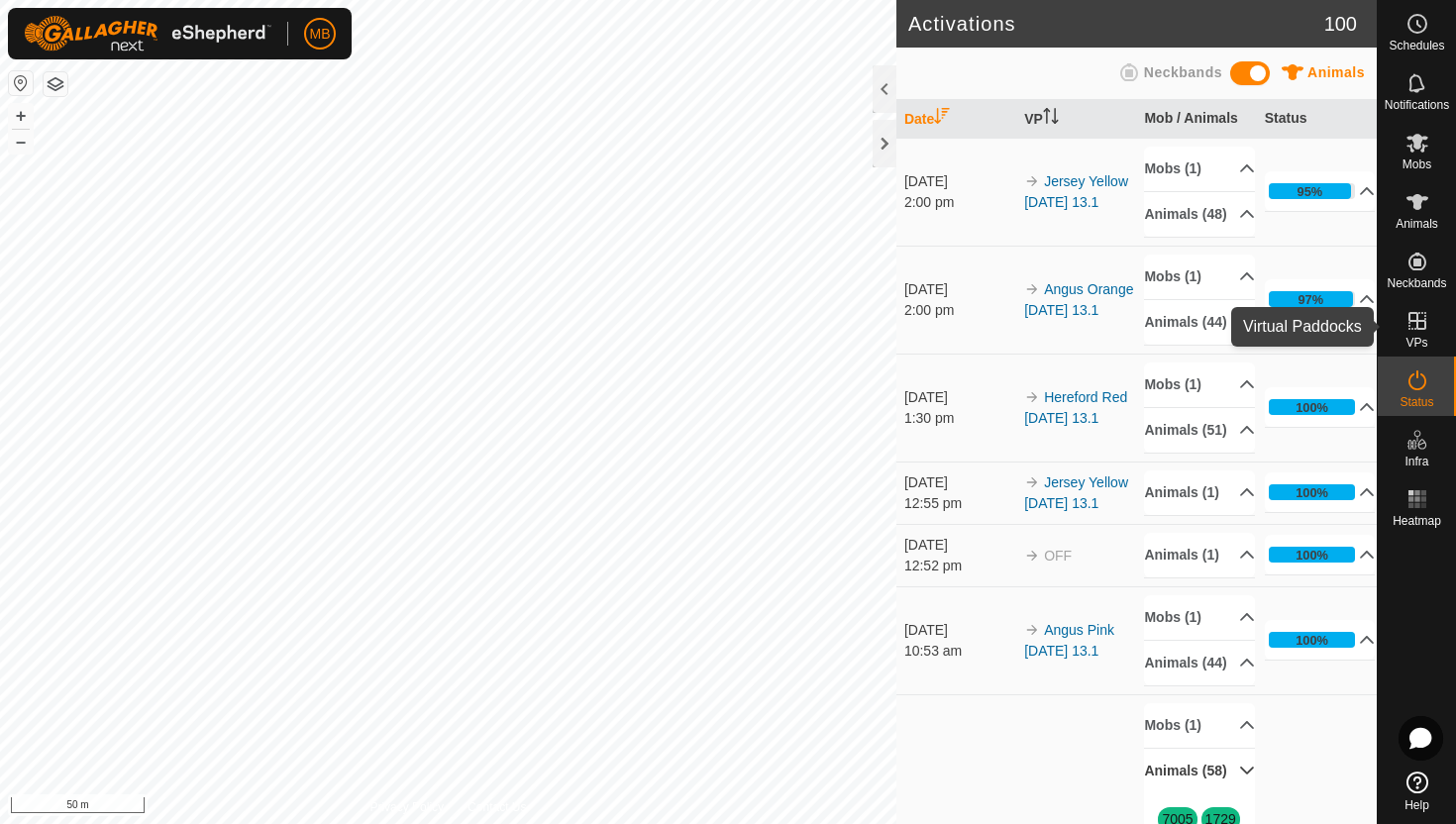 click 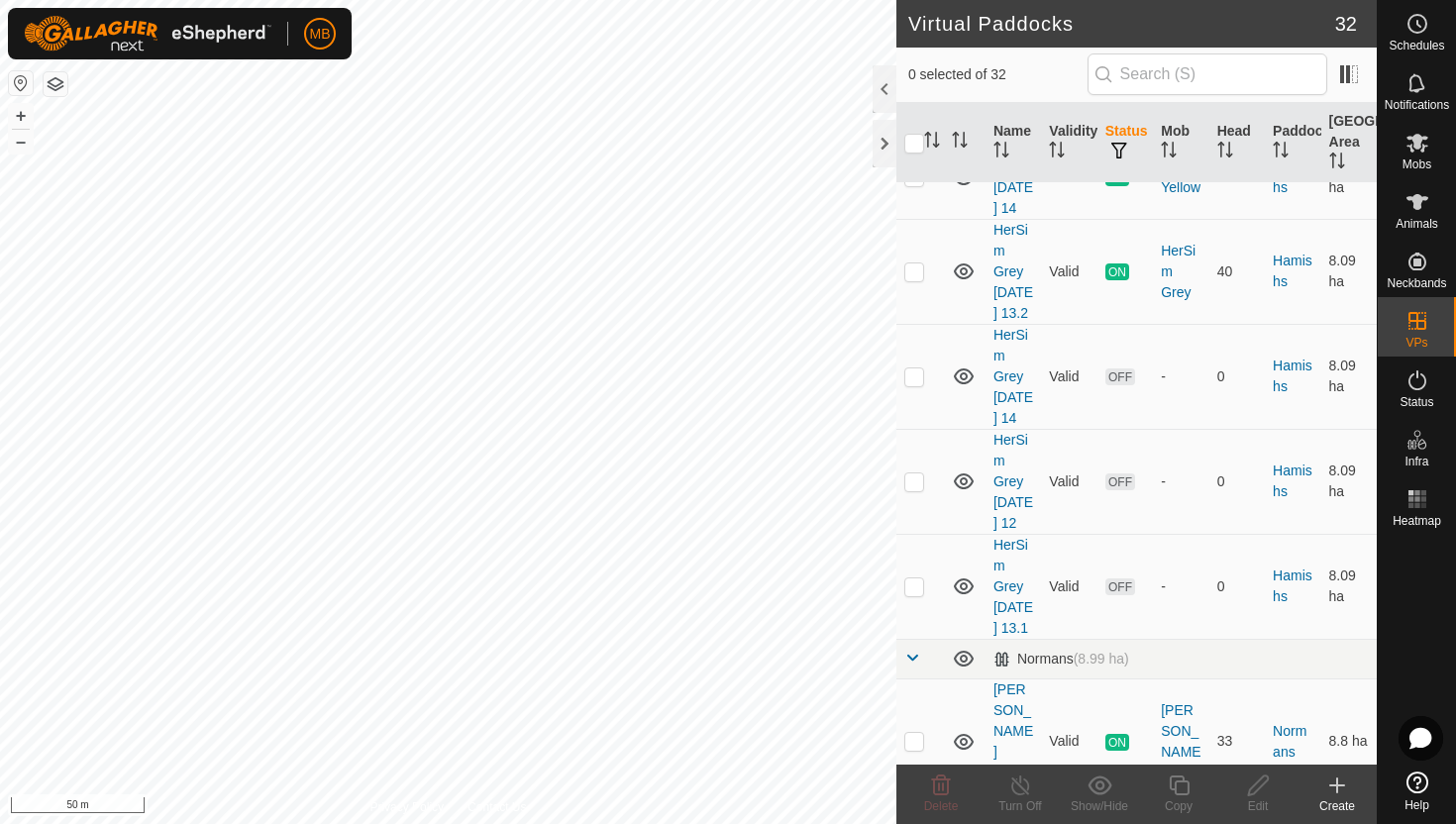 scroll, scrollTop: 1258, scrollLeft: 0, axis: vertical 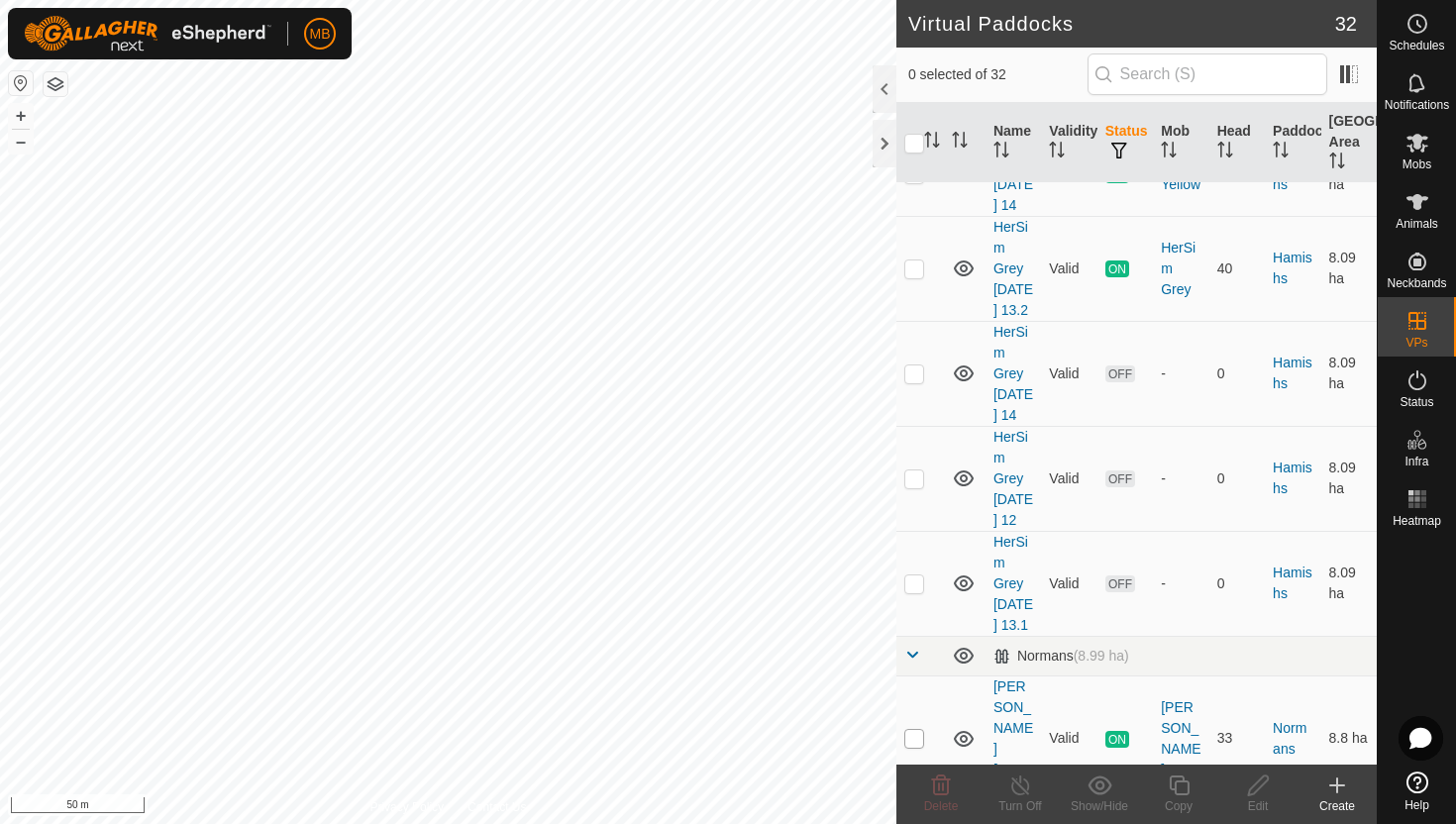 click at bounding box center [914, 739] 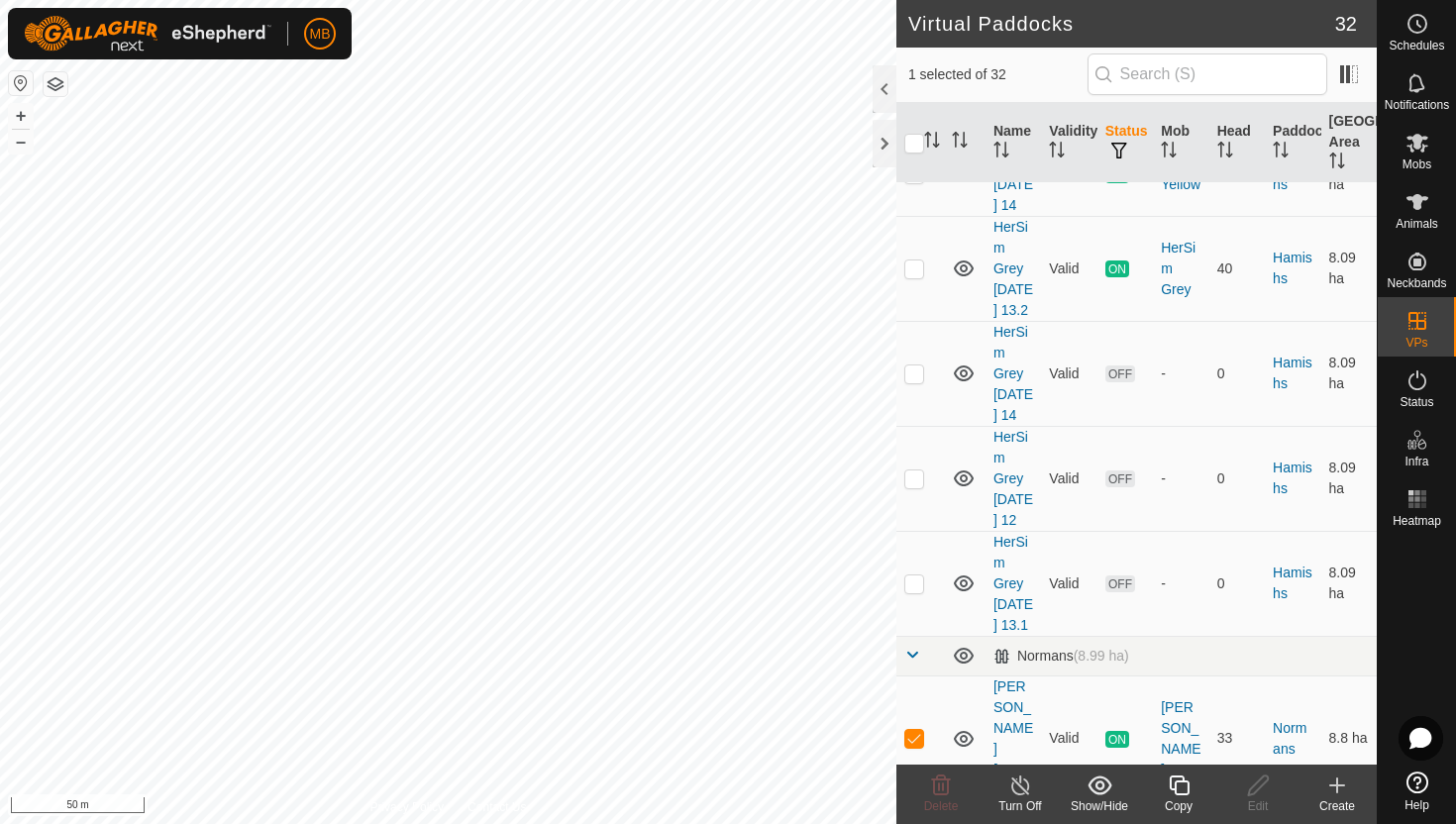 click 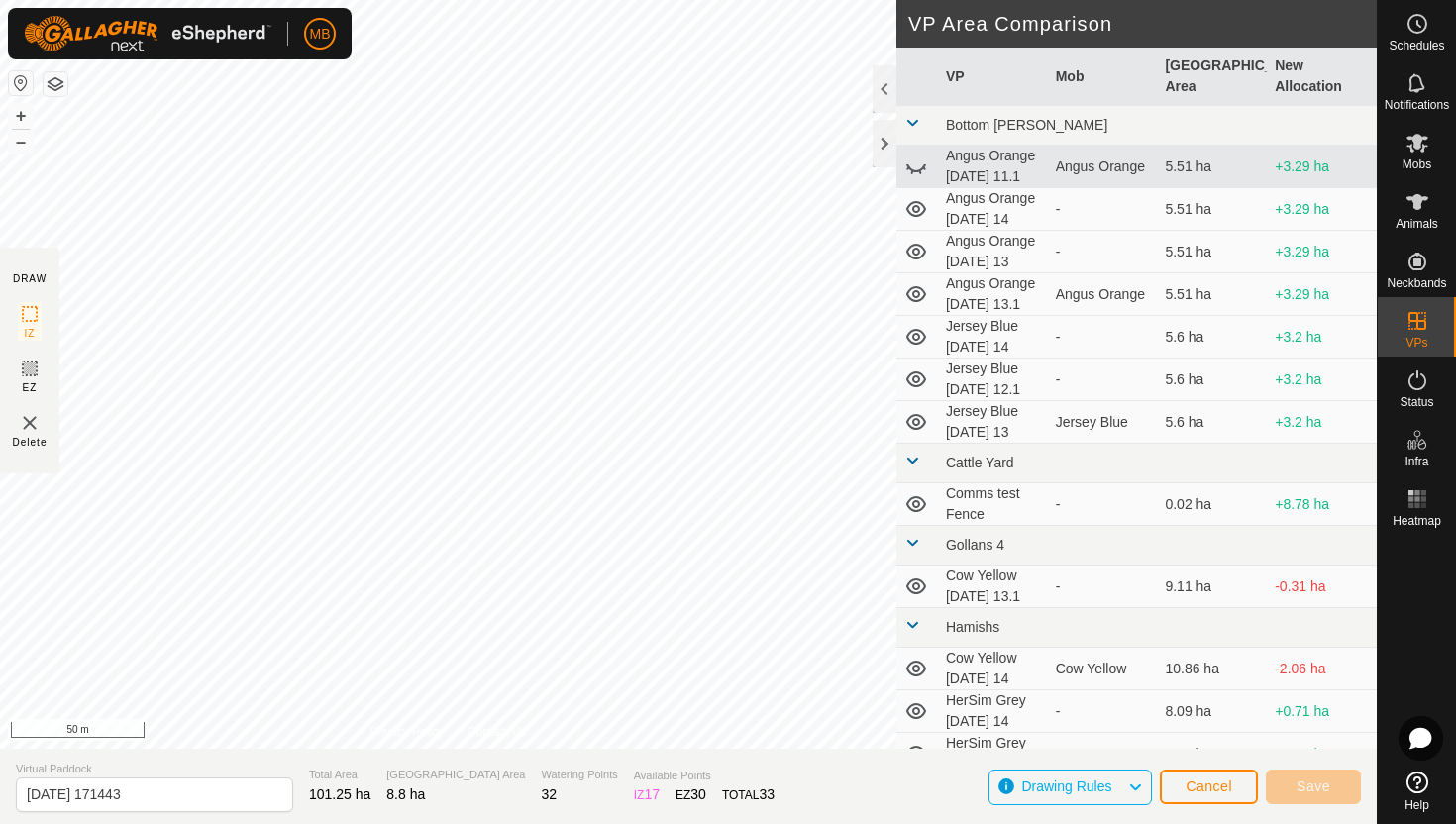 click on "MB Schedules Notifications Mobs Animals Neckbands VPs Status Infra Heatmap Help DRAW IZ EZ Delete Privacy Policy Contact Us + – ⇧ i 50 m VP Area Comparison     VP   Mob   Grazing Area   New Allocation  Bottom [PERSON_NAME] Orange [DATE] 11.1   Angus Orange   5.51 ha  +3.29 ha  Angus Orange [DATE] 14  -  5.51 ha  +3.29 ha  Angus Orange [DATE] 13  -  5.51 ha  +3.29 ha  Angus Orange [DATE] 13.1   Angus Orange   5.51 ha  +3.29 ha  Jersey Blue [DATE] 14  -  5.6 ha  +3.2 ha  Jersey Blue [DATE] 12.1  -  5.6 ha  +3.2 ha  Jersey Blue [DATE] 13   Jersey Blue   5.6 ha  +3.2 ha Cattle Yard  Comms test Fence  -  0.02 ha  +8.78 ha Gollans 4  Cow Yellow [DATE] 13.1  -  9.11 ha  -0.31 ha Hamishs  Cow Yellow [DATE] 14   Cow Yellow   10.86 ha  -2.06 ha  HerSim Grey [DATE] 14  -  8.09 ha  +0.71 ha  HerSim Grey [DATE] 12  -  8.09 ha  +0.71 ha  HerSim Grey [DATE] 13.1  -  8.09 ha  +0.71 ha  HerSim Grey [DATE] 13.2   HerSim Grey   8.09 ha  +0.71 ha Ollies  Jersey Purple [DATE] 14  -  3.41 ha  +5.39 ha -  3.41 ha" at bounding box center (728, 412) 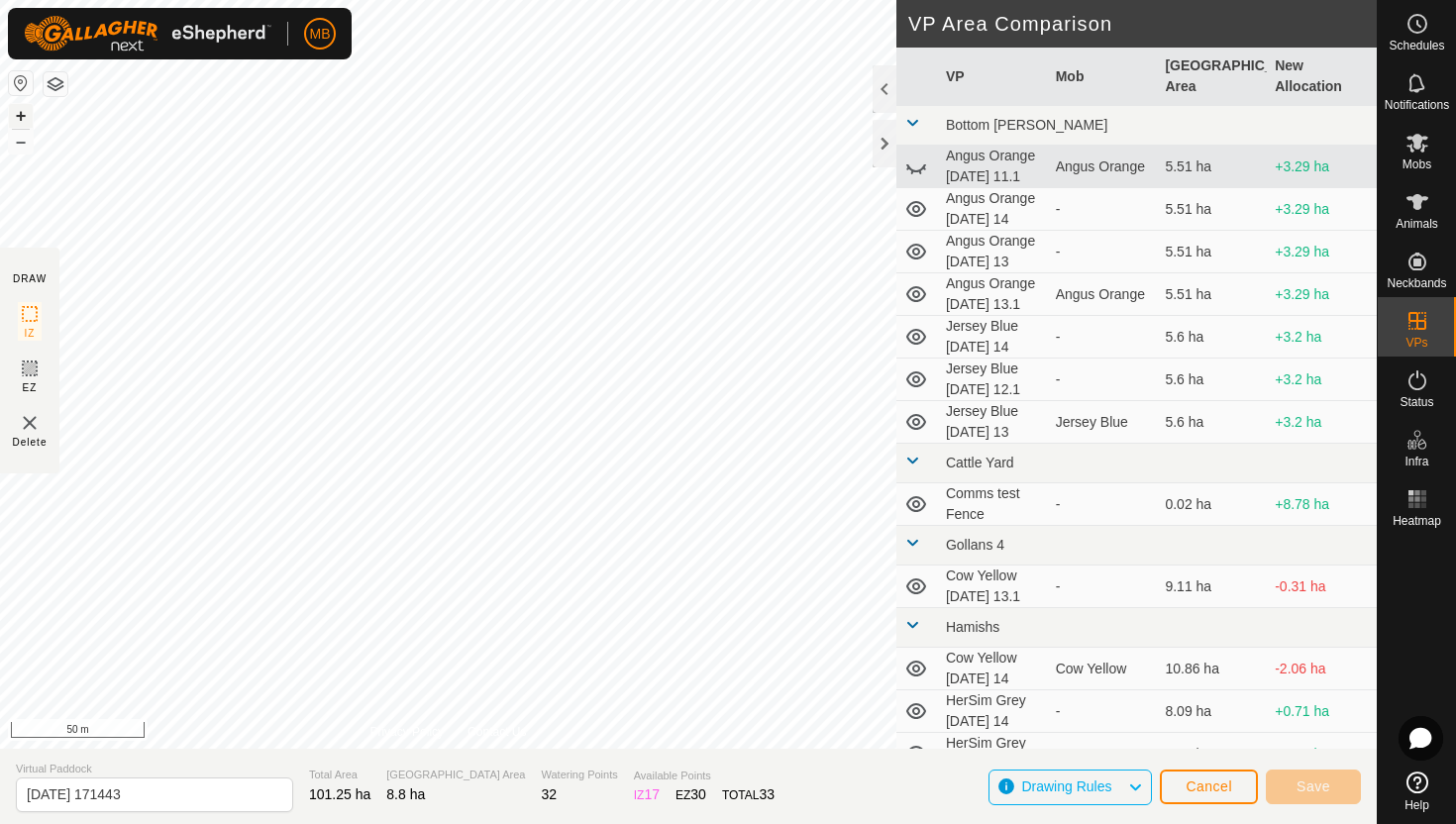 click on "+" at bounding box center (21, 116) 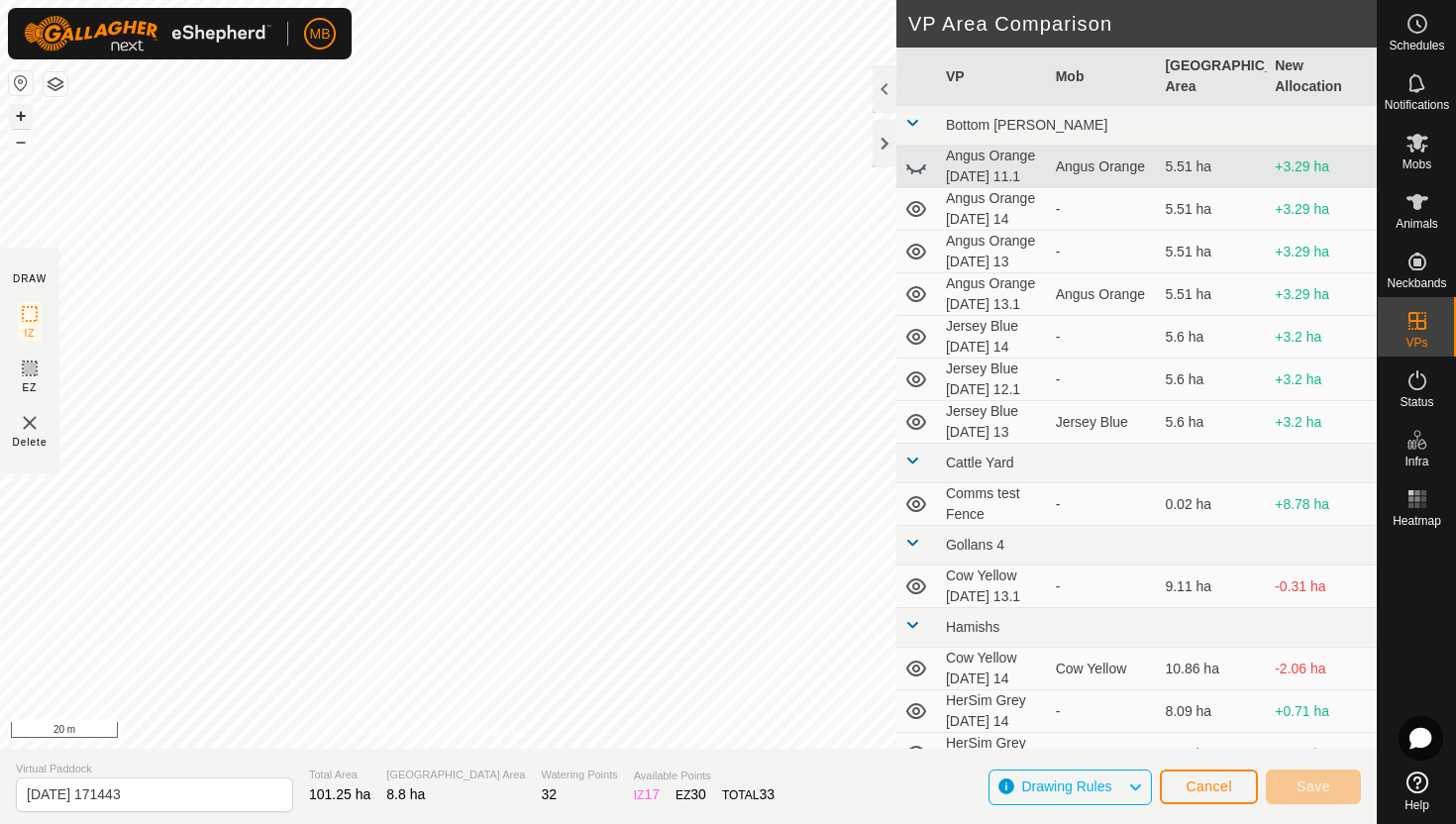 click on "+" at bounding box center (21, 116) 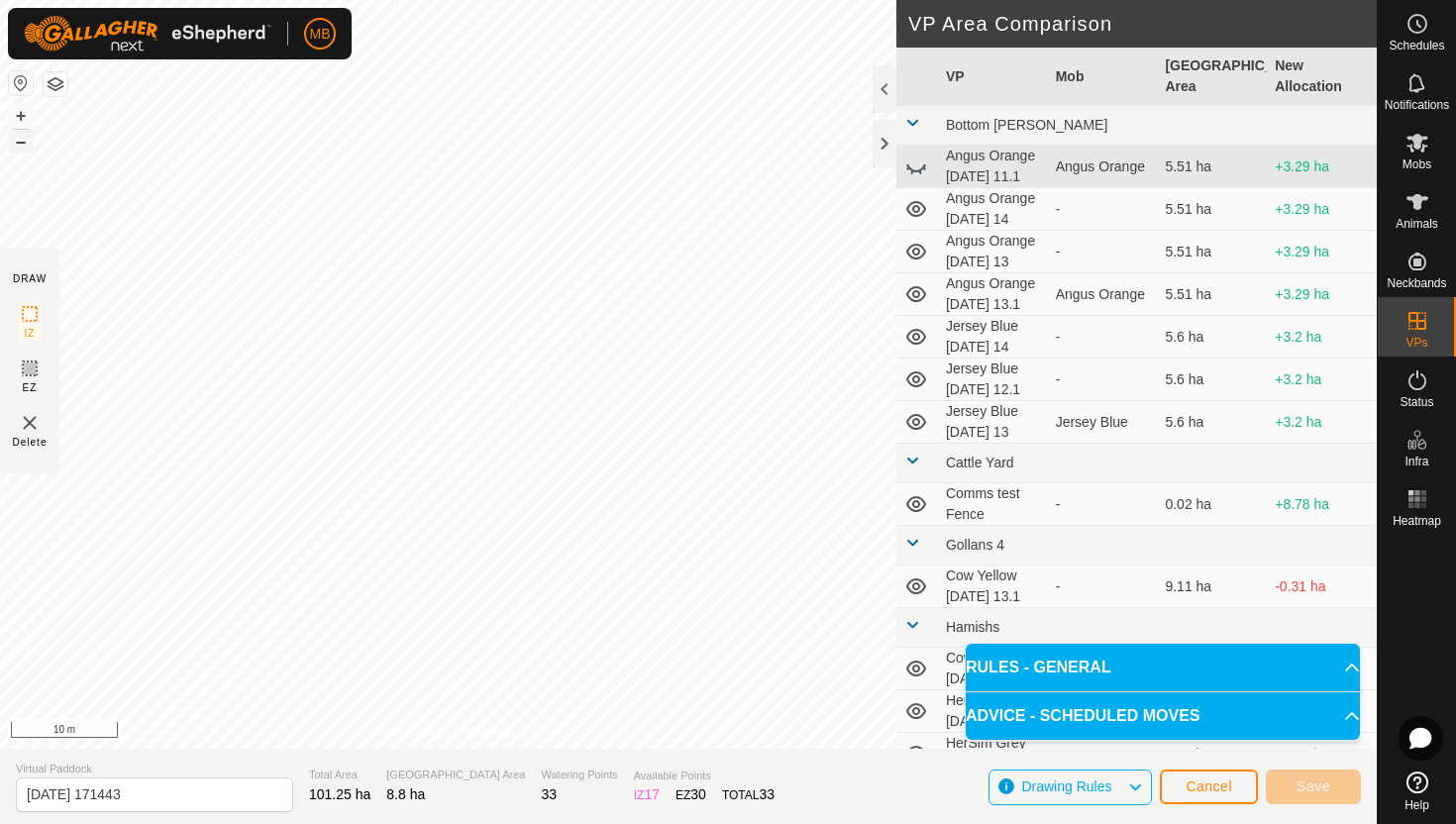 click on "–" at bounding box center (21, 142) 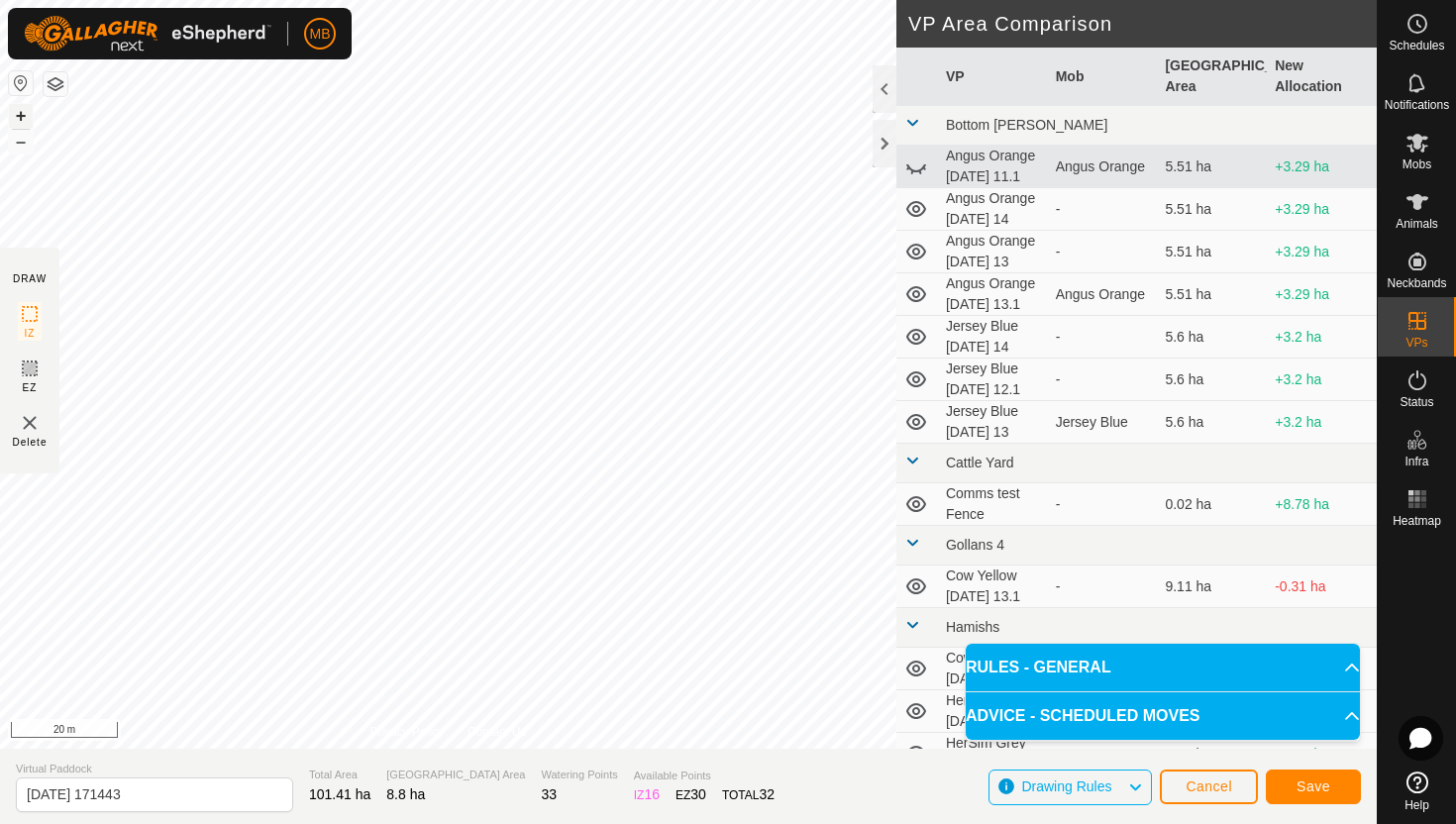 click on "+" at bounding box center [21, 116] 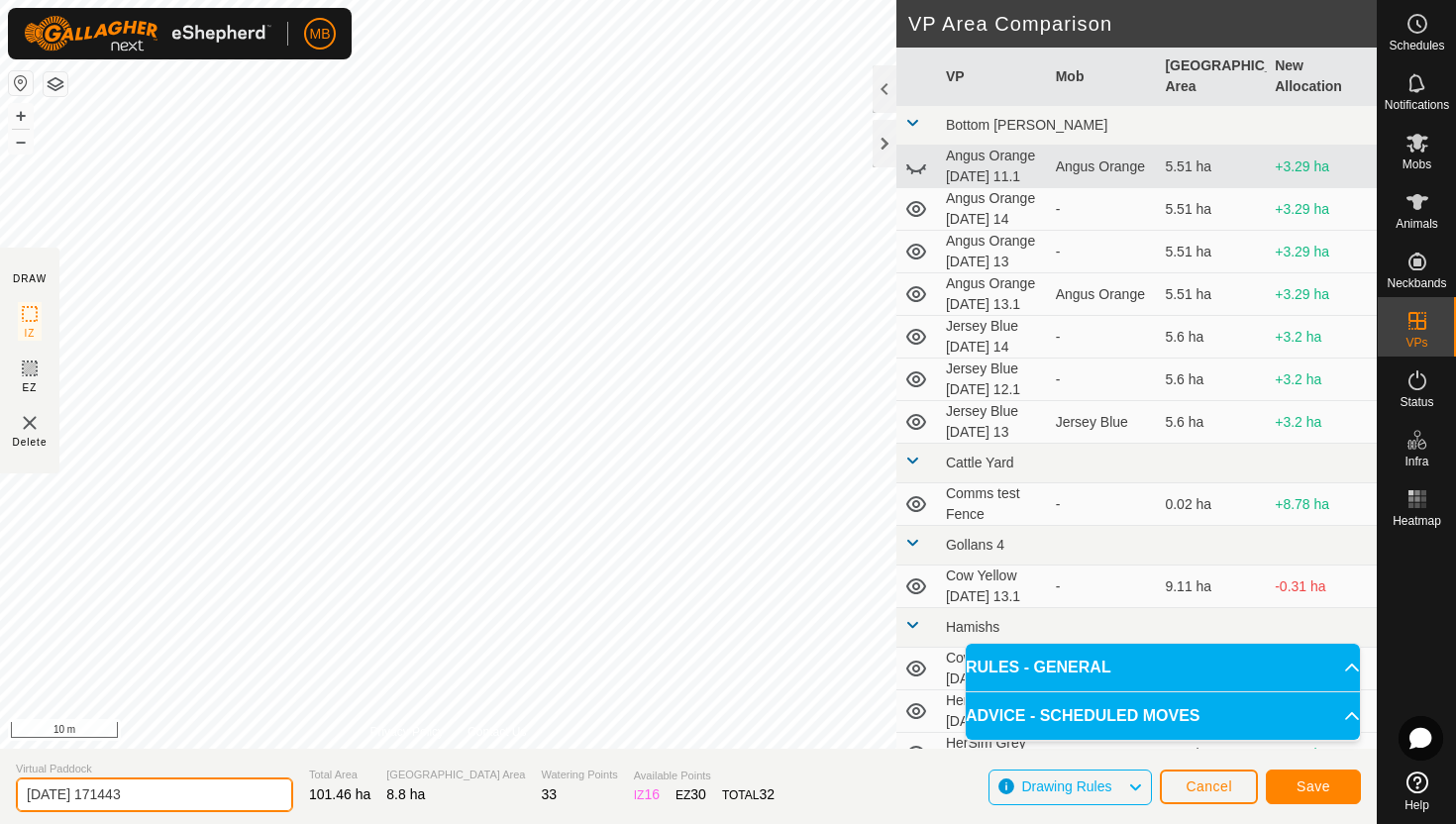click on "[DATE] 171443" 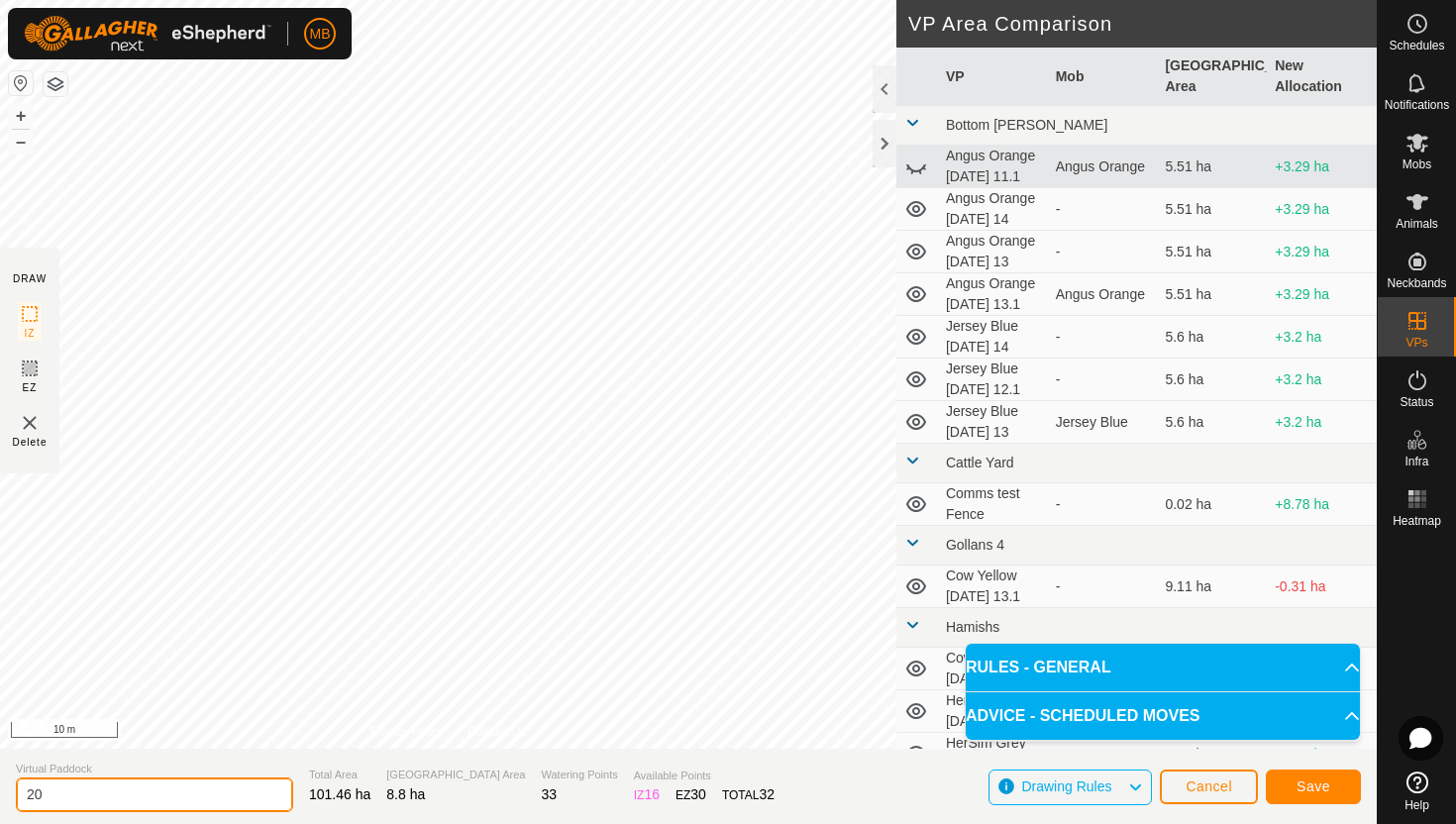 type on "2" 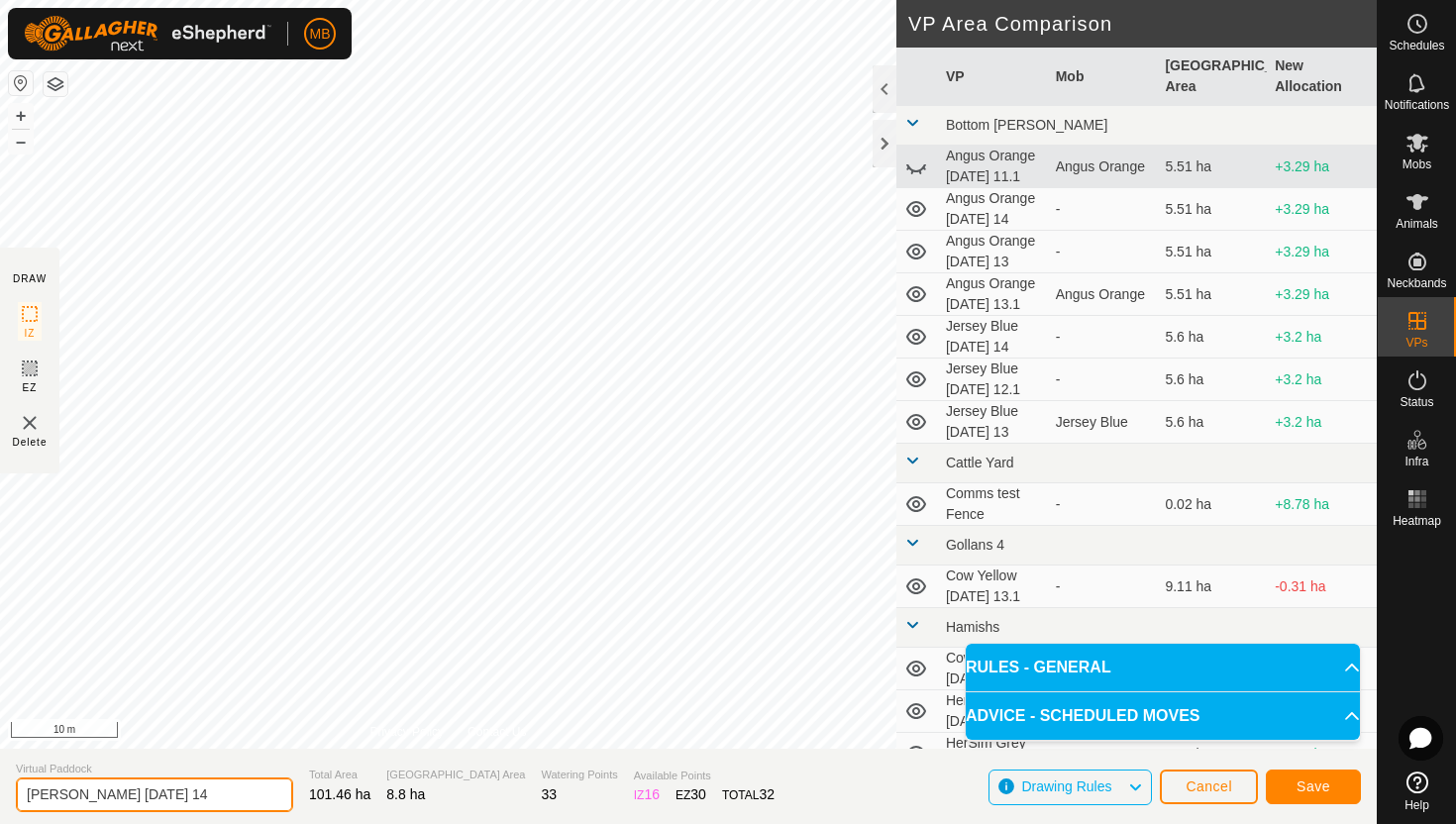 type on "[PERSON_NAME] [DATE] 14" 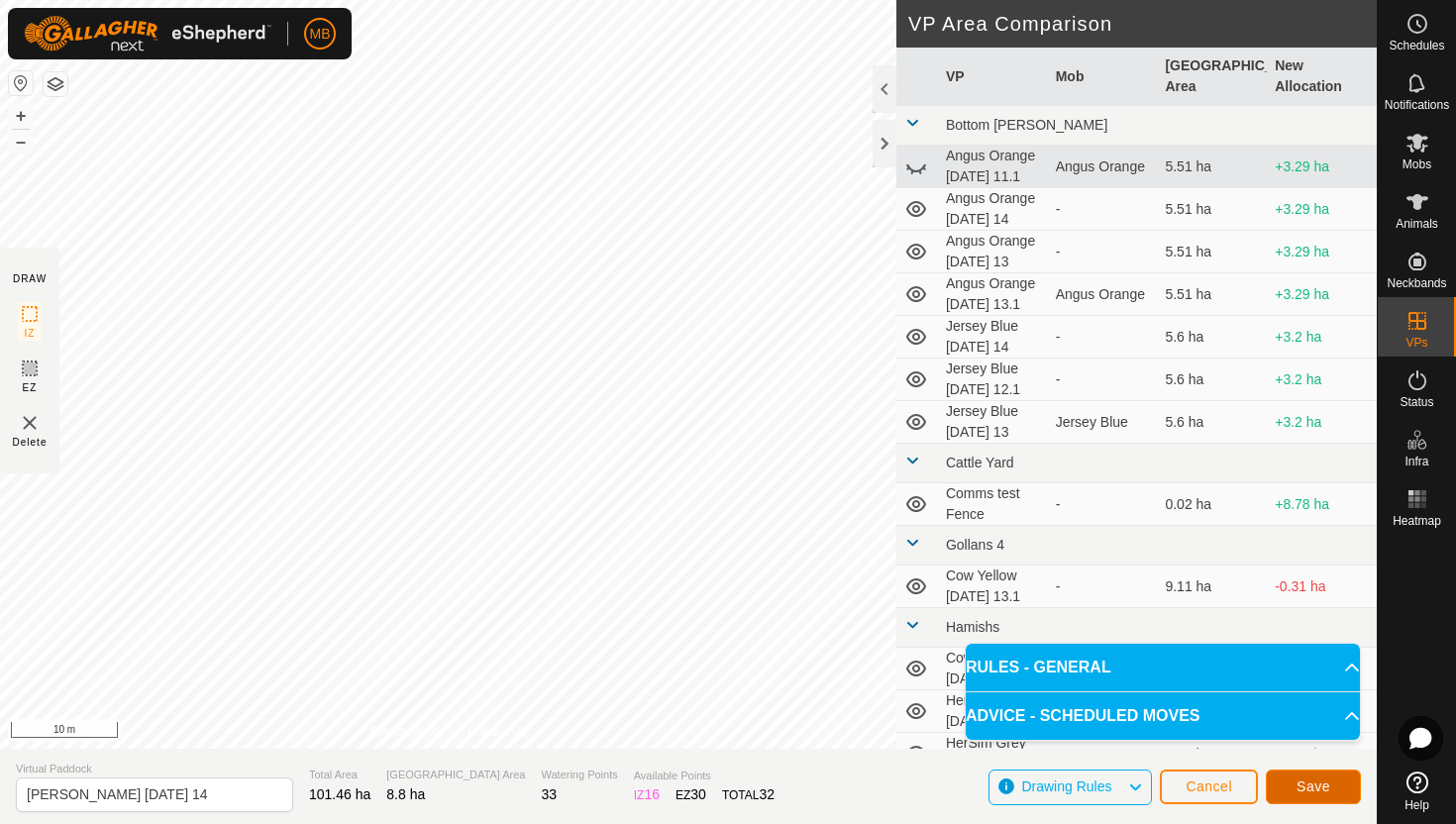 click on "Save" 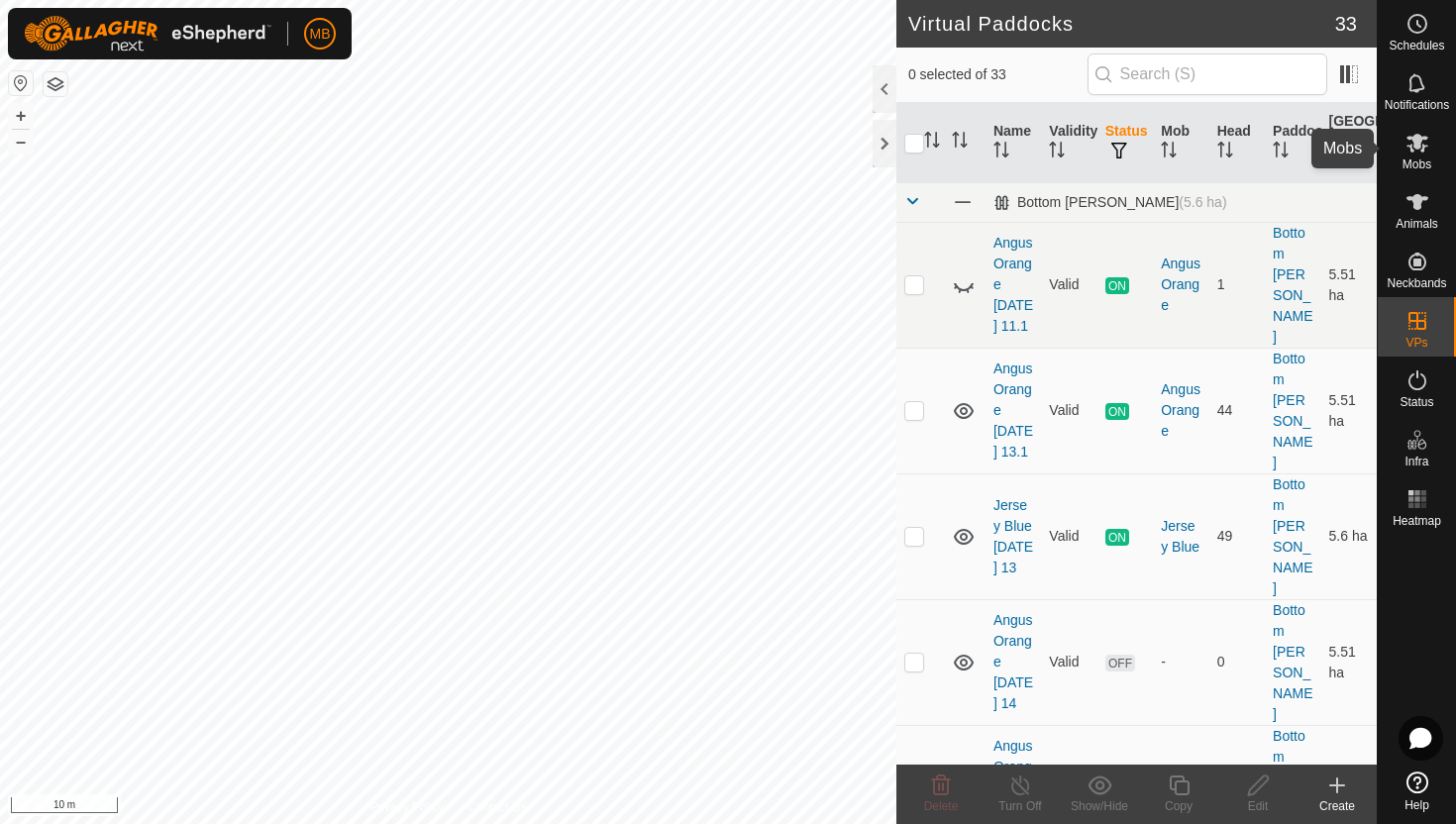 click 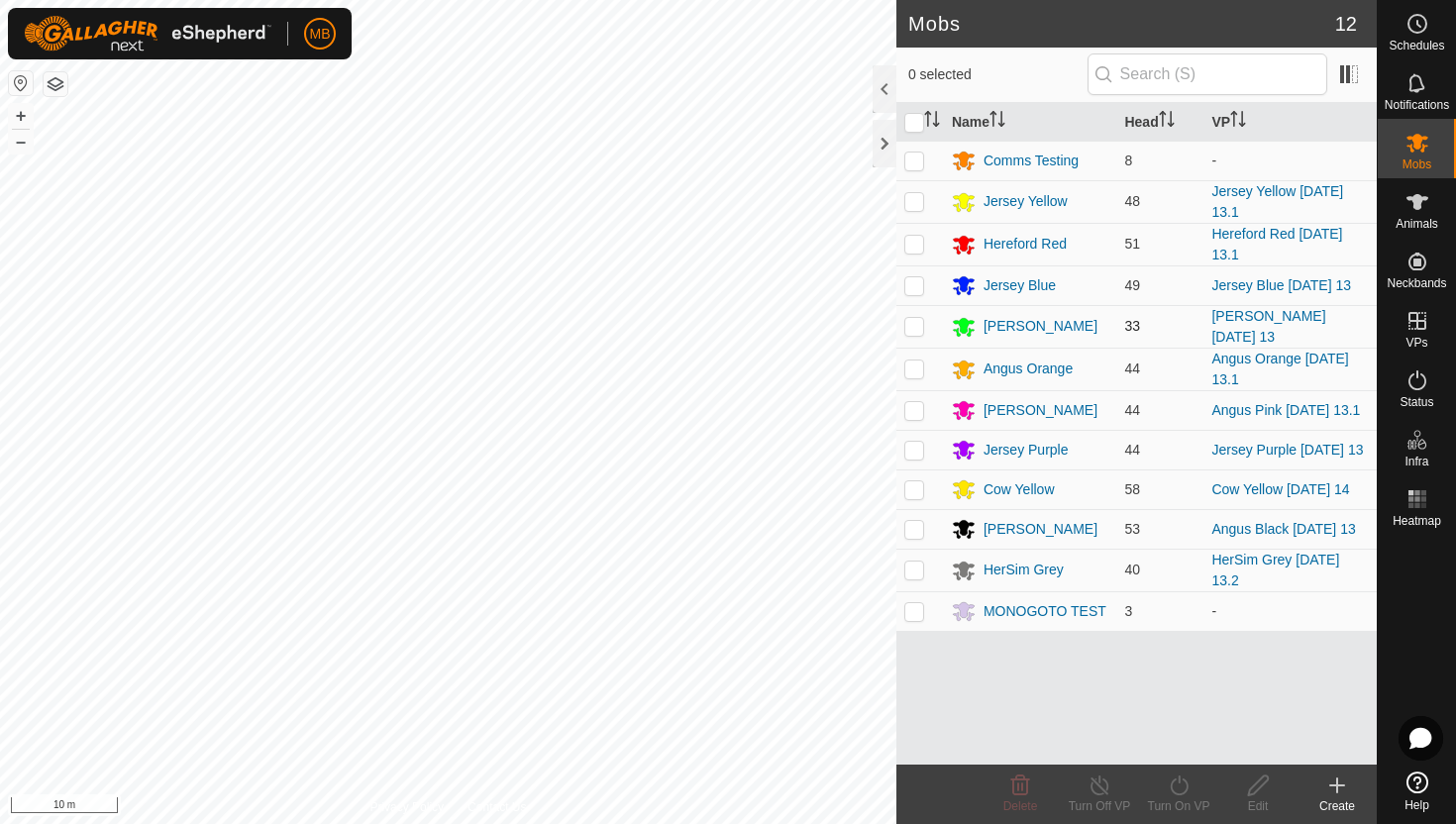 click at bounding box center [914, 326] 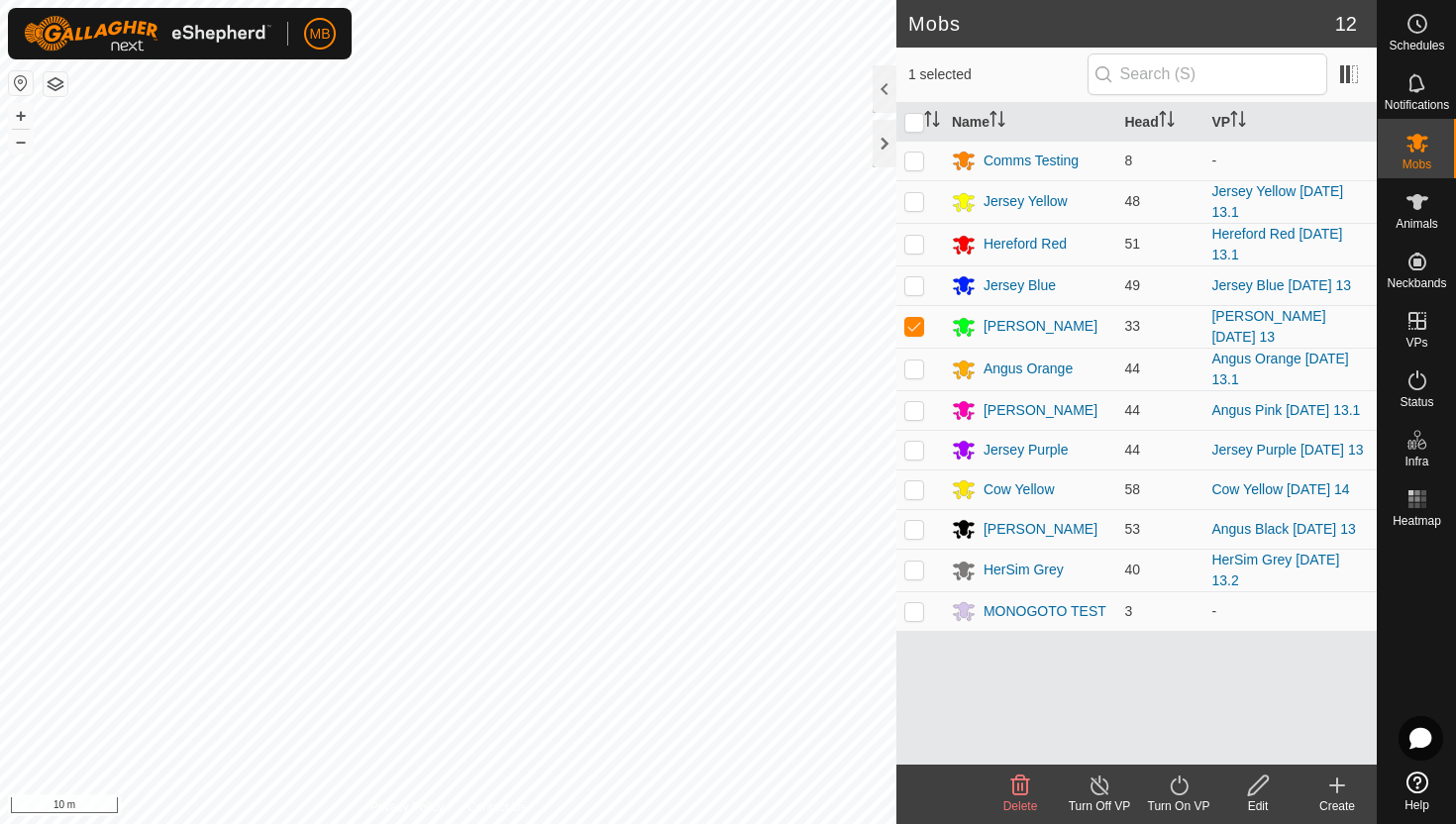 click 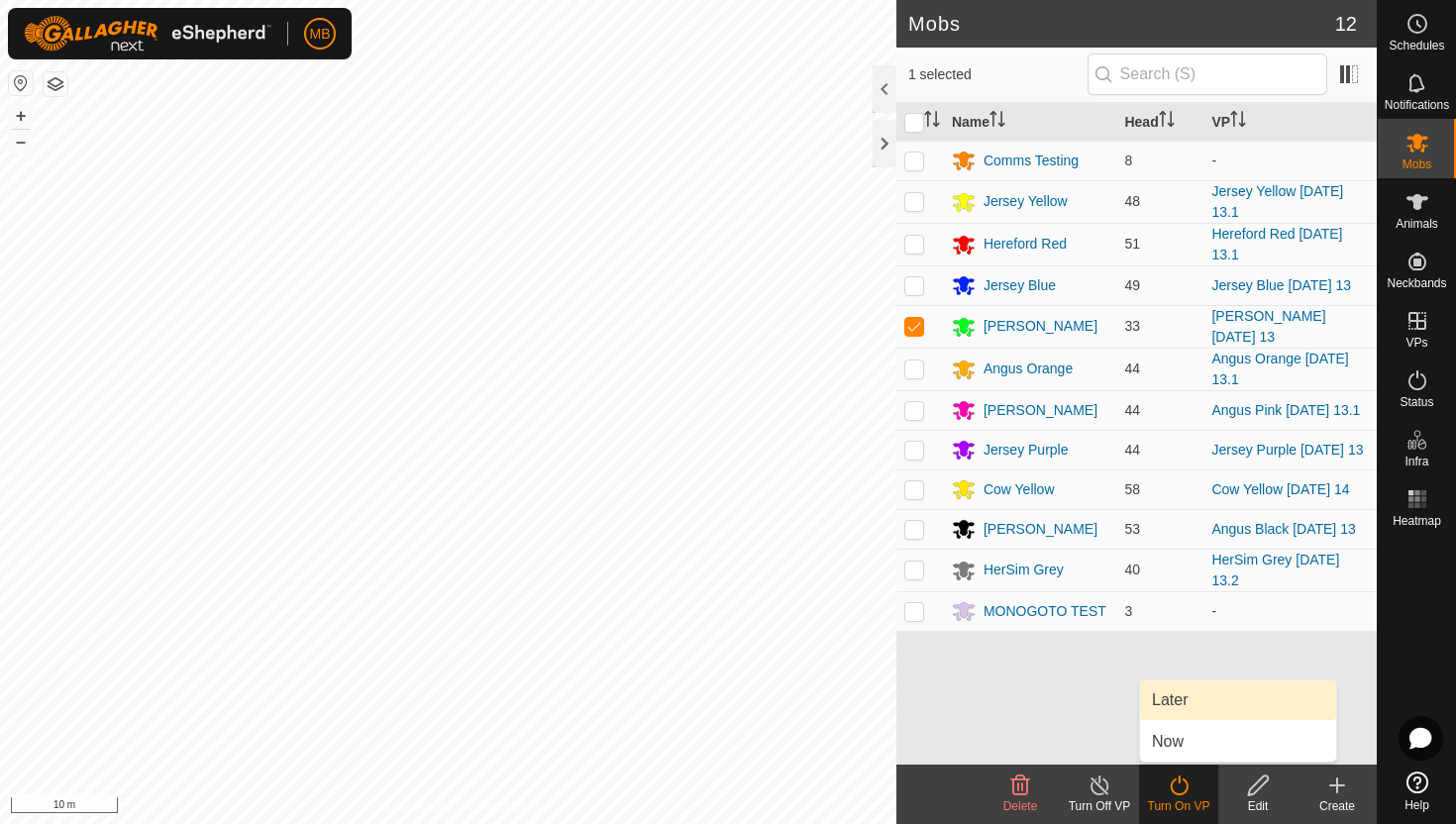 click on "Later" at bounding box center [1238, 700] 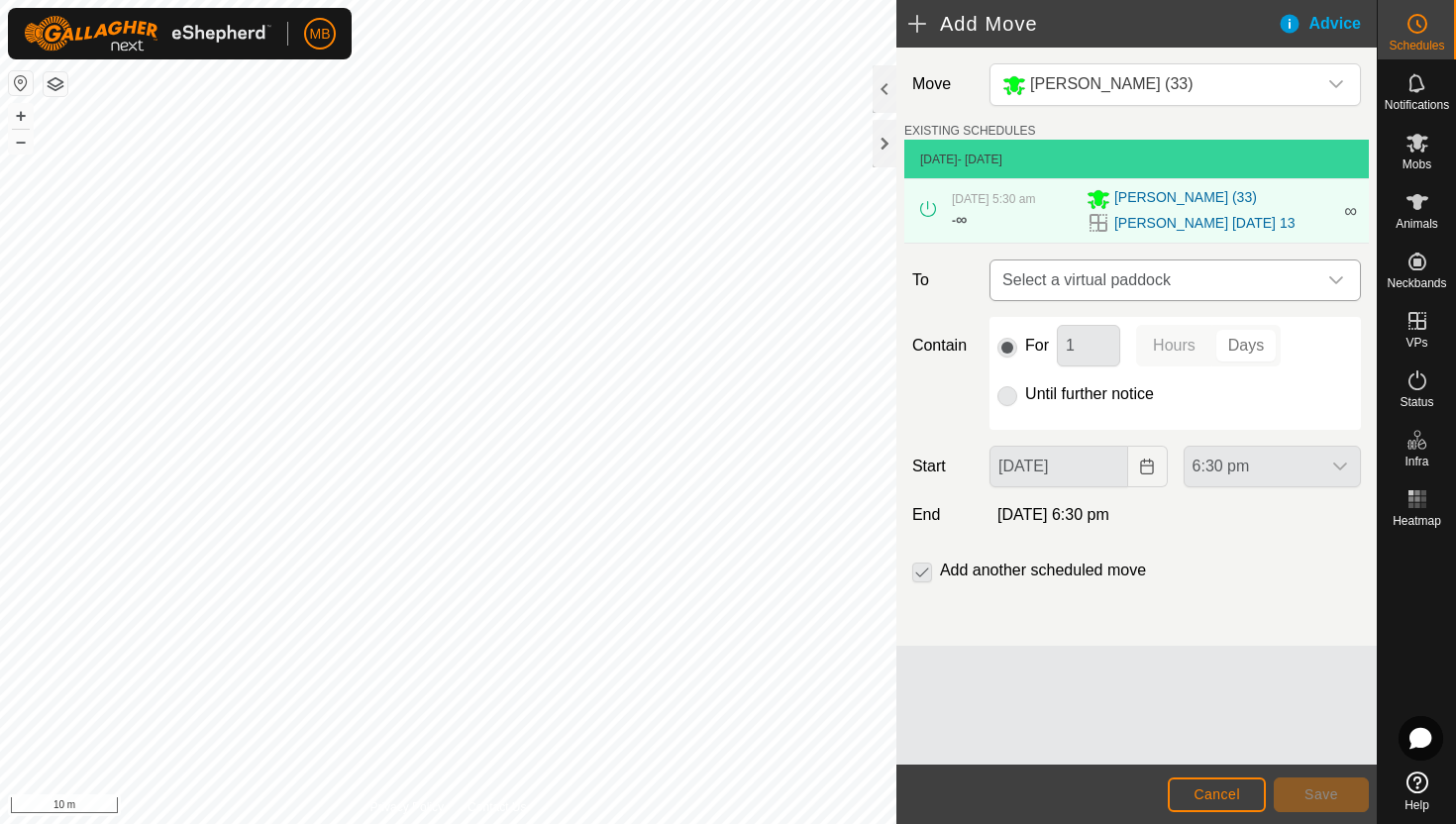 click on "Select a virtual paddock" at bounding box center (1155, 280) 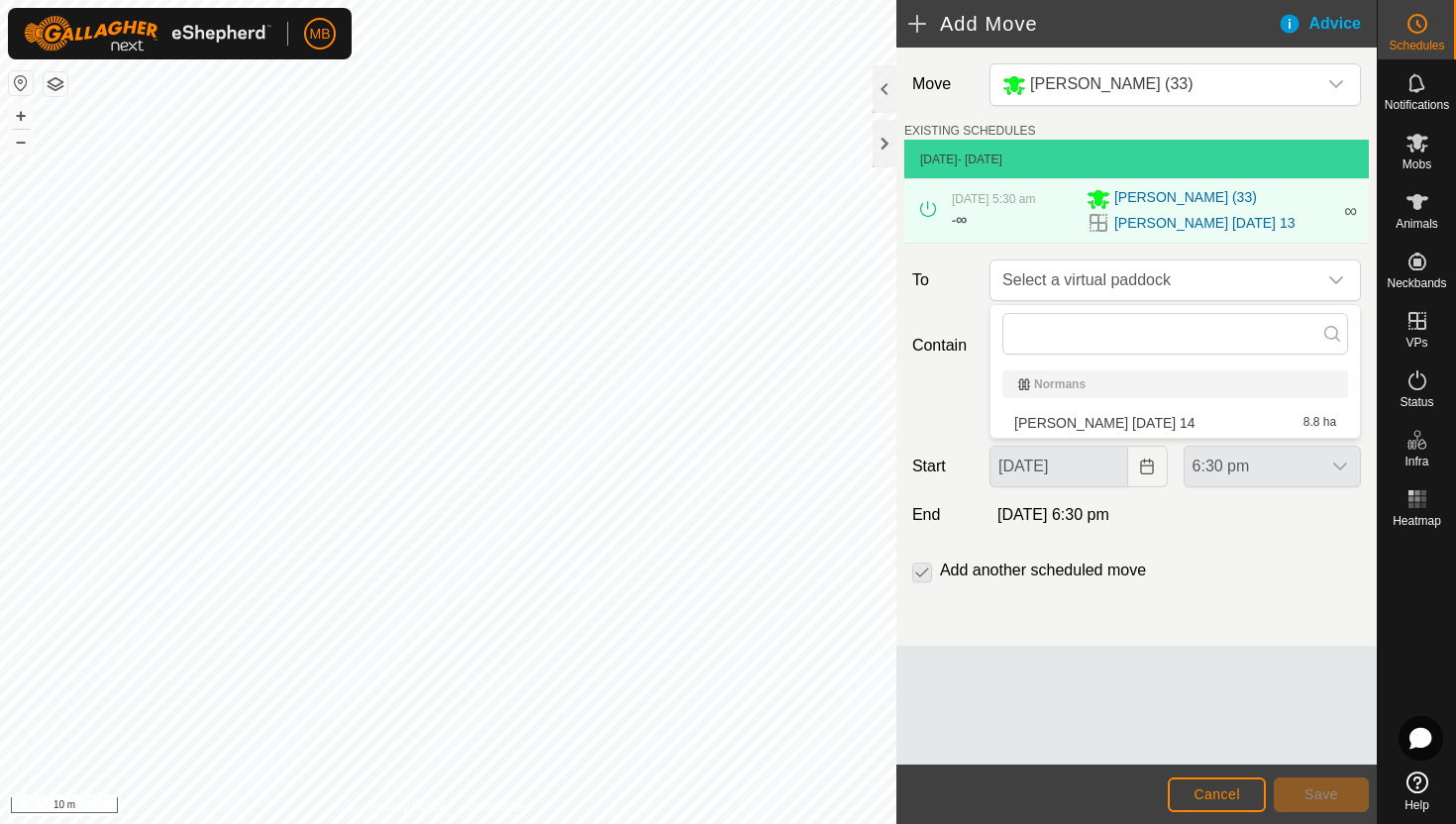 click on "[PERSON_NAME] [DATE] 14  8.8 ha" at bounding box center (1175, 423) 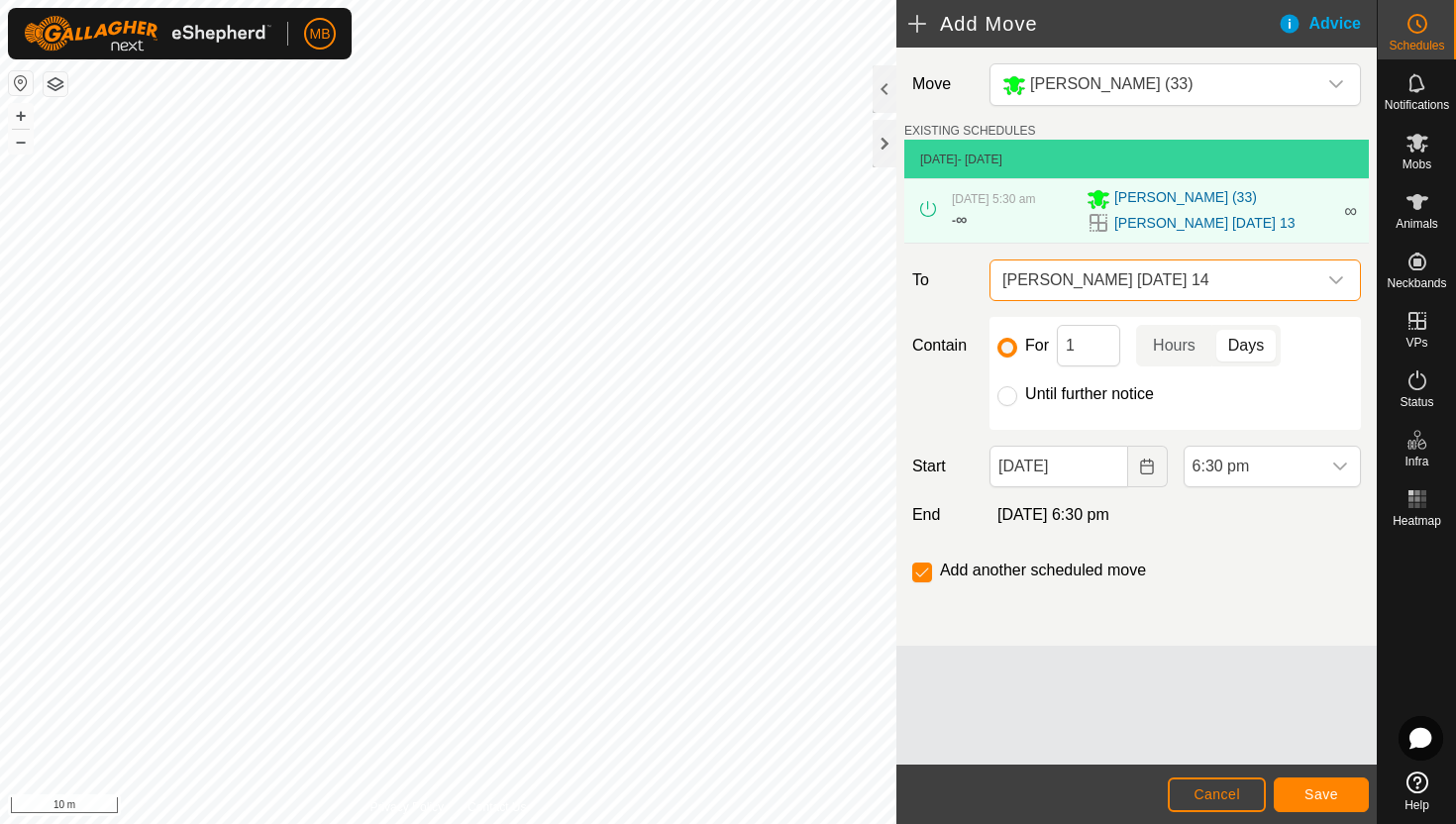 click on "Until further notice" 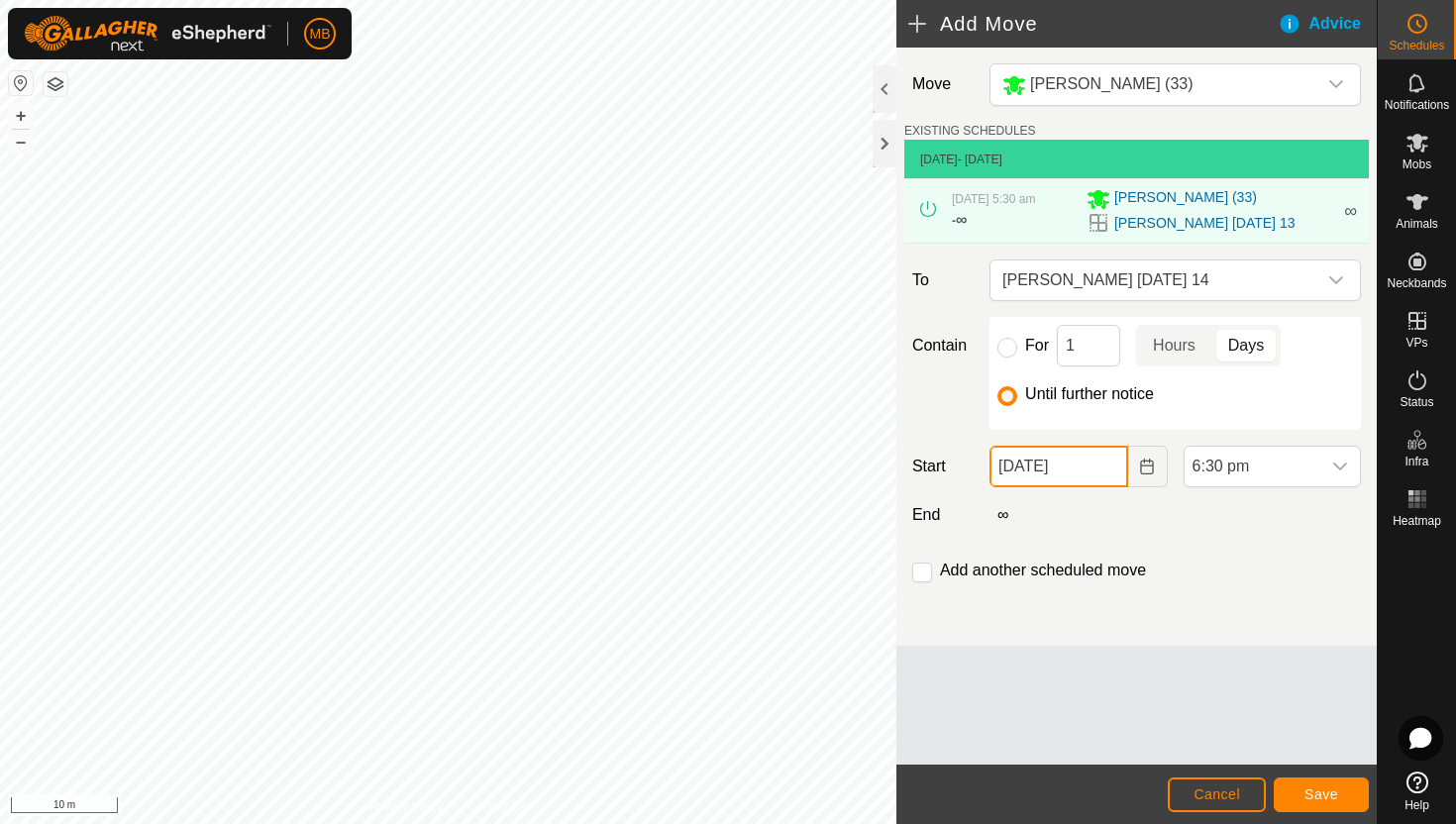 click on "[DATE]" 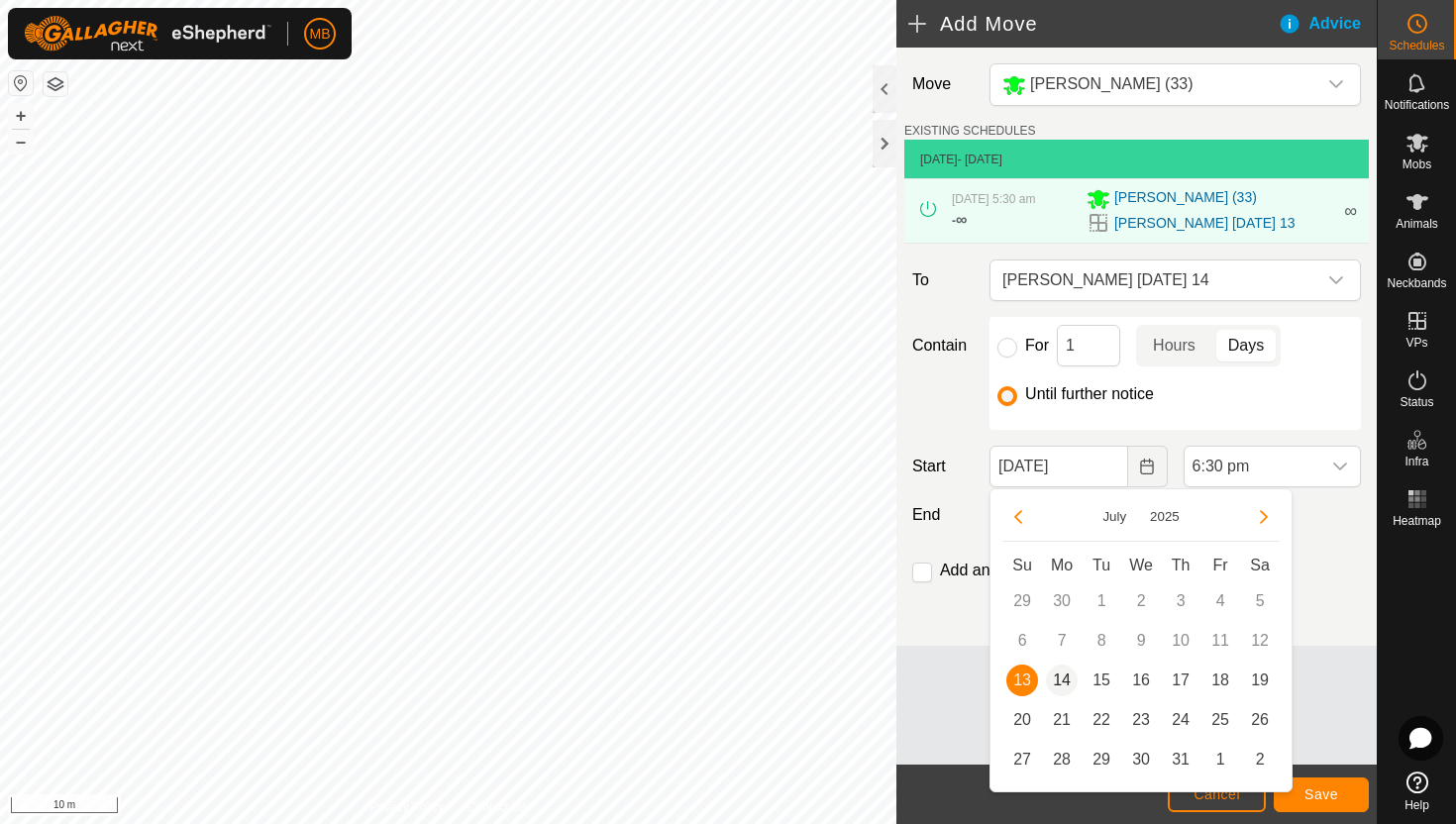click on "14" at bounding box center (1062, 680) 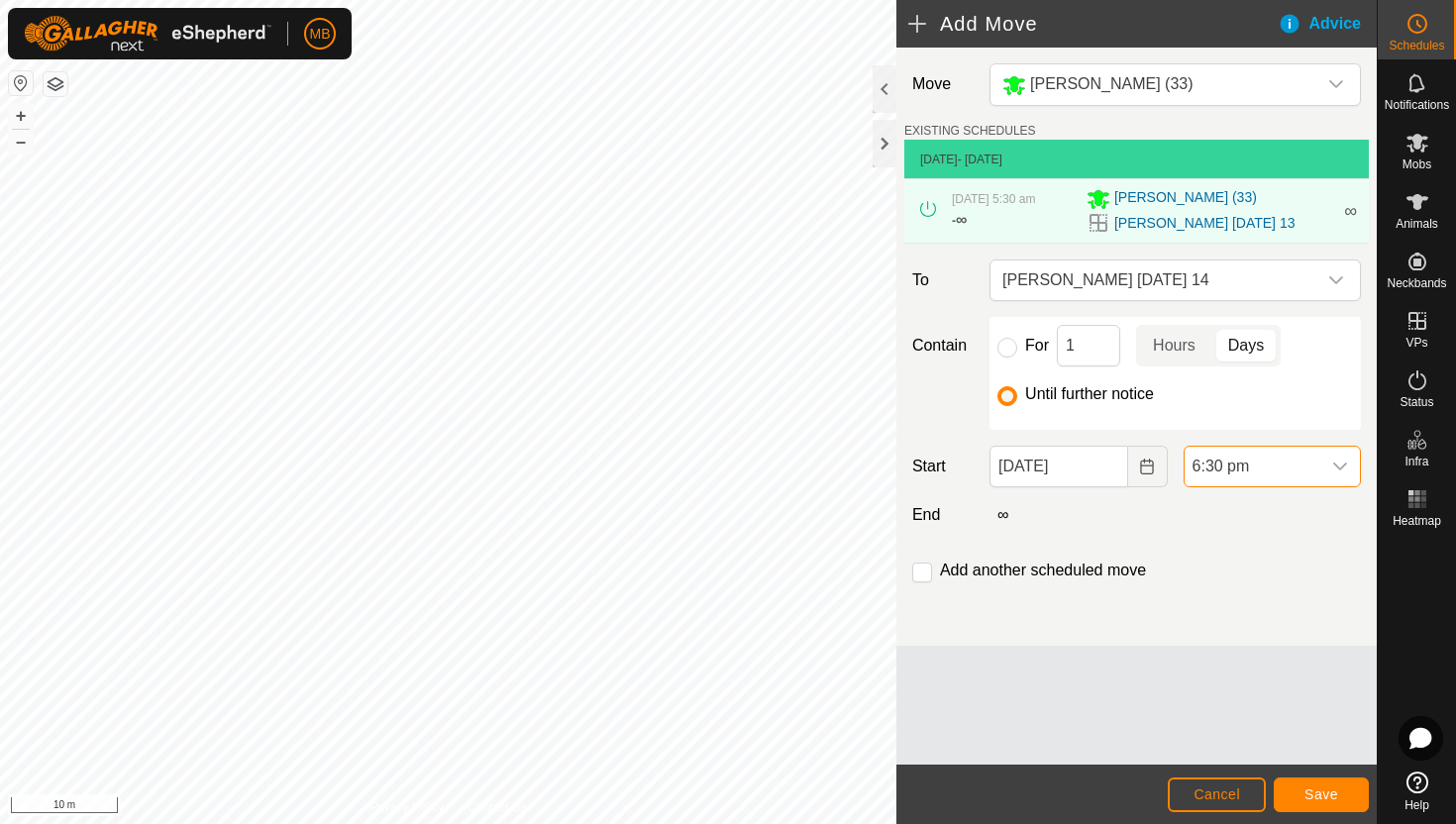click on "6:30 pm" at bounding box center (1252, 466) 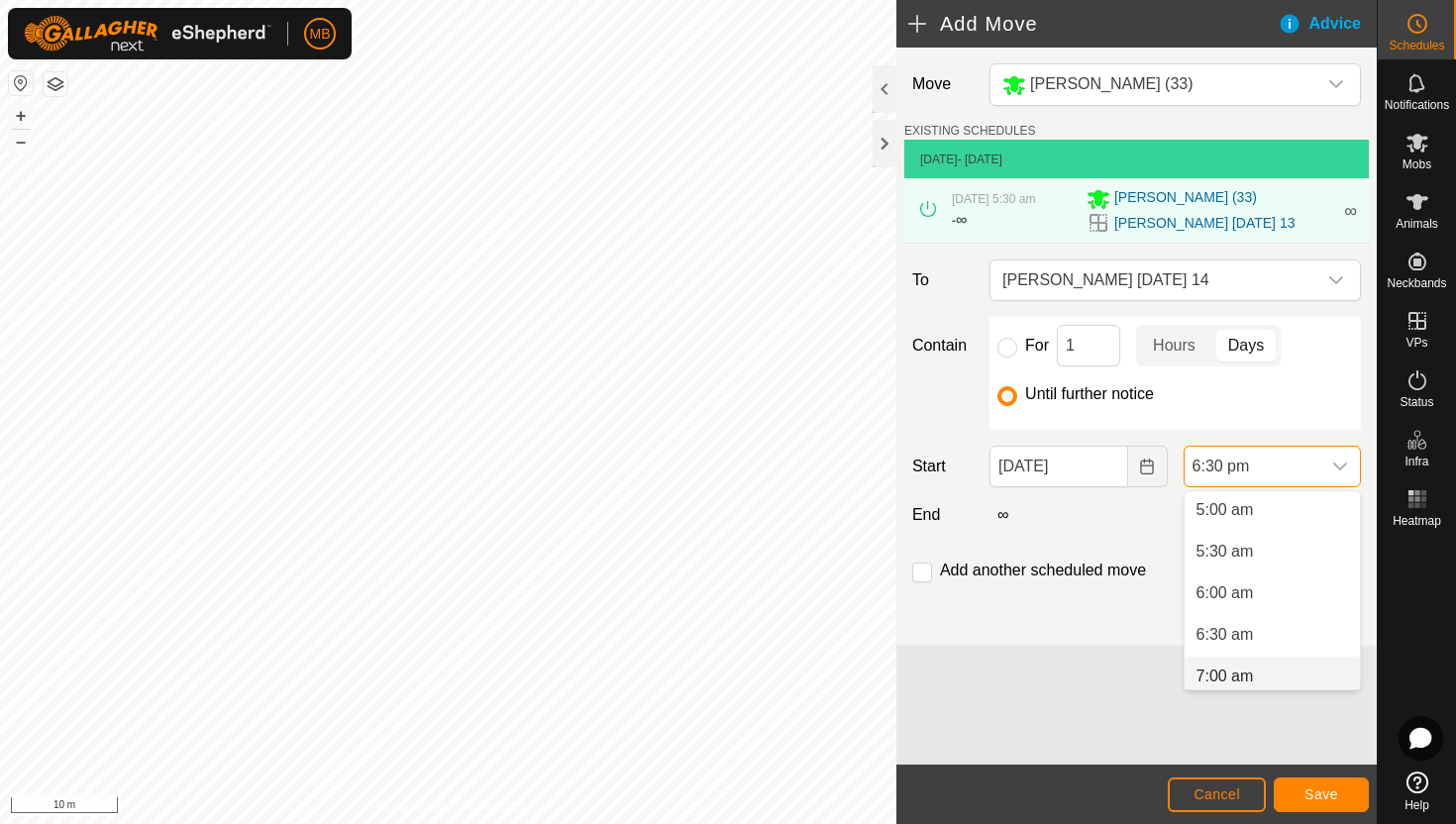 scroll, scrollTop: 413, scrollLeft: 0, axis: vertical 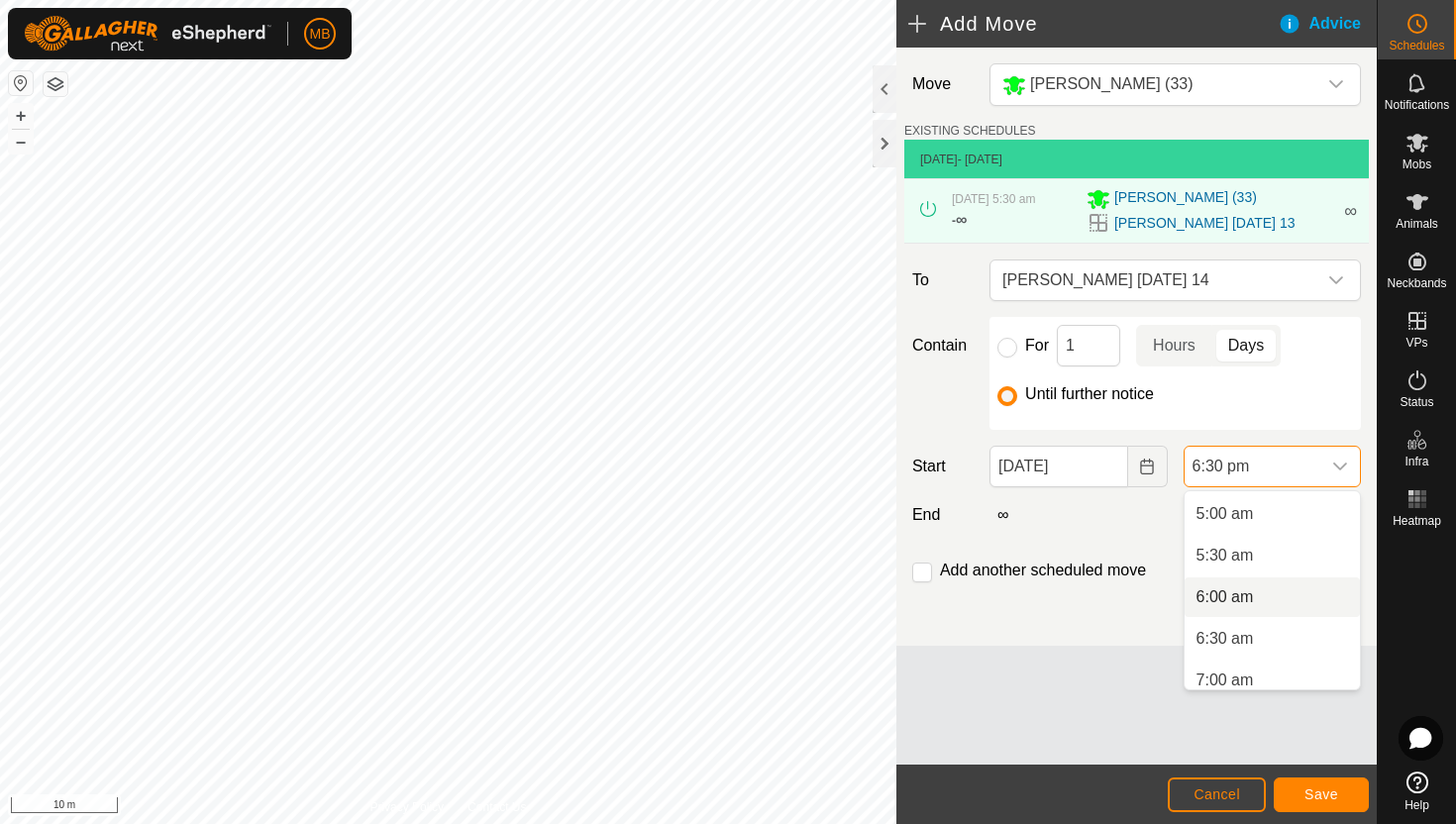click on "6:00 am" at bounding box center (1272, 597) 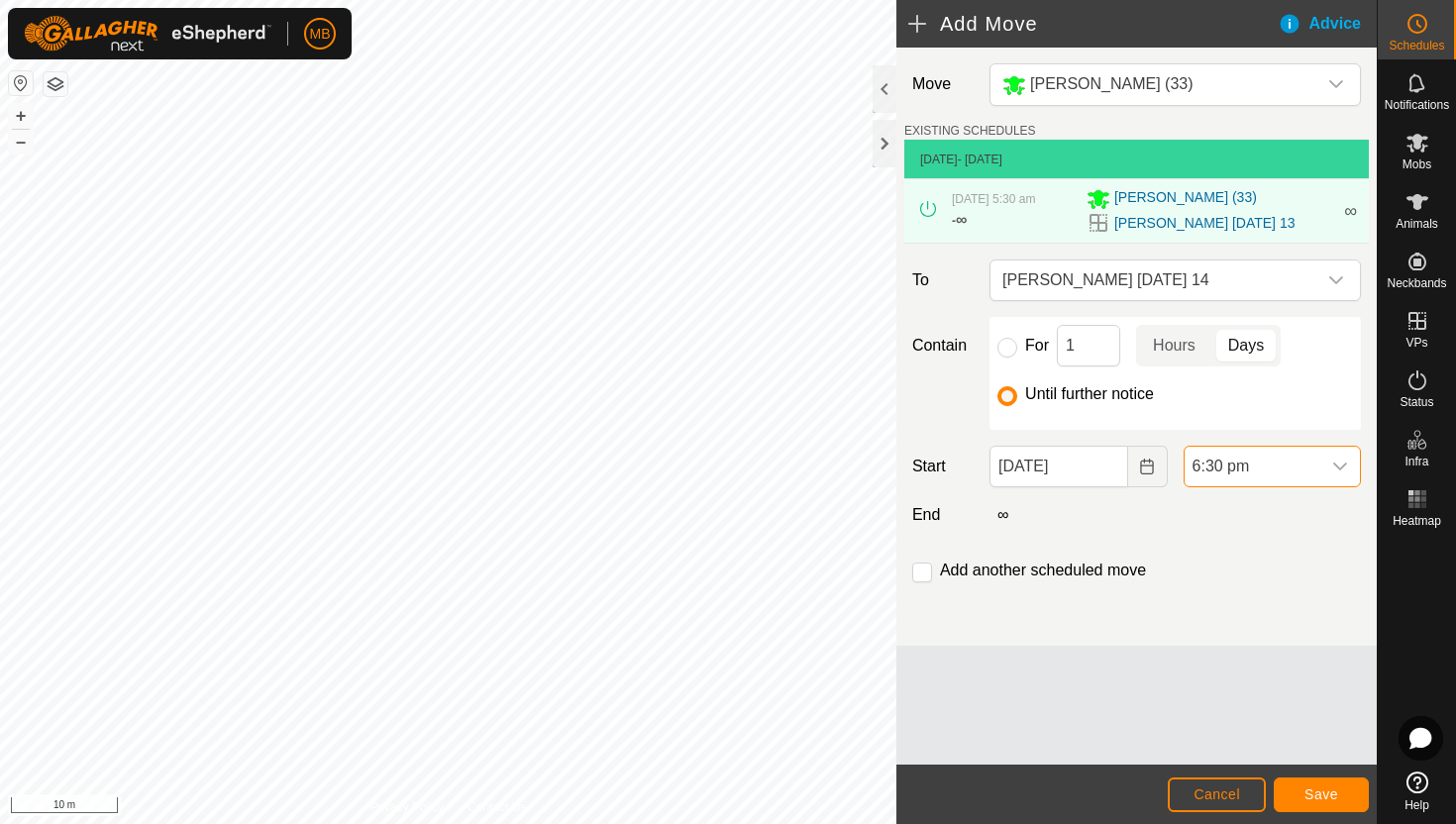 scroll, scrollTop: 1381, scrollLeft: 0, axis: vertical 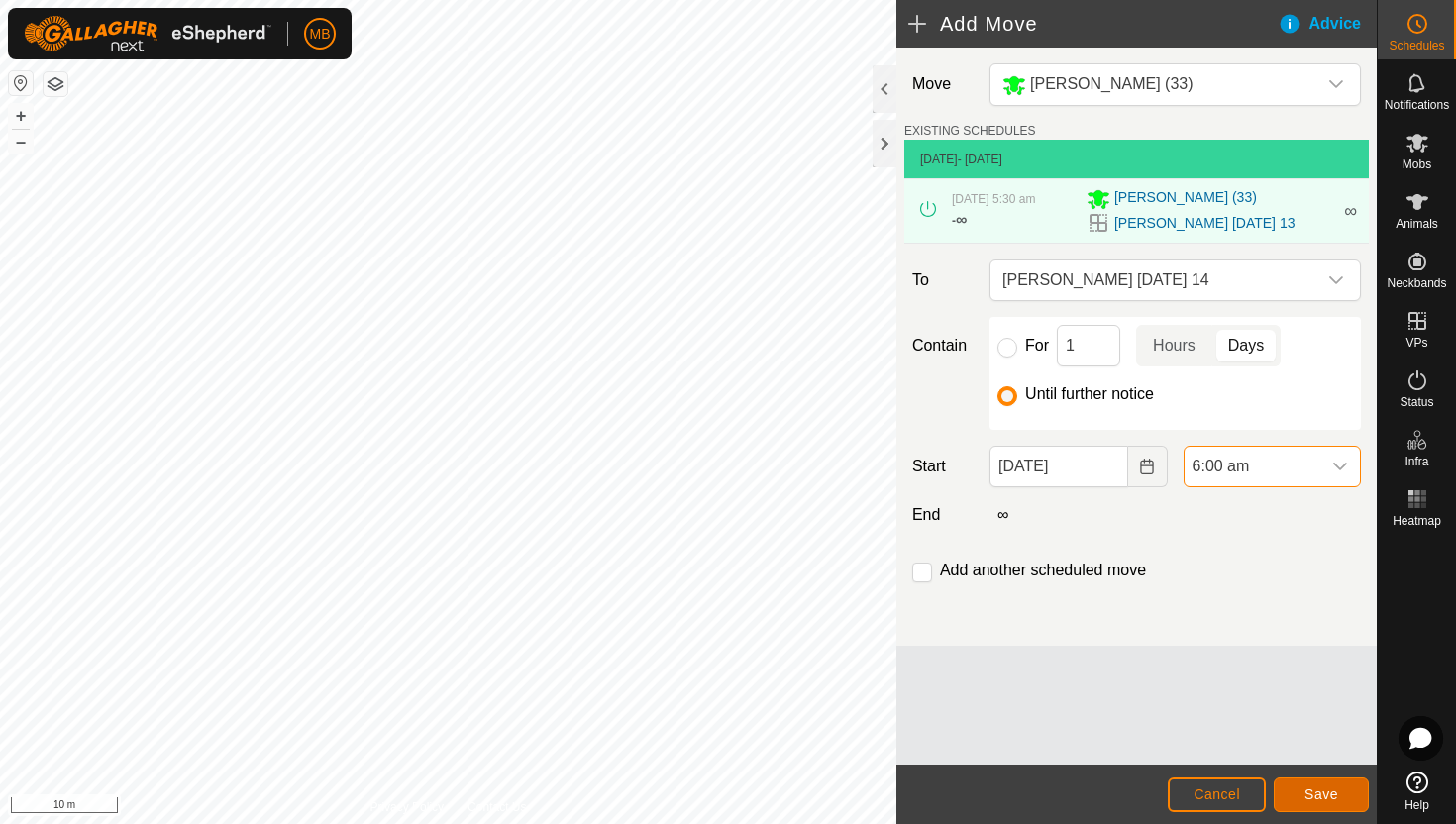 click on "Save" 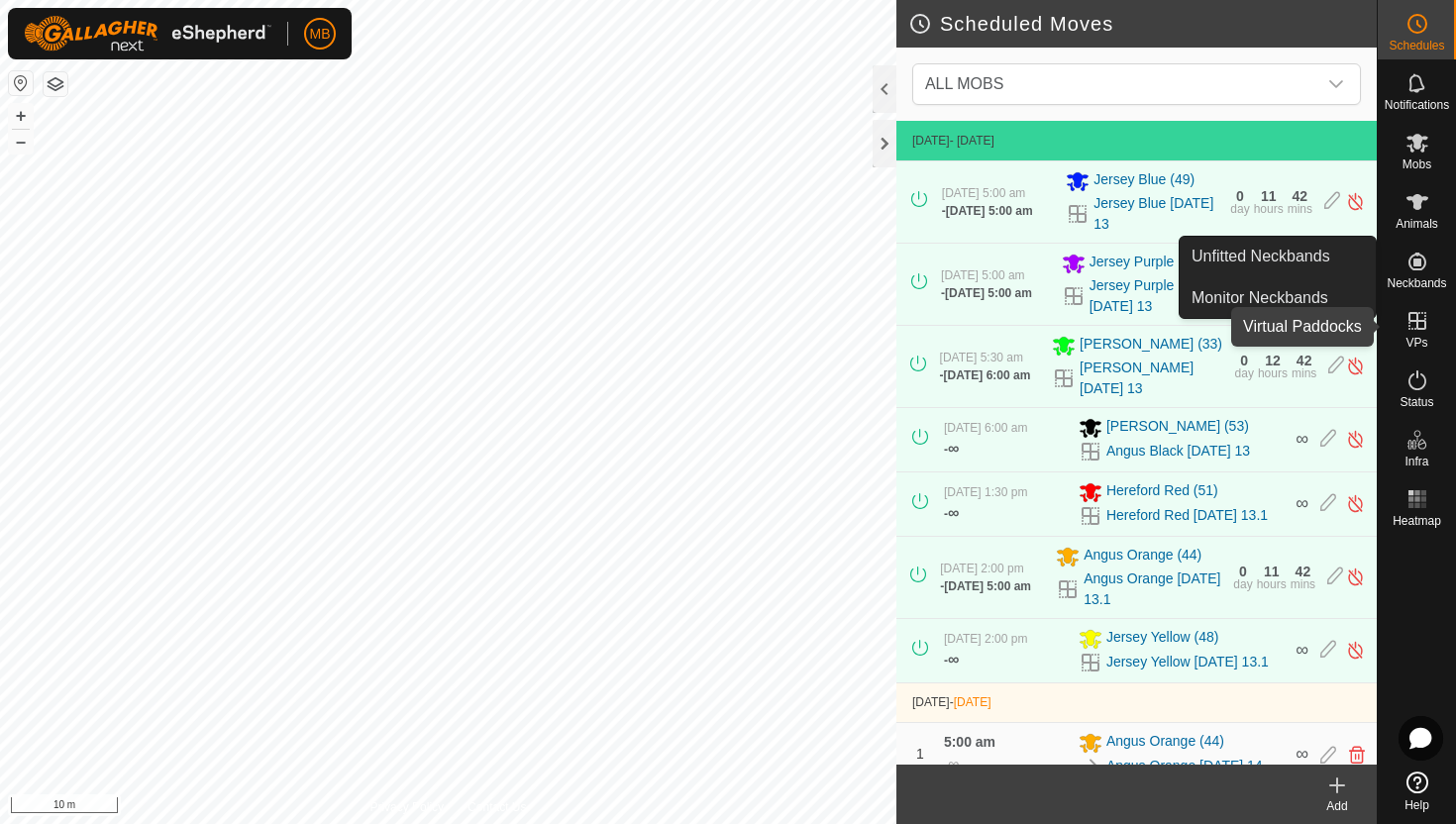 click 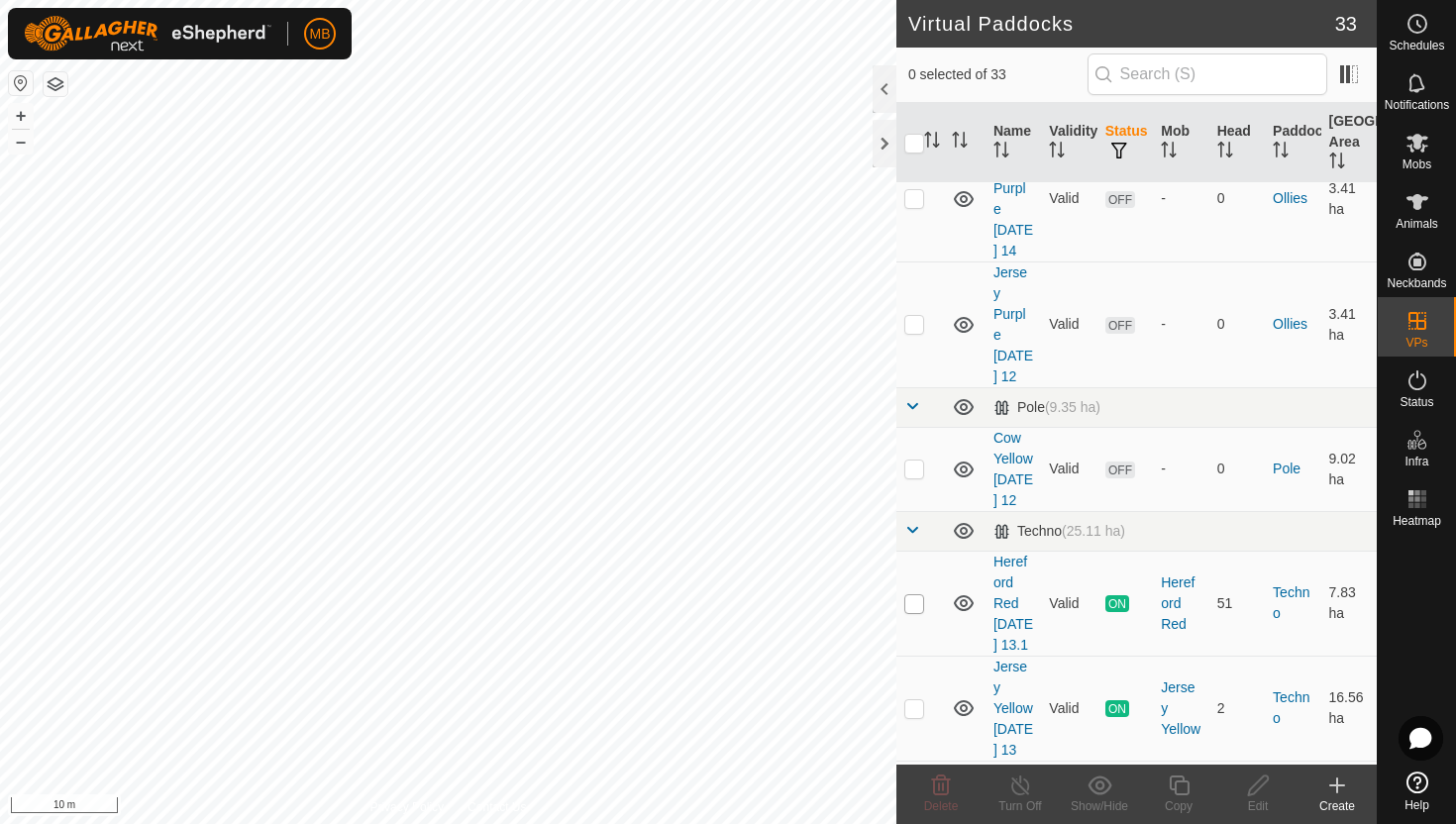 scroll, scrollTop: 2385, scrollLeft: 0, axis: vertical 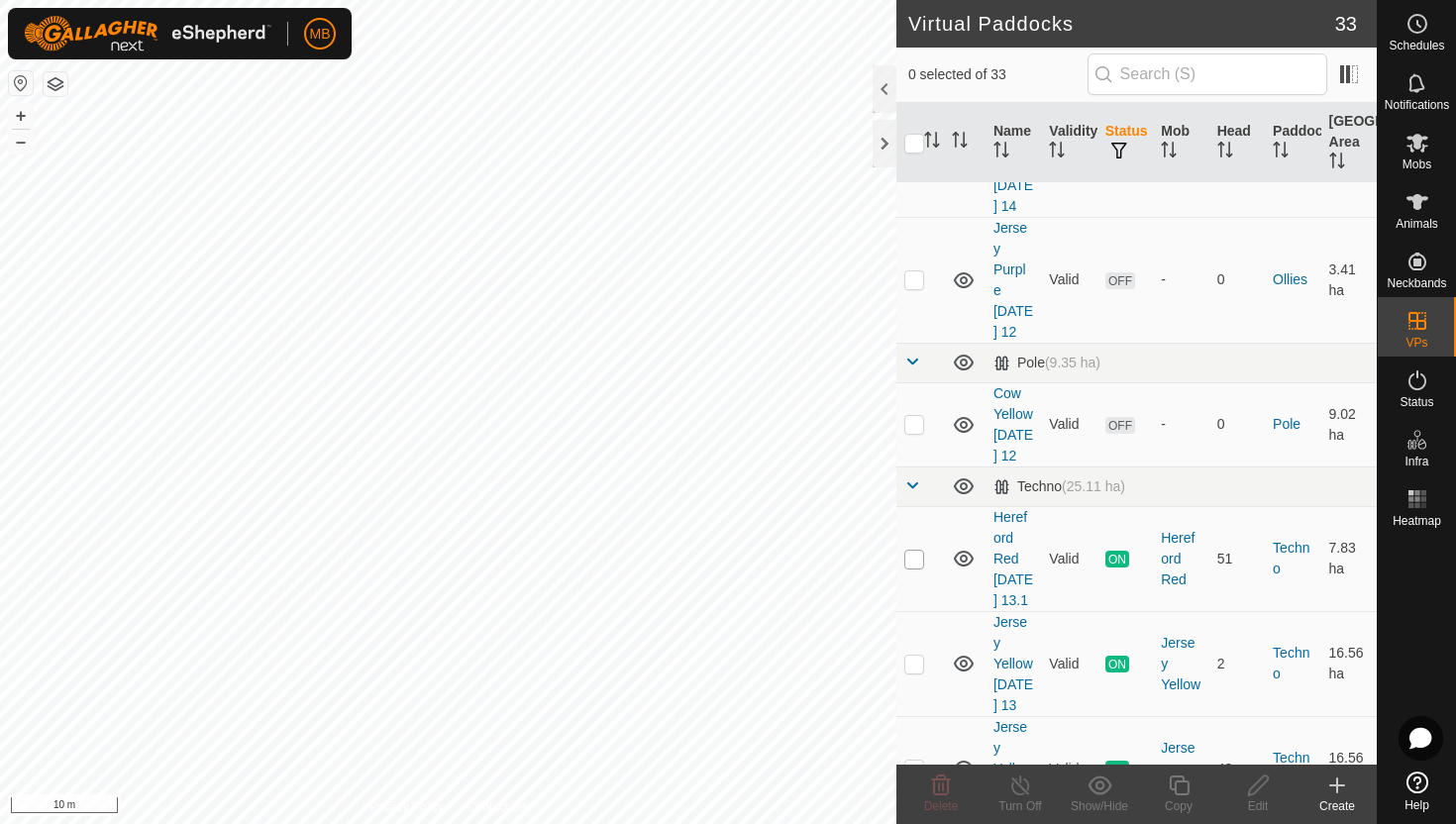 click at bounding box center [914, 560] 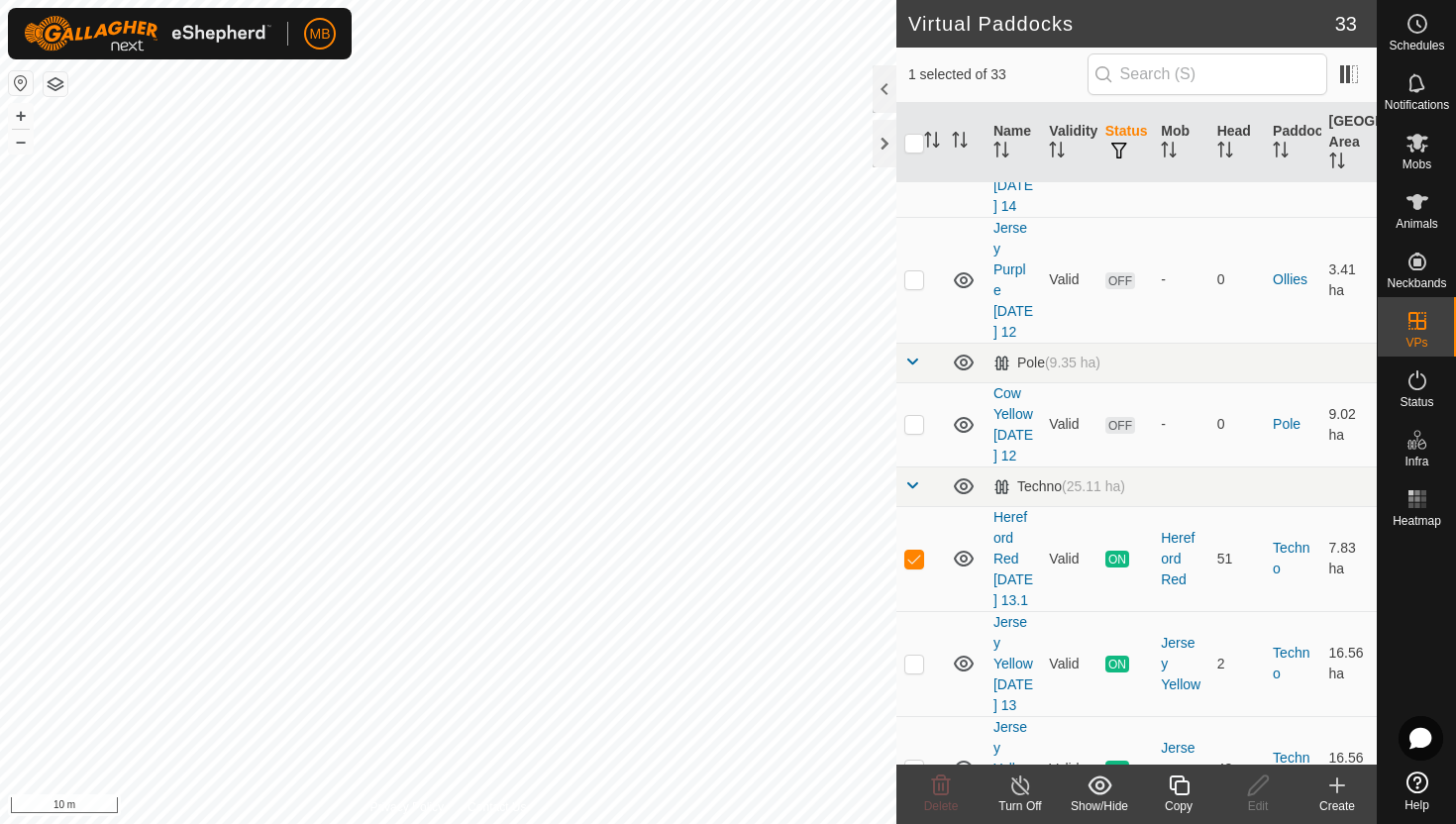 click 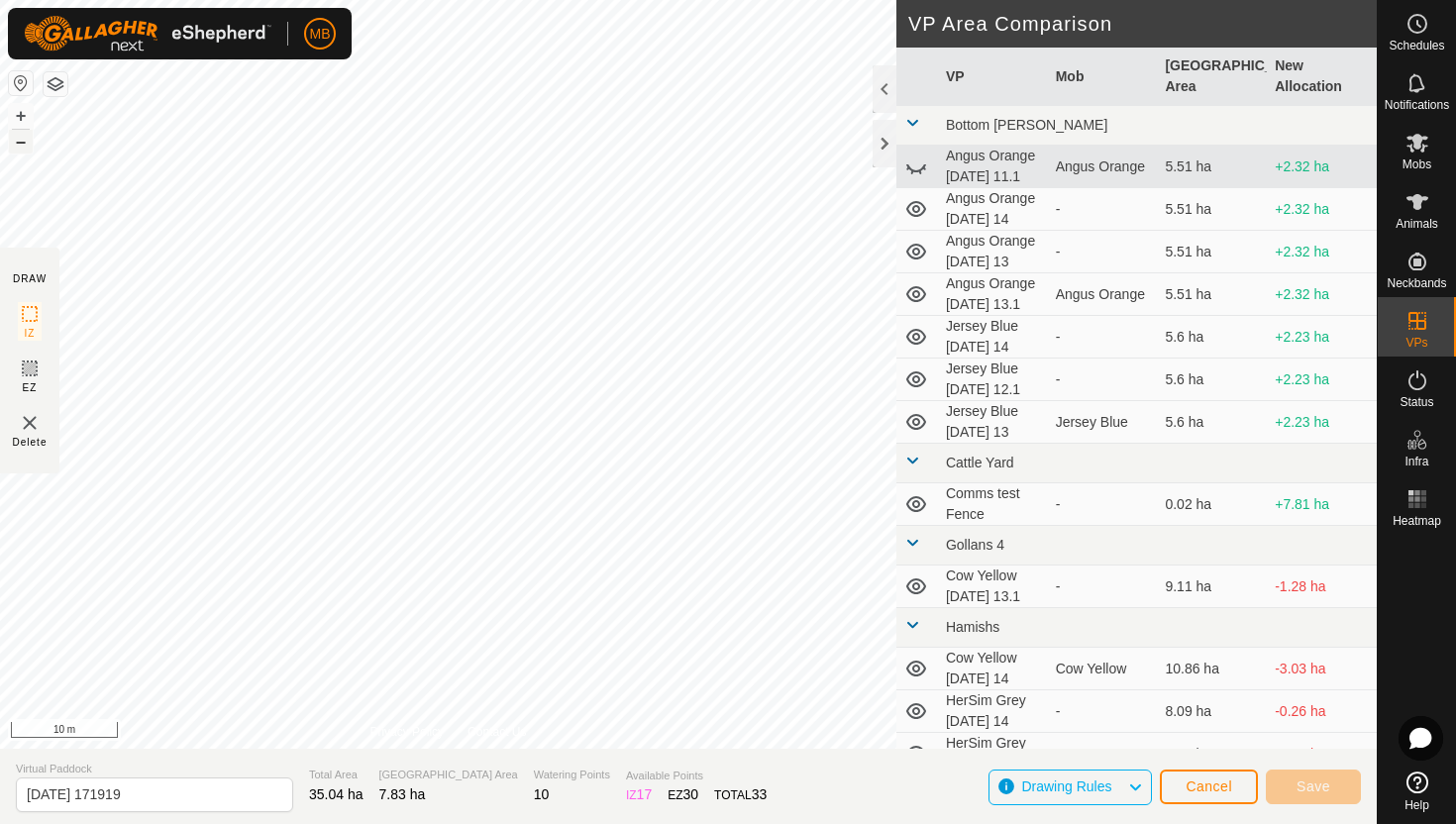 click on "–" at bounding box center (21, 142) 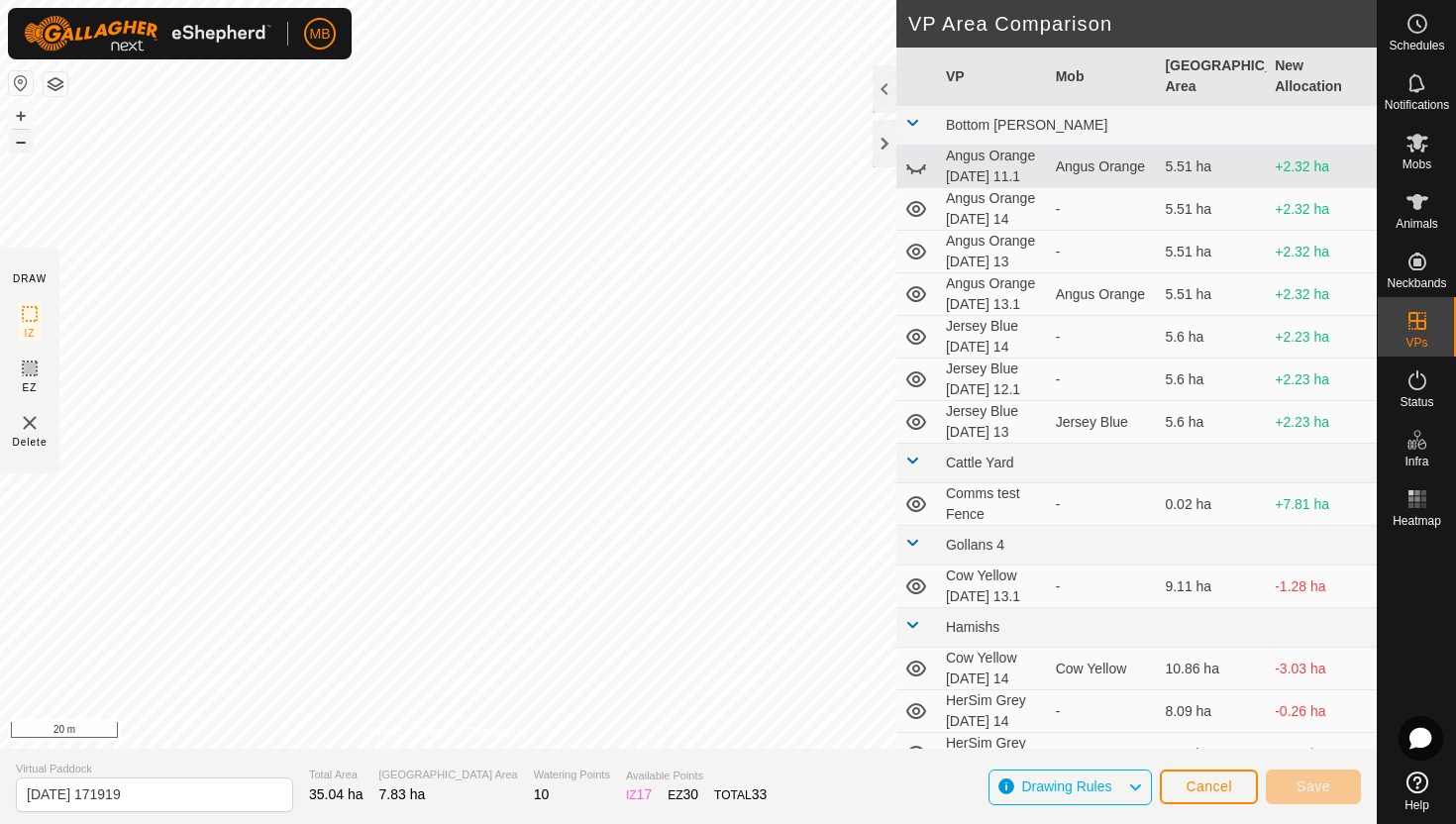 click on "–" at bounding box center (21, 142) 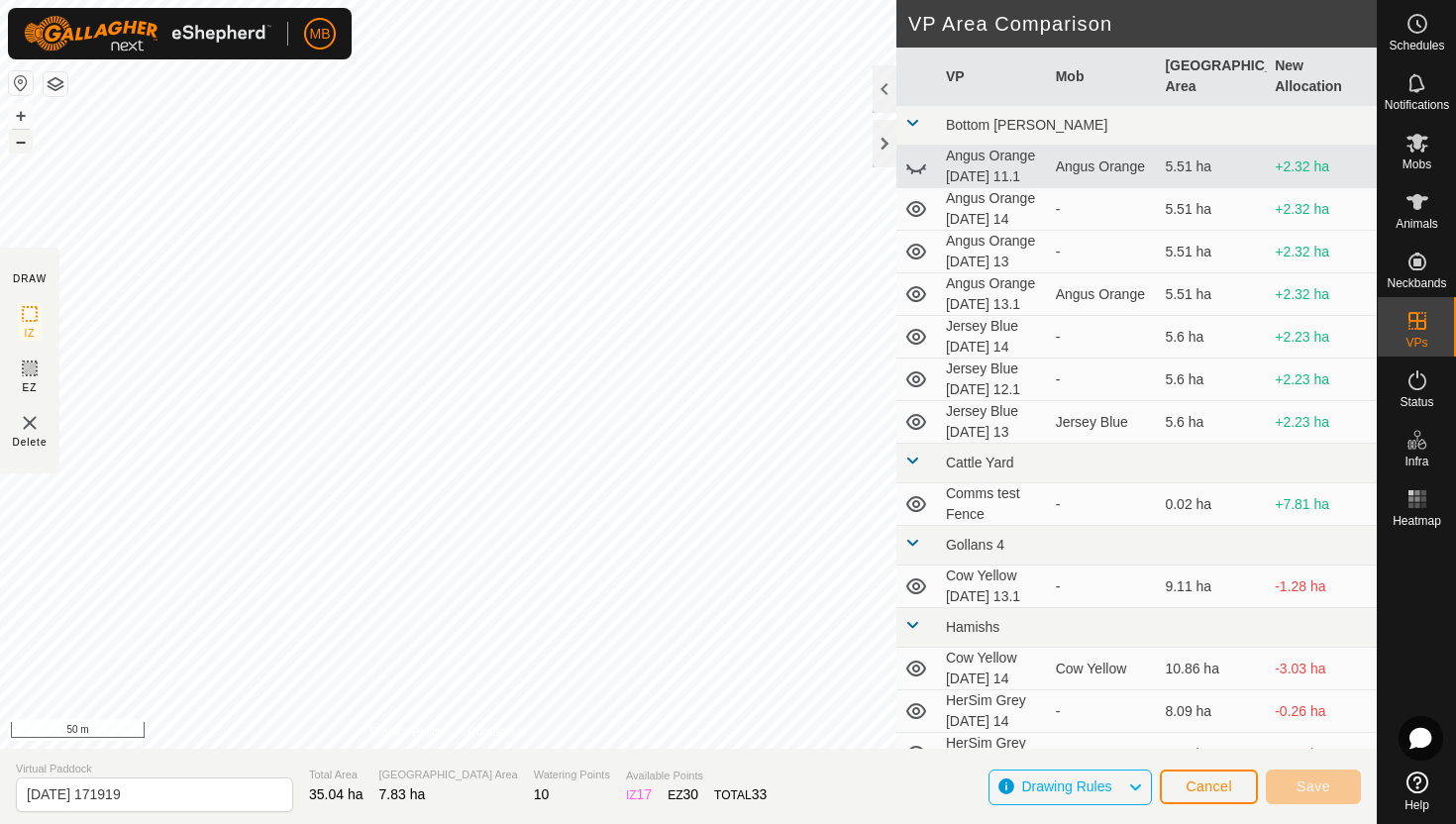 click on "–" at bounding box center [21, 142] 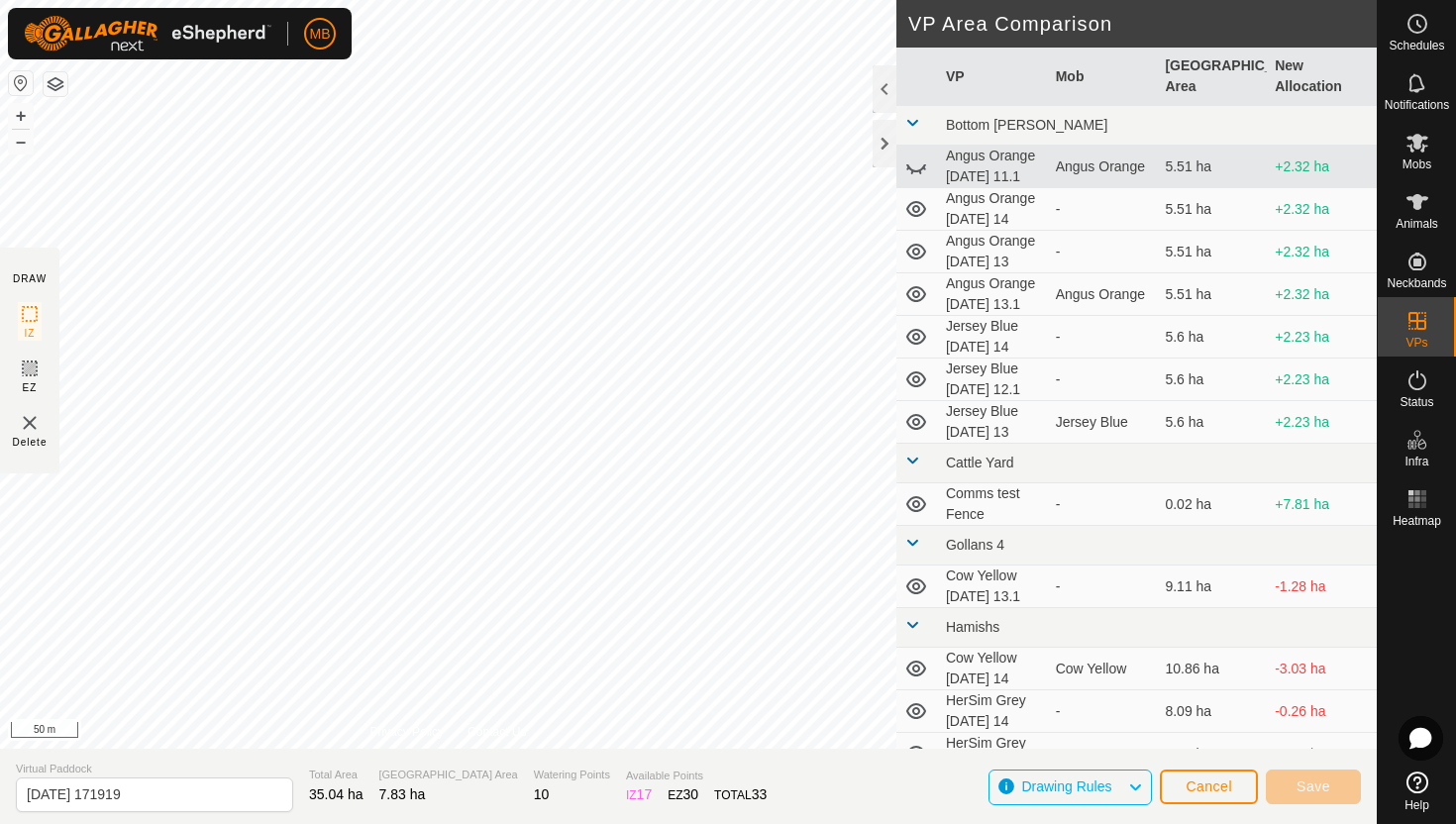 click on "DRAW IZ EZ Delete Privacy Policy Contact Us + – ⇧ i 50 m VP Area Comparison     VP   Mob   Grazing Area   New Allocation  Bottom [PERSON_NAME] Orange [DATE] 11.1   Angus Orange   5.51 ha  +2.32 ha  Angus Orange [DATE] 14  -  5.51 ha  +2.32 ha  Angus Orange [DATE] 13  -  5.51 ha  +2.32 ha  Angus Orange [DATE] 13.1   Angus Orange   5.51 ha  +2.32 ha  Jersey Blue [DATE] 14  -  5.6 ha  +2.23 ha  Jersey Blue [DATE] 12.1  -  5.6 ha  +2.23 ha  Jersey Blue [DATE] 13   Jersey Blue   5.6 ha  +2.23 ha Cattle Yard  Comms test Fence  -  0.02 ha  +7.81 ha Gollans 4  Cow Yellow [DATE] 13.1  -  9.11 ha  -1.28 ha Hamishs  Cow Yellow [DATE] 14   Cow Yellow   10.86 ha  -3.03 ha  HerSim Grey [DATE] 14  -  8.09 ha  -0.26 ha  HerSim Grey [DATE] 12  -  8.09 ha  -0.26 ha  HerSim Grey [DATE] 13.1  -  8.09 ha  -0.26 ha  HerSim Grey [DATE] 13.2   HerSim Grey   8.09 ha  -0.26 ha Normans  [PERSON_NAME] [DATE] 14  -  8.8 ha  -0.97 ha  [PERSON_NAME] [DATE] 13   [PERSON_NAME]   8.8 ha  -0.97 ha Ollies  Jersey Purple [DATE] 14  -  3.41 ha" 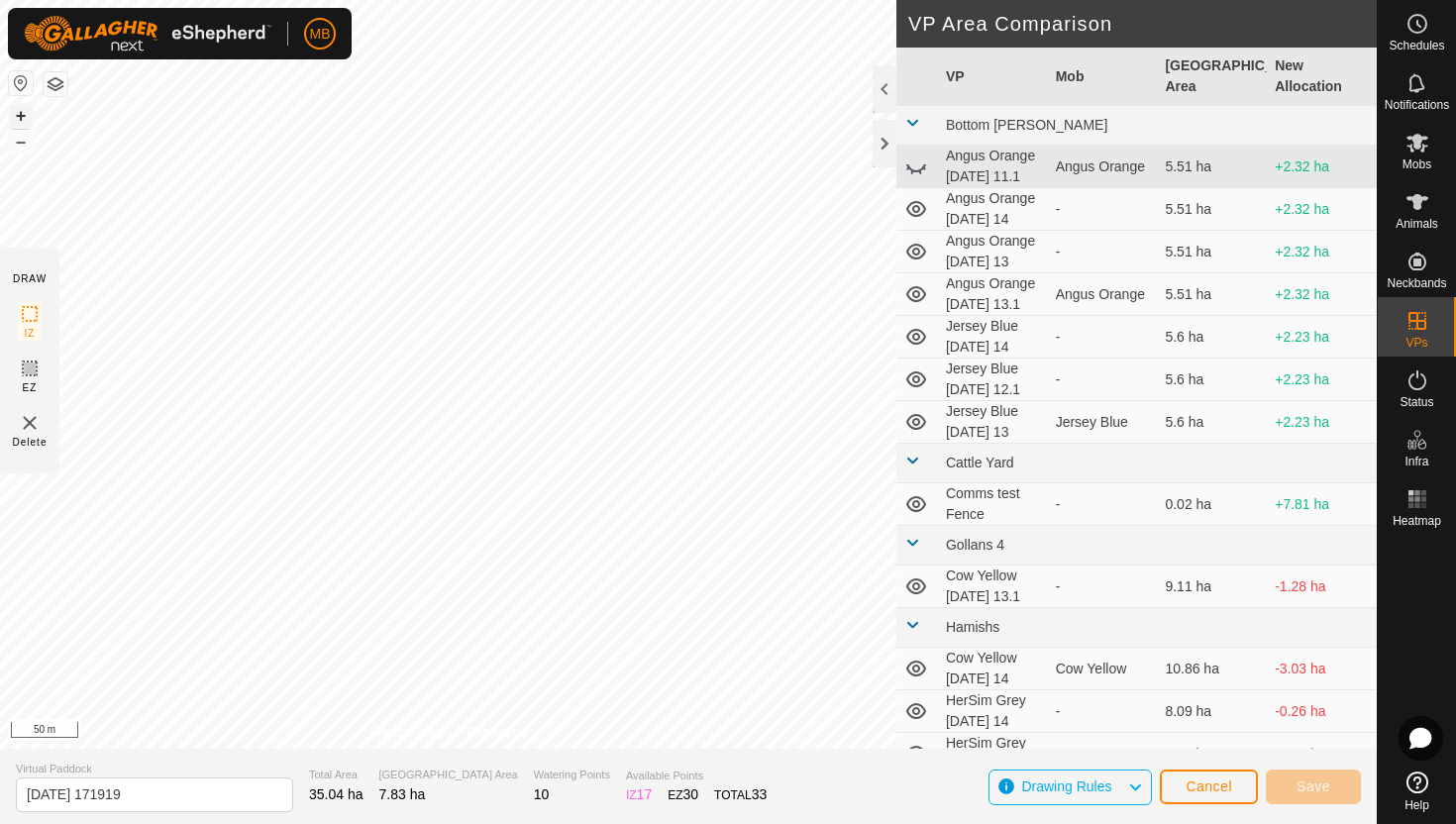 click on "+" at bounding box center (21, 116) 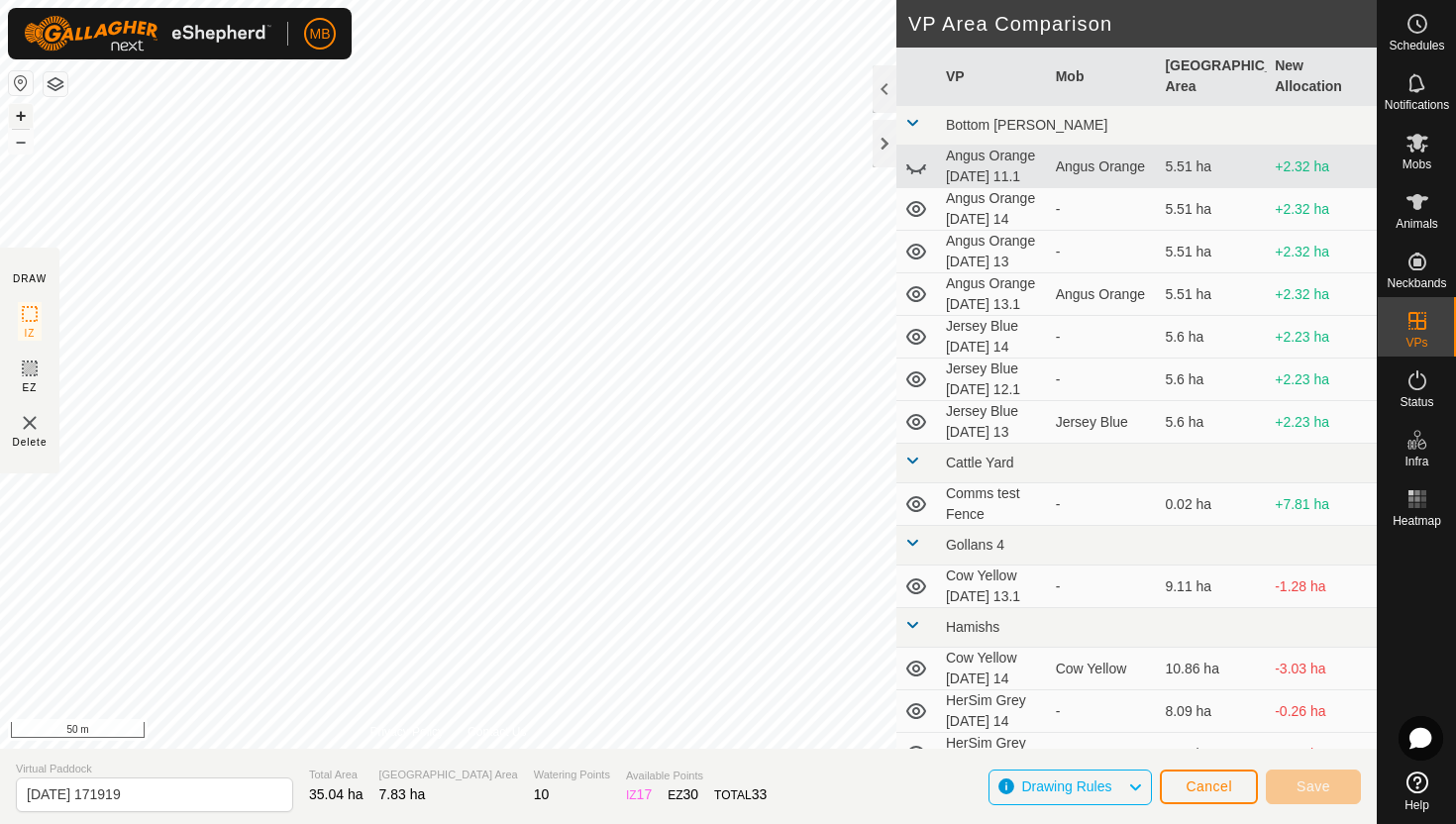 click on "+" at bounding box center [21, 116] 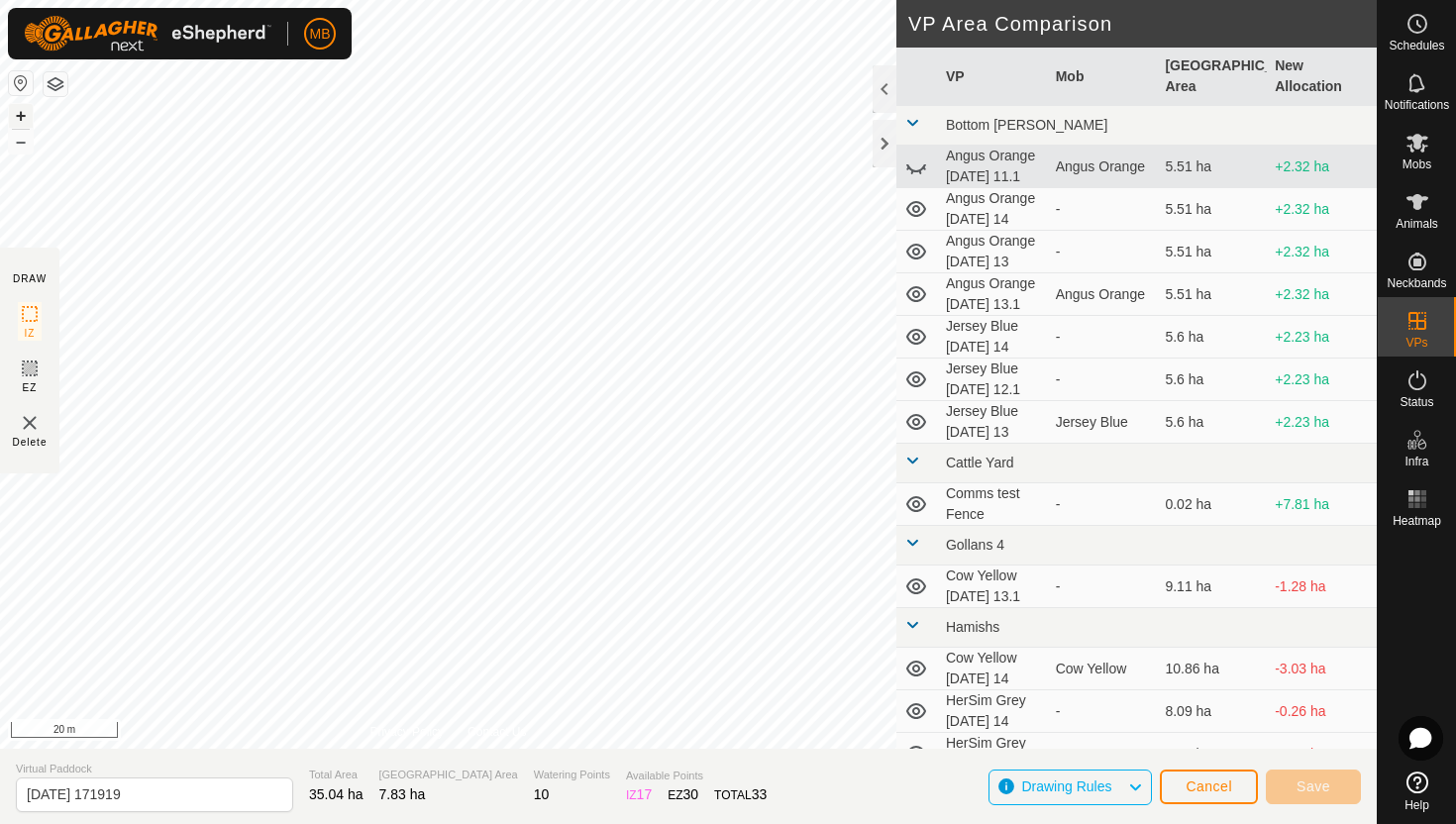 click on "+" at bounding box center (21, 116) 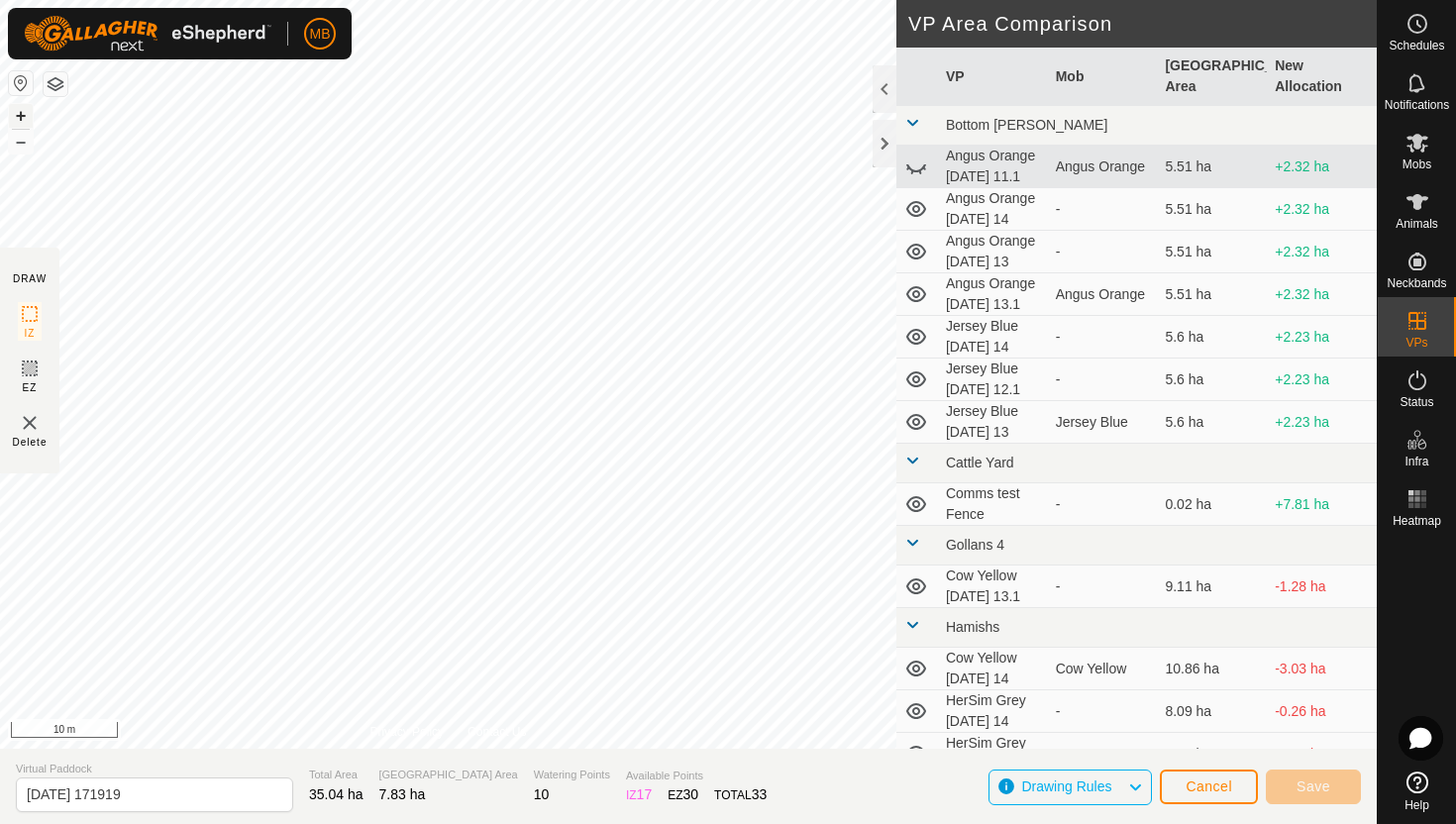 click on "+" at bounding box center [21, 116] 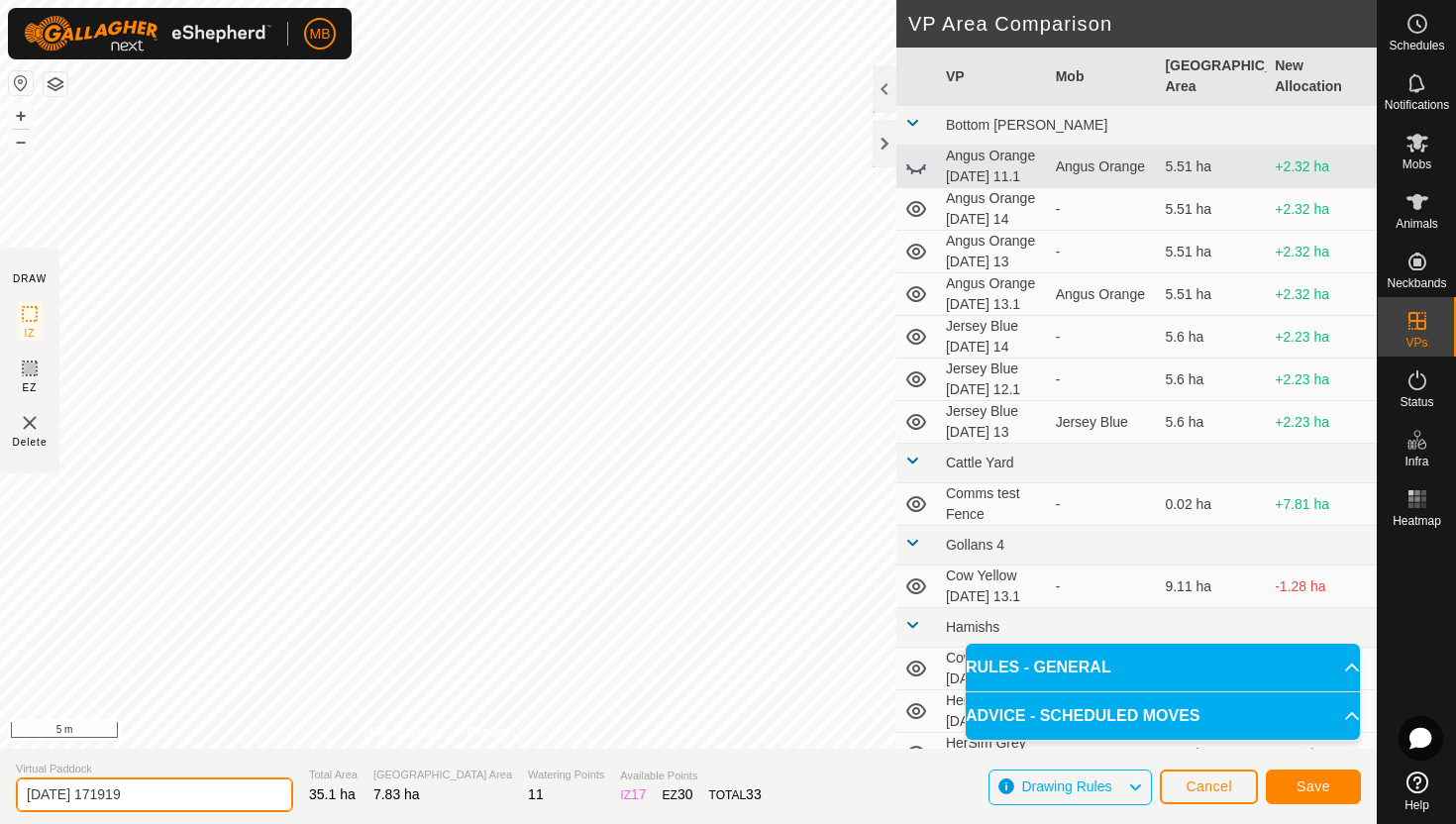 click on "[DATE] 171919" 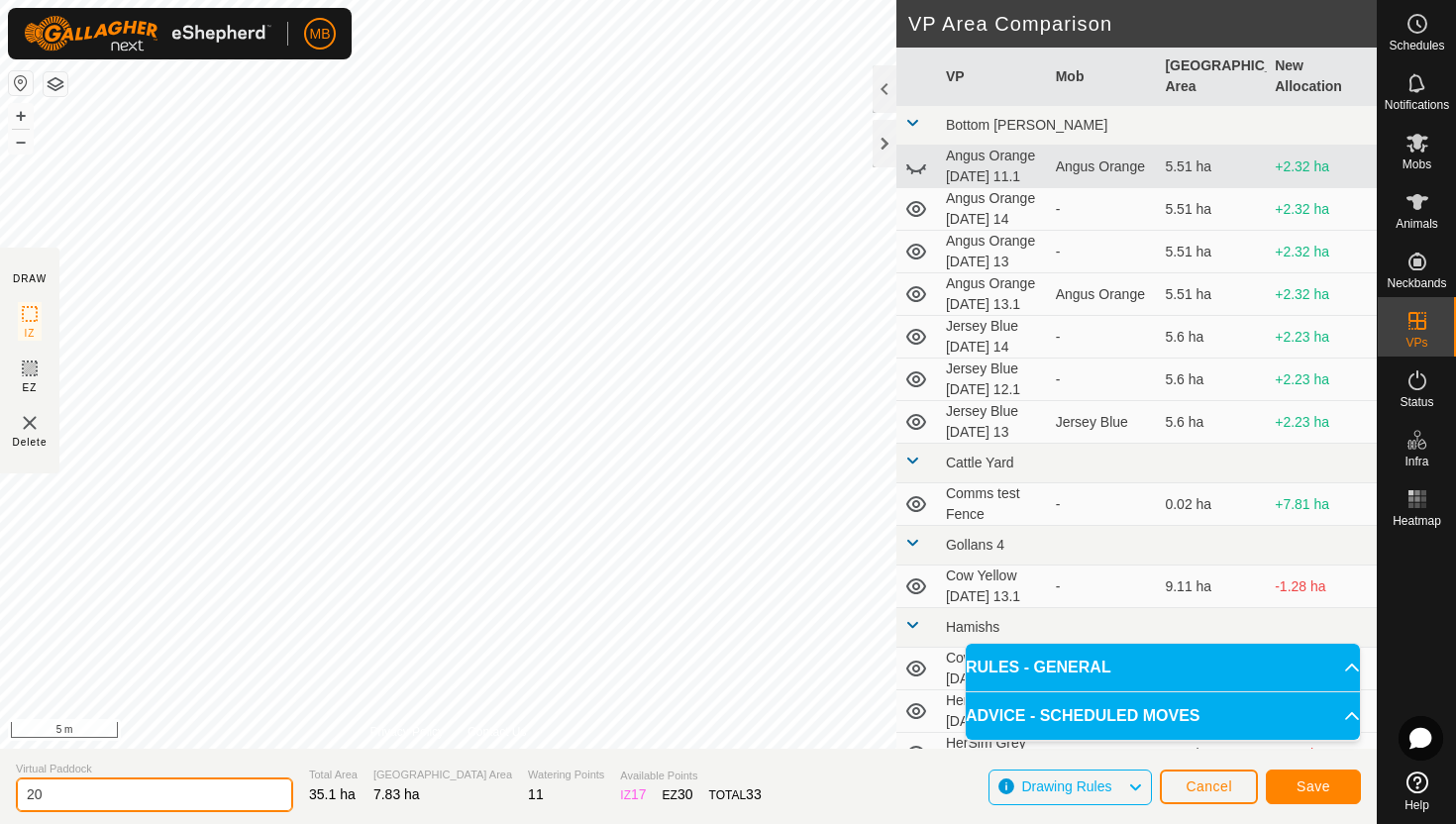 type on "2" 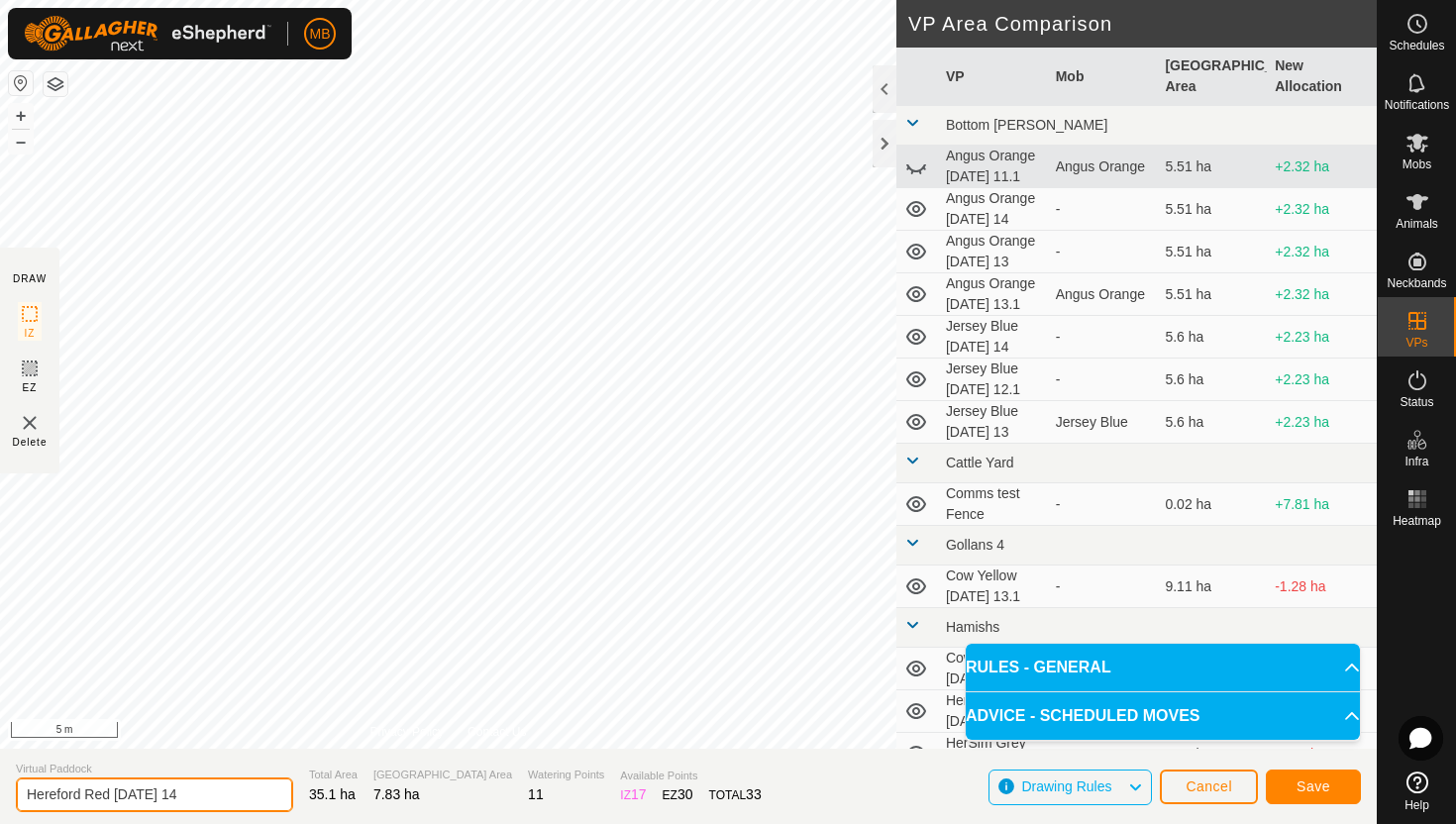 type on "Hereford Red [DATE] 14" 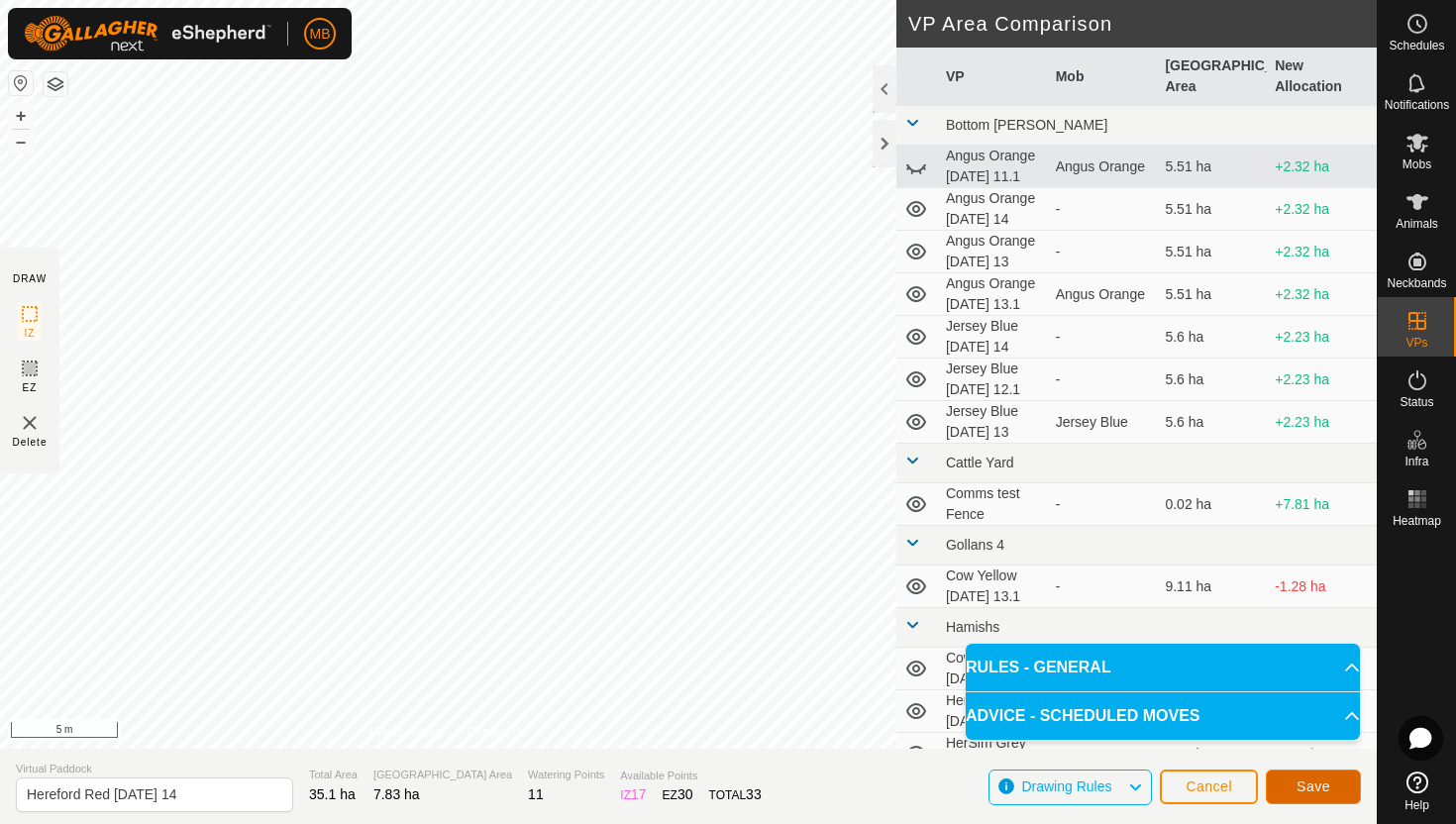 click on "Save" 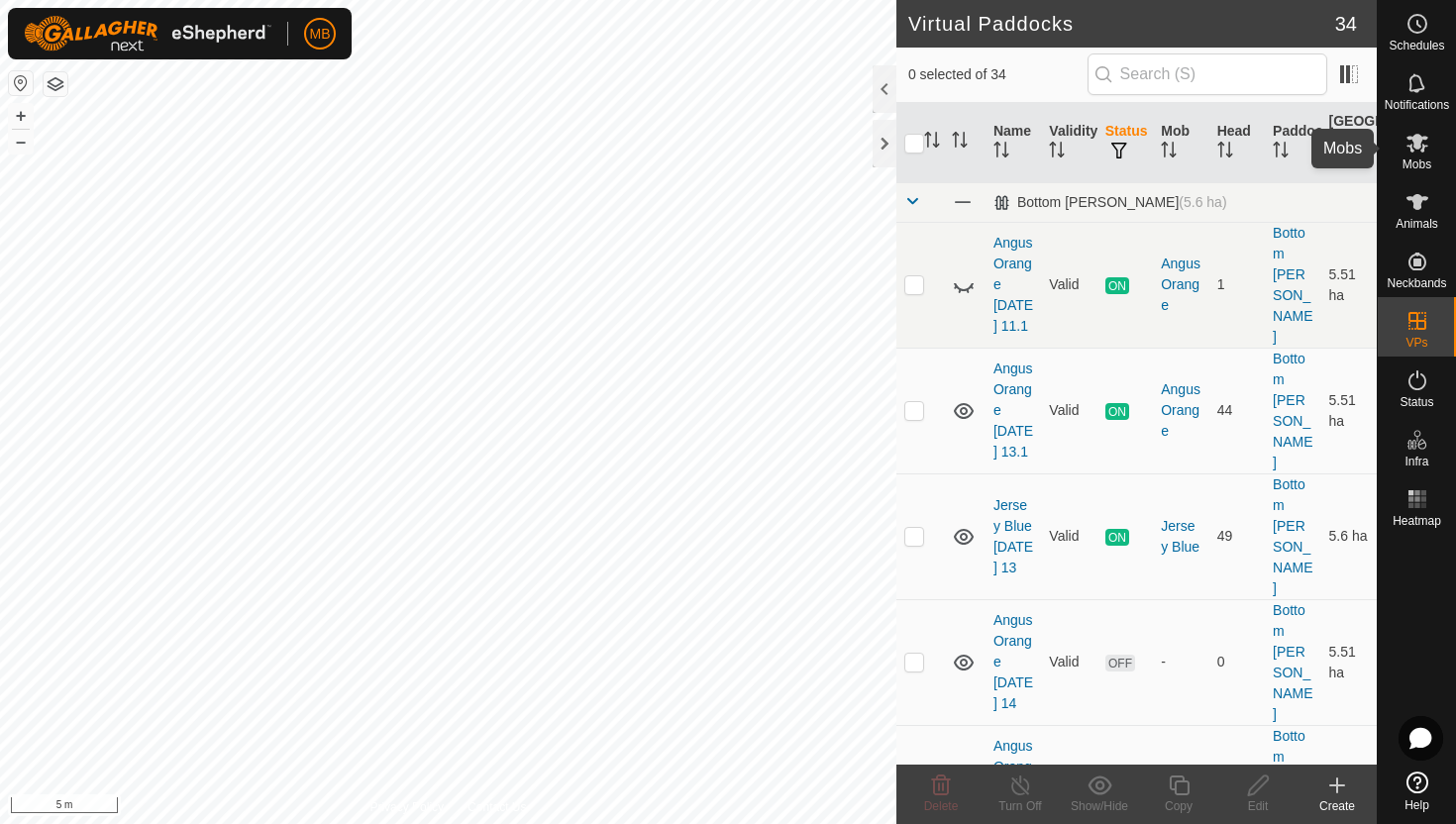 click 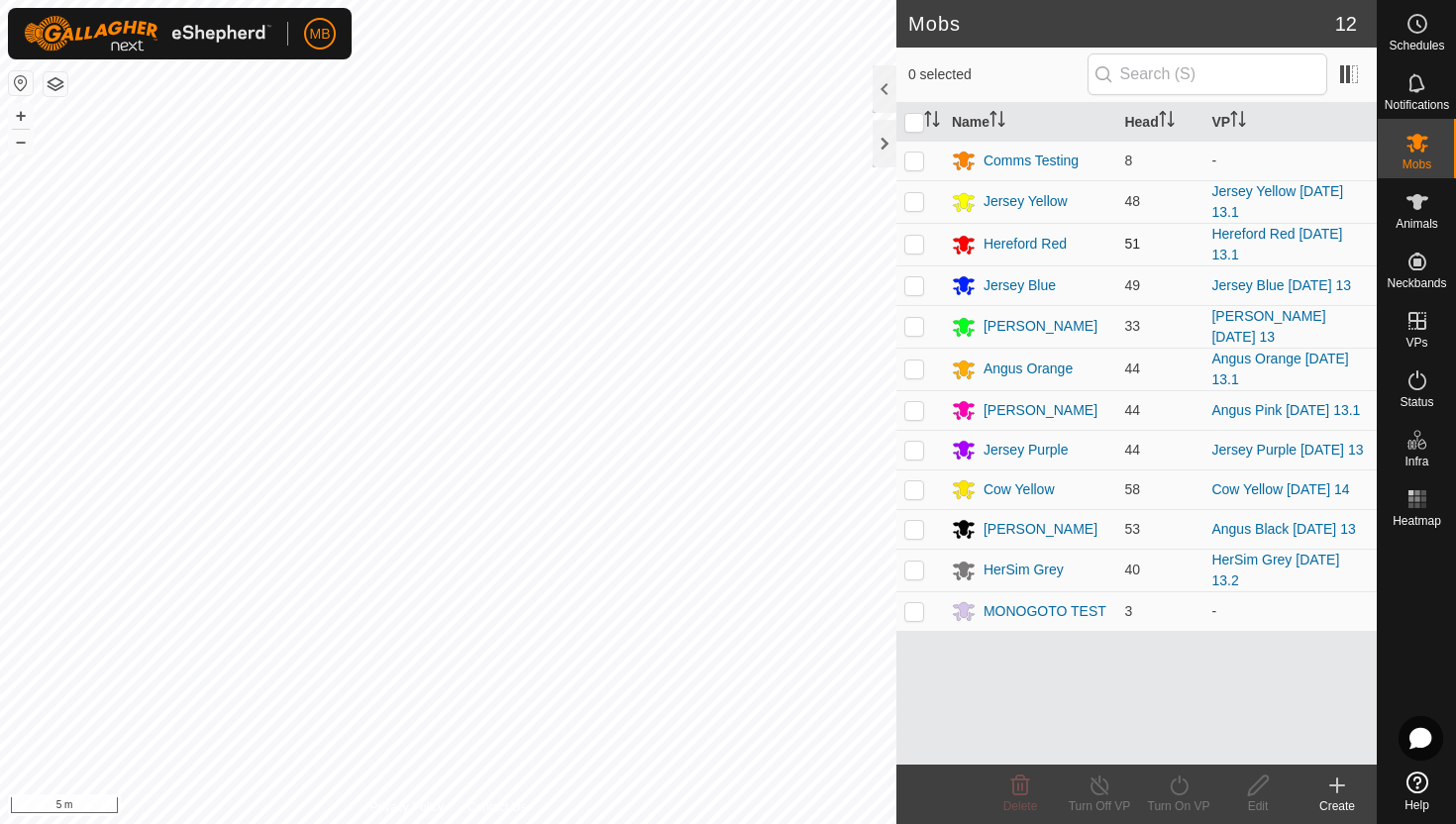 click at bounding box center (914, 244) 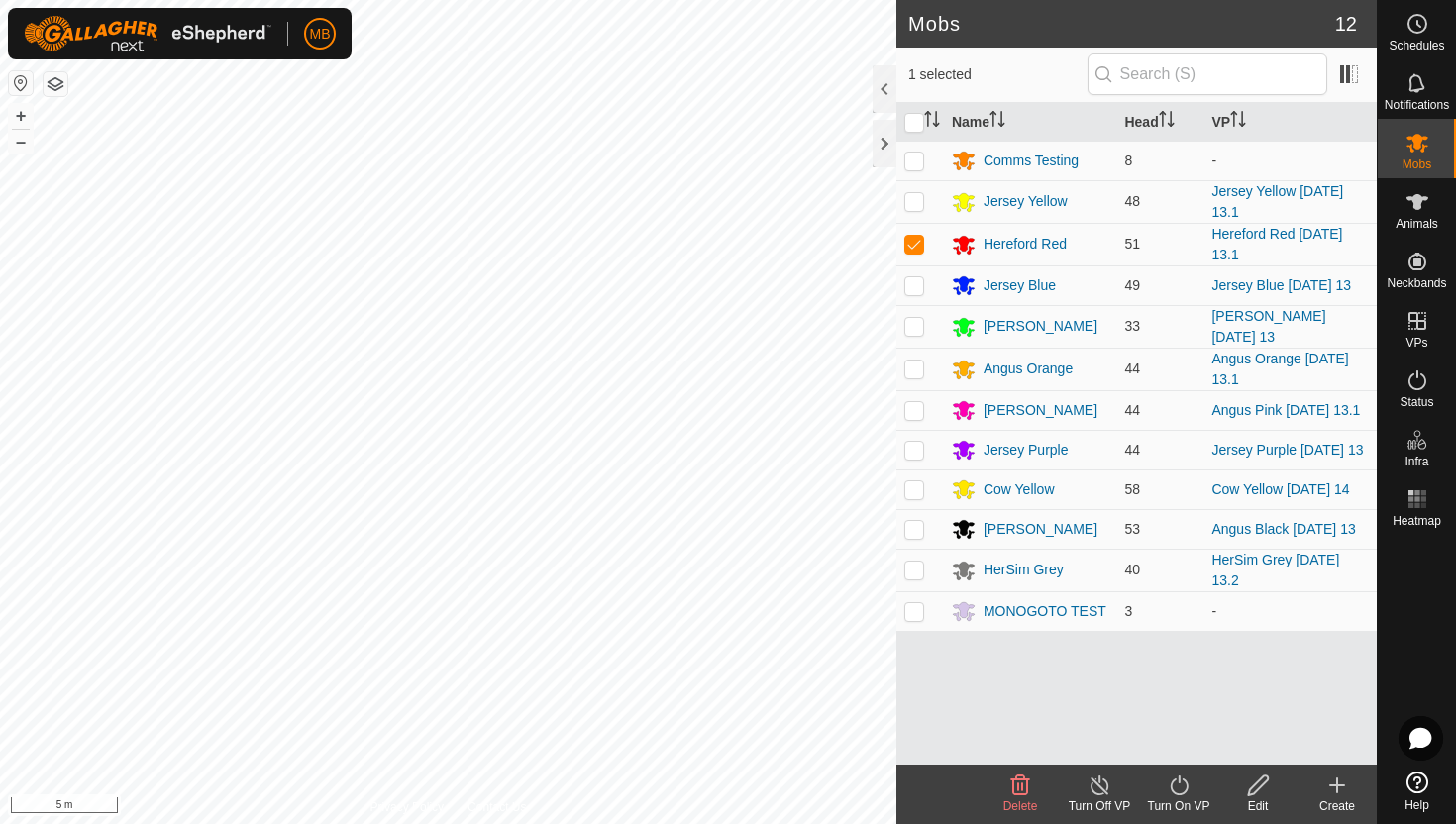 click 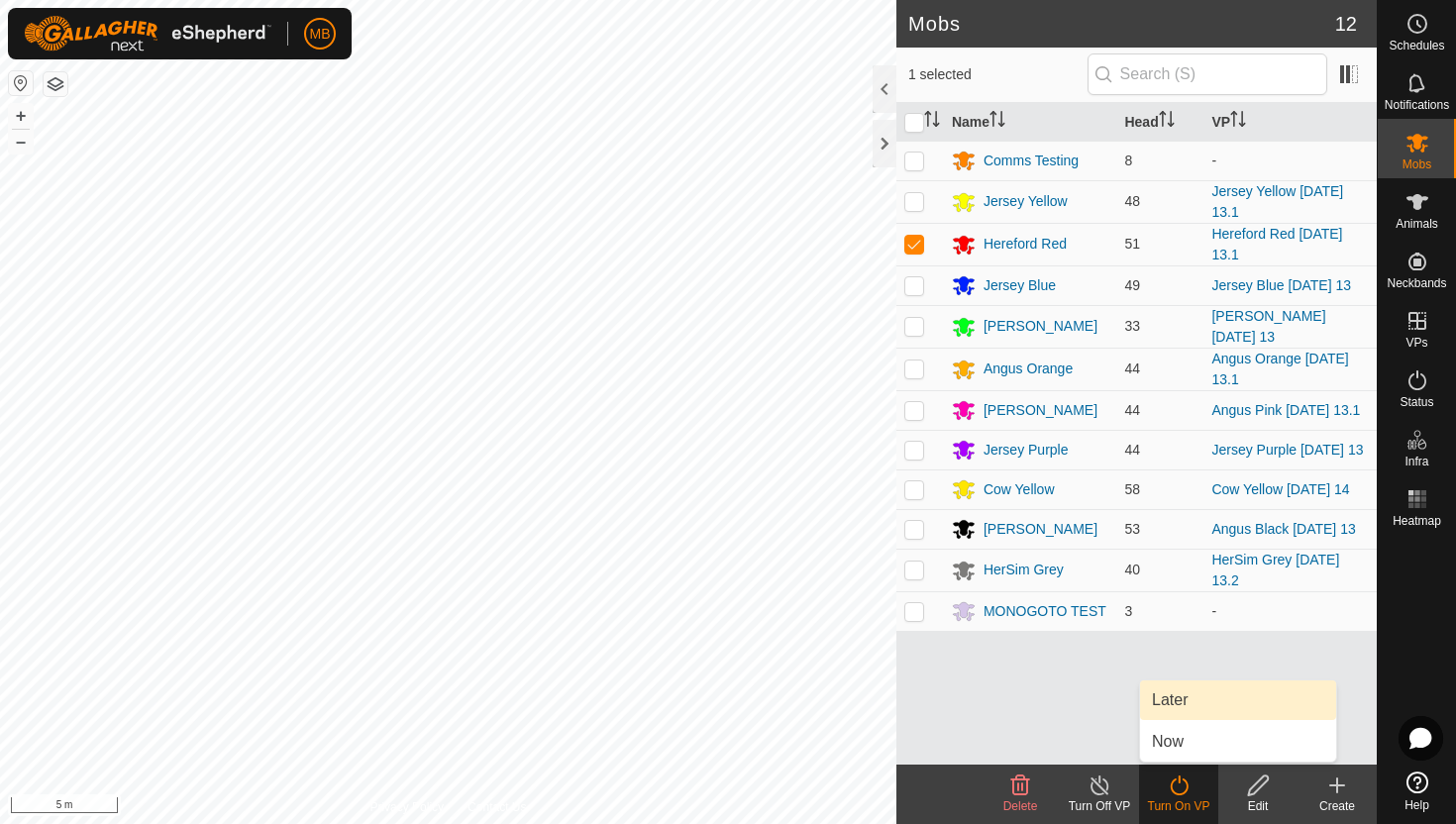 click on "Later" at bounding box center (1238, 700) 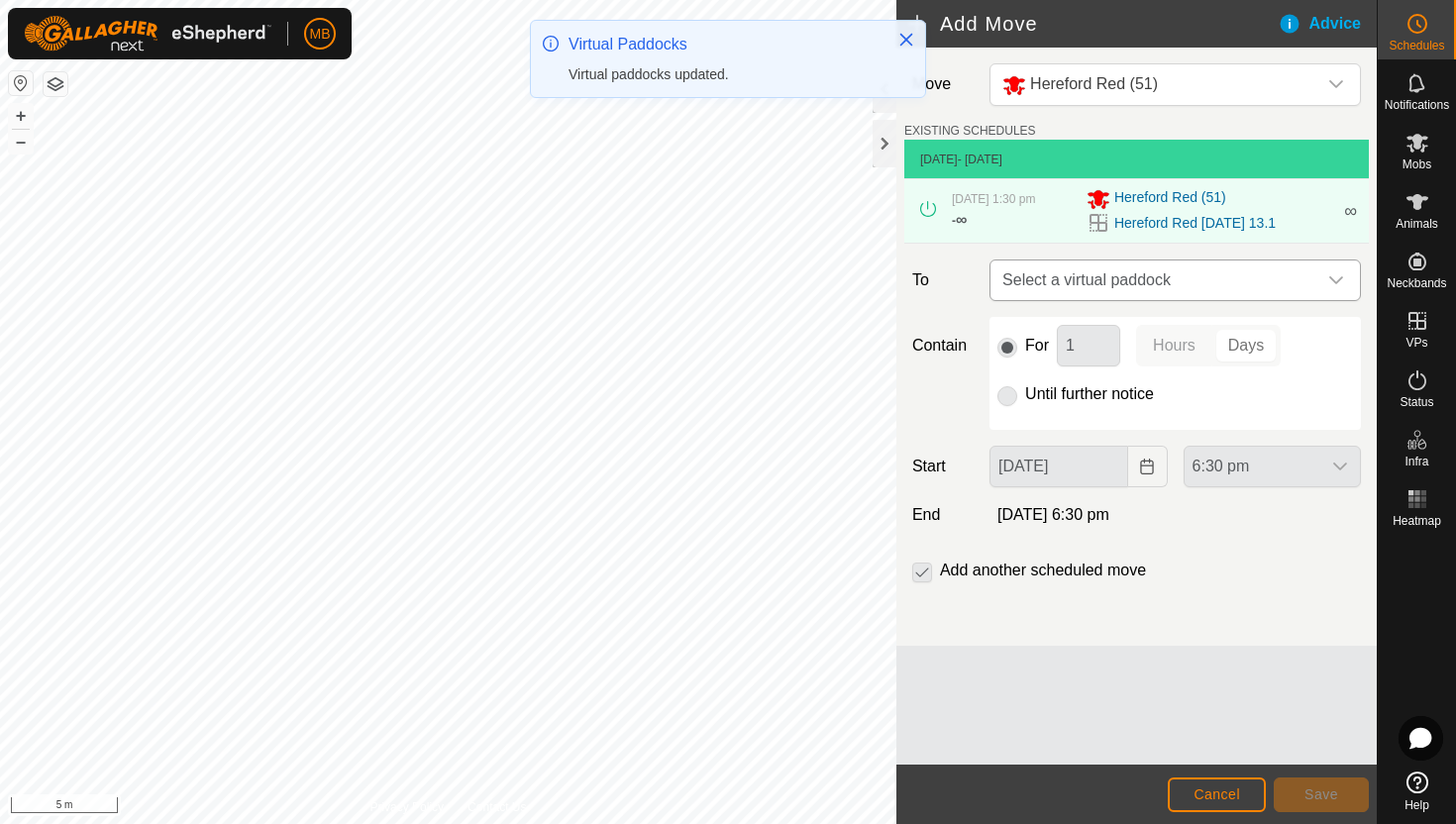 click 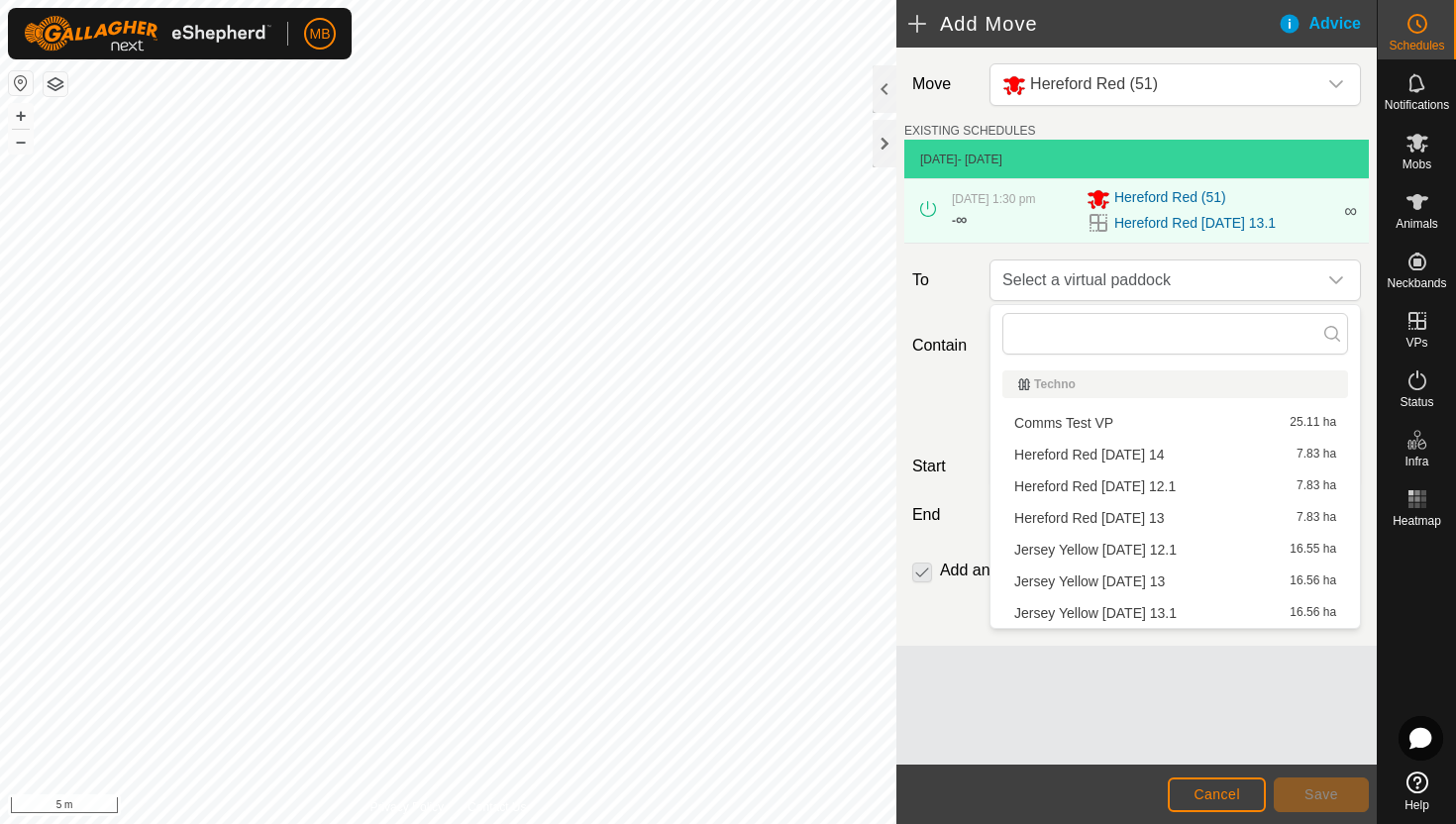 click on "Hereford Red [DATE] 14  7.83 ha" at bounding box center [1175, 455] 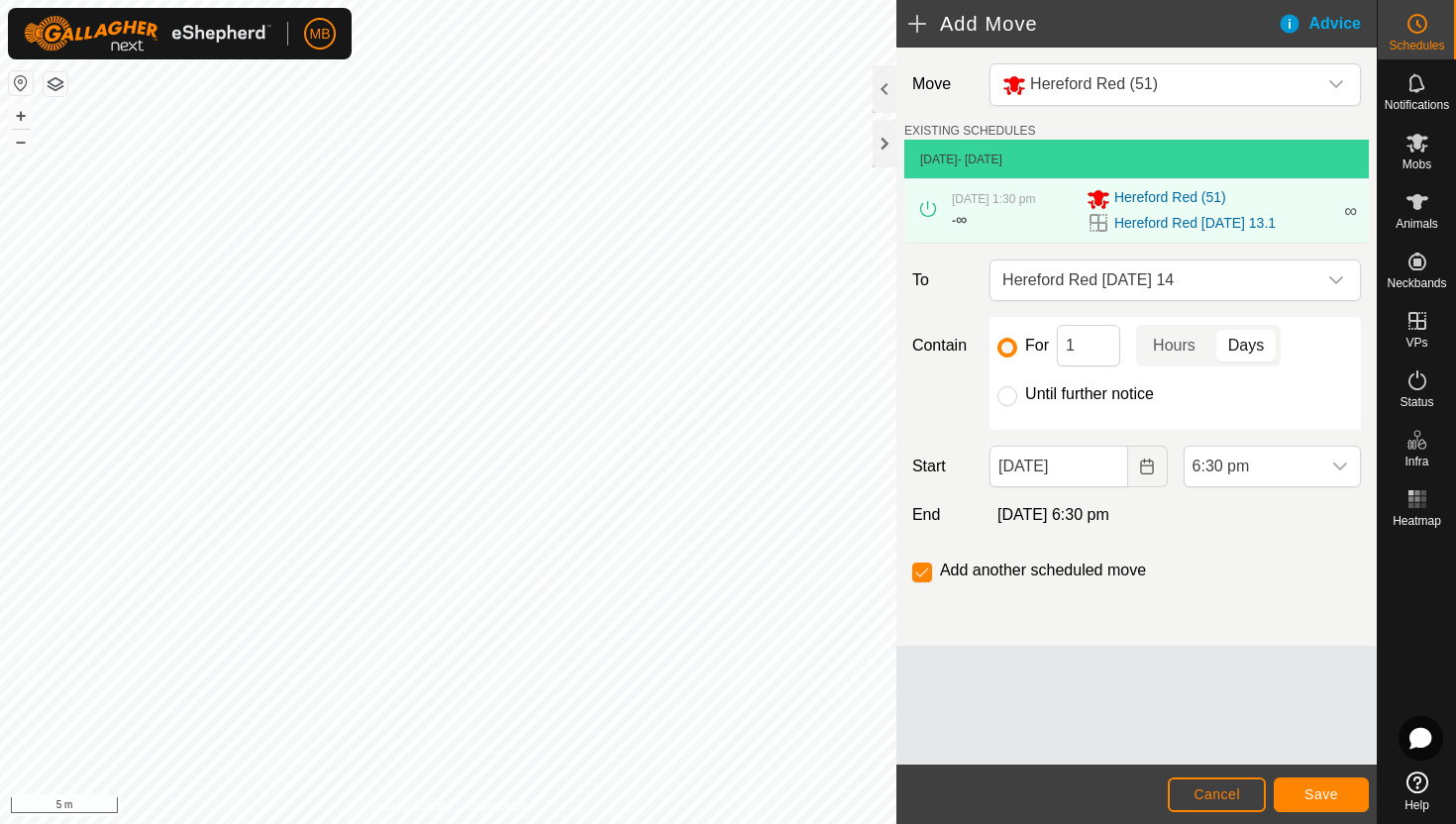 click on "Until further notice" 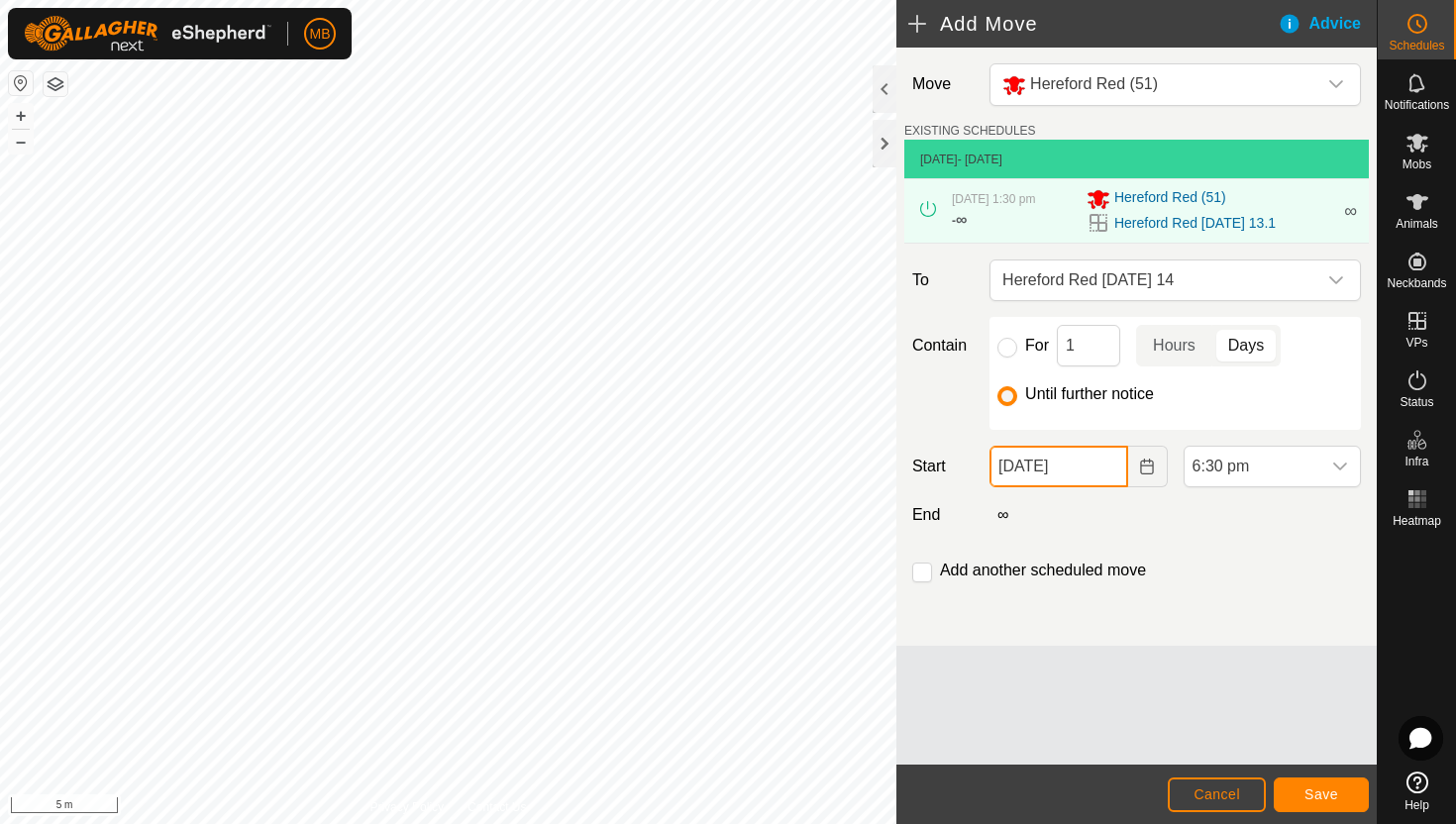 click on "[DATE]" 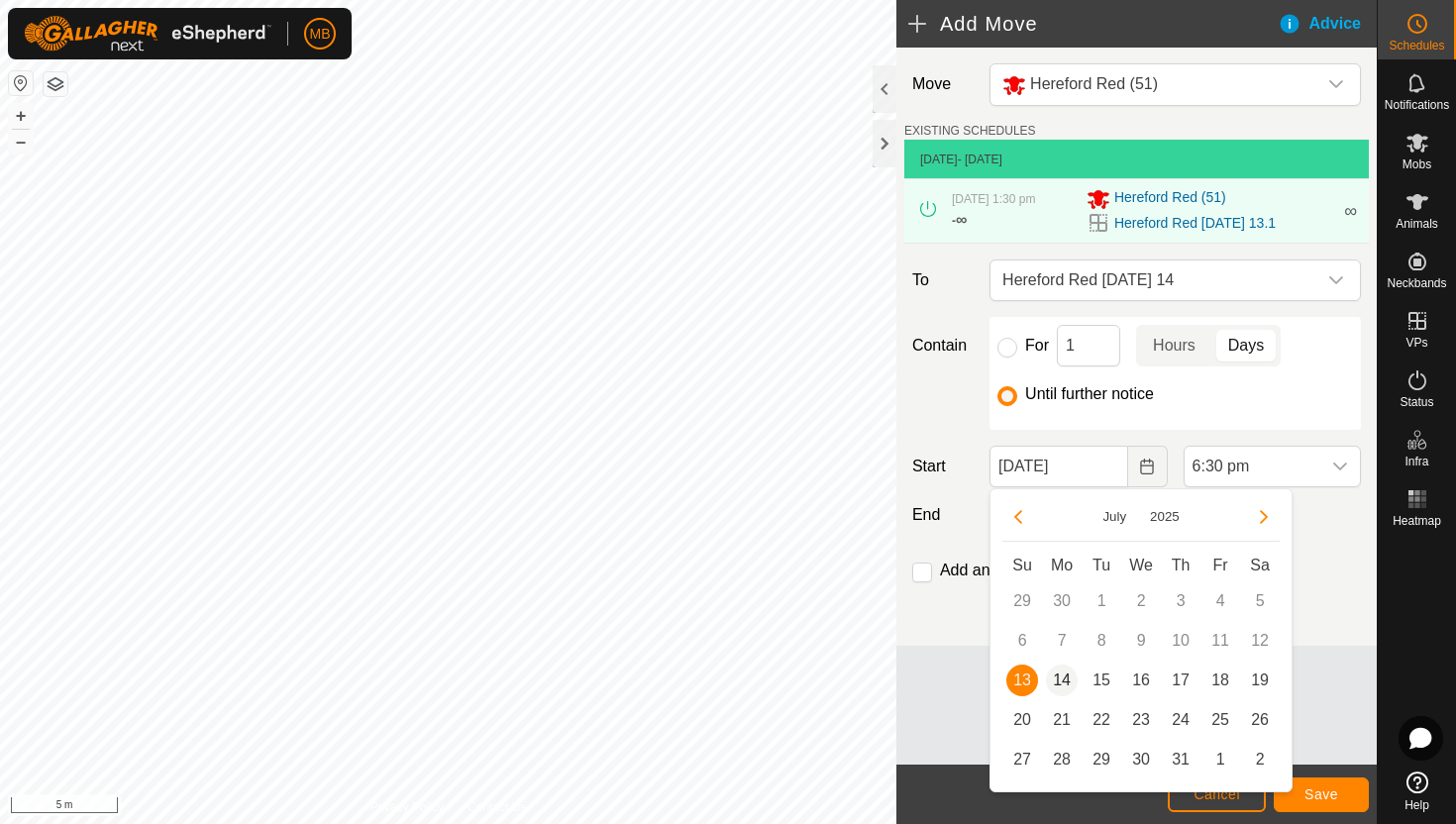 click on "14" at bounding box center (1062, 680) 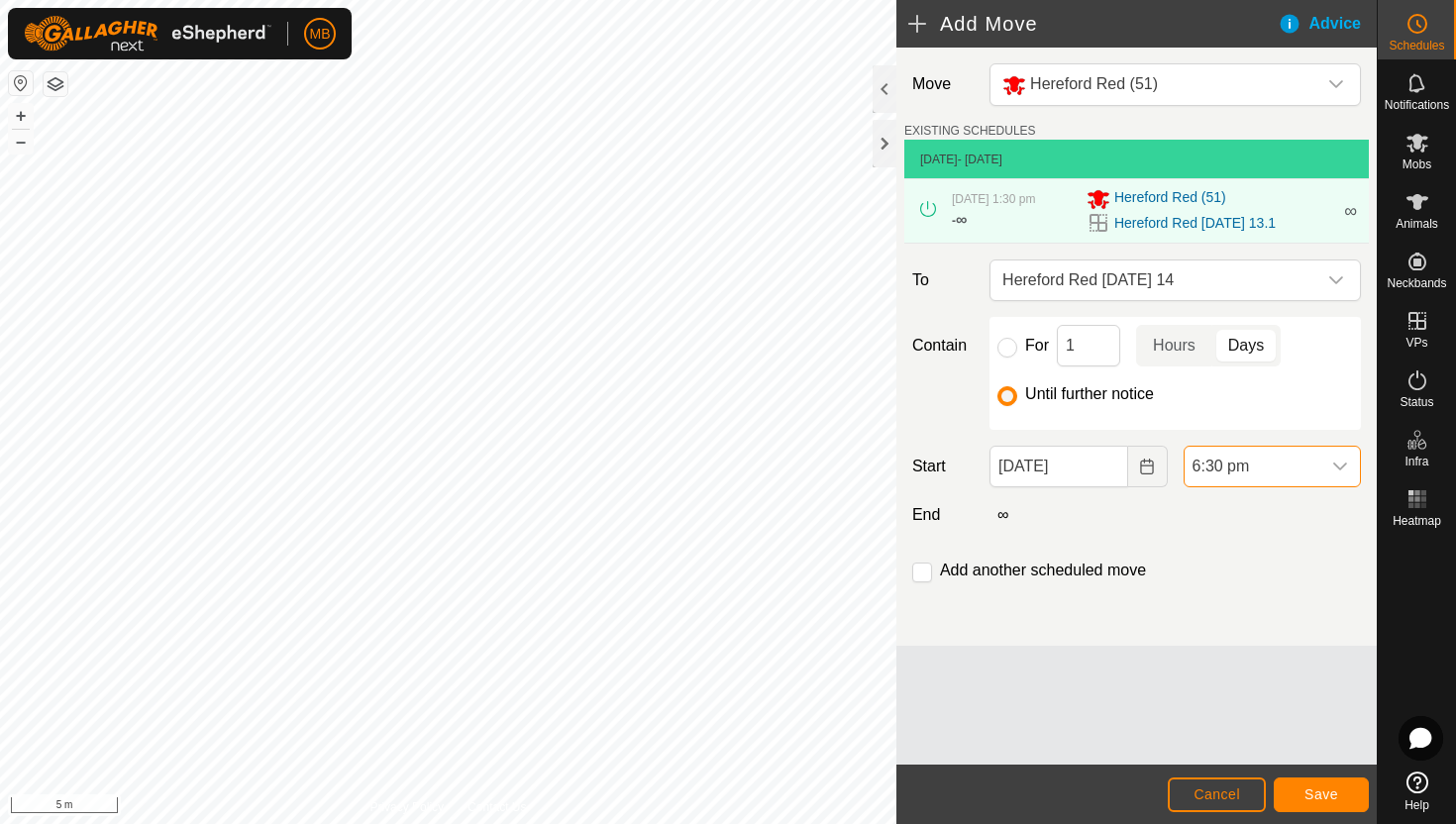 click on "6:30 pm" at bounding box center [1252, 466] 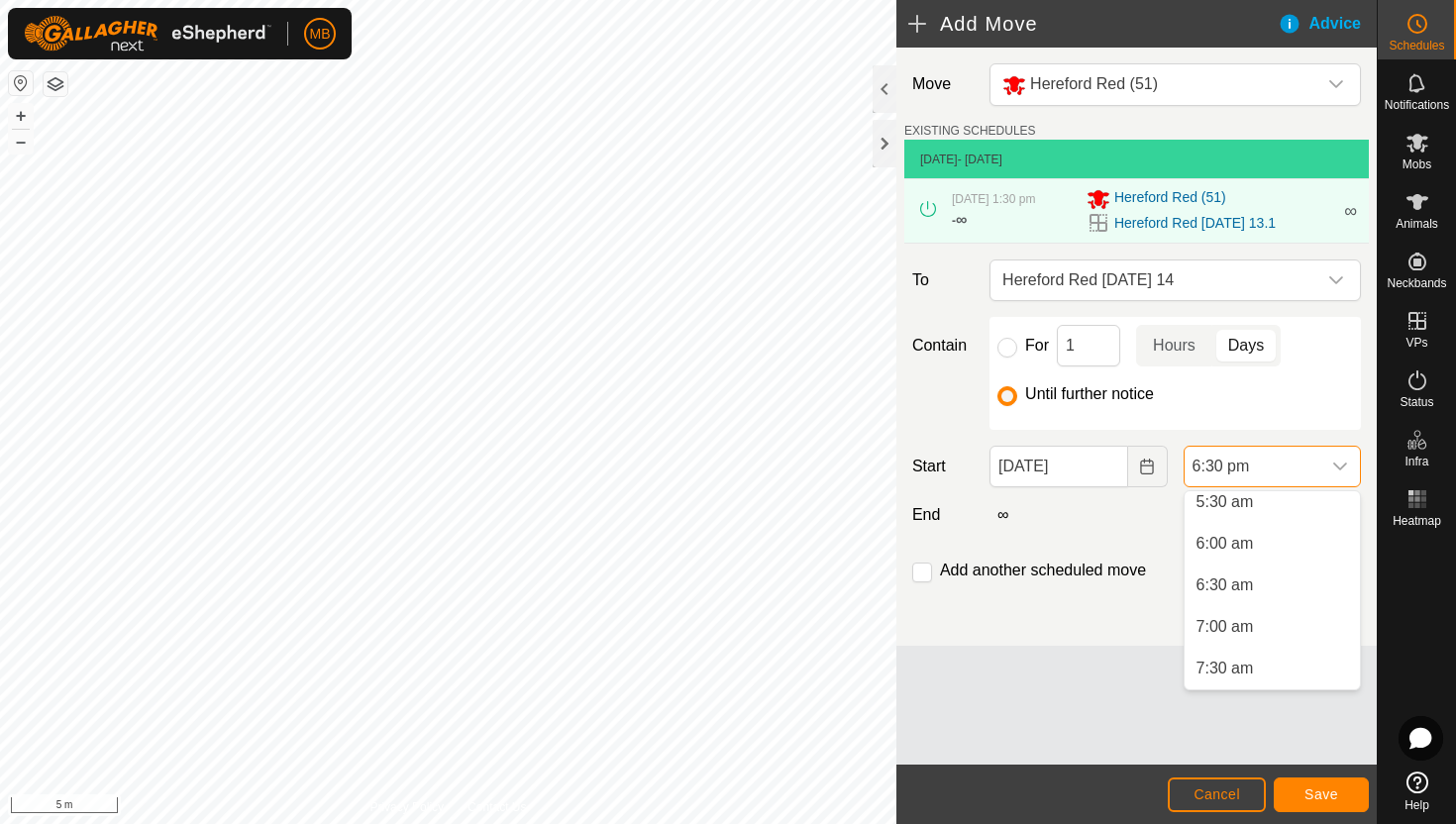 scroll, scrollTop: 458, scrollLeft: 0, axis: vertical 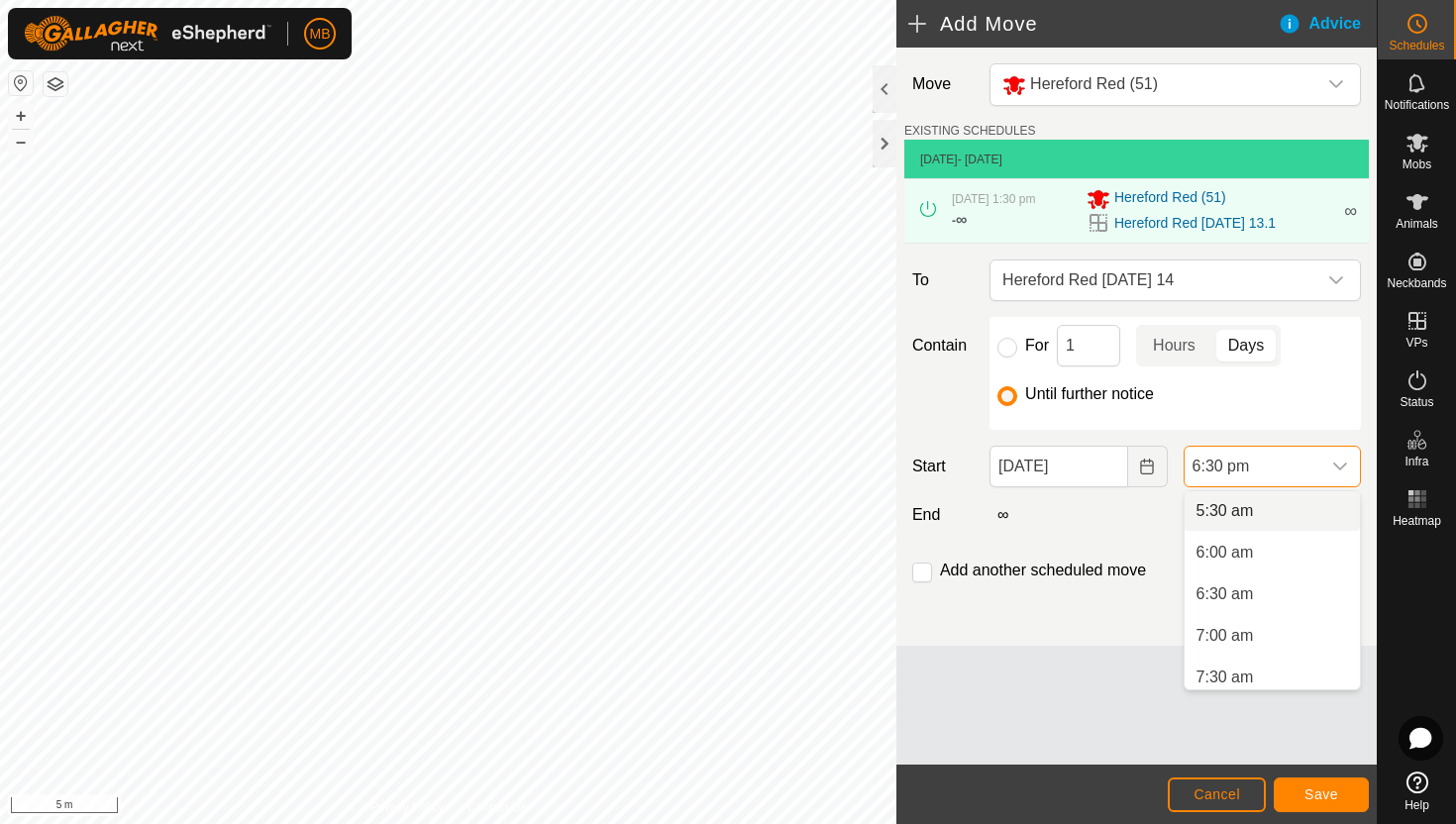 click on "5:30 am" at bounding box center [1272, 511] 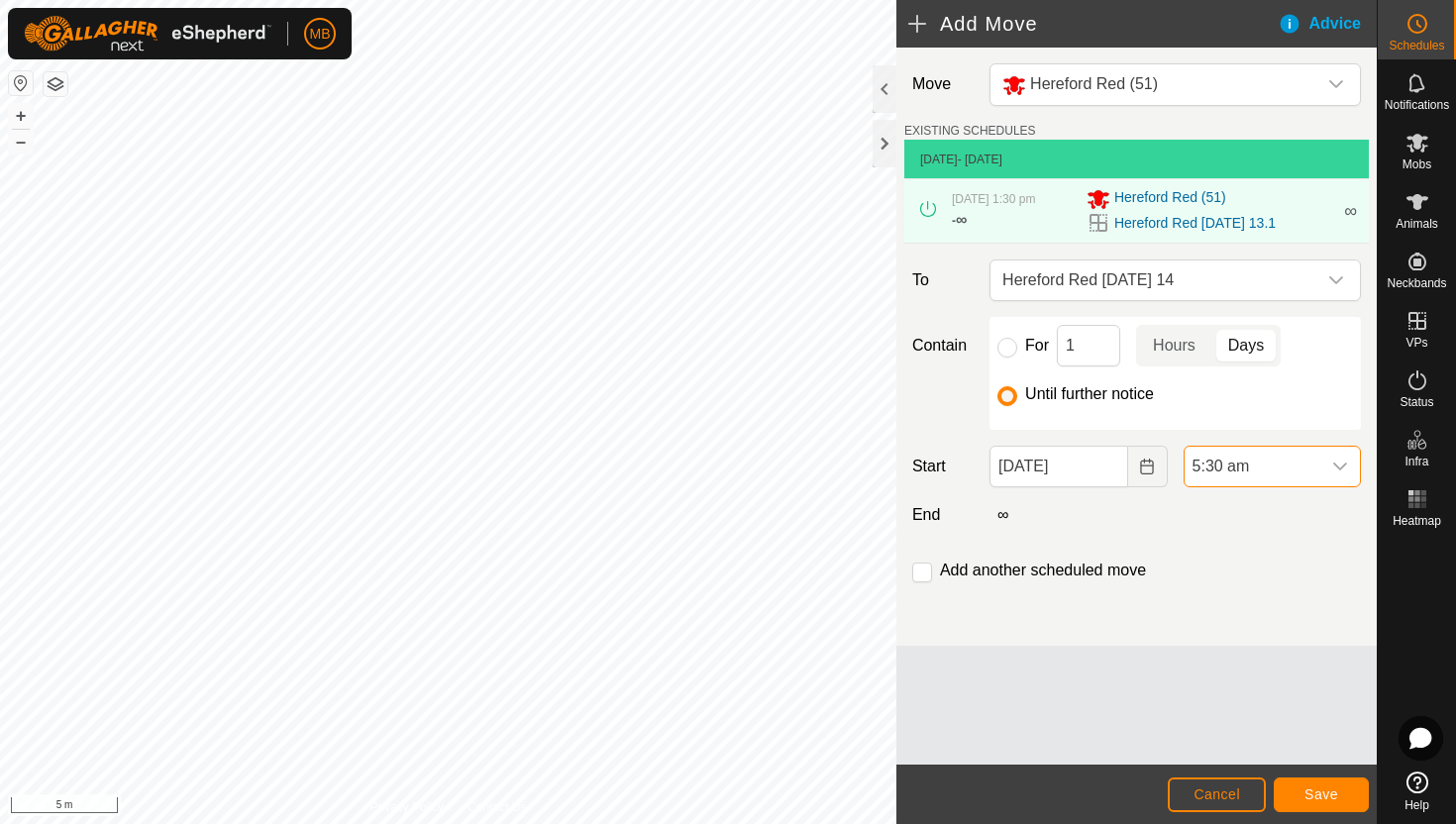 scroll, scrollTop: 1381, scrollLeft: 0, axis: vertical 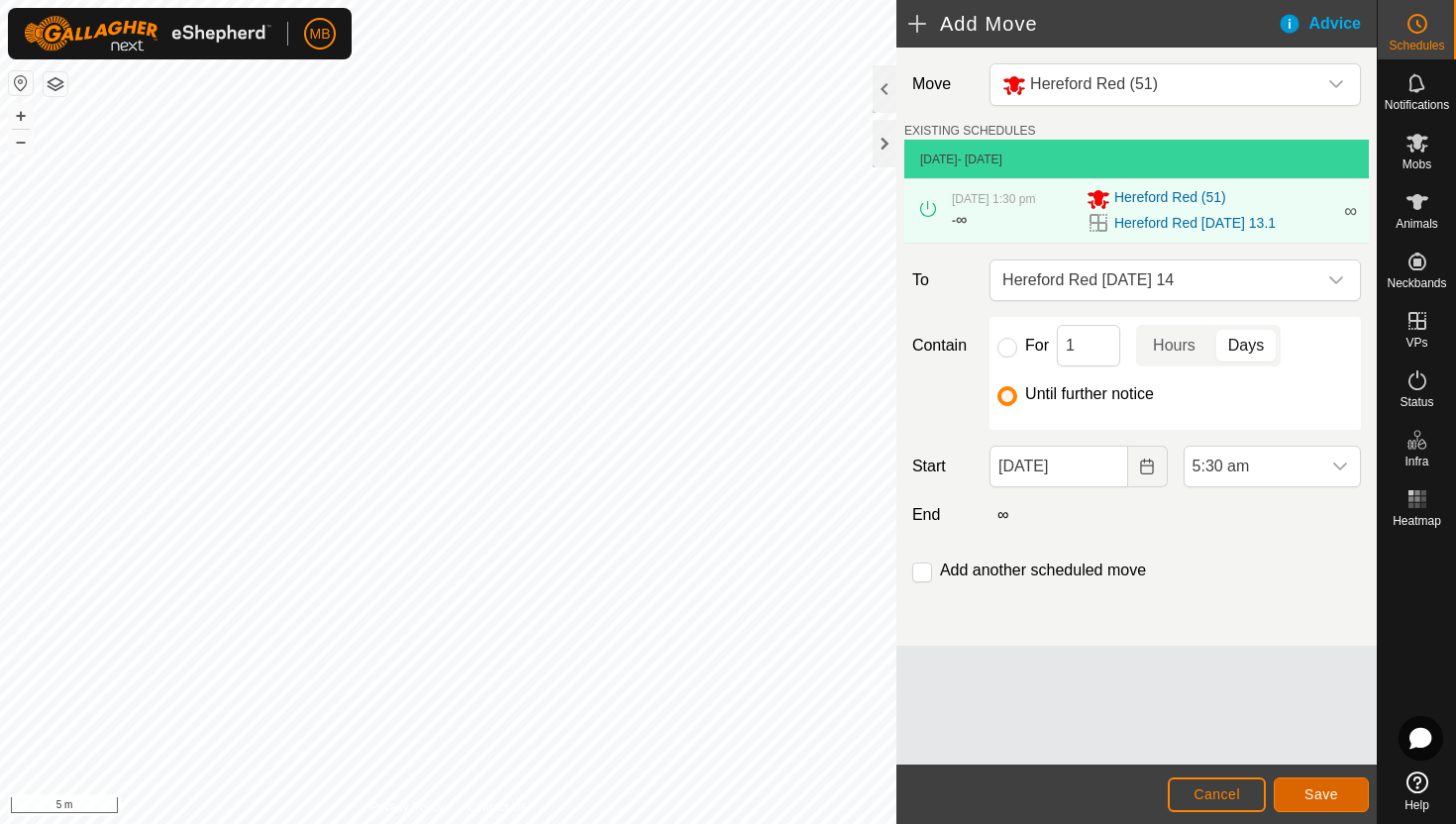 click on "Save" 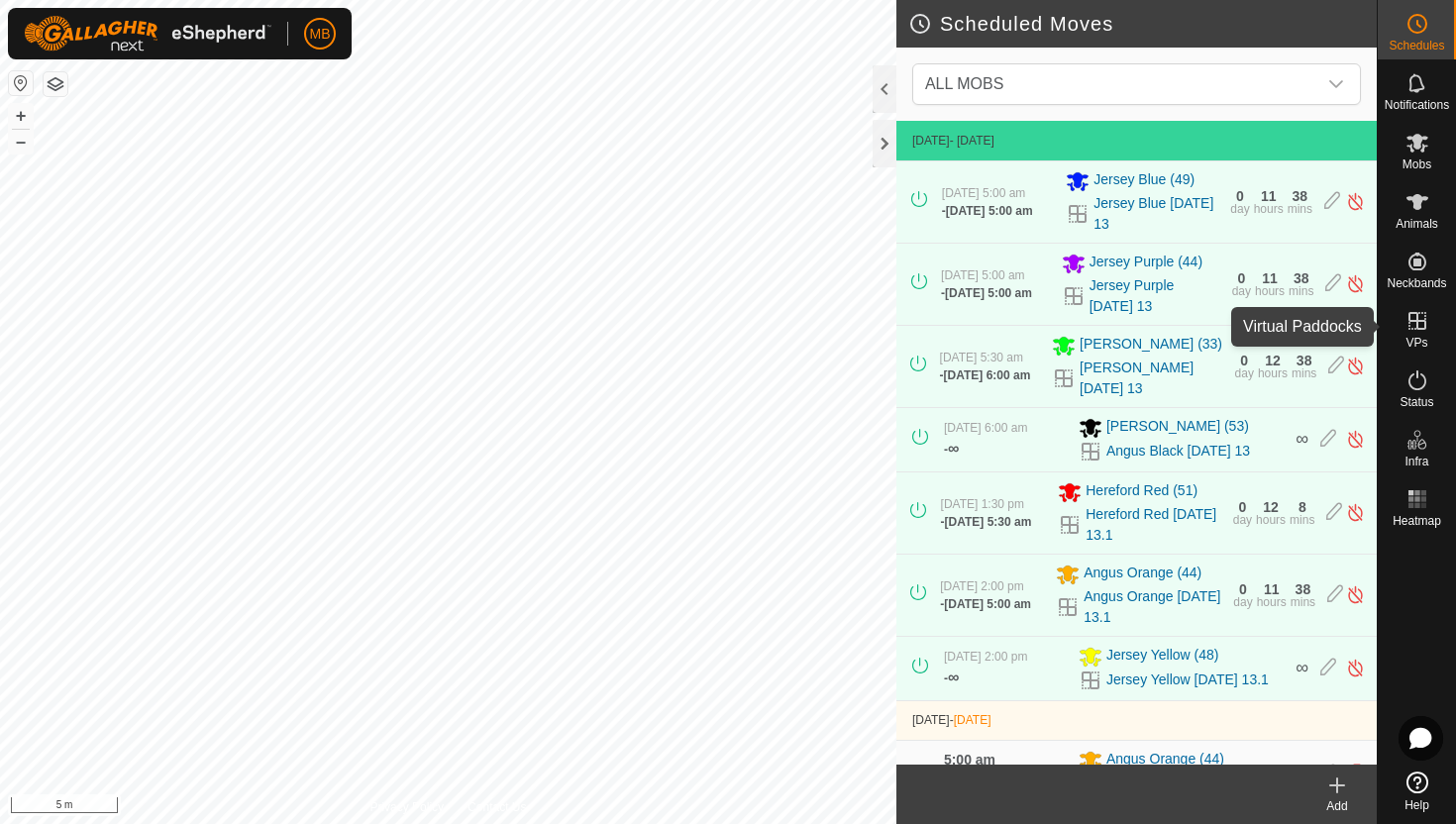 click 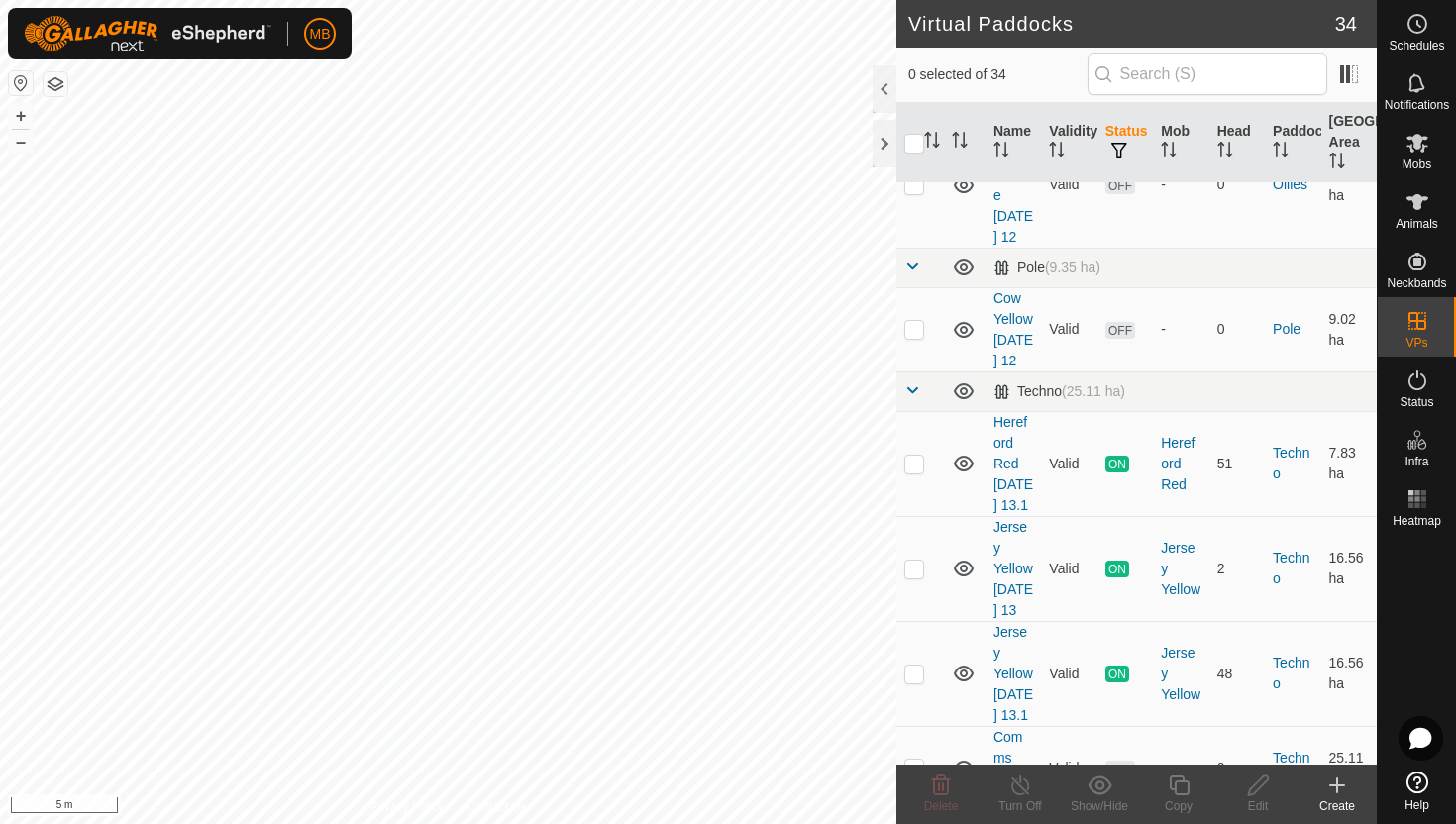 scroll, scrollTop: 2484, scrollLeft: 0, axis: vertical 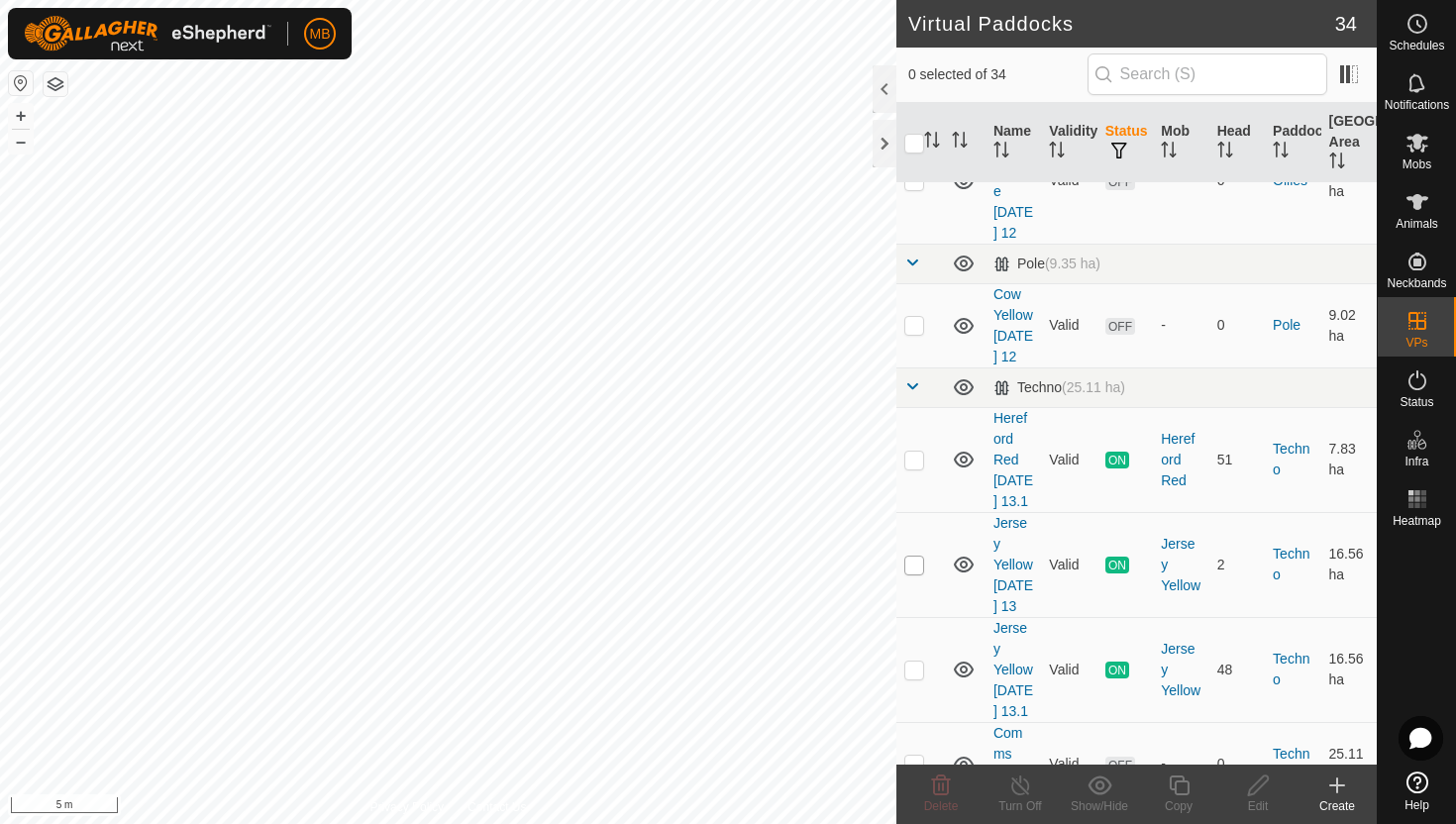 click at bounding box center (914, 566) 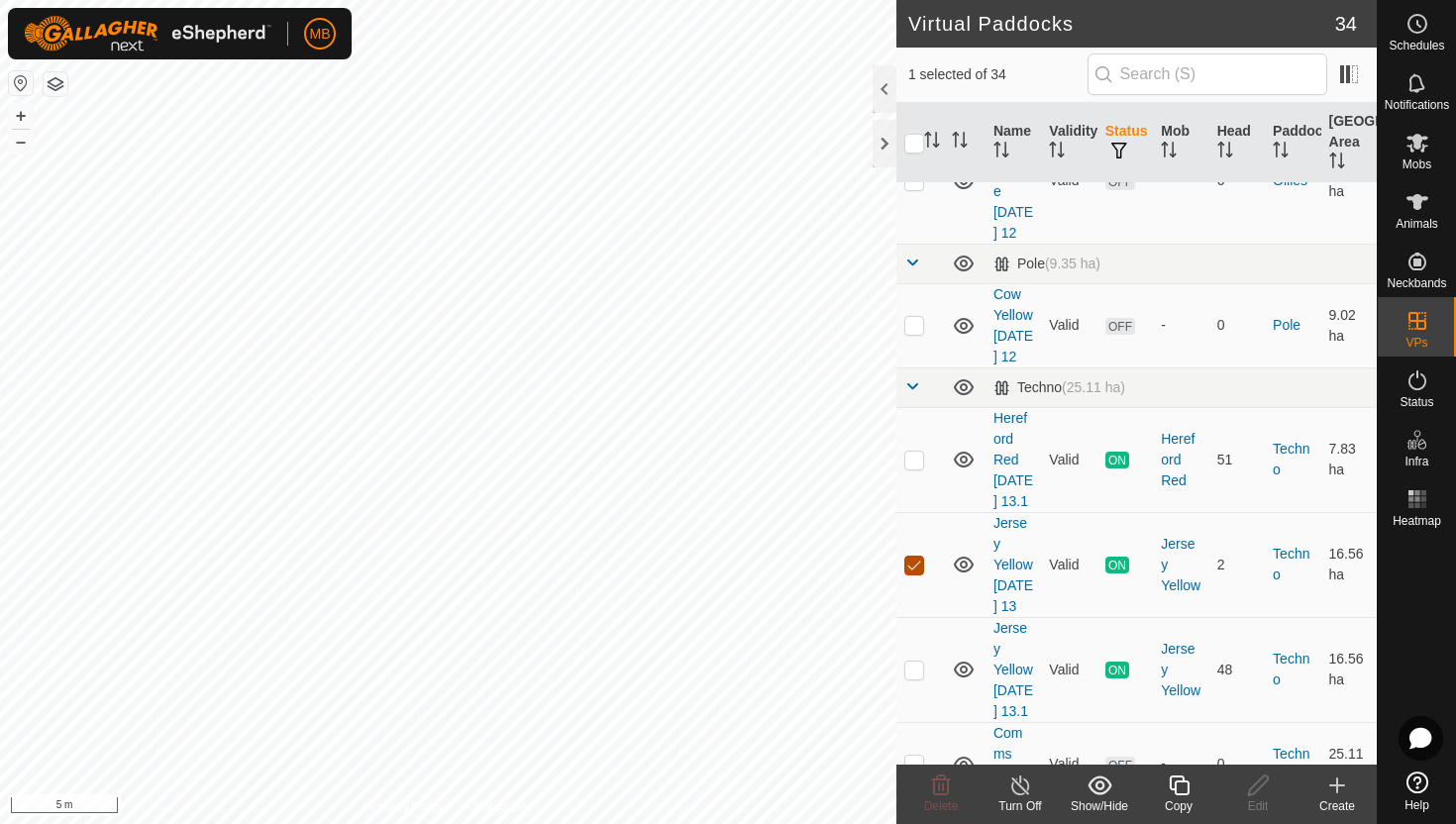 click at bounding box center (914, 566) 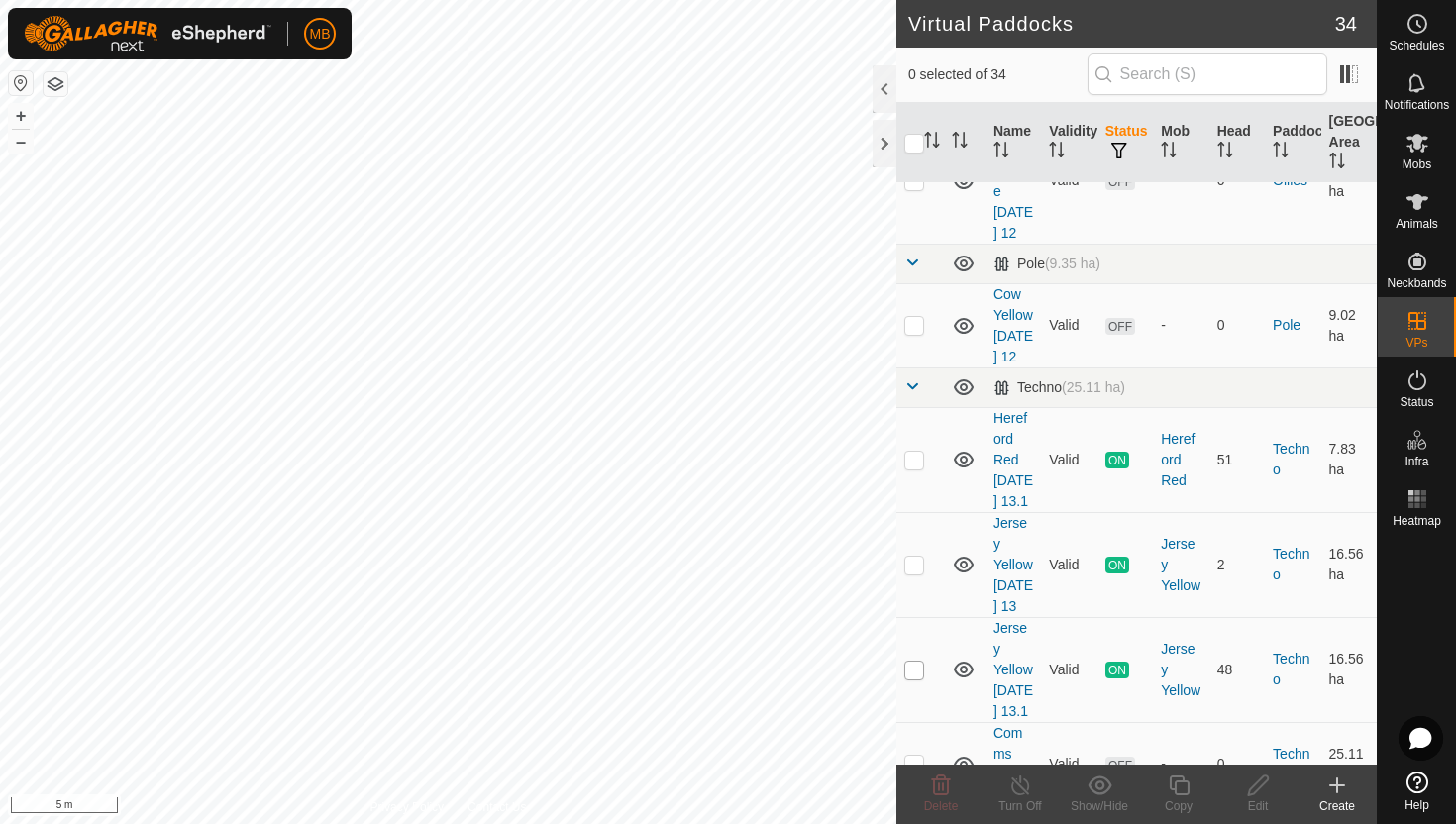 click at bounding box center (914, 670) 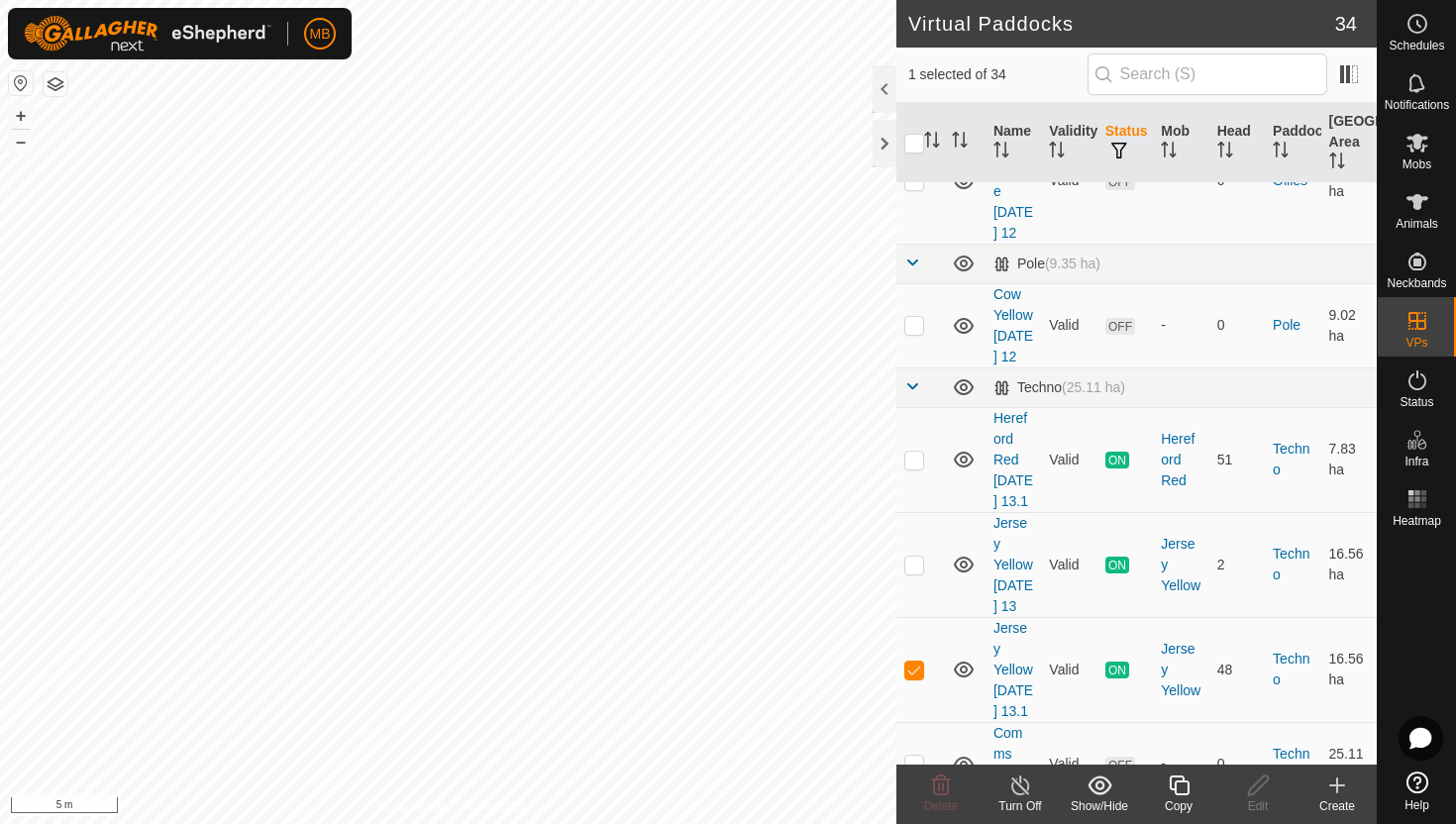 click 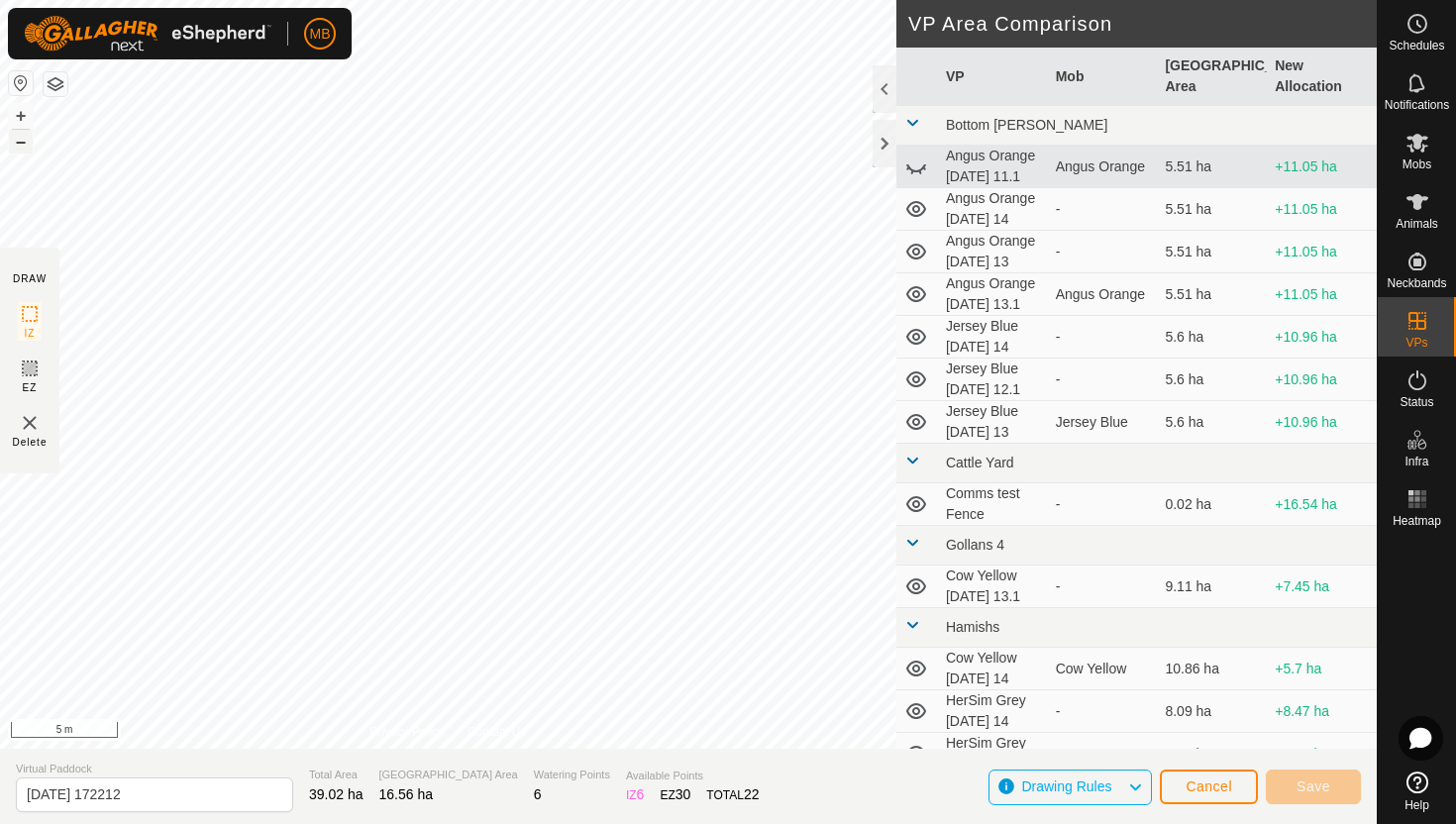 click on "–" at bounding box center (21, 142) 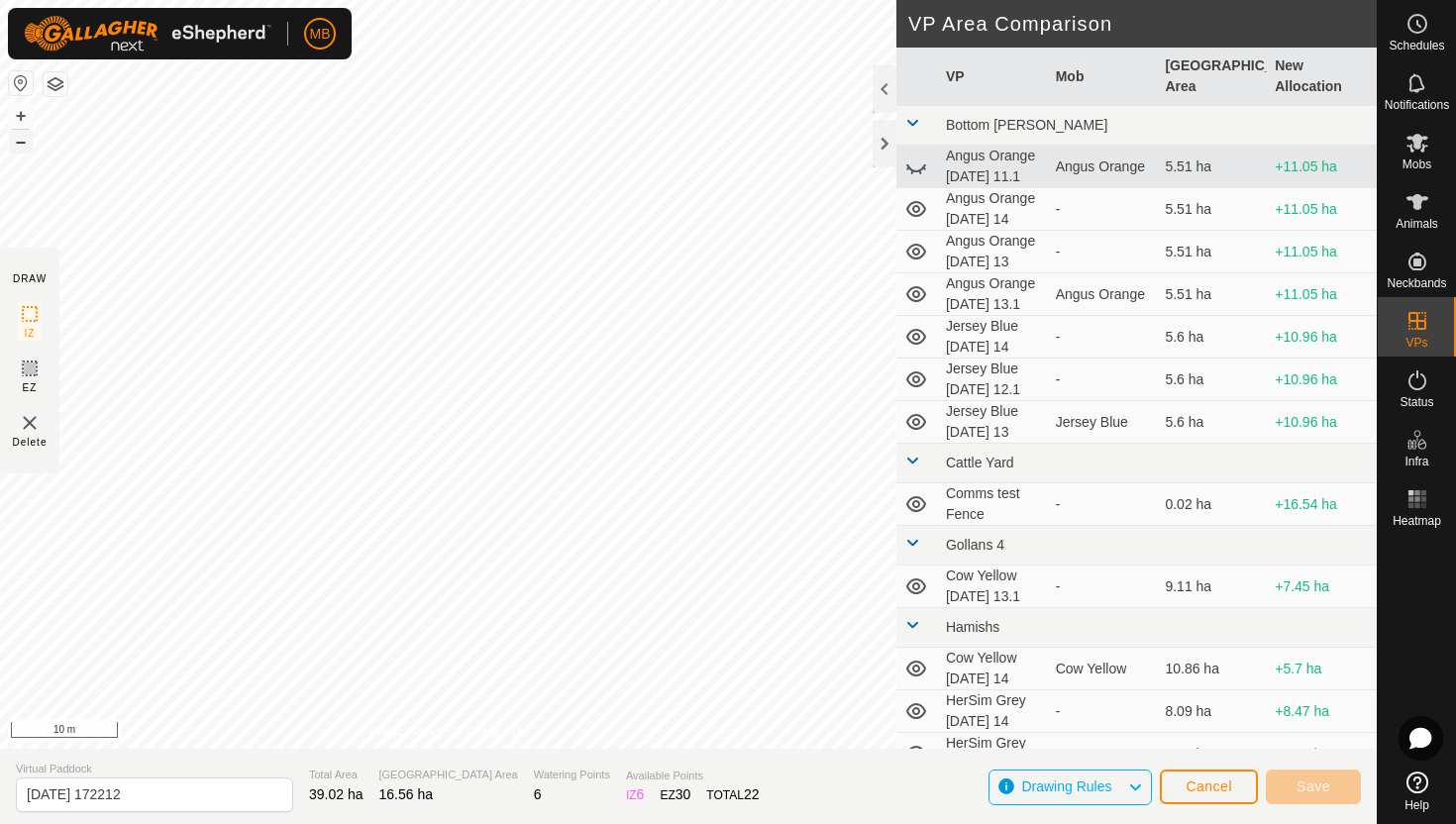 click on "–" at bounding box center [21, 142] 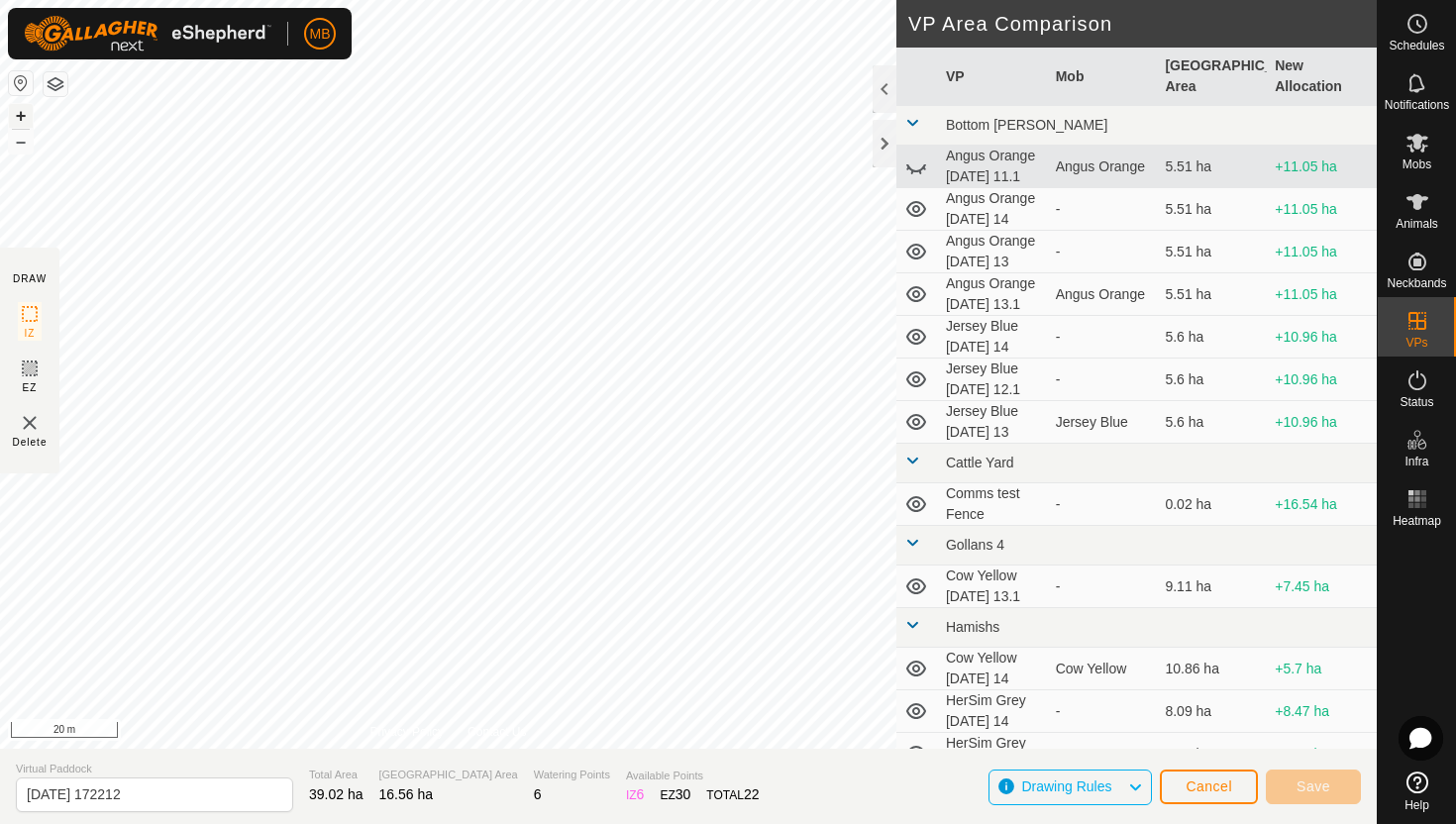 click on "+" at bounding box center (21, 116) 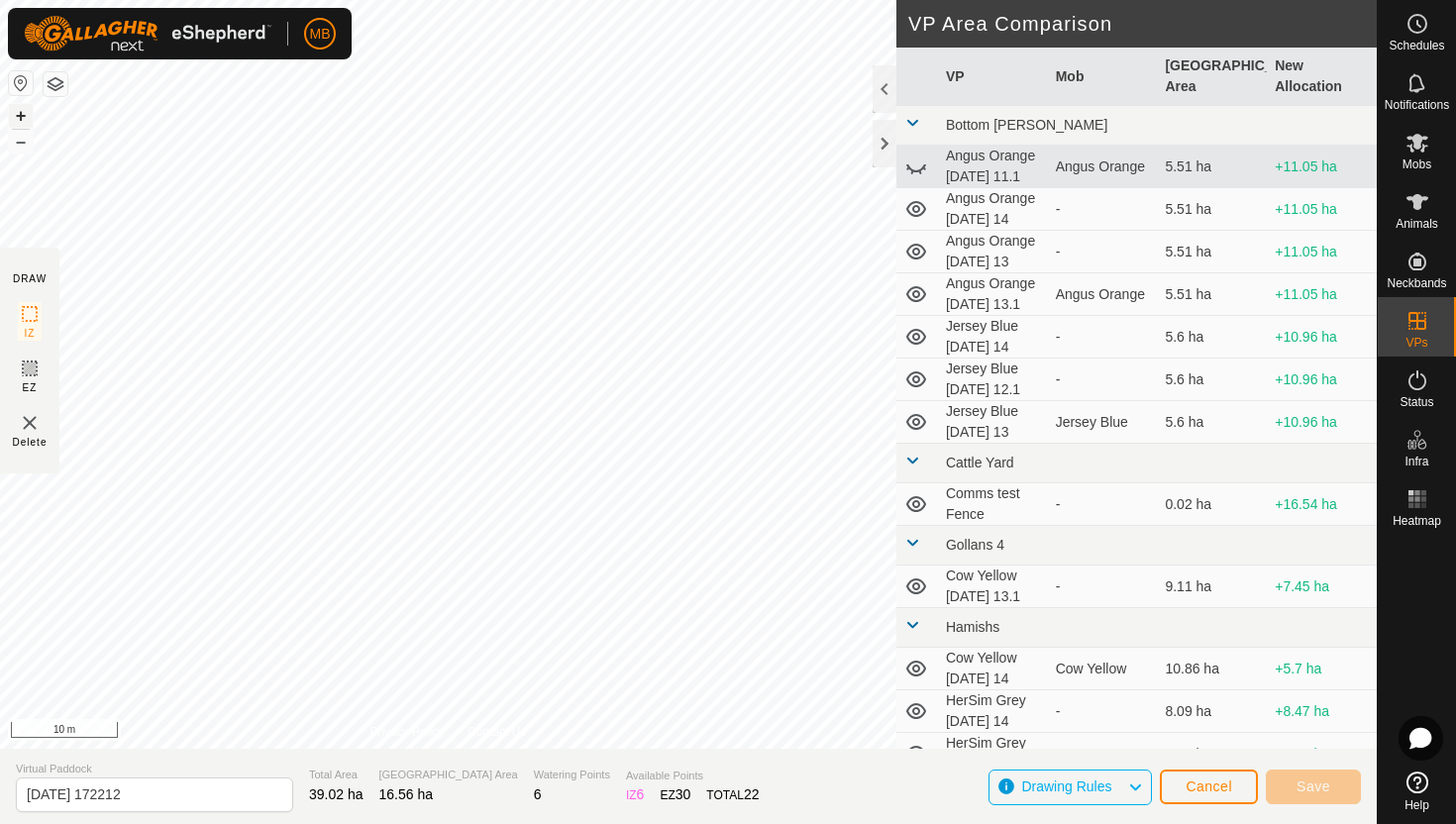 click on "+" at bounding box center (21, 116) 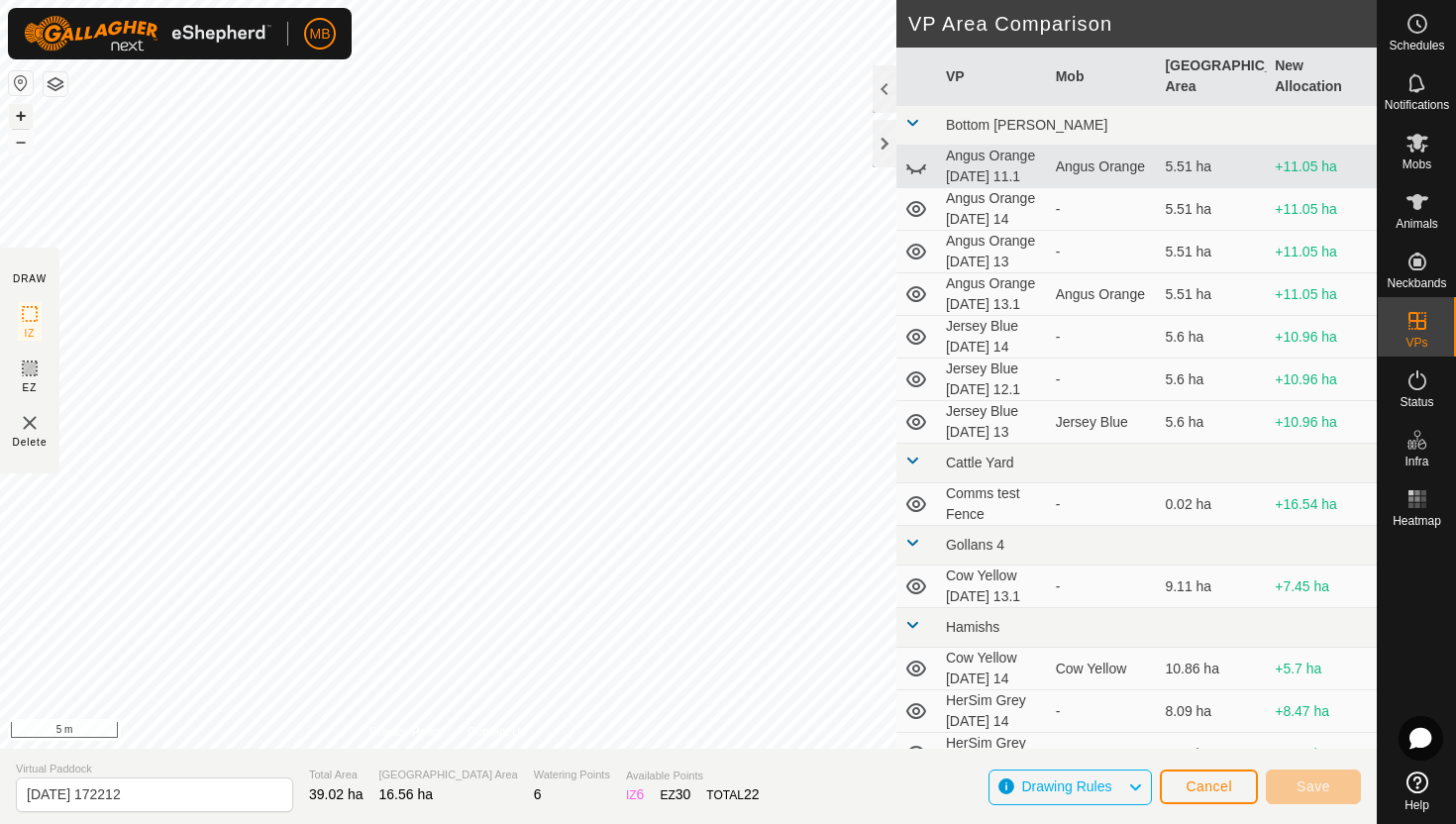 click on "+" at bounding box center (21, 116) 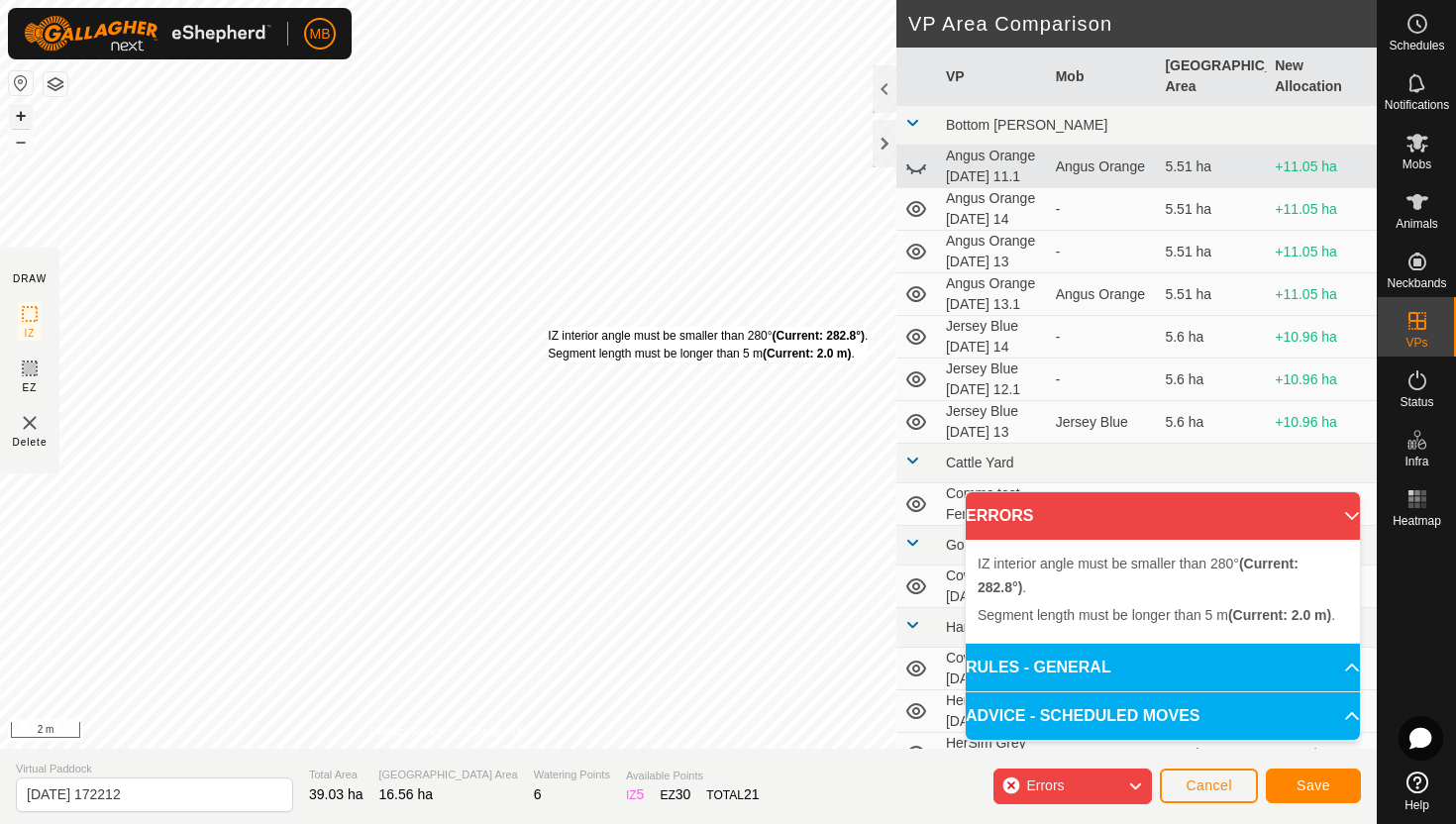 click on "IZ interior angle must be smaller than 280°  (Current: 282.8°) . Segment length must be longer than 5 m  (Current: 2.0 m) ." at bounding box center [707, 345] 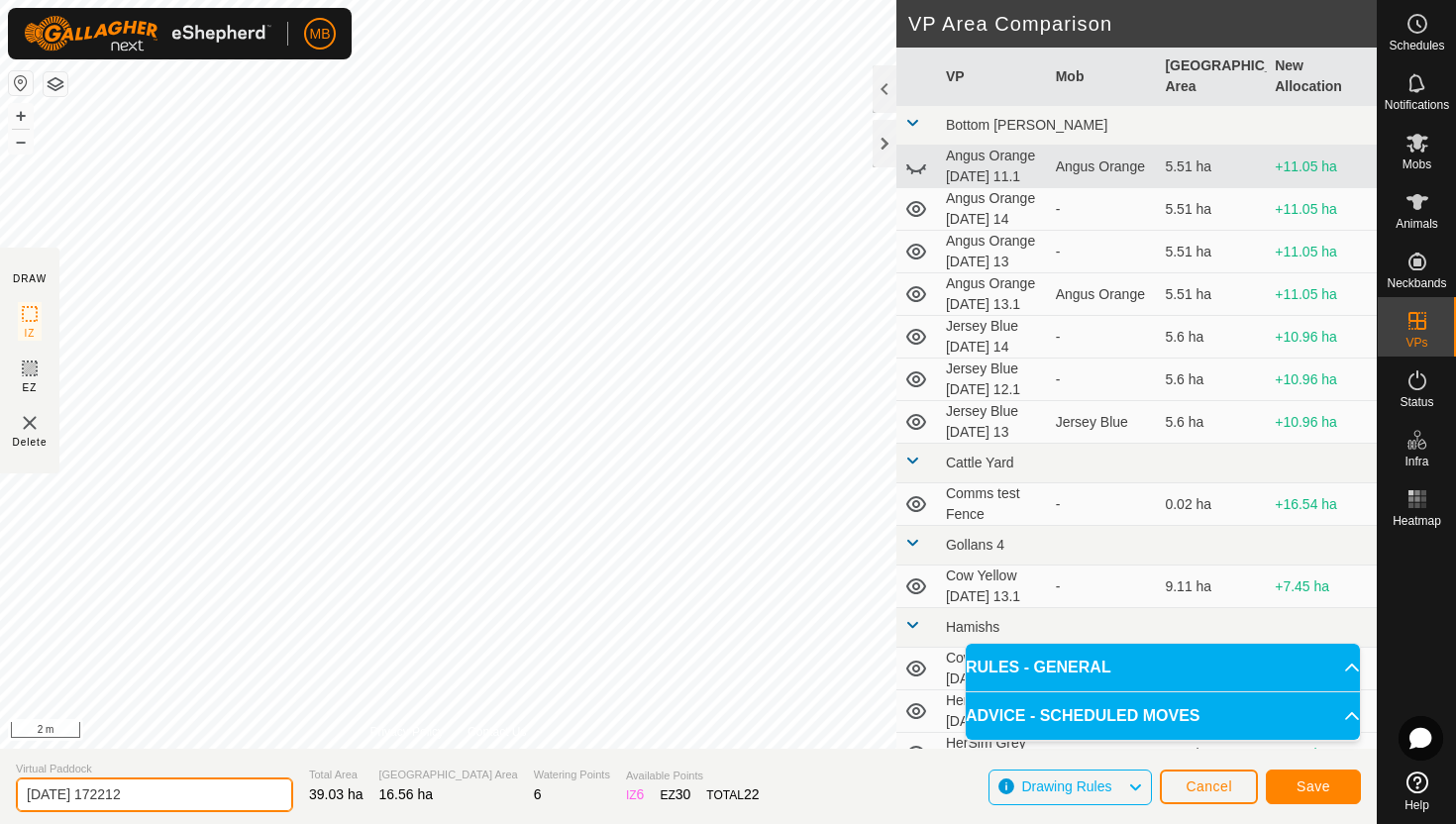 click on "[DATE] 172212" 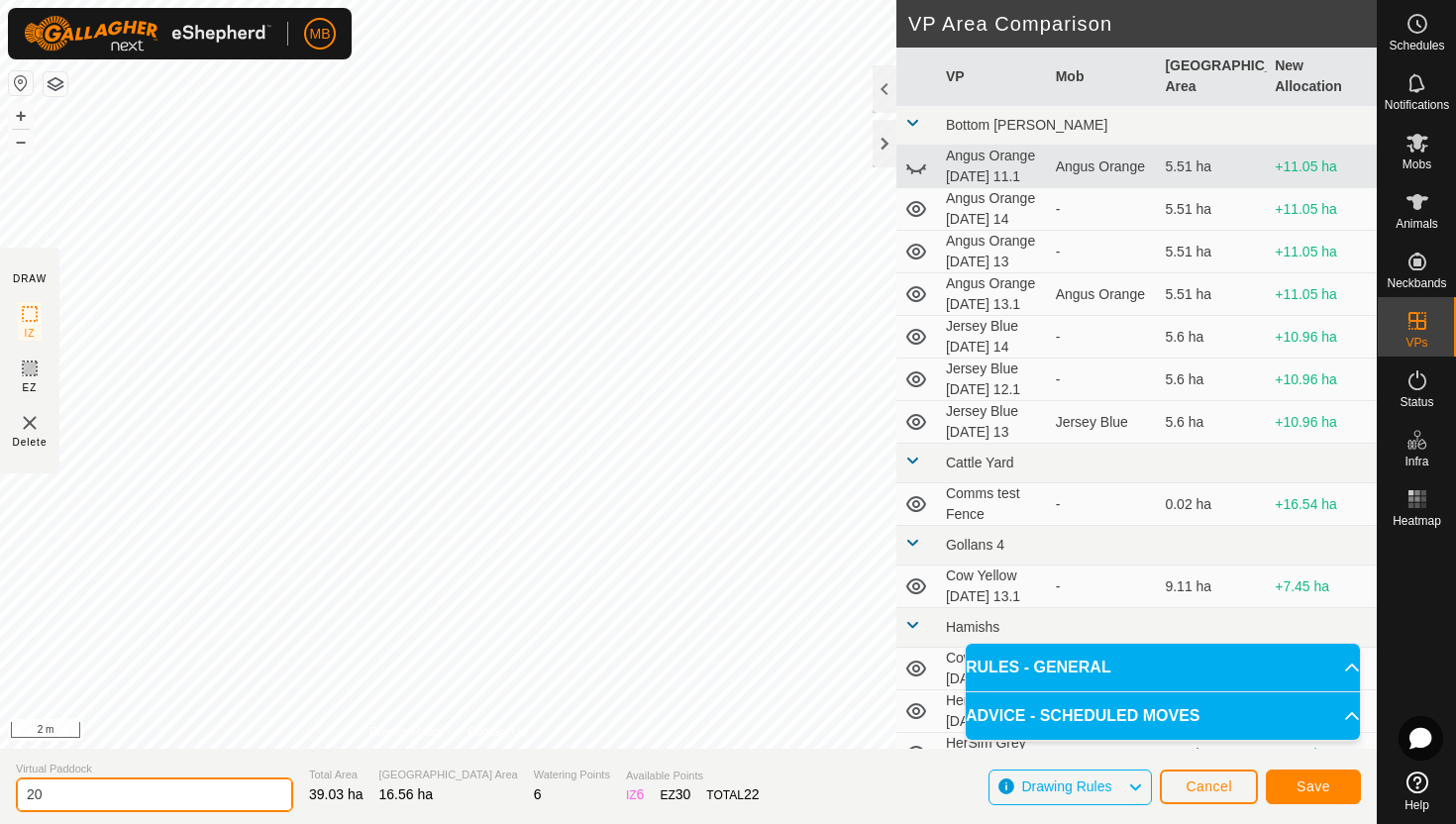 type on "2" 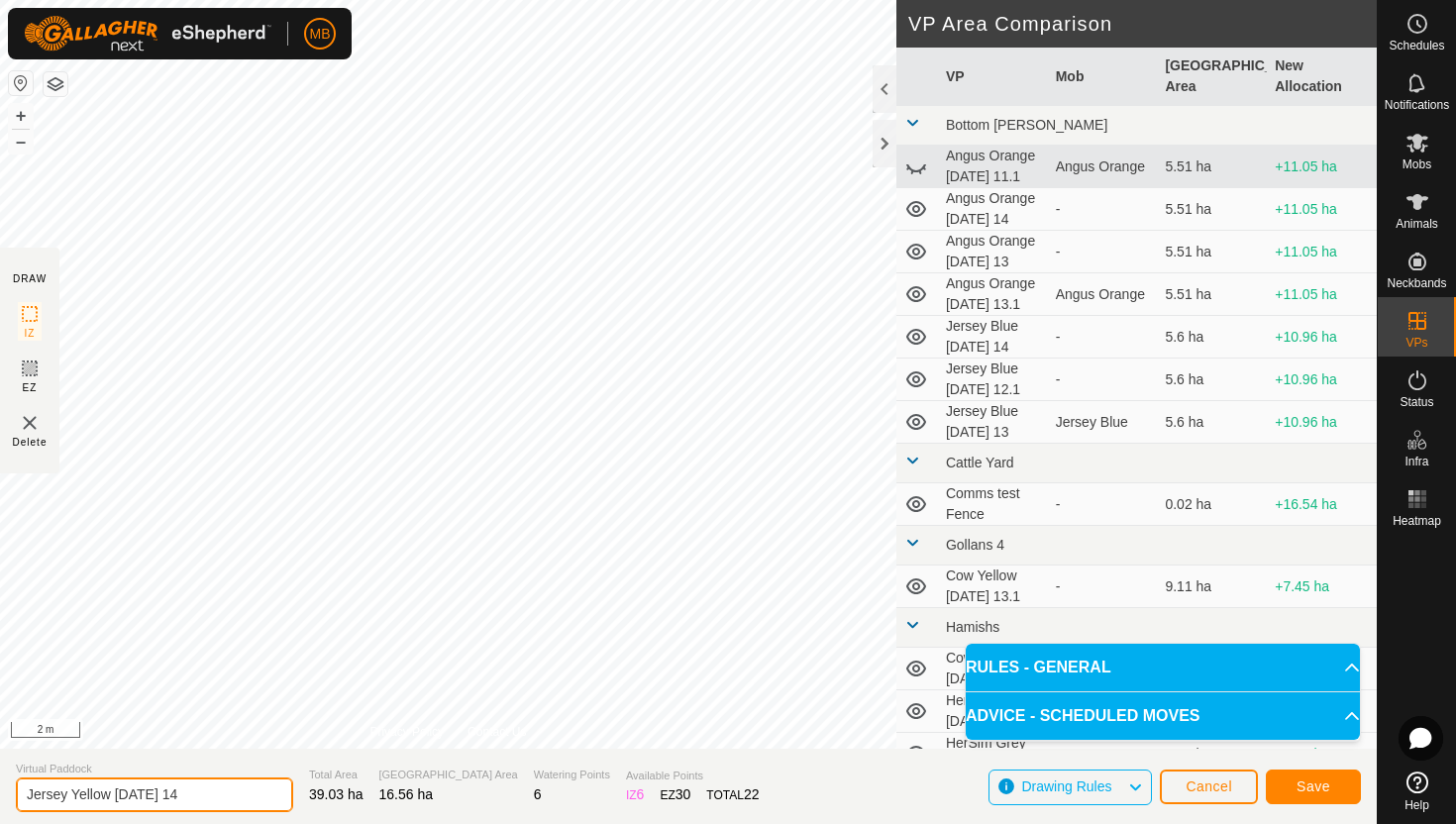 type on "Jersey Yellow [DATE] 14" 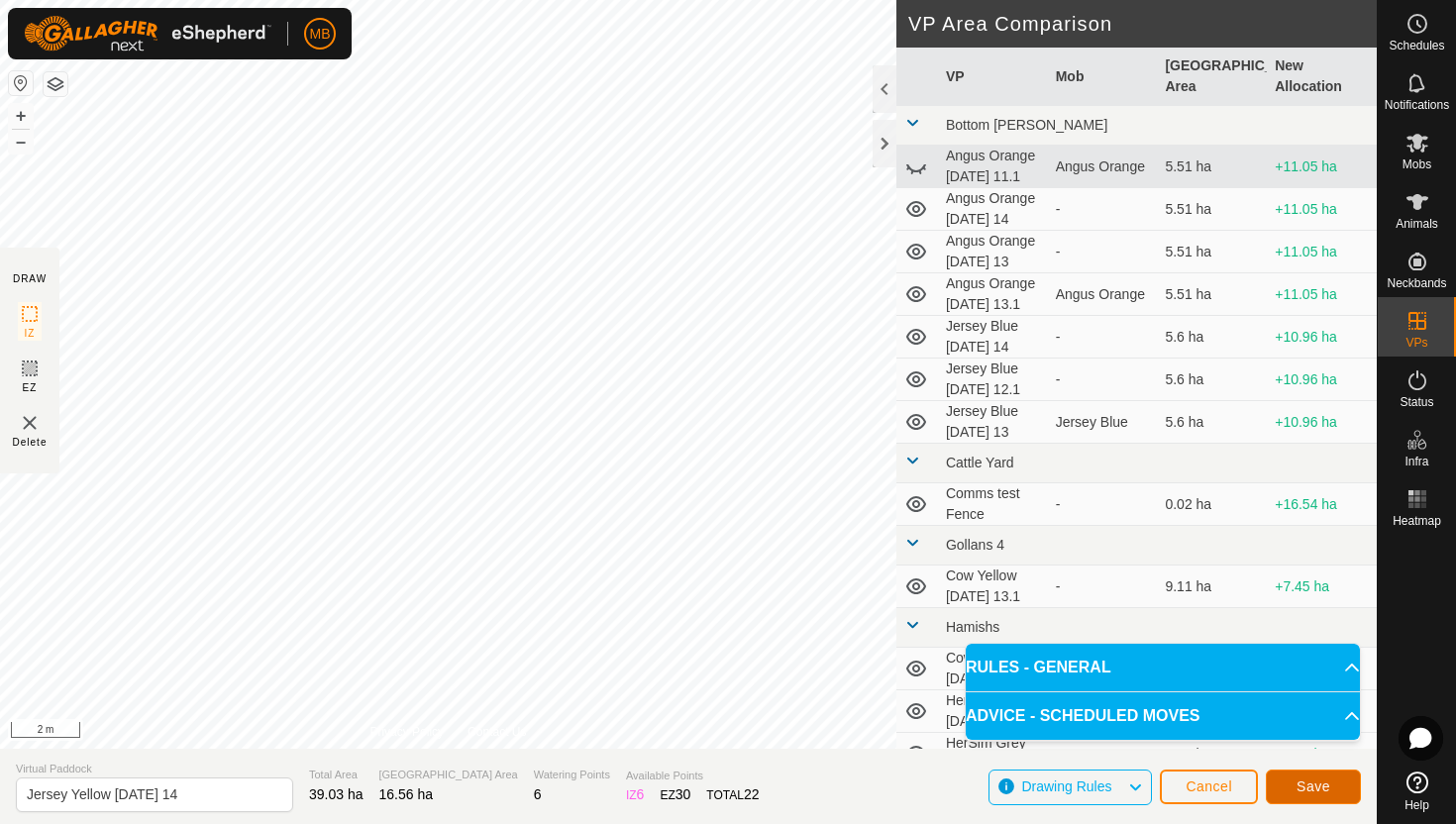 click on "Save" 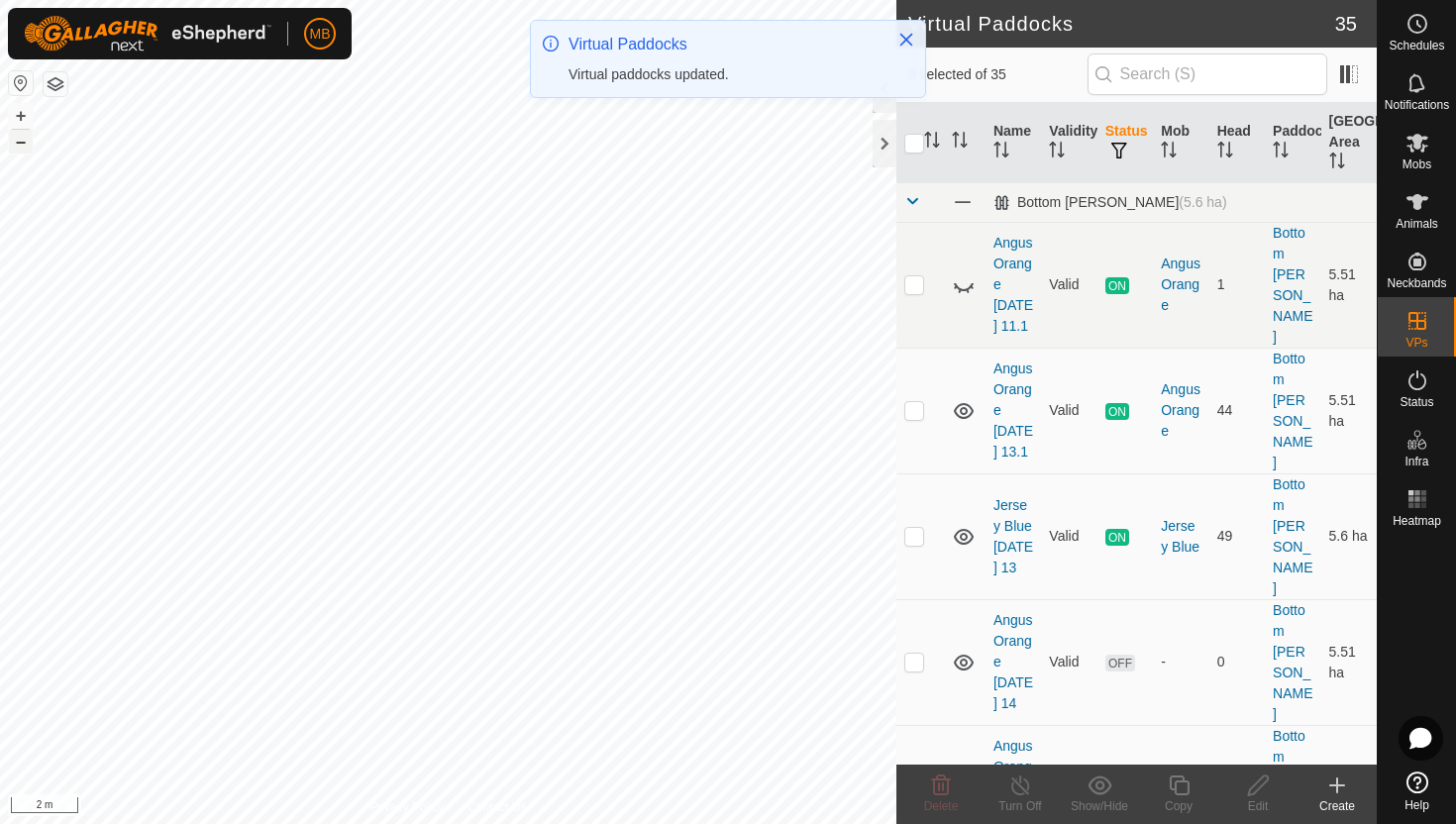 click on "–" at bounding box center (21, 142) 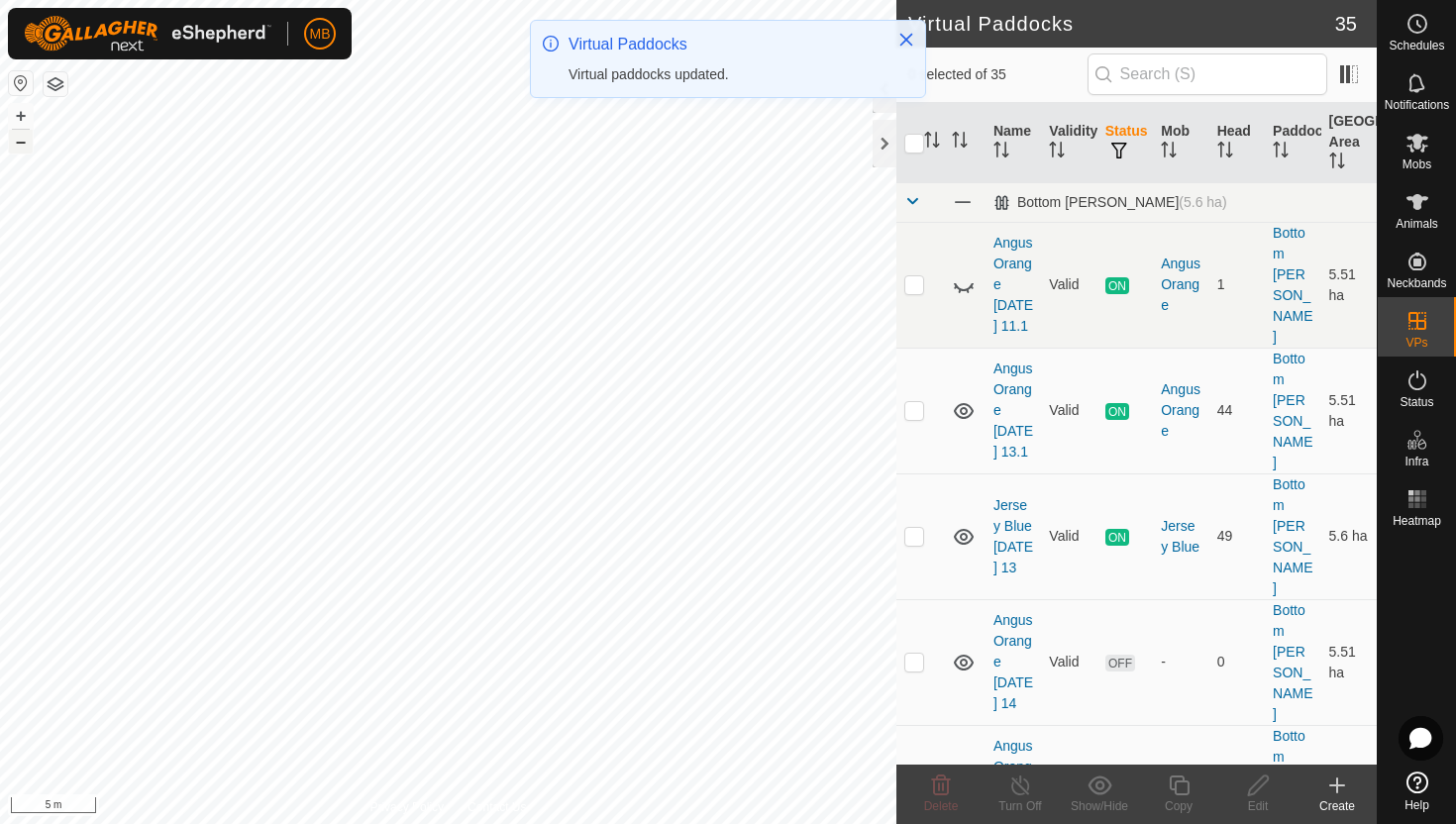 click on "–" at bounding box center [21, 142] 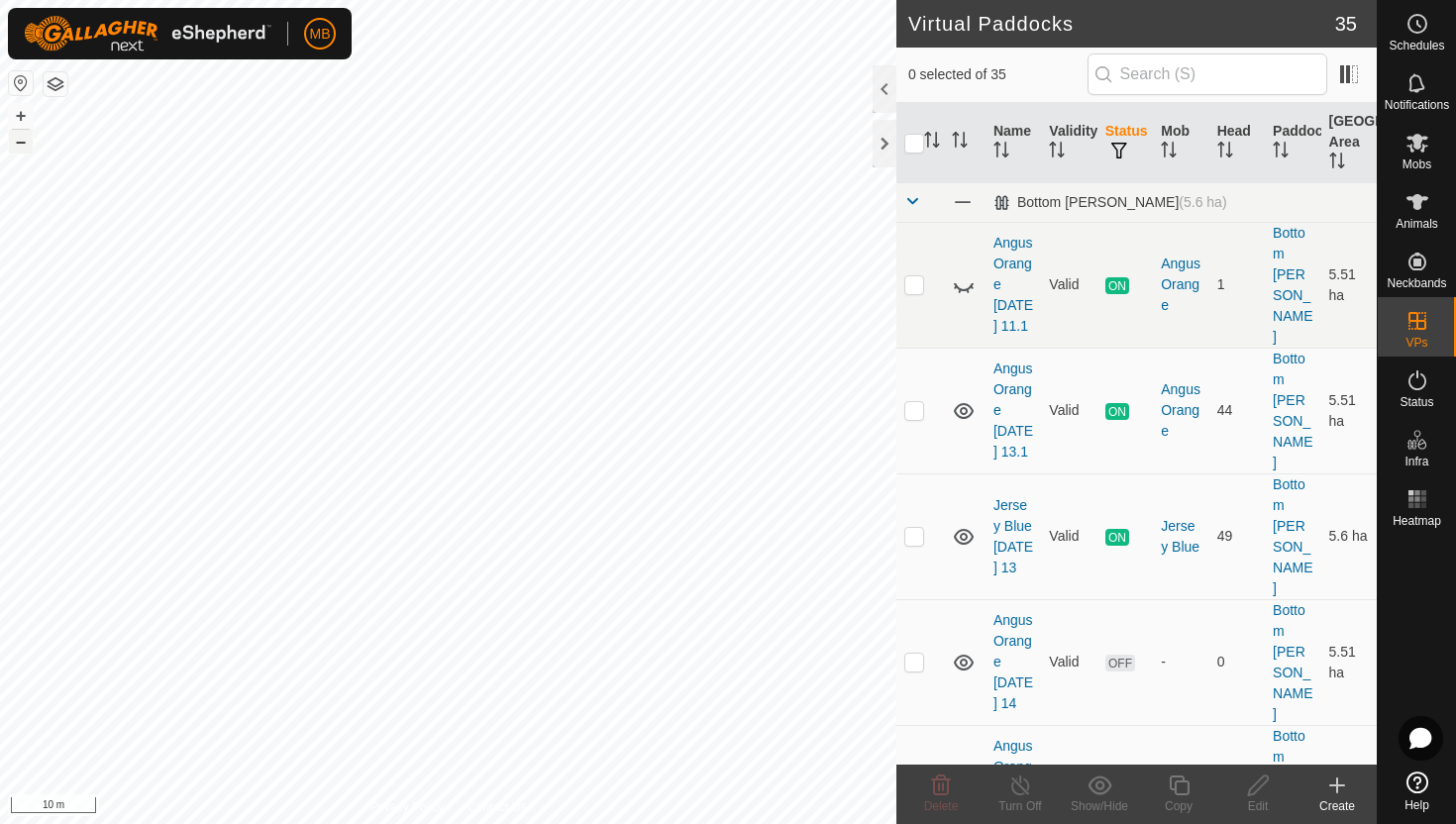 click on "–" at bounding box center (21, 142) 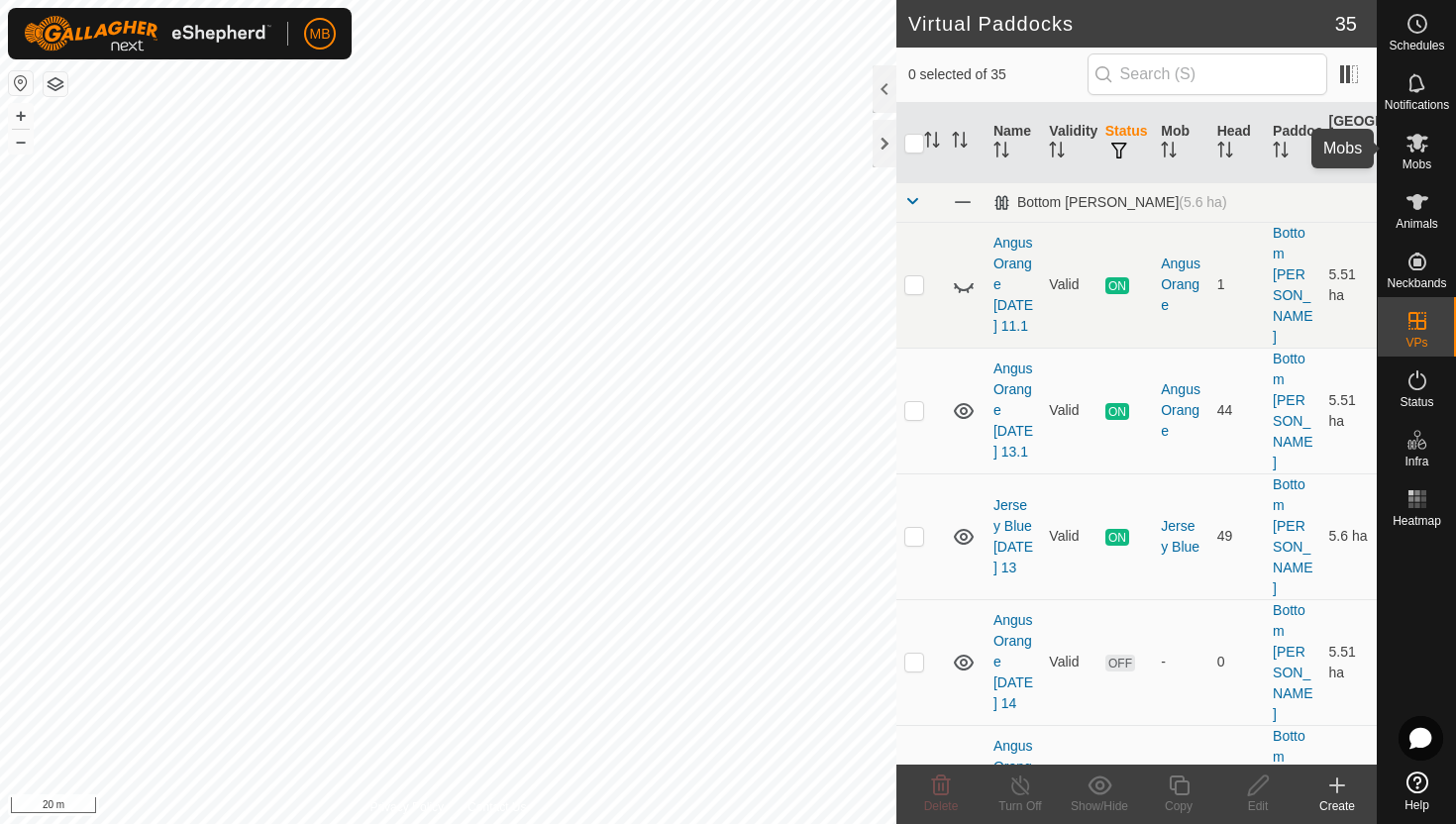 click 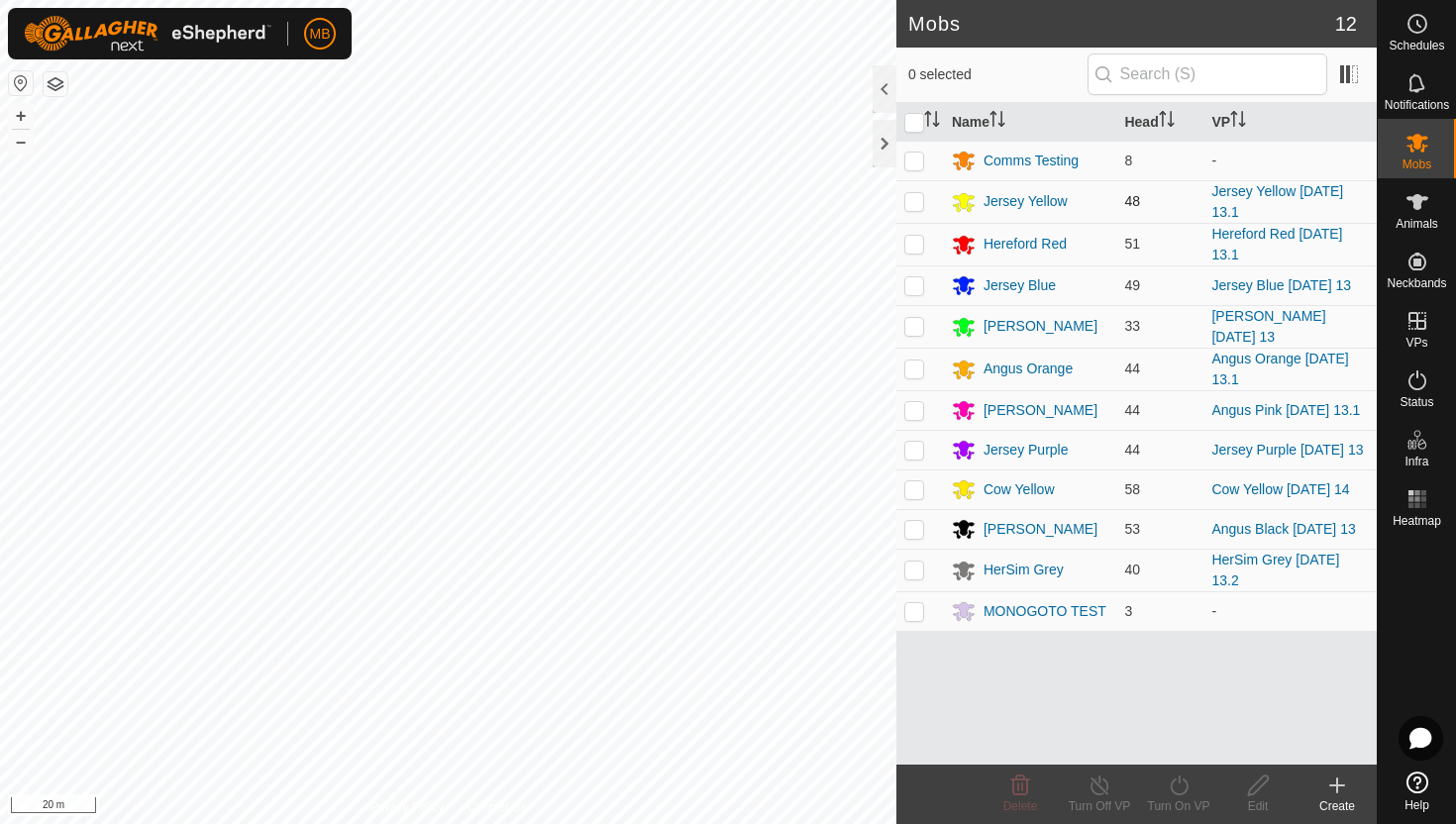click at bounding box center (914, 201) 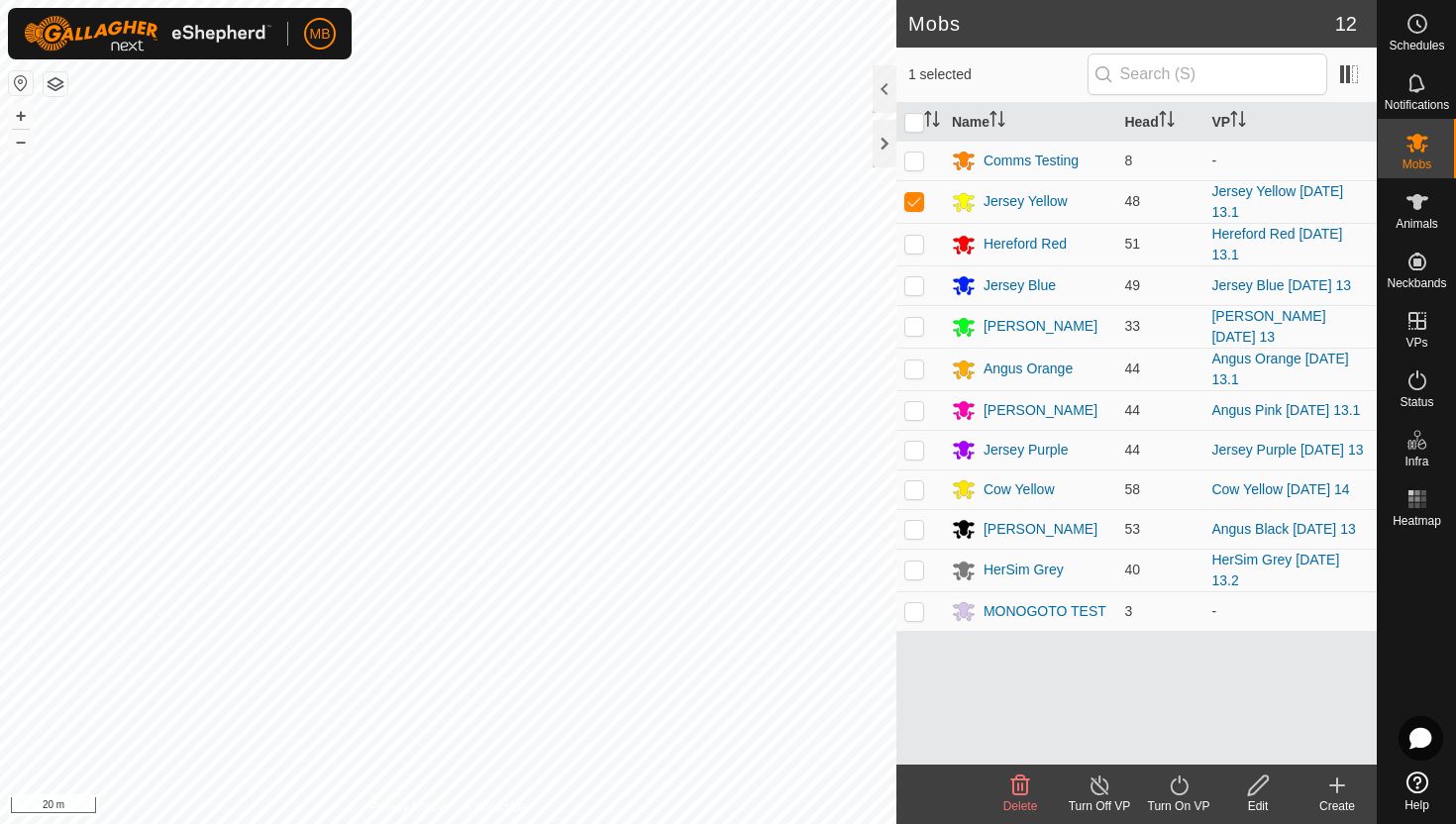 click 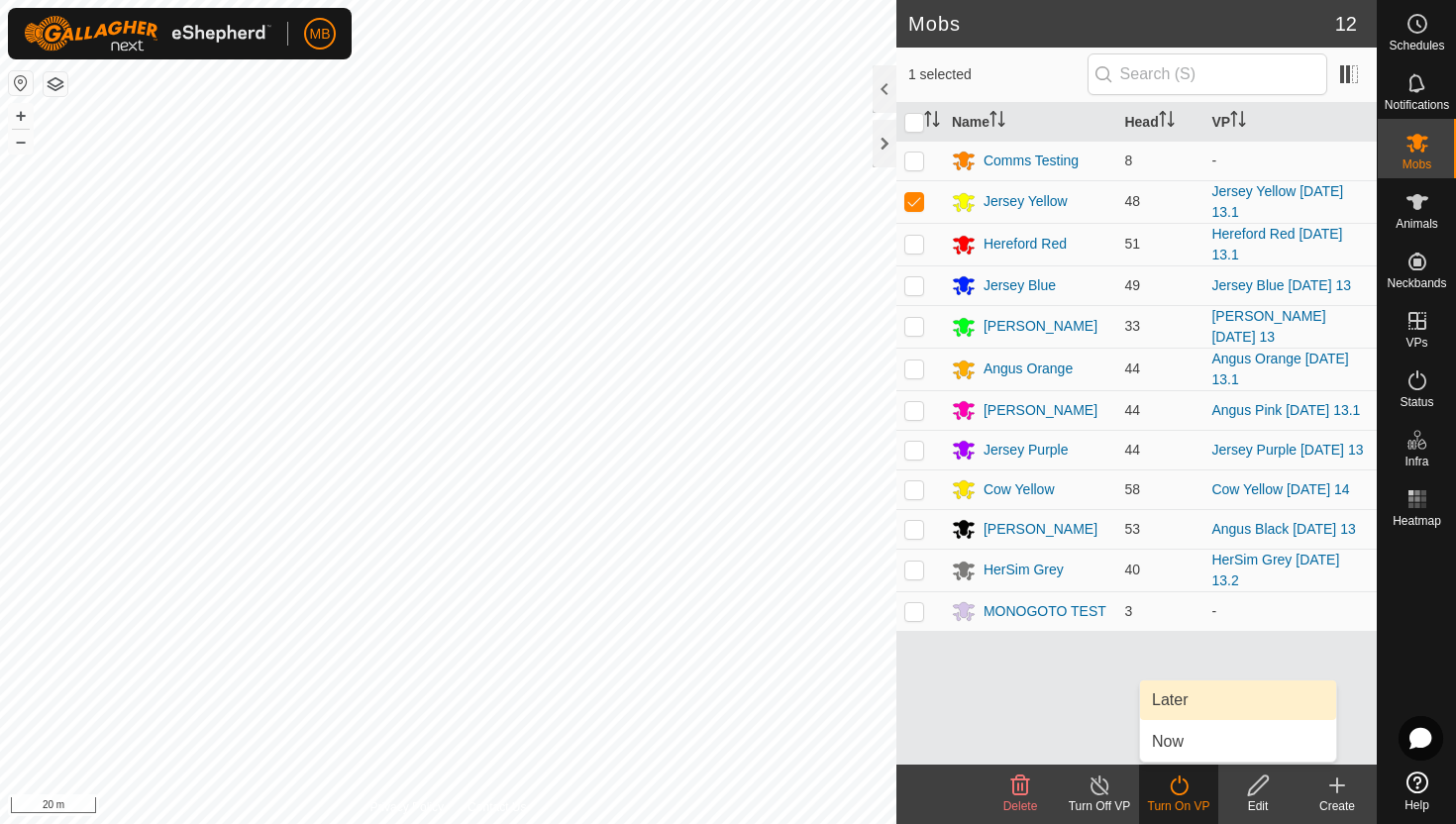 click on "Later" at bounding box center [1238, 700] 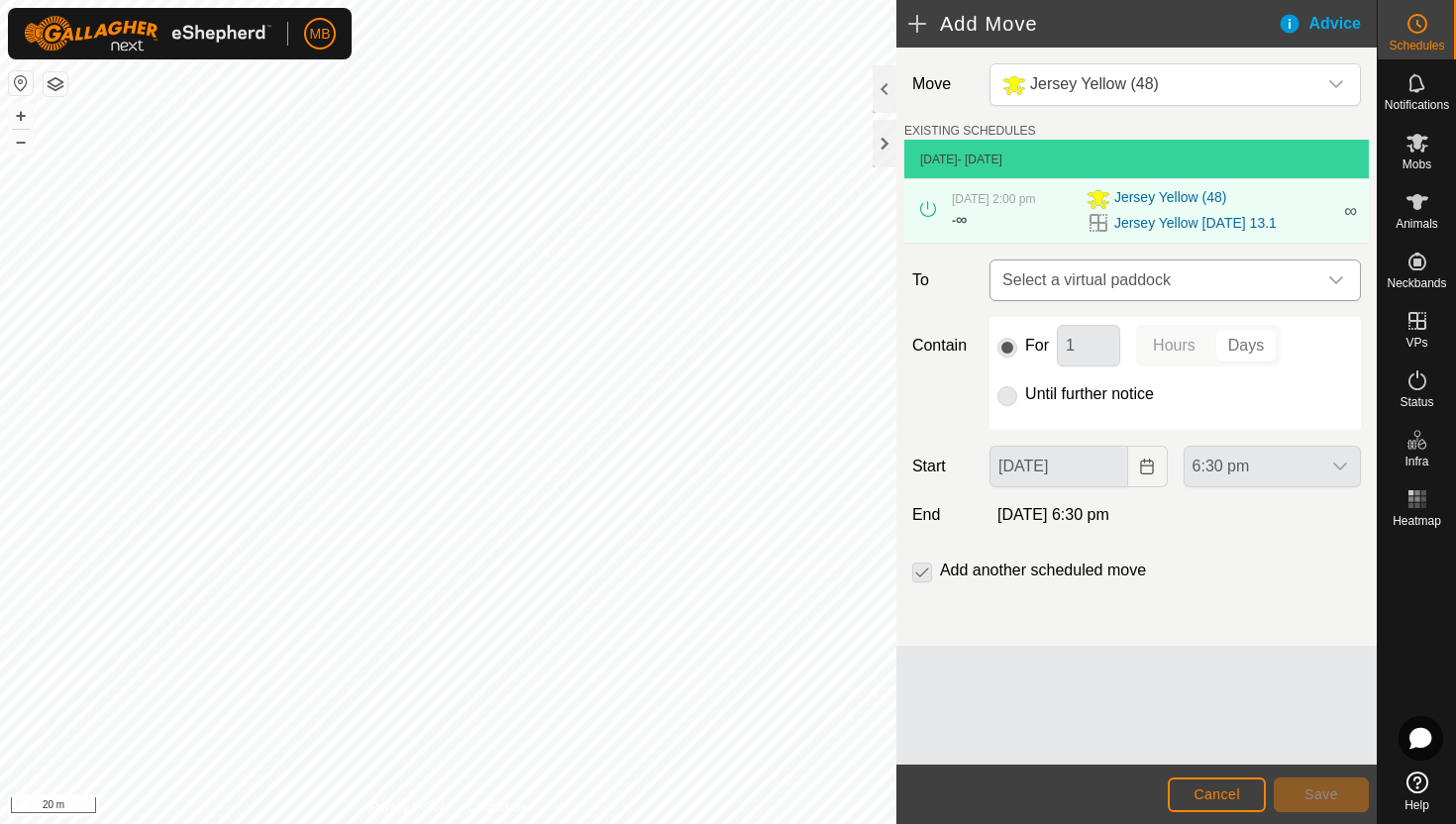 click on "Select a virtual paddock" at bounding box center (1155, 280) 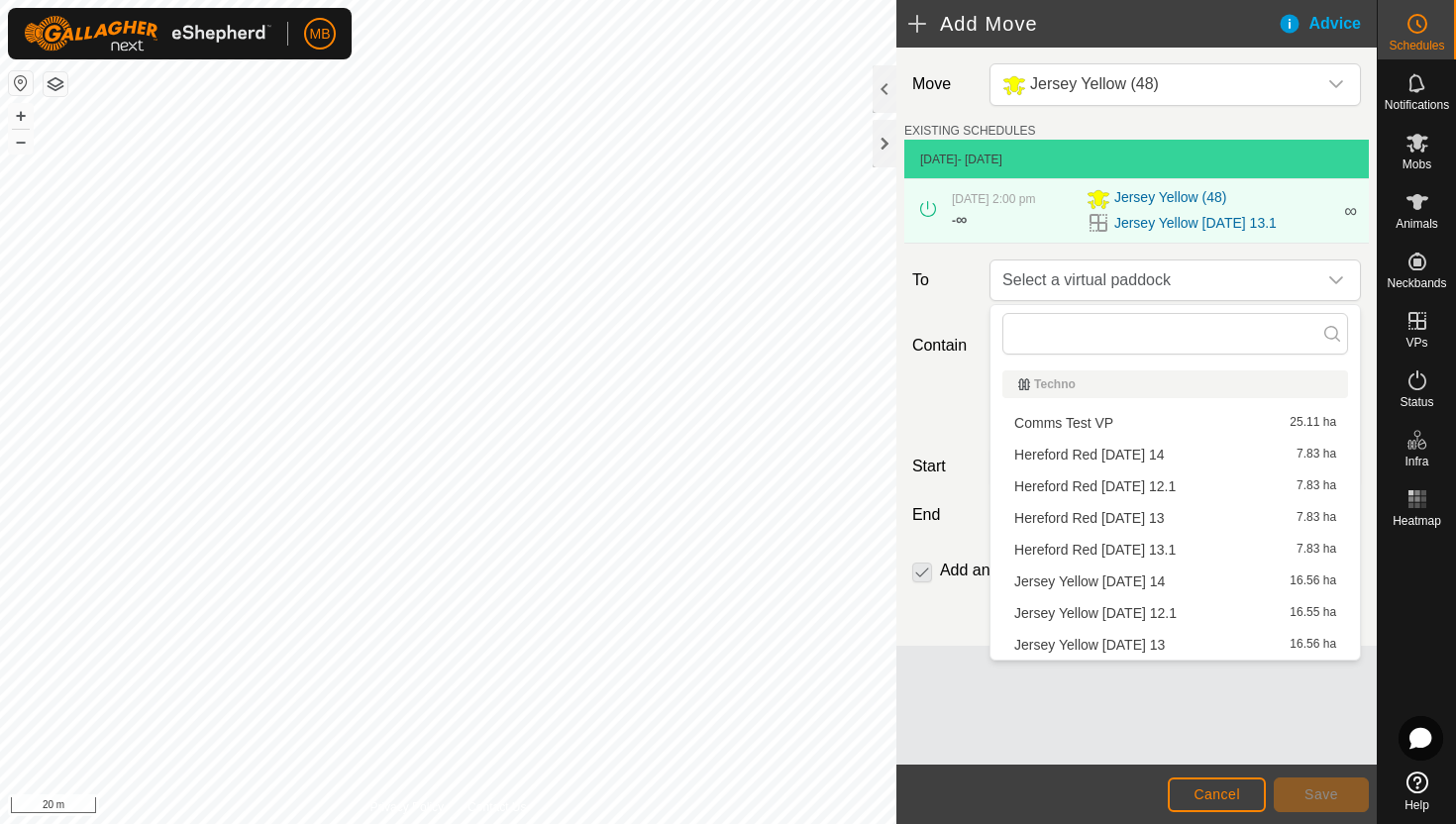 click on "Jersey Yellow [DATE] 14  16.56 ha" at bounding box center (1175, 581) 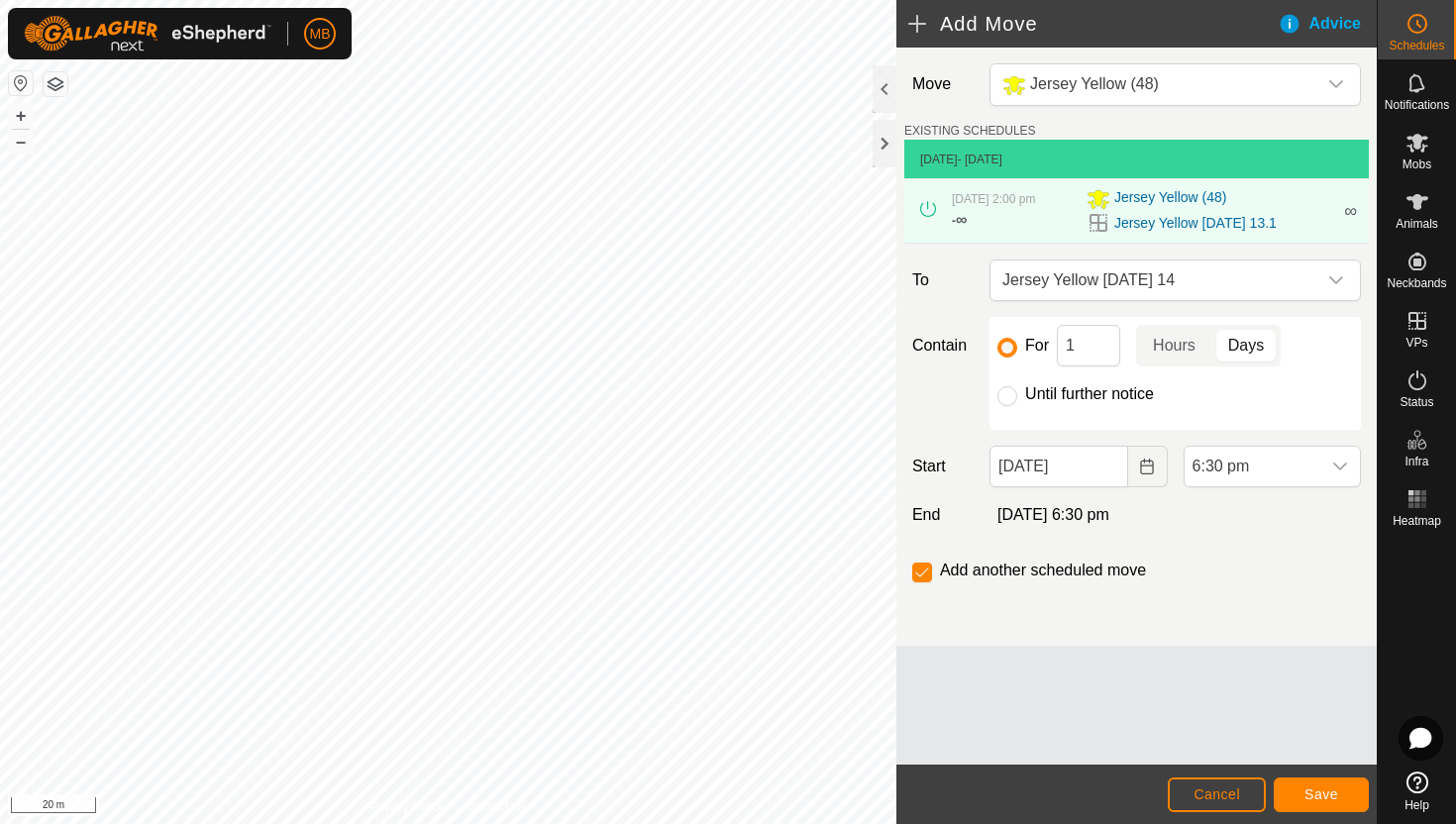 click on "Until further notice" 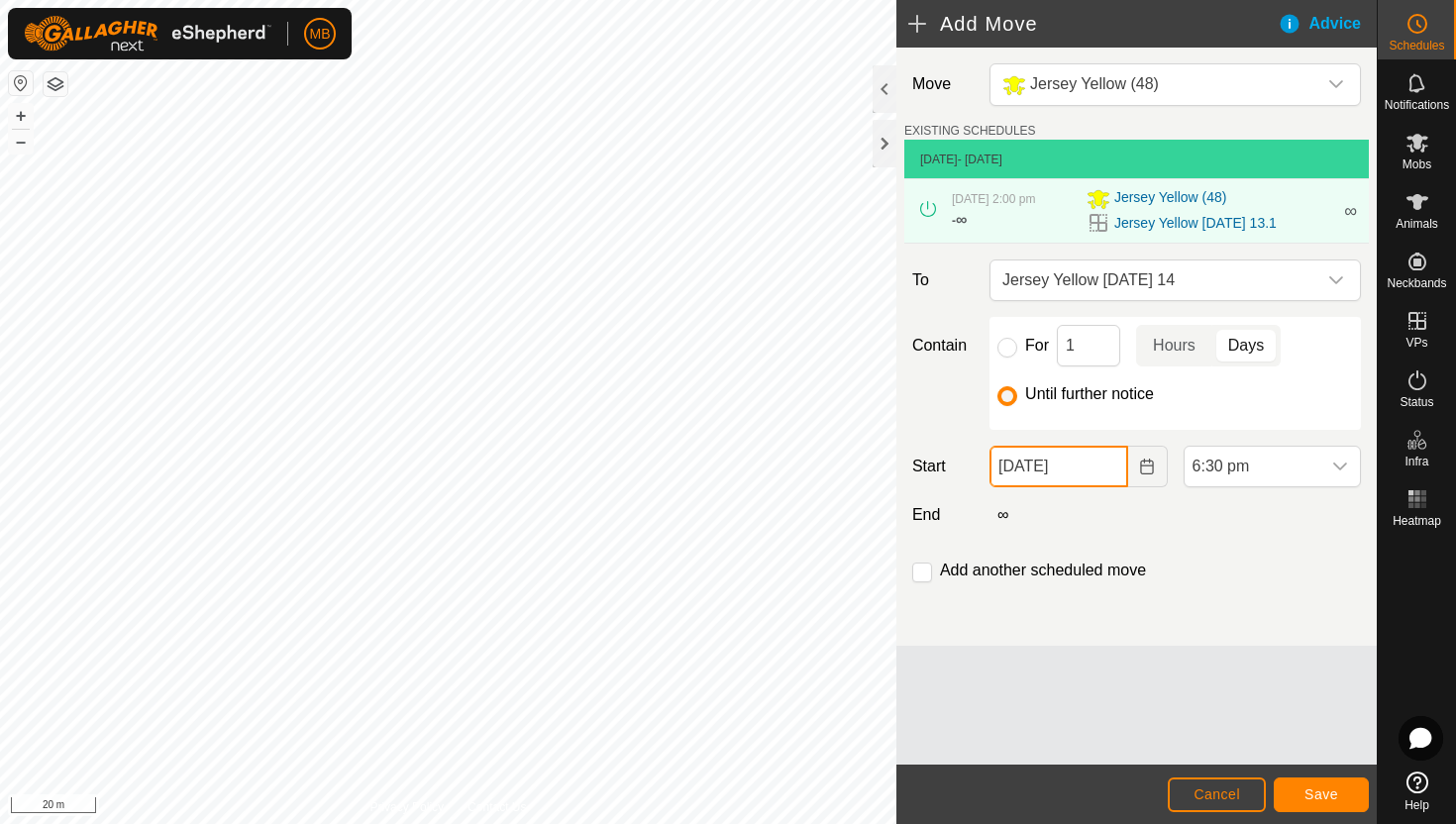 click on "[DATE]" 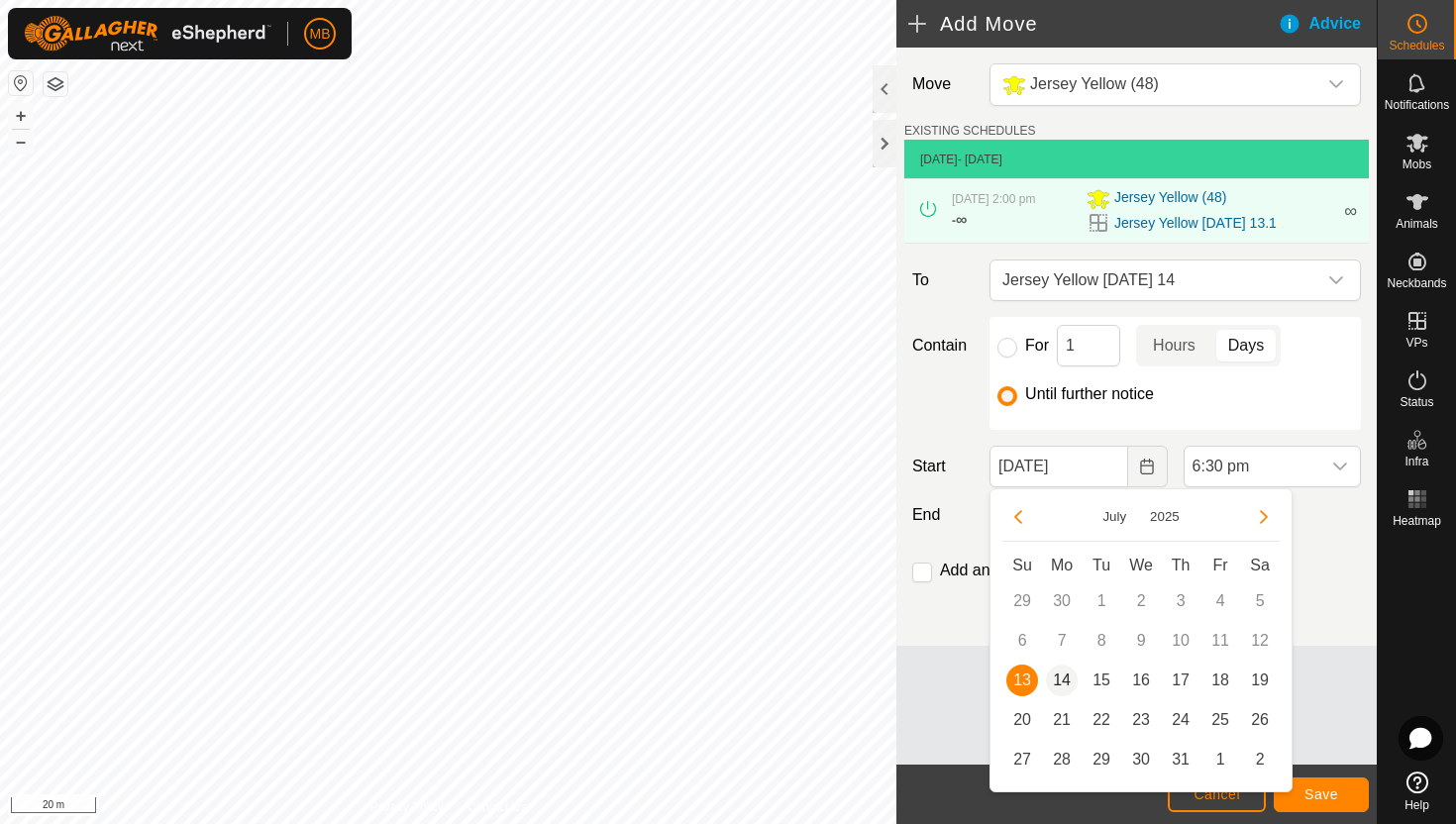 click on "14" at bounding box center [1062, 680] 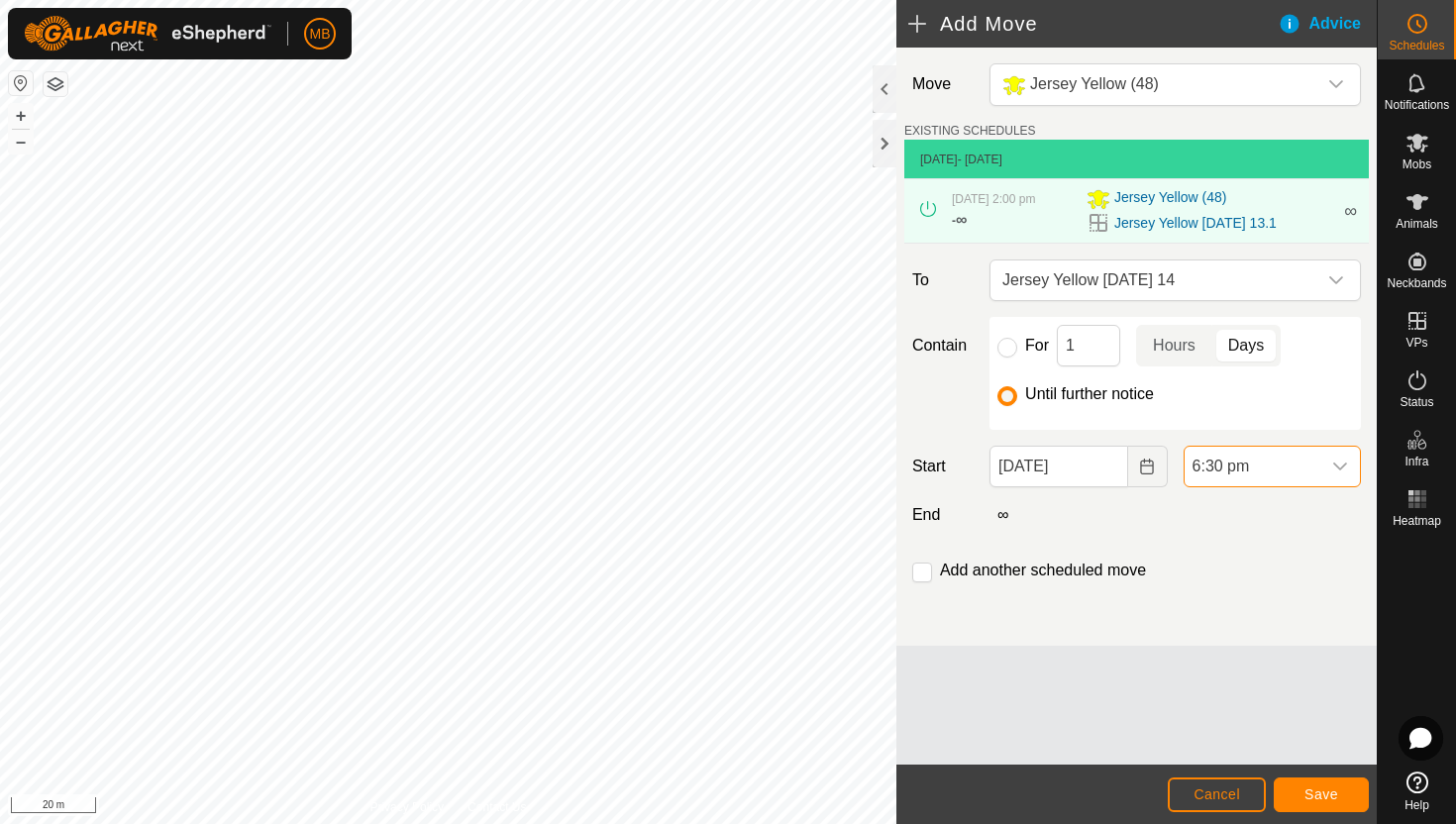 click on "6:30 pm" at bounding box center [1252, 466] 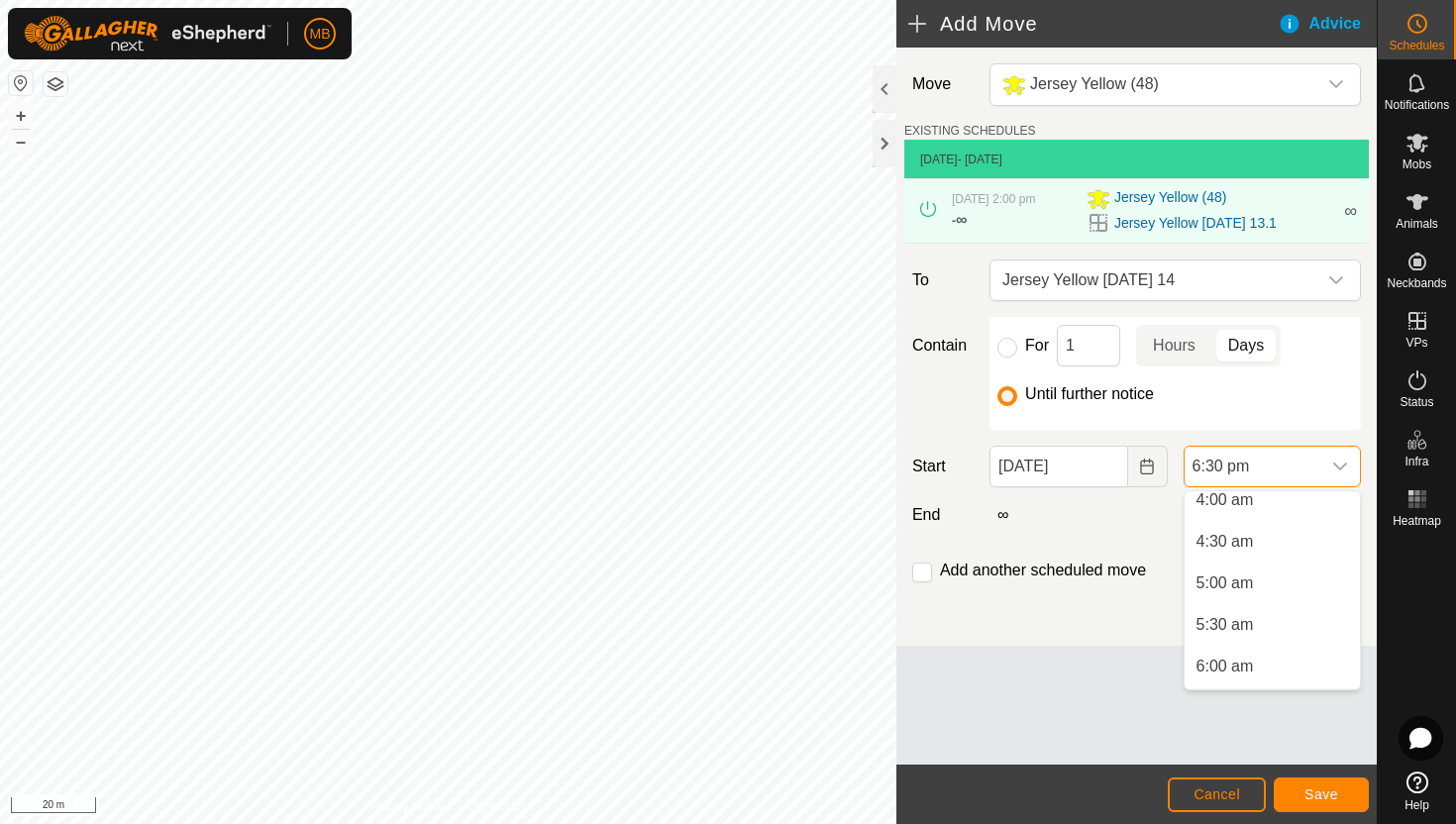 scroll, scrollTop: 338, scrollLeft: 0, axis: vertical 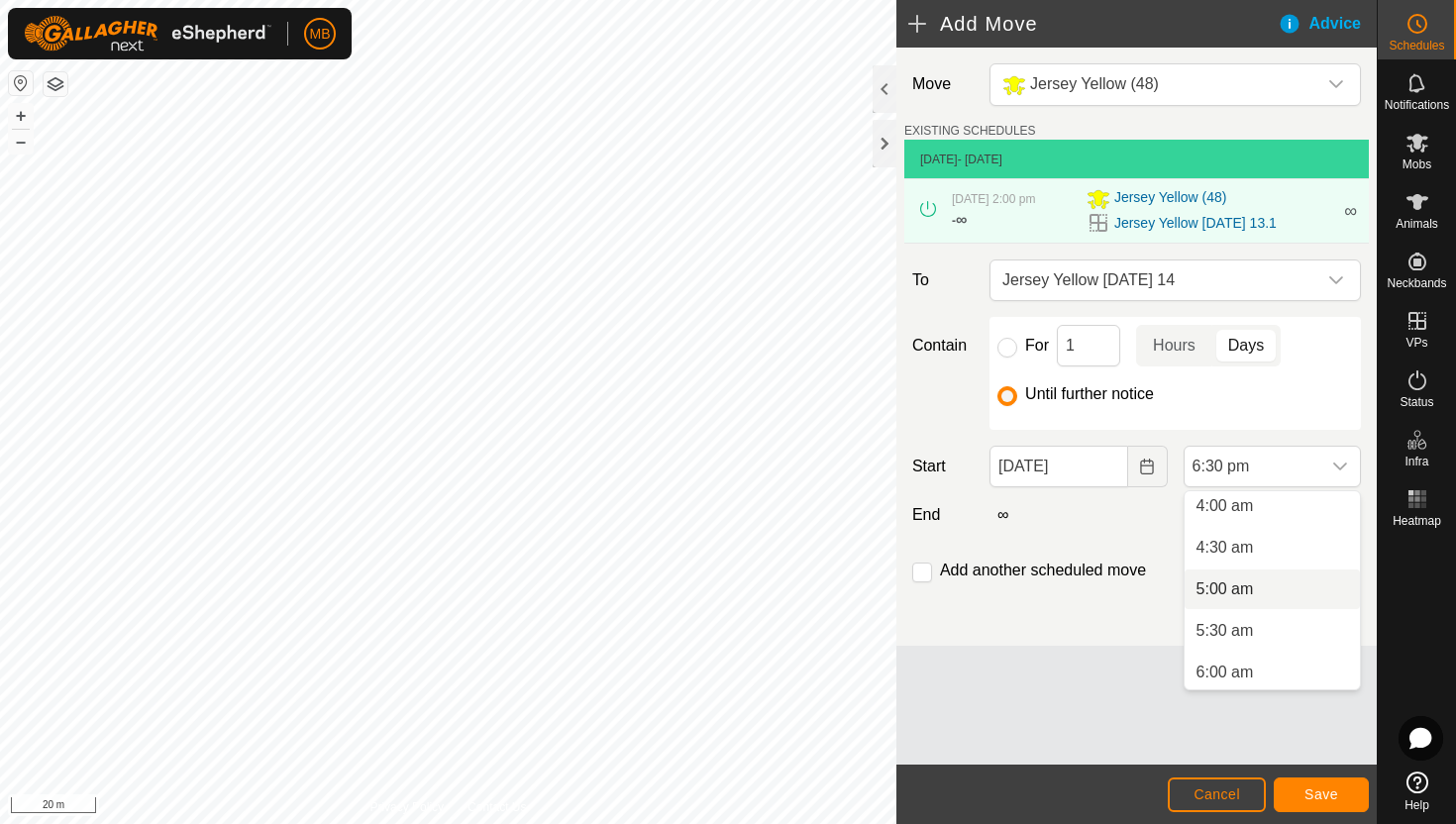 click on "5:00 am" at bounding box center (1272, 589) 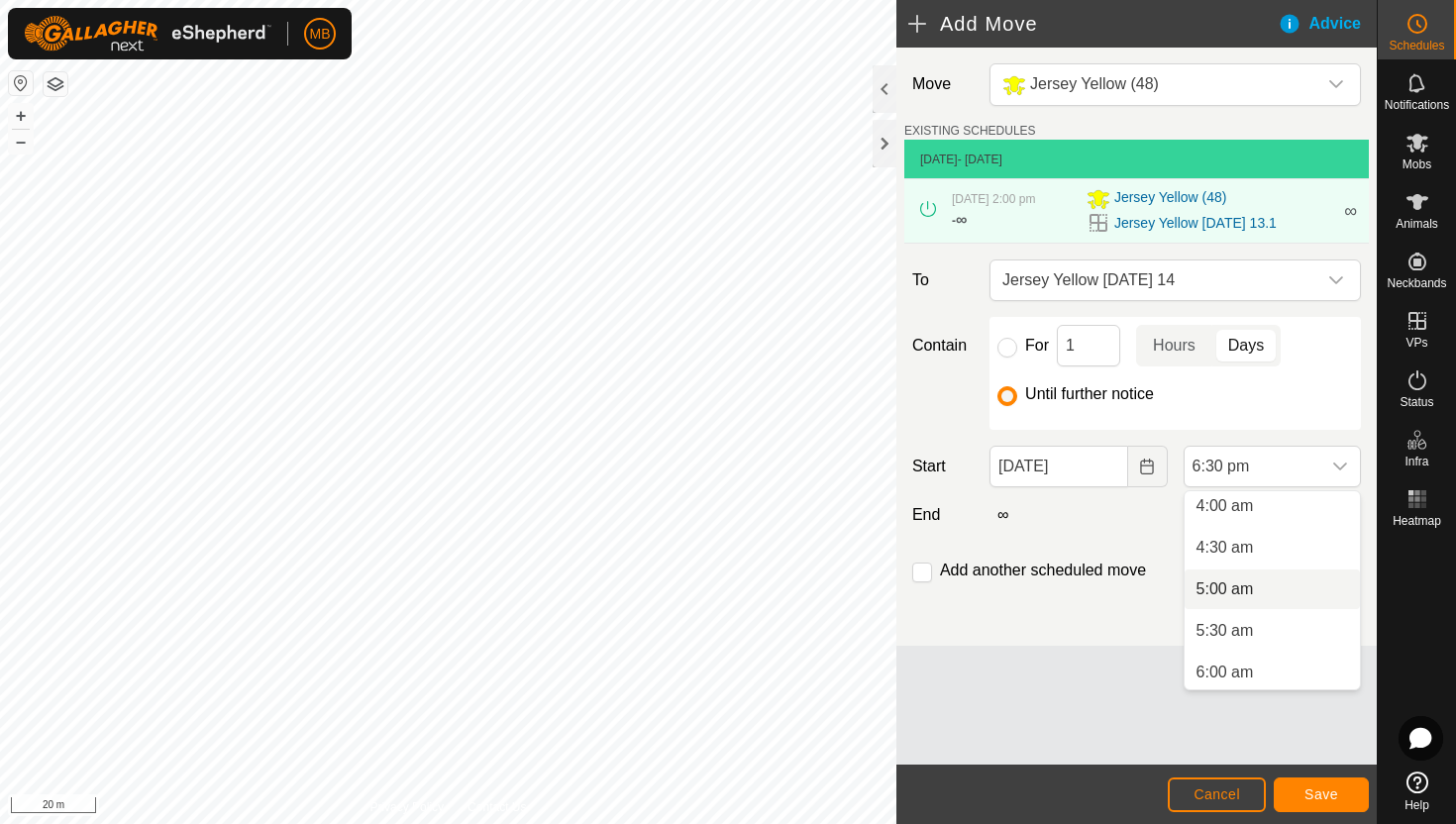scroll, scrollTop: 0, scrollLeft: 0, axis: both 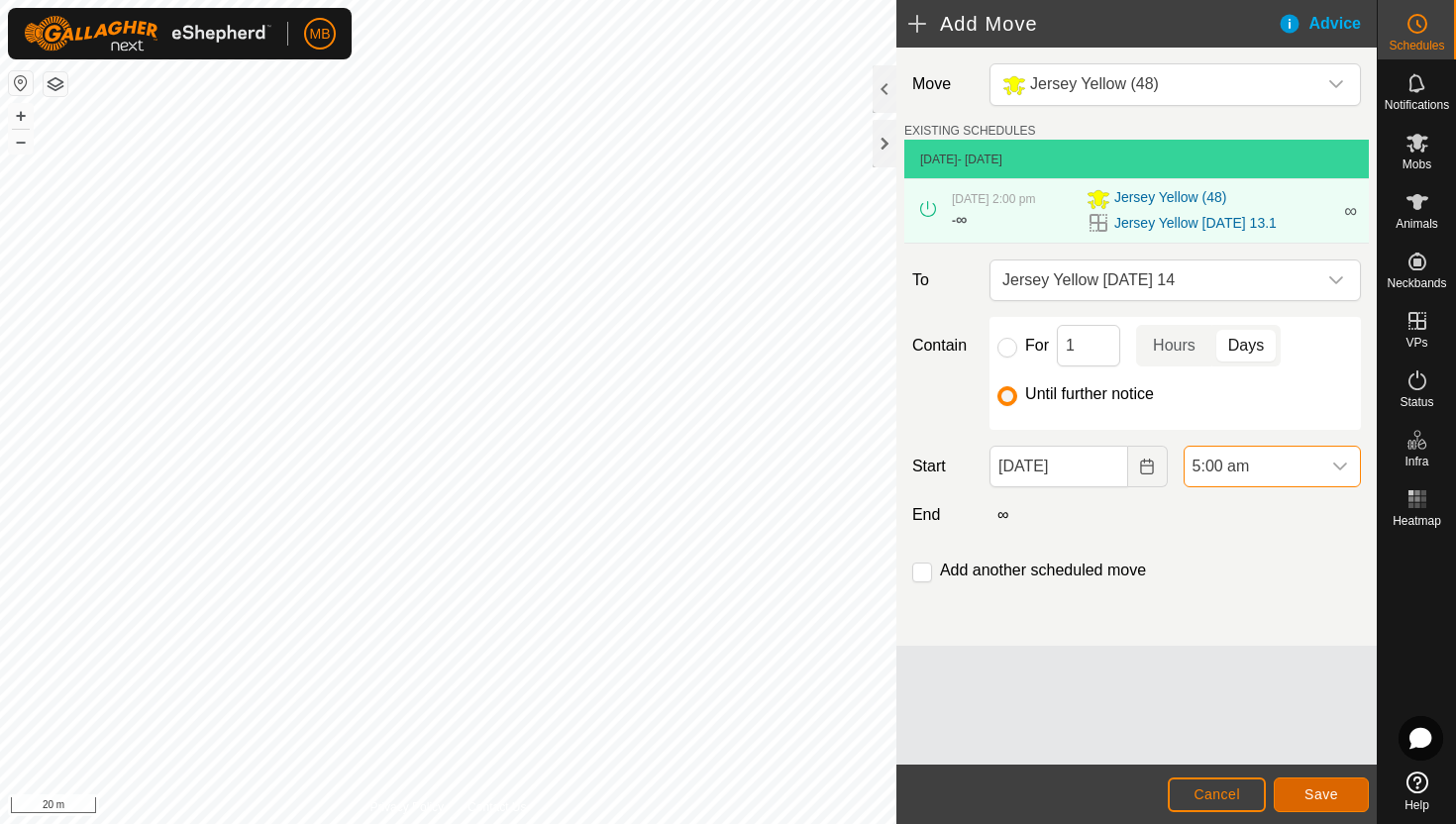 click on "Save" 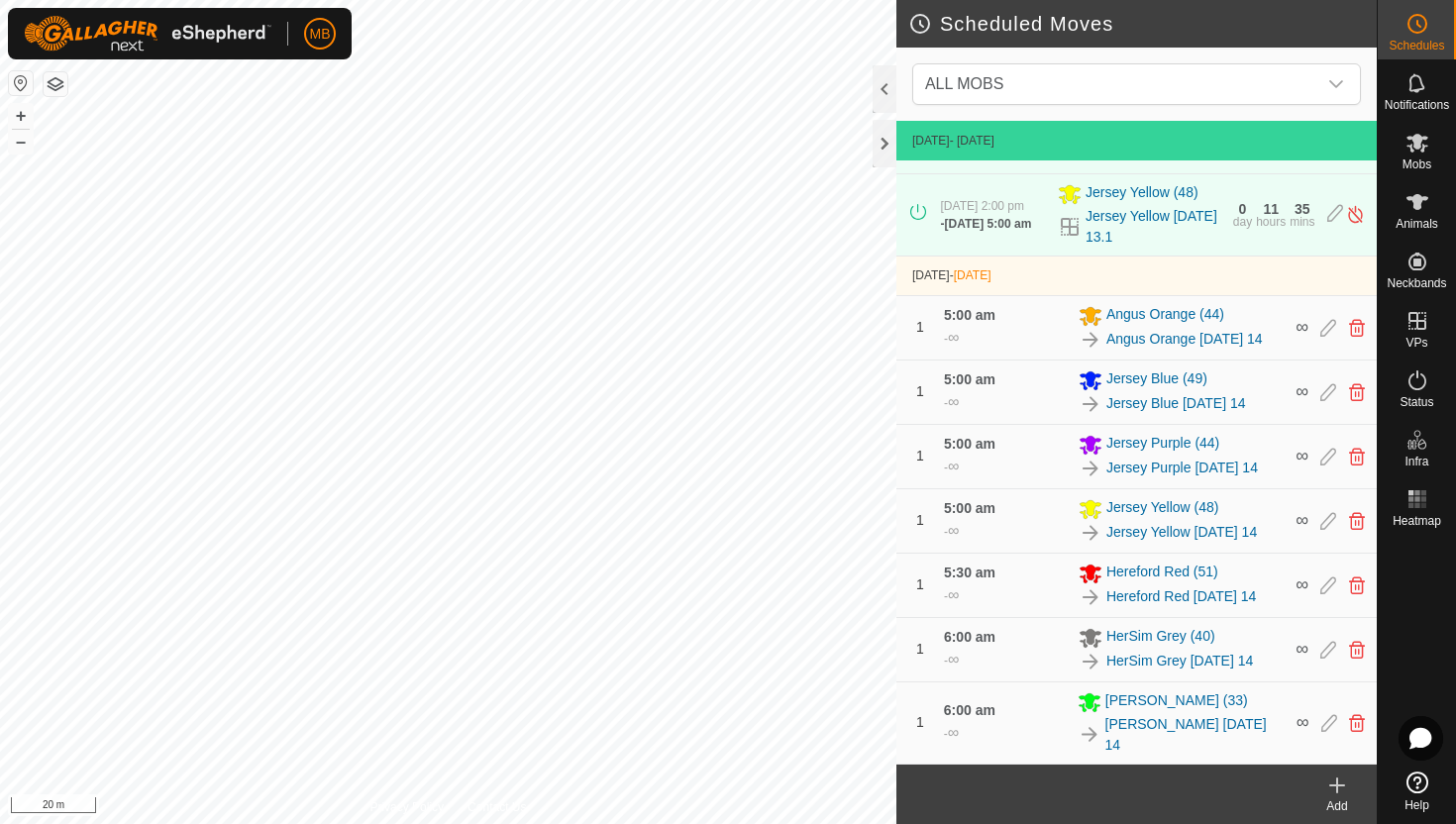 scroll, scrollTop: 479, scrollLeft: 0, axis: vertical 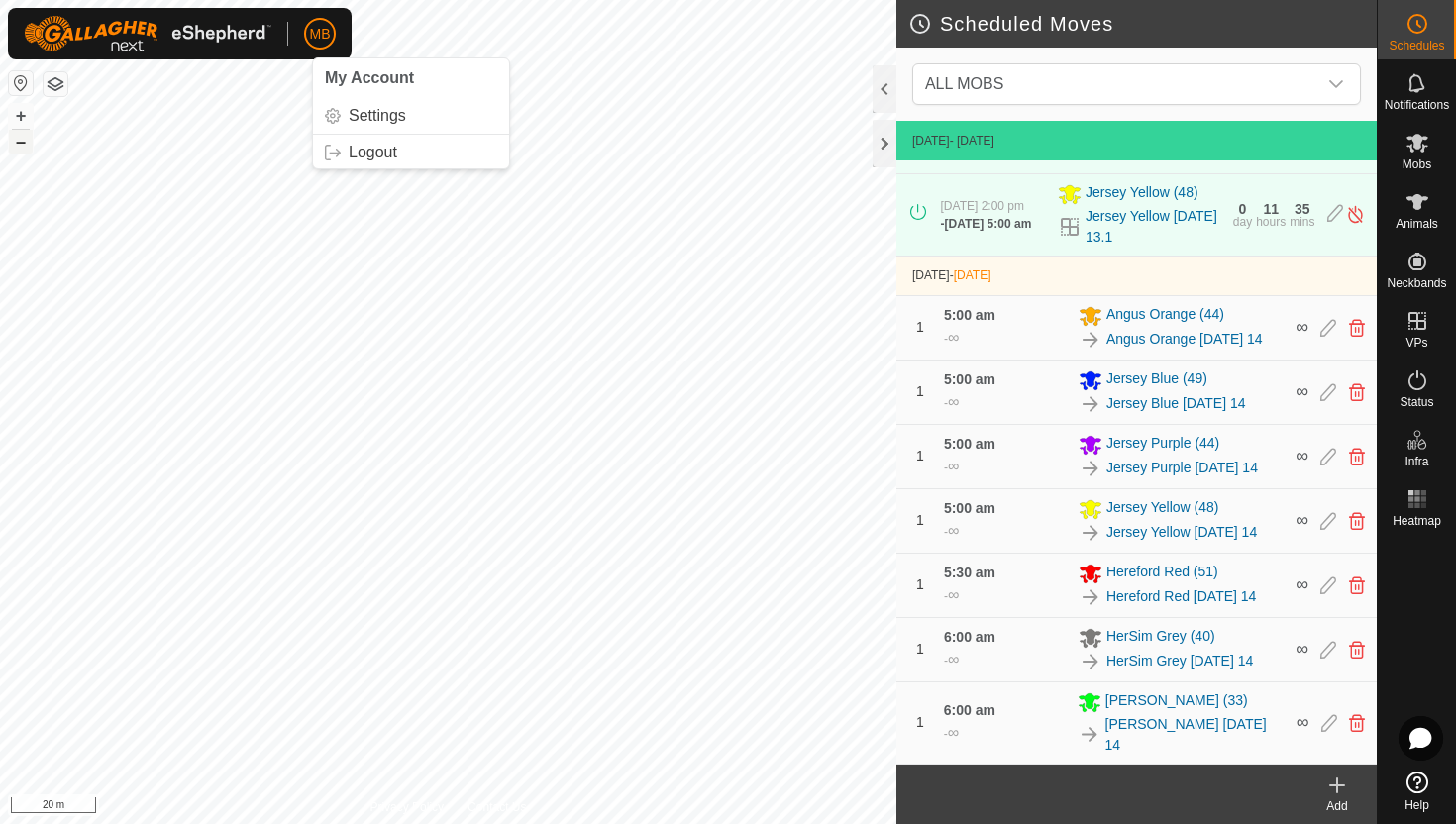 click on "–" at bounding box center (21, 142) 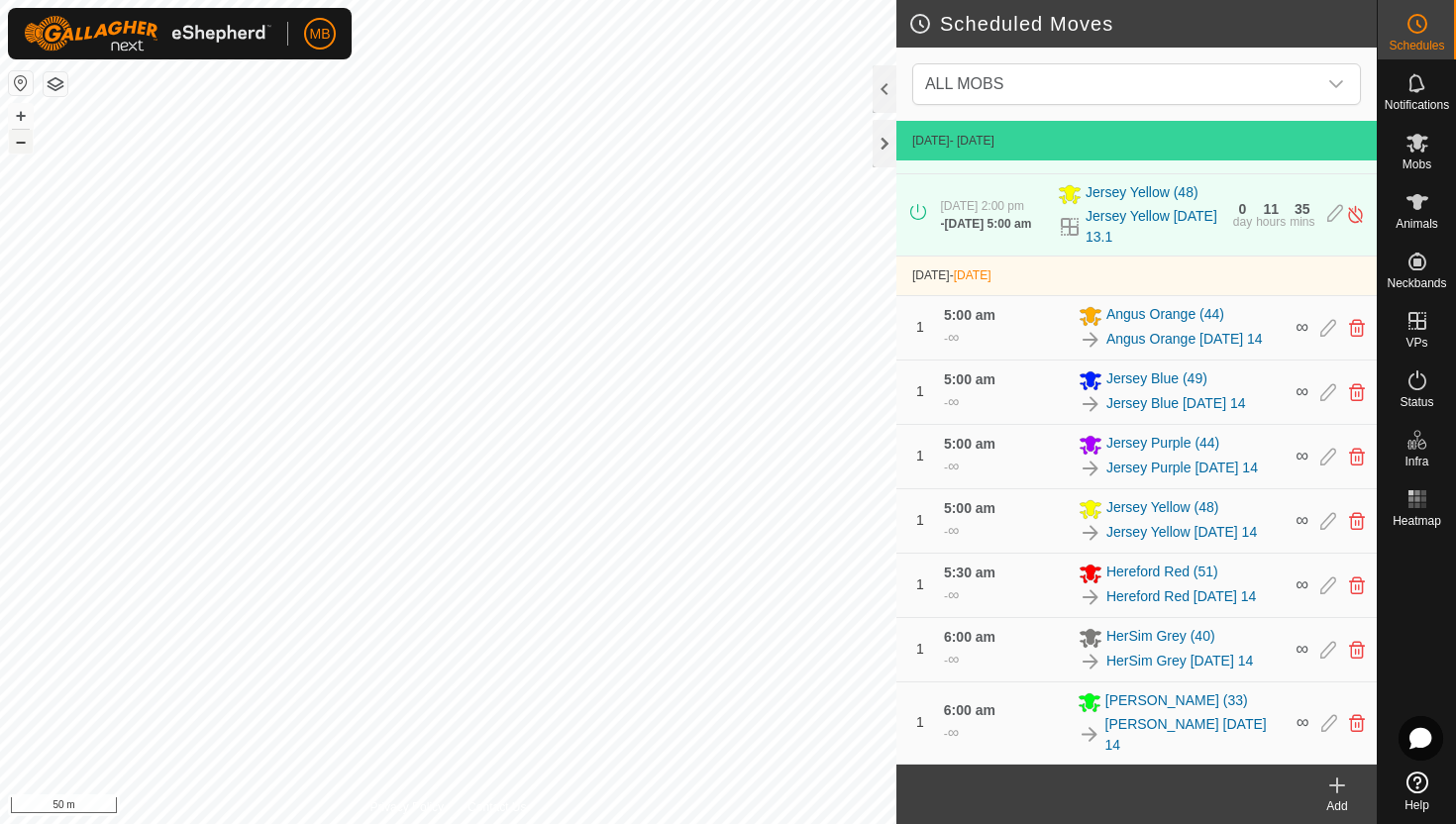 click on "–" at bounding box center [21, 142] 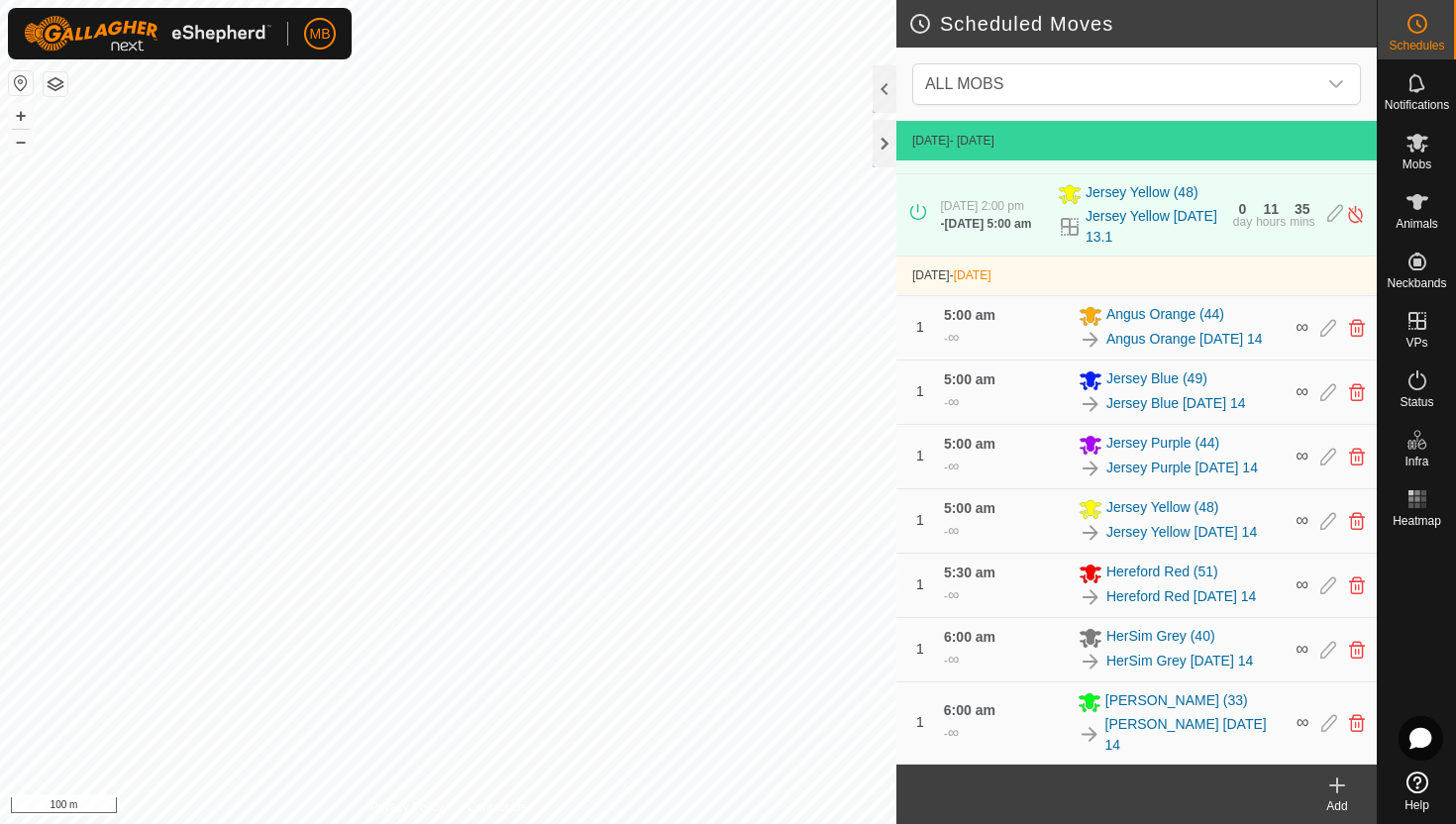 click on "MB Schedules Notifications Mobs Animals Neckbands VPs Status Infra Heatmap Help  Scheduled Moves  ALL MOBS  [DATE]  - [DATE] [DATE] 5:00 am   -  [DATE] 5:00 am Jersey Blue (49) Jersey Blue [DATE] 13 0  day  11  hours  35  mins  [DATE] 5:00 am   -  [DATE] 5:00 am Jersey Purple (44) Jersey Purple [DATE] 13 0  day  11  hours  35  mins  [DATE] 5:30 am   -  [DATE] 6:00 am [PERSON_NAME] (33) [PERSON_NAME] [DATE] 13 0  day  12  hours  35  mins  [DATE] 6:00 am   -  ∞ [PERSON_NAME] (53) [PERSON_NAME] [DATE] 13 ∞ [DATE] 1:30 pm   -  [DATE] 5:30 am Hereford Red (51) [GEOGRAPHIC_DATA] Red [DATE] 13.1 0  day  12  hours  5  mins  [DATE] 2:00 pm   -  [DATE] 5:00 am Angus Orange (44) Angus Orange [DATE] 13.1 0  day  11  hours  35  mins  [DATE] 2:00 pm   -  [DATE] 5:00 am Jersey Yellow (48) Jersey Yellow [DATE] 13.1 0  day  11  hours  35  mins   [DATE]  -  [DATE] 1 5:00 am  -  ∞ [PERSON_NAME] (44) Angus Orange [DATE] 14 ∞ 1 5:00 am 1" 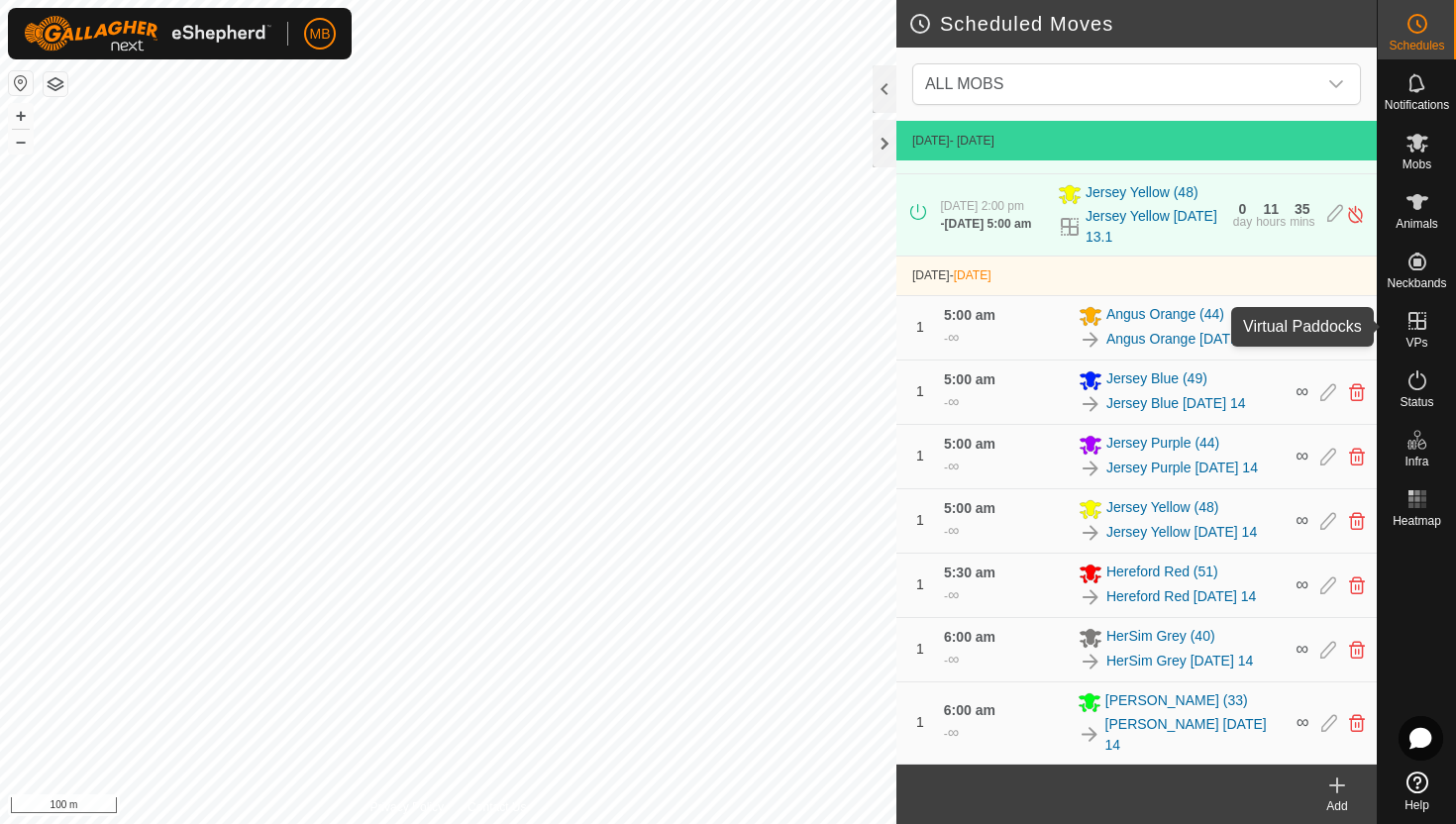 click 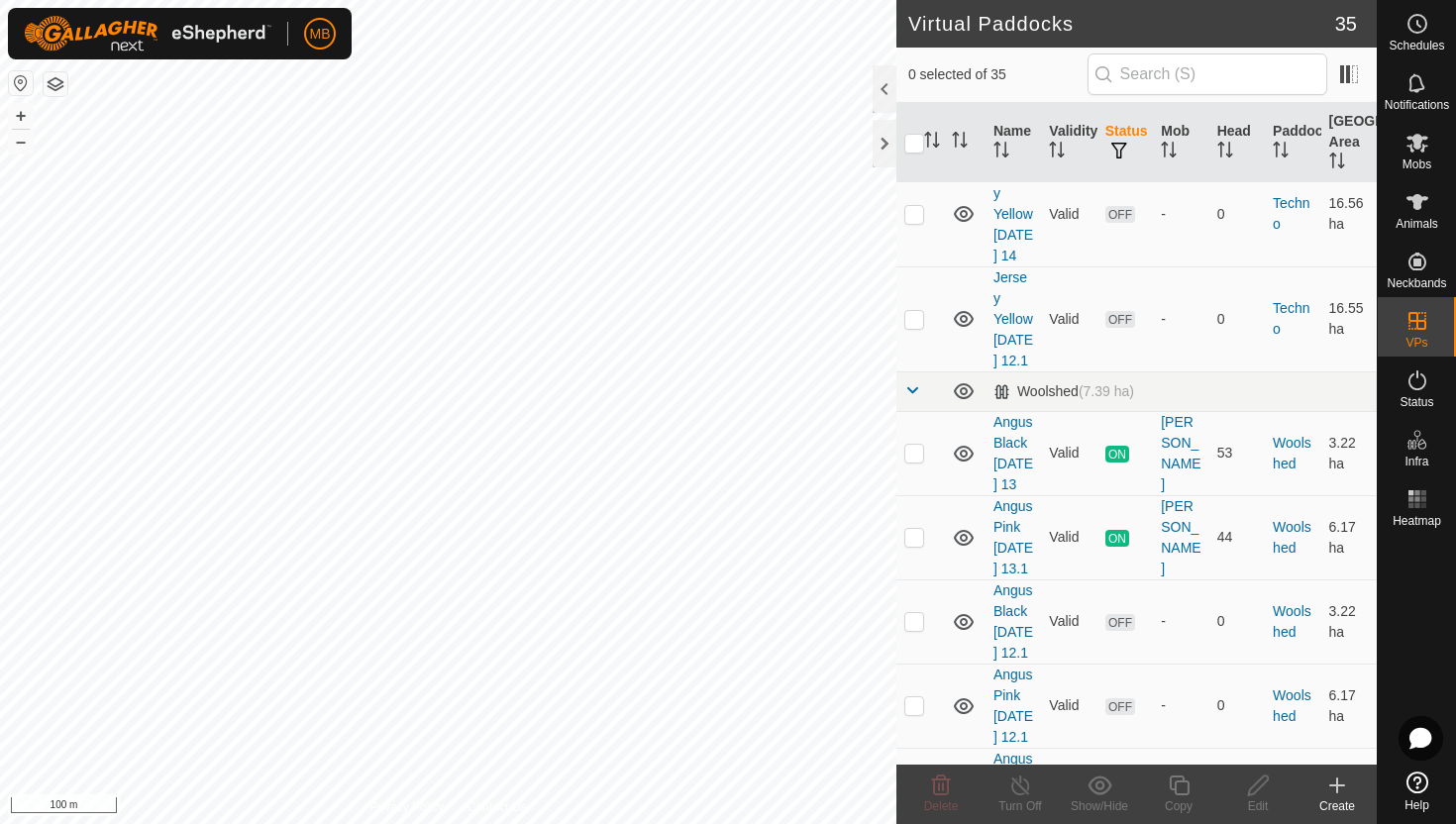 scroll, scrollTop: 3449, scrollLeft: 0, axis: vertical 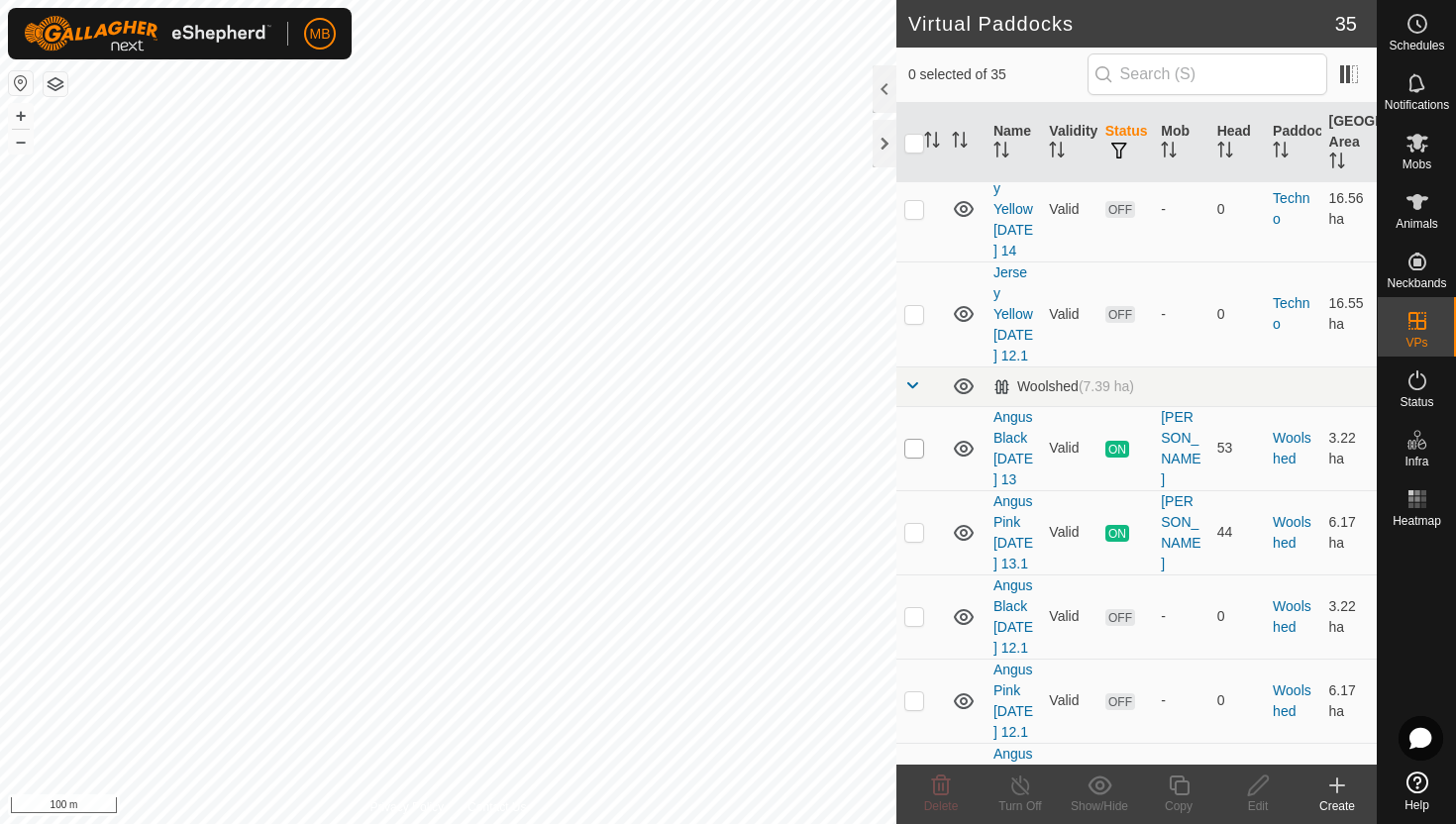 click at bounding box center (914, 449) 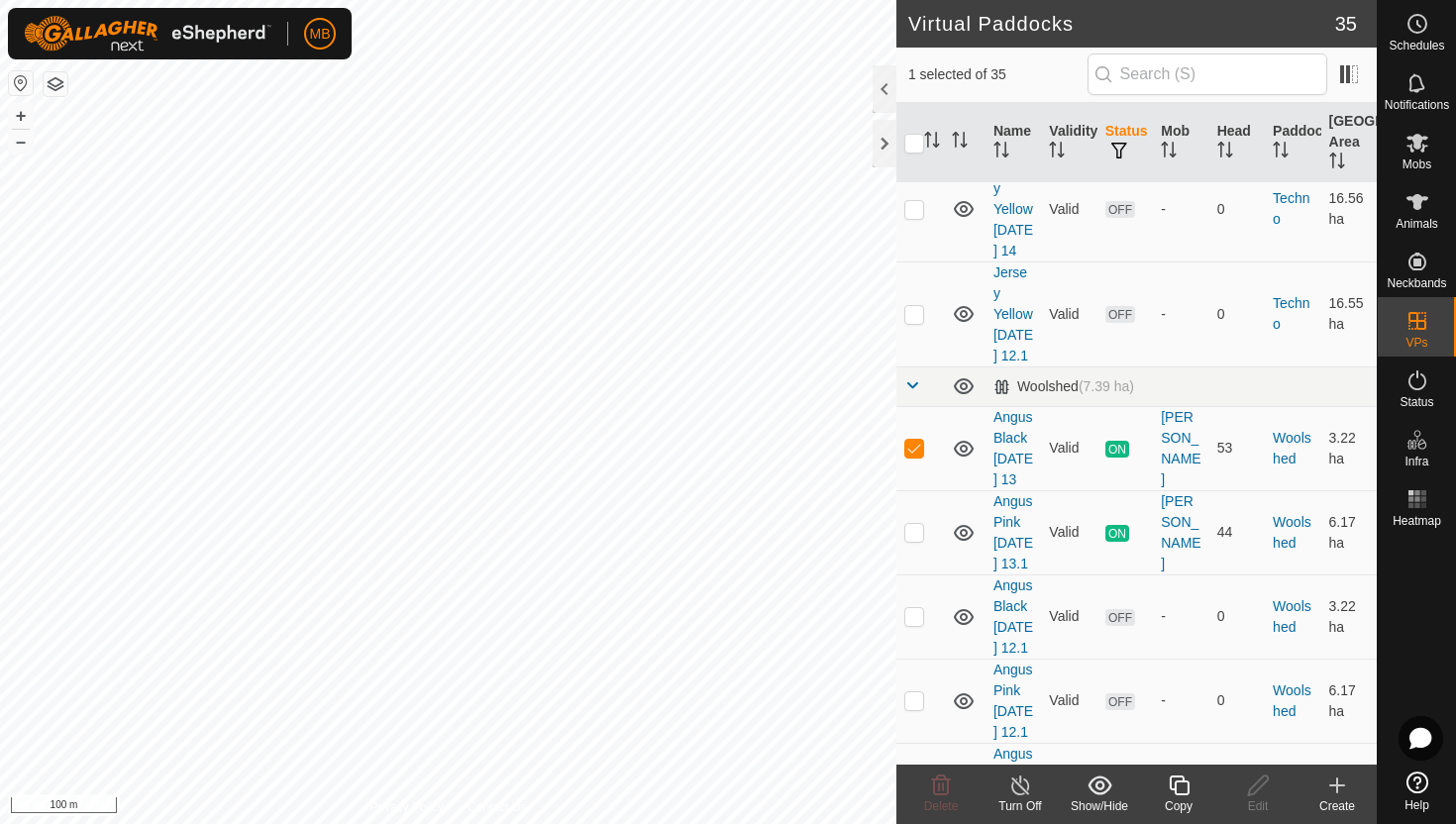 click 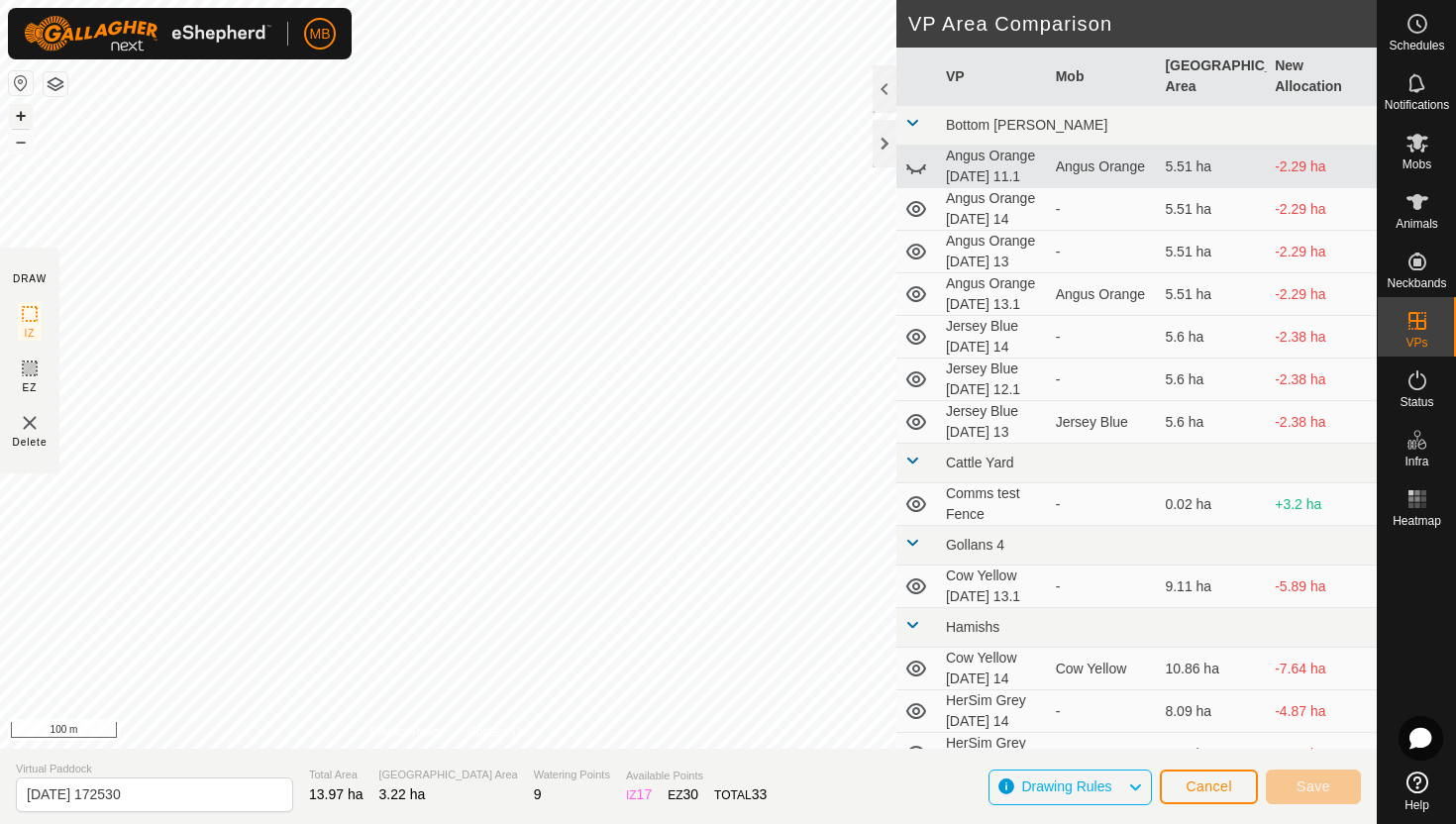 click on "+" at bounding box center (21, 116) 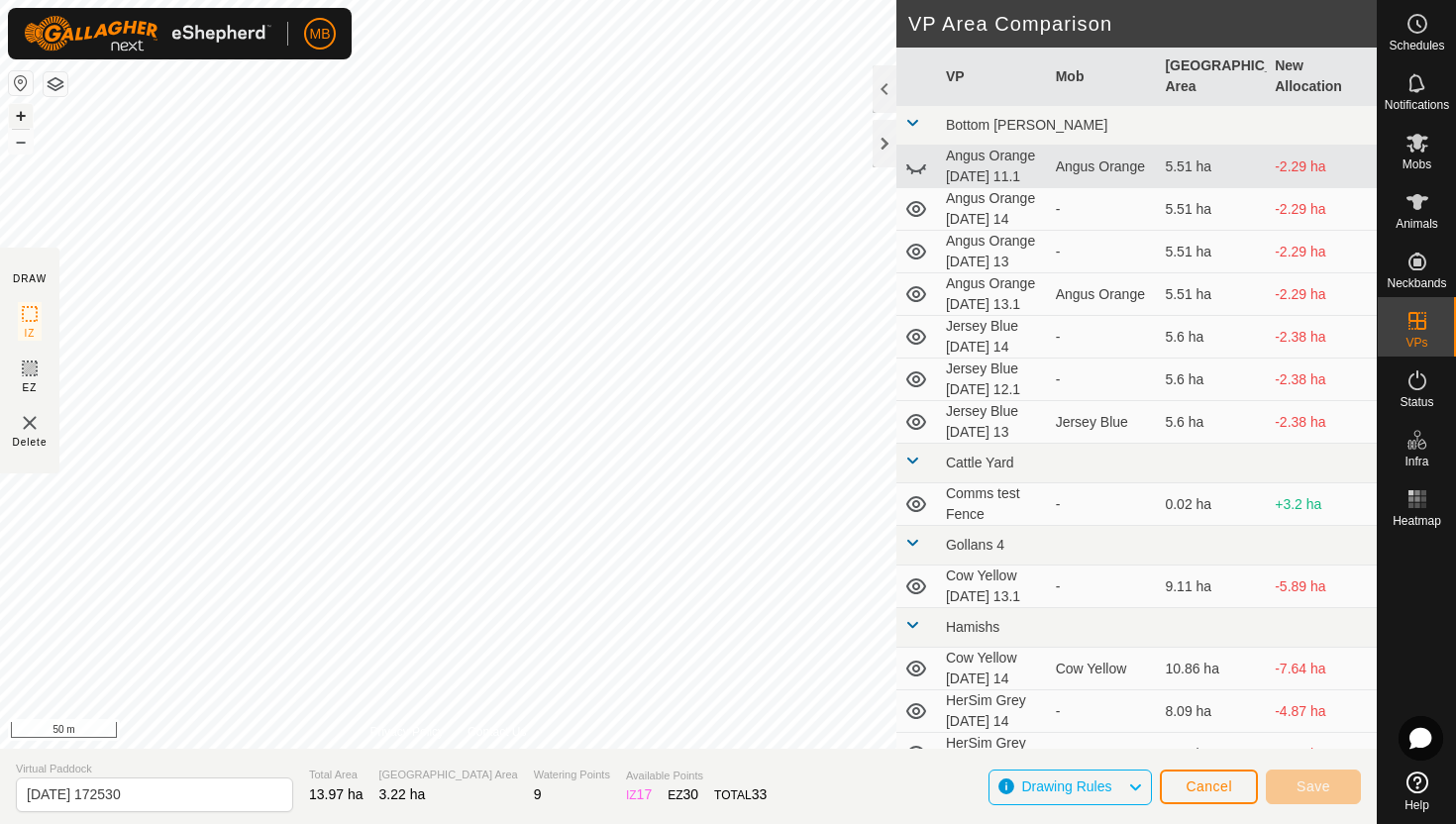 click on "+" at bounding box center (21, 116) 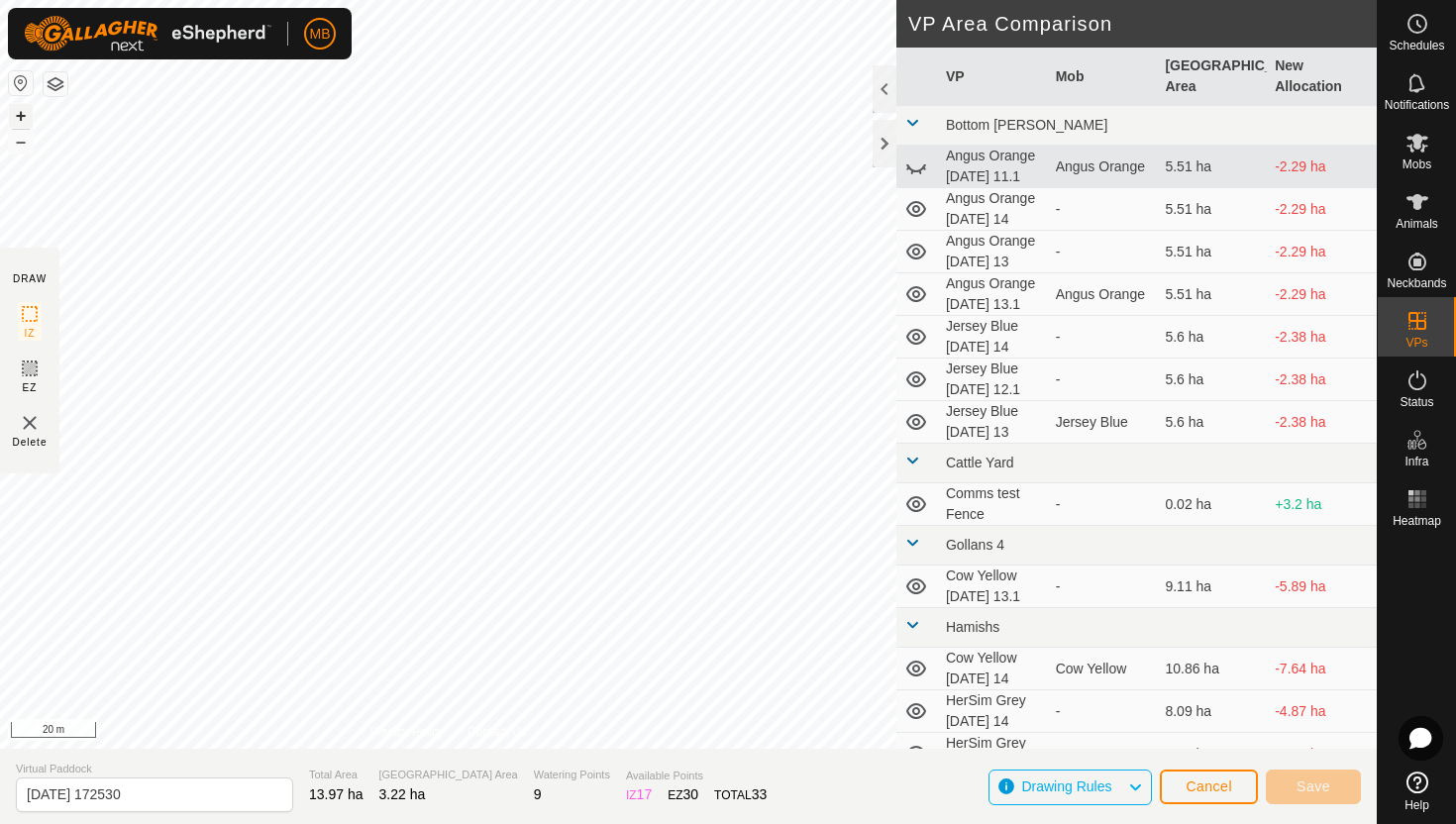 click on "+" at bounding box center (21, 116) 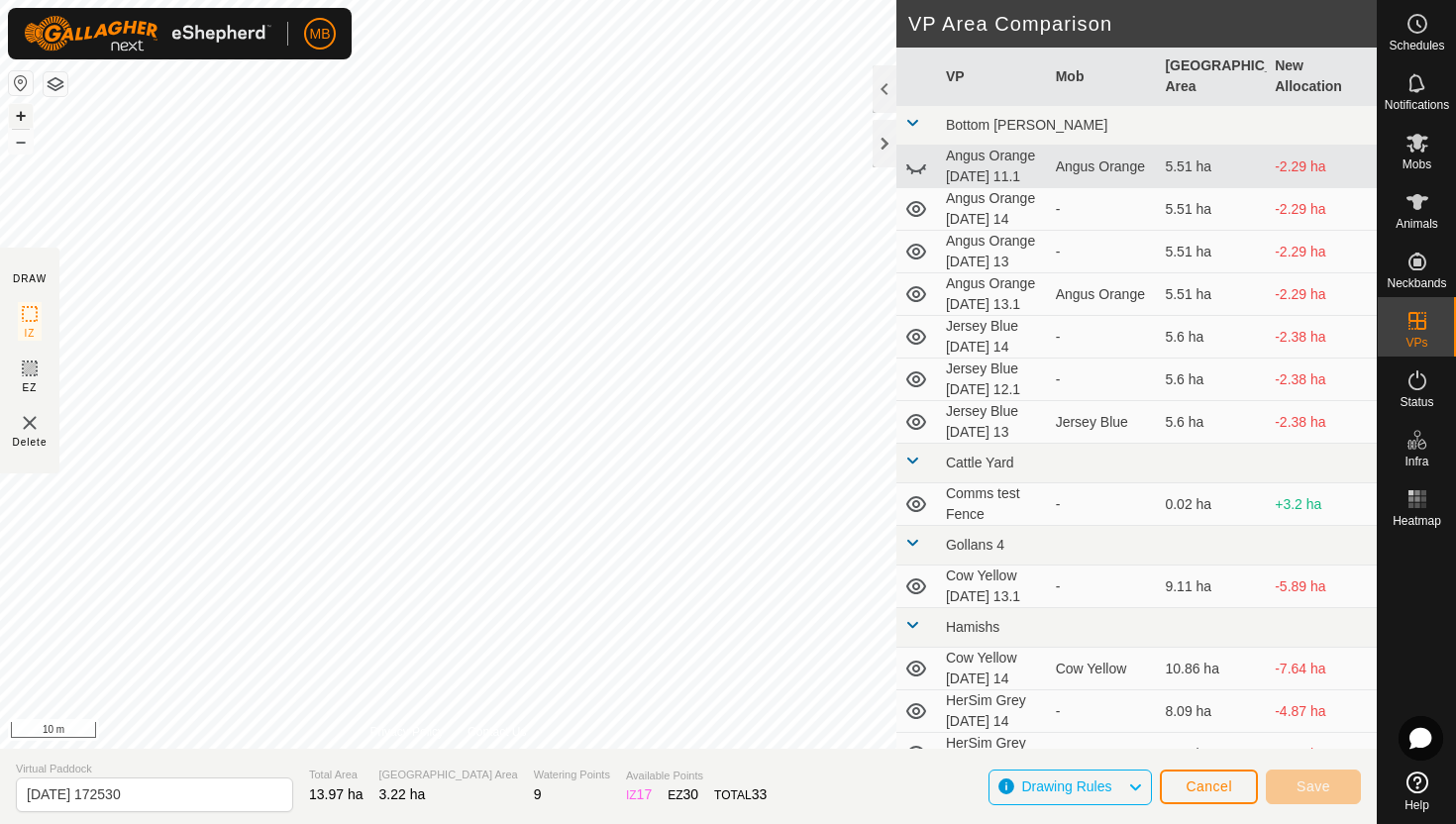 click on "+" at bounding box center [21, 116] 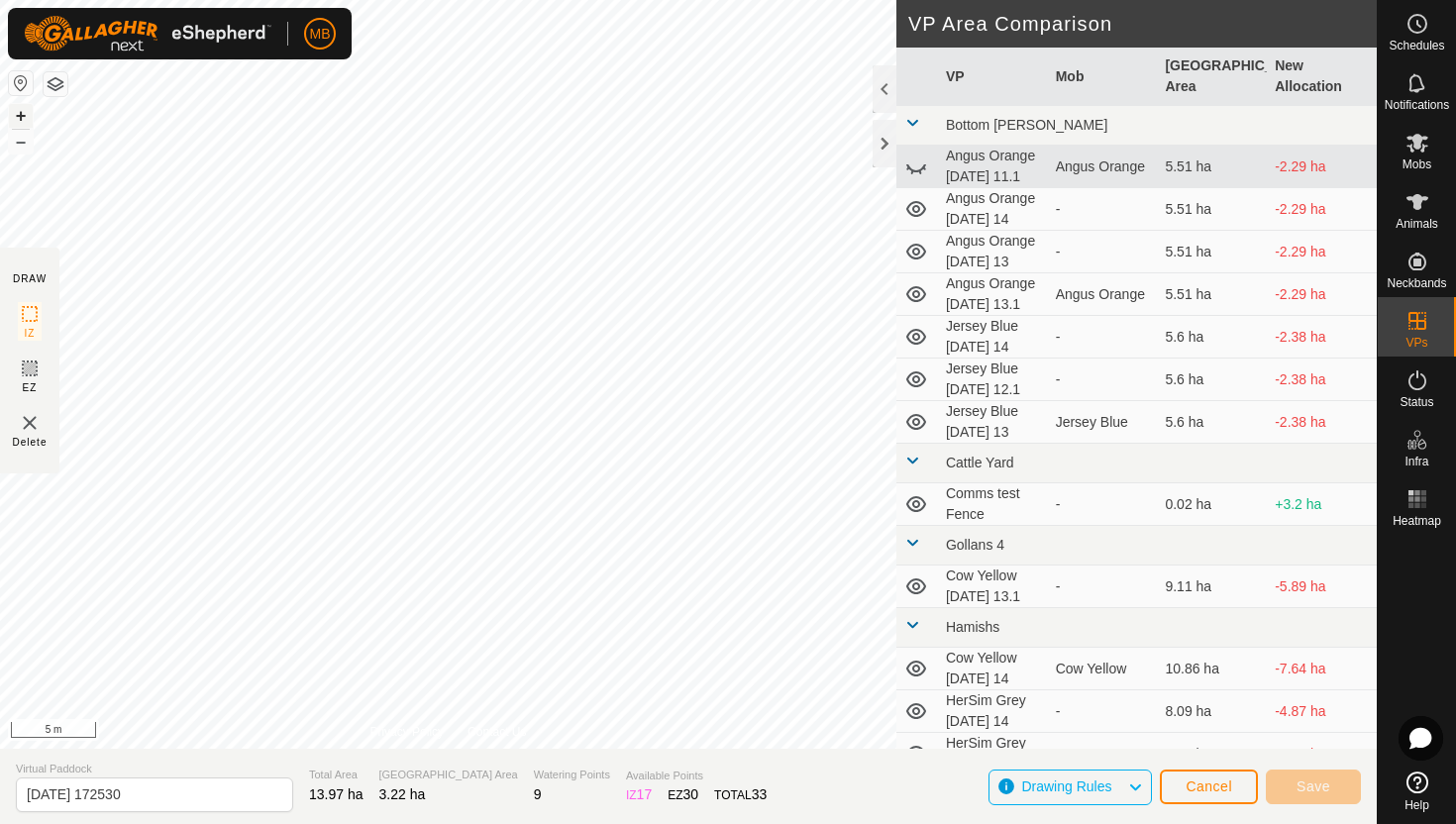 click on "+" at bounding box center [21, 116] 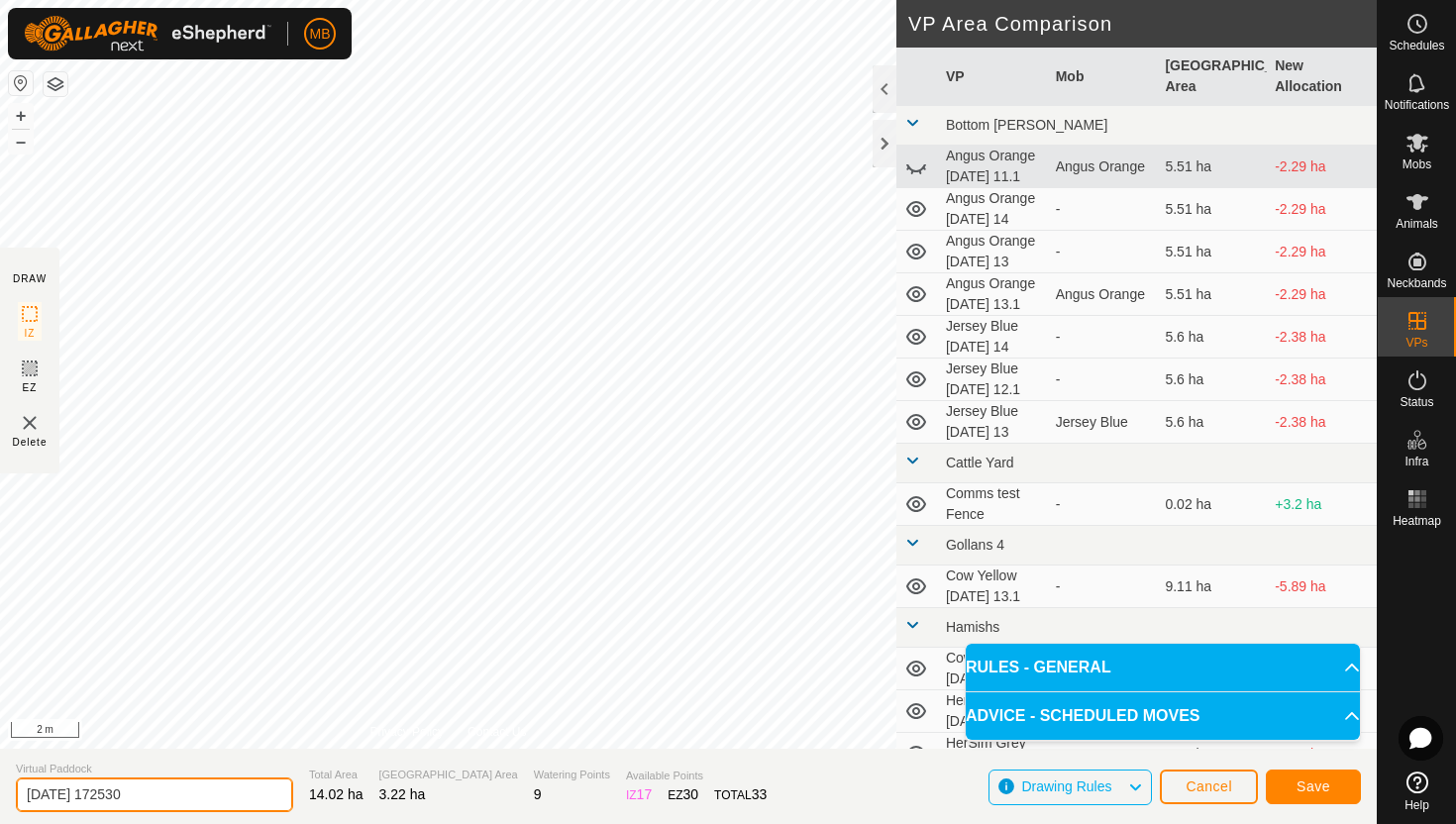 click on "[DATE] 172530" 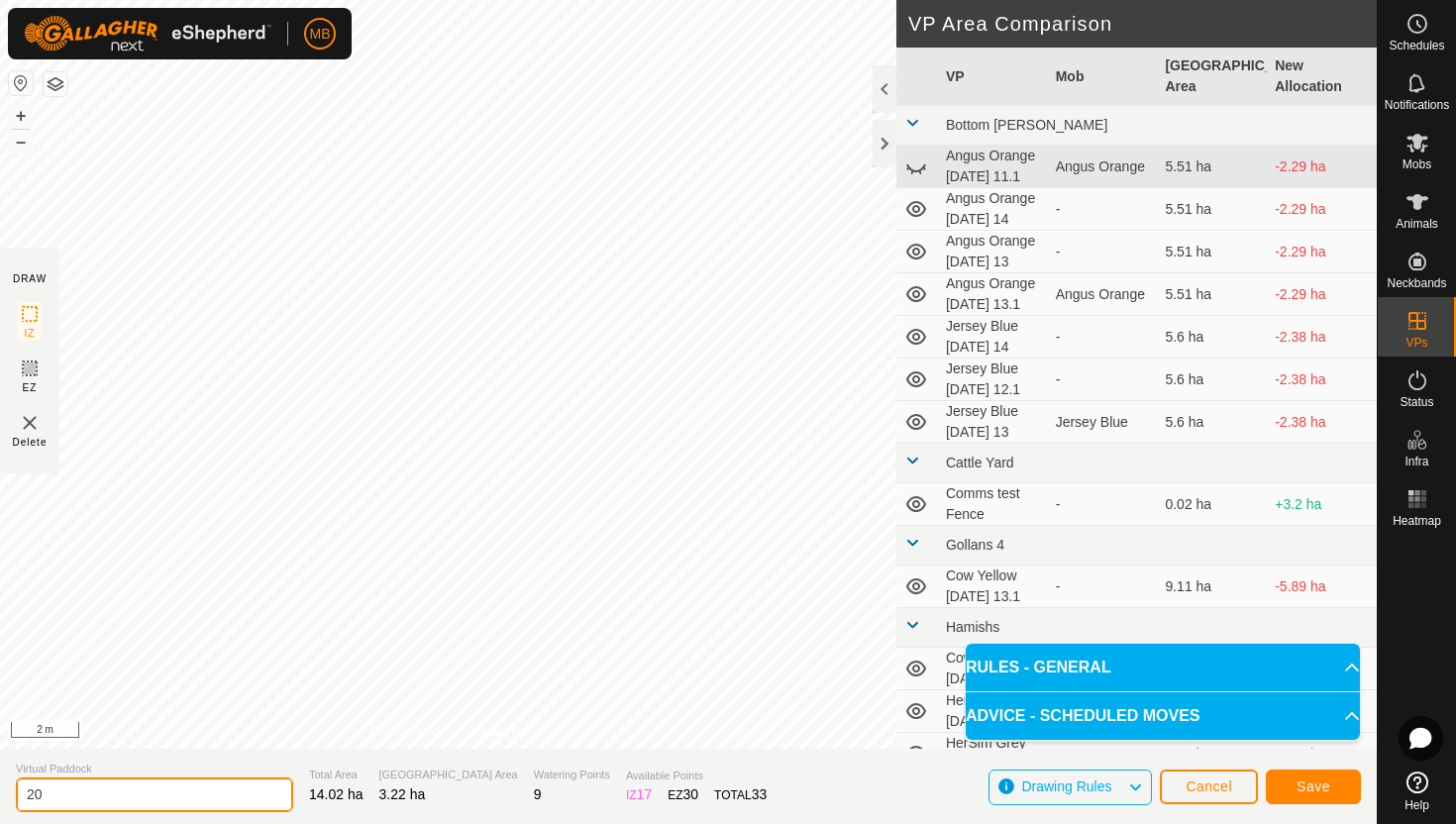 type on "2" 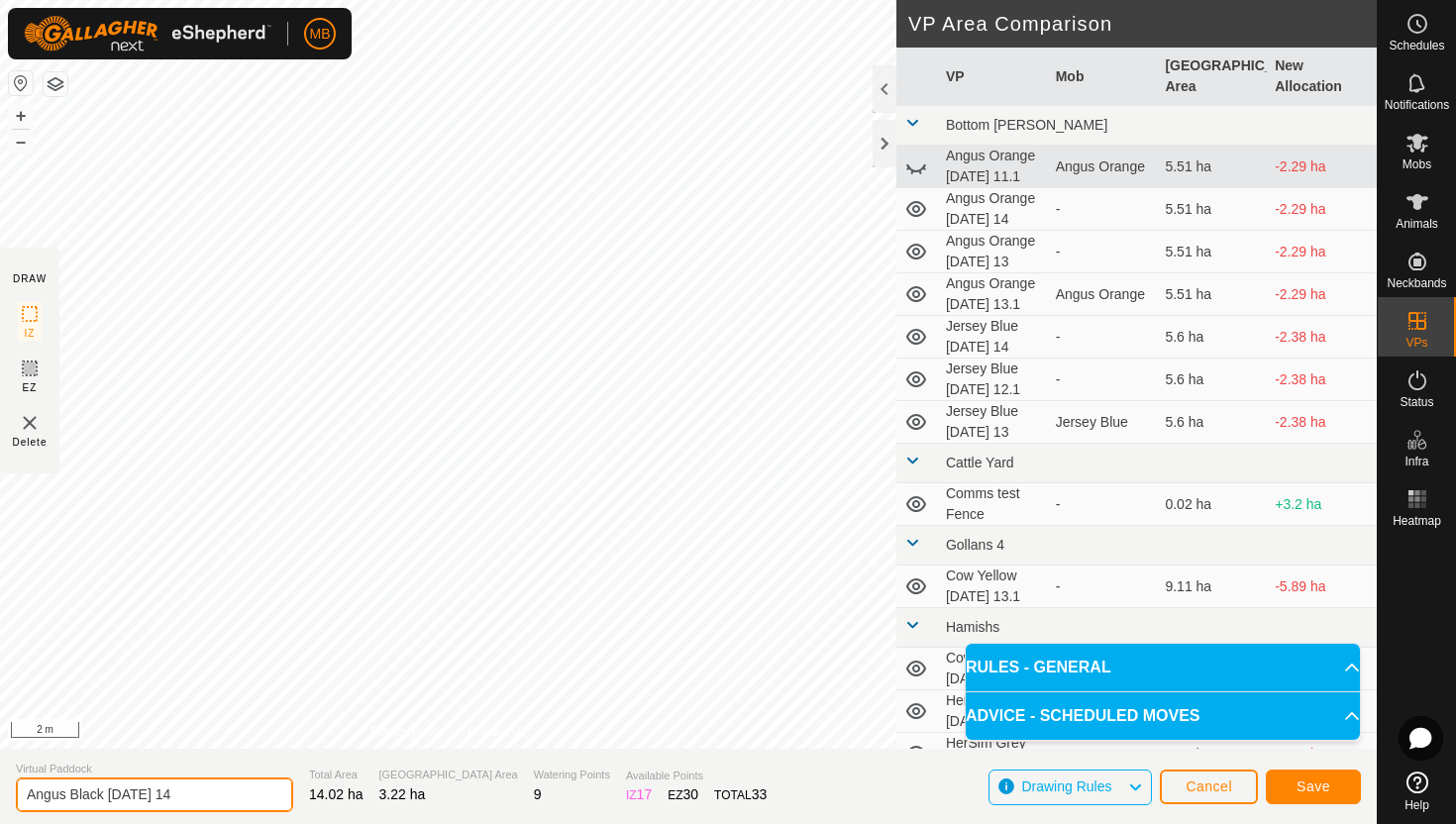 type on "Angus Black [DATE] 14" 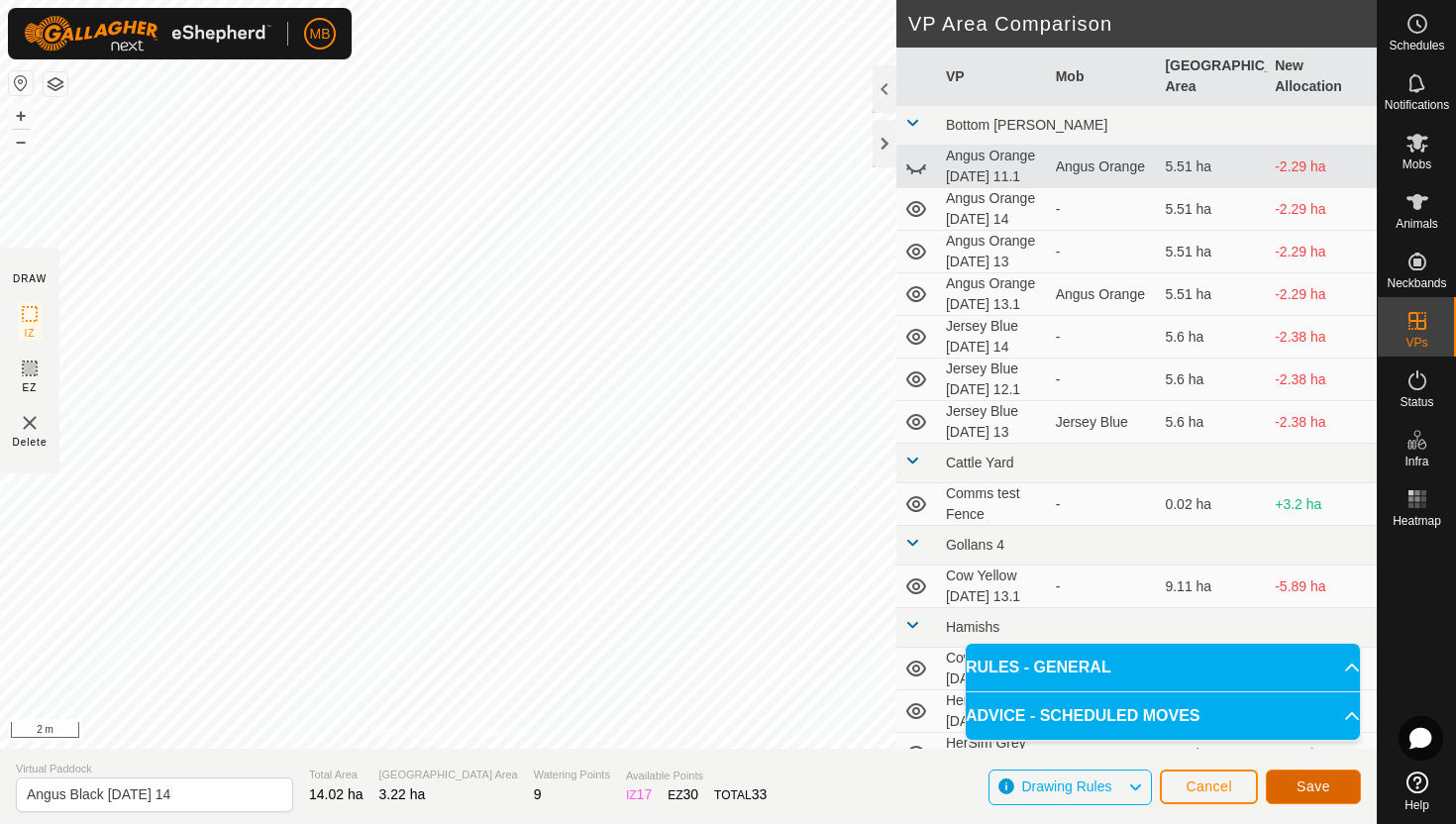 click on "Save" 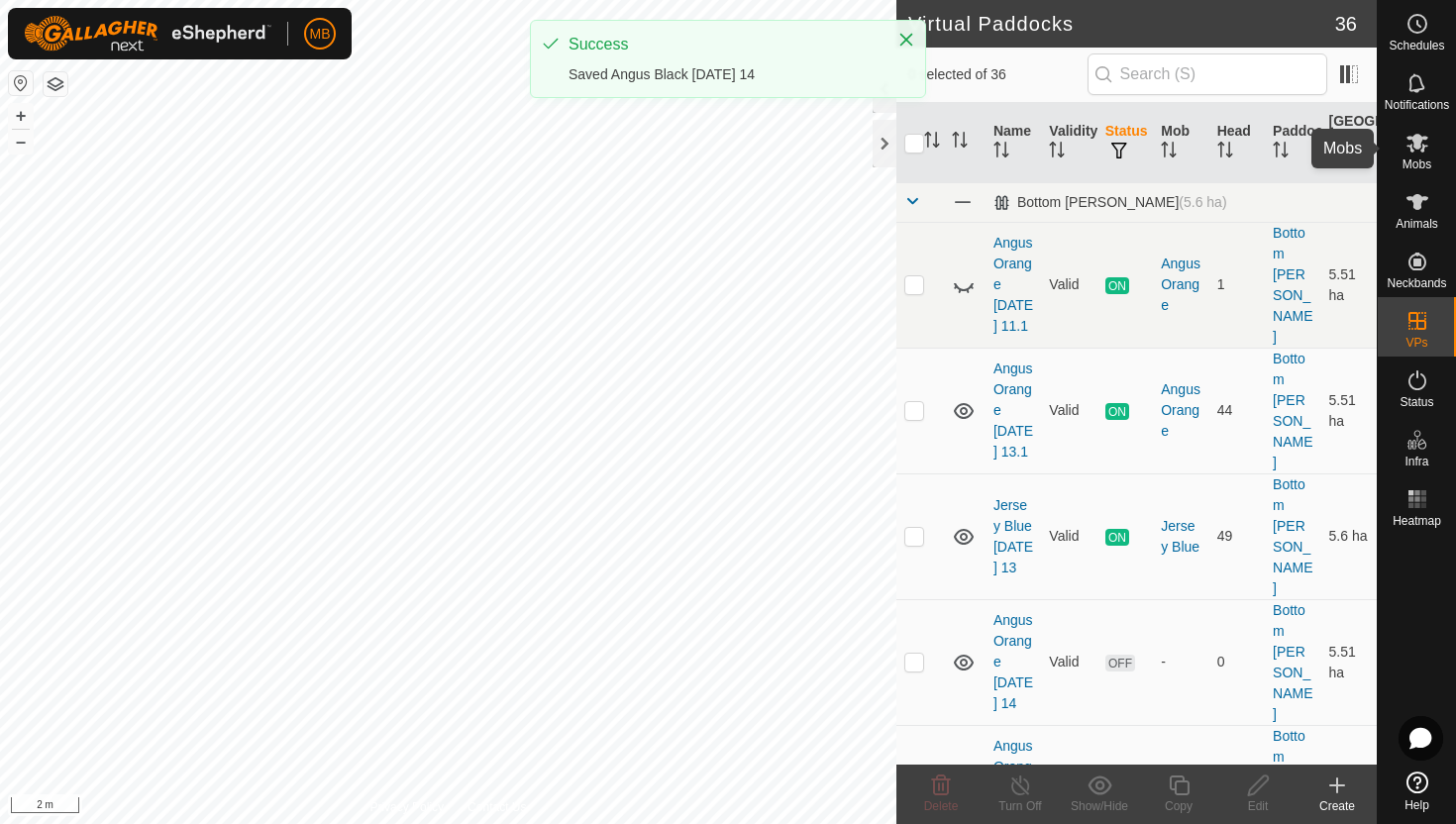 click 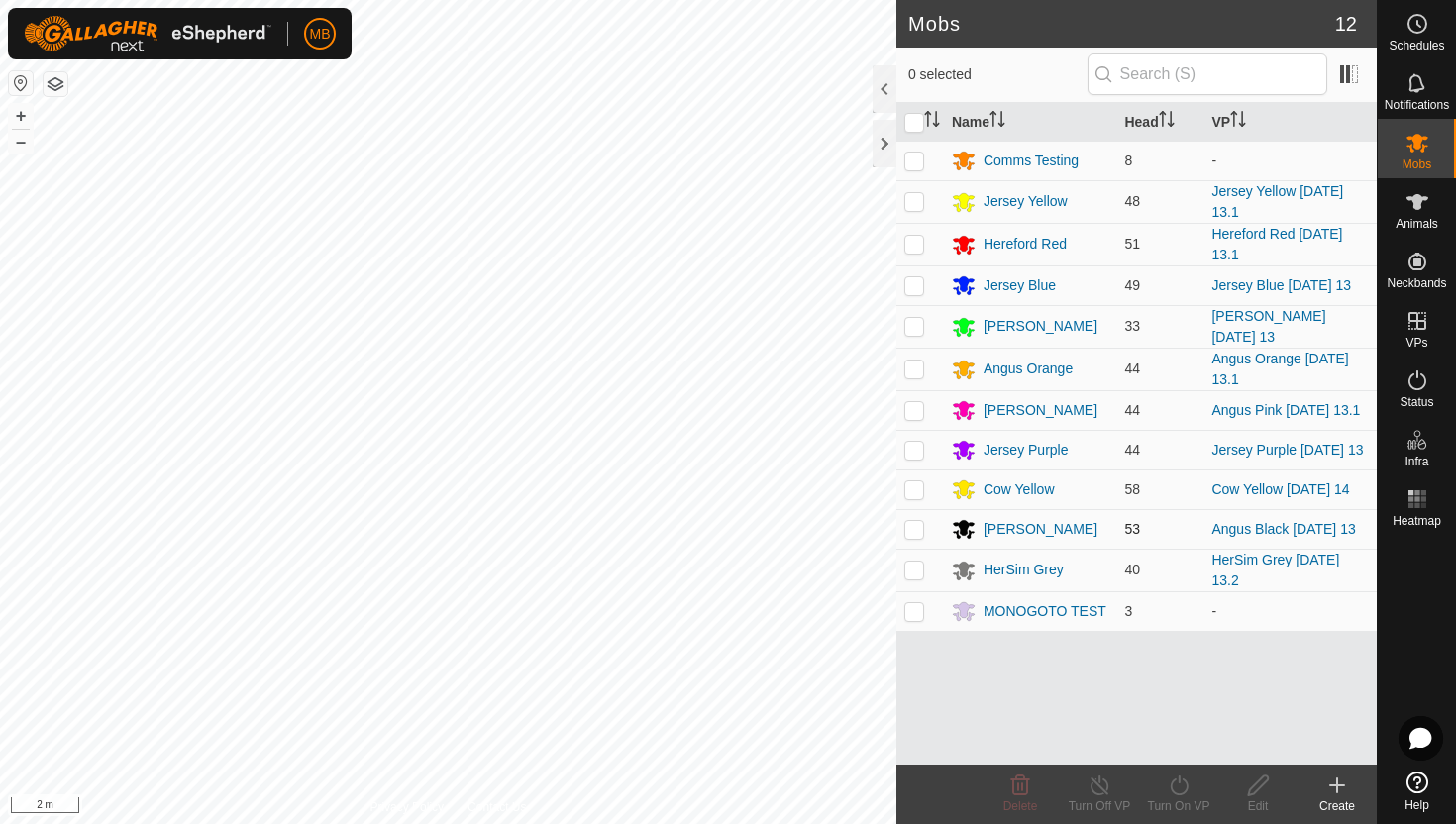 click at bounding box center [914, 529] 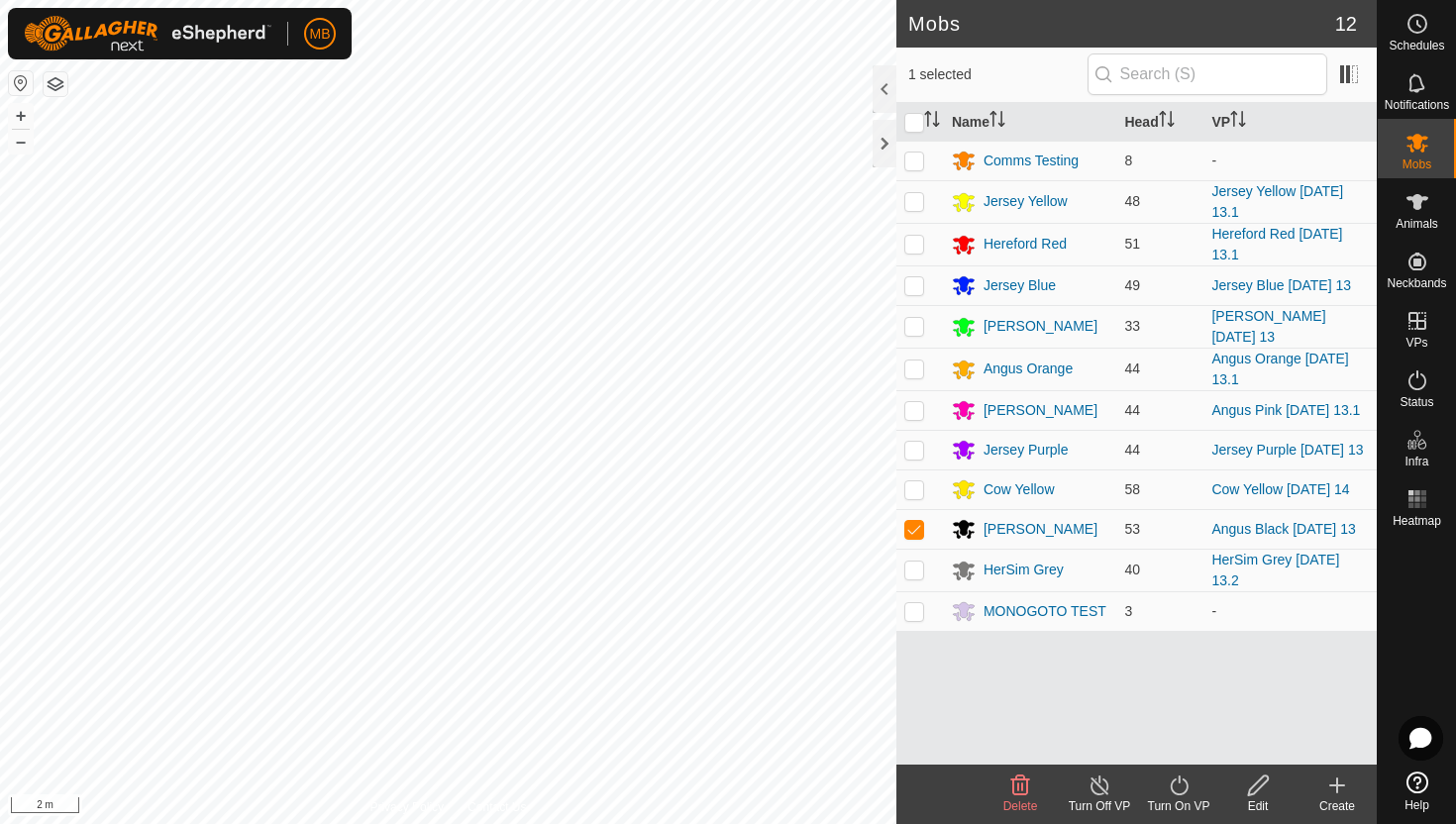click 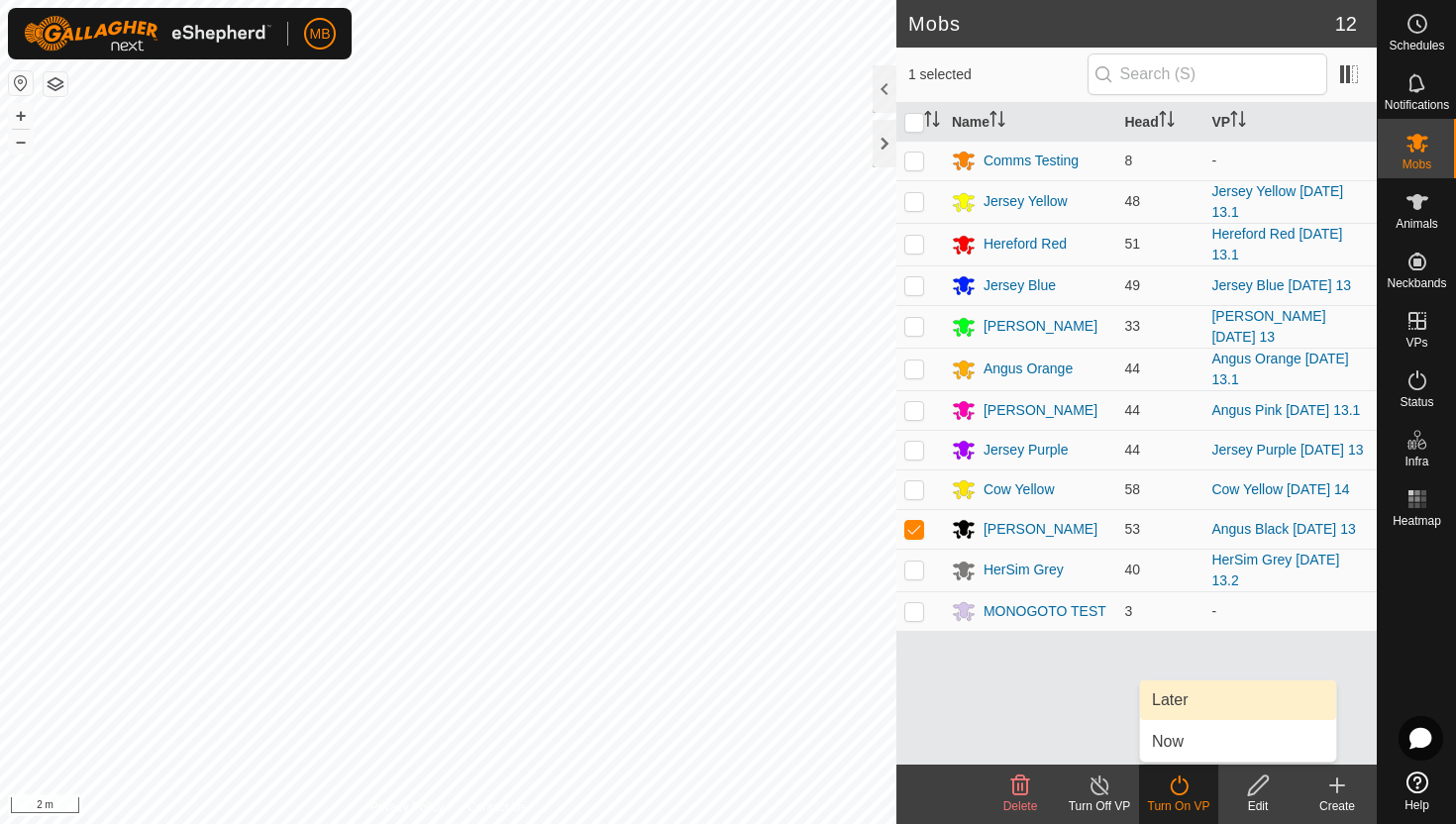 click on "Later" at bounding box center [1238, 700] 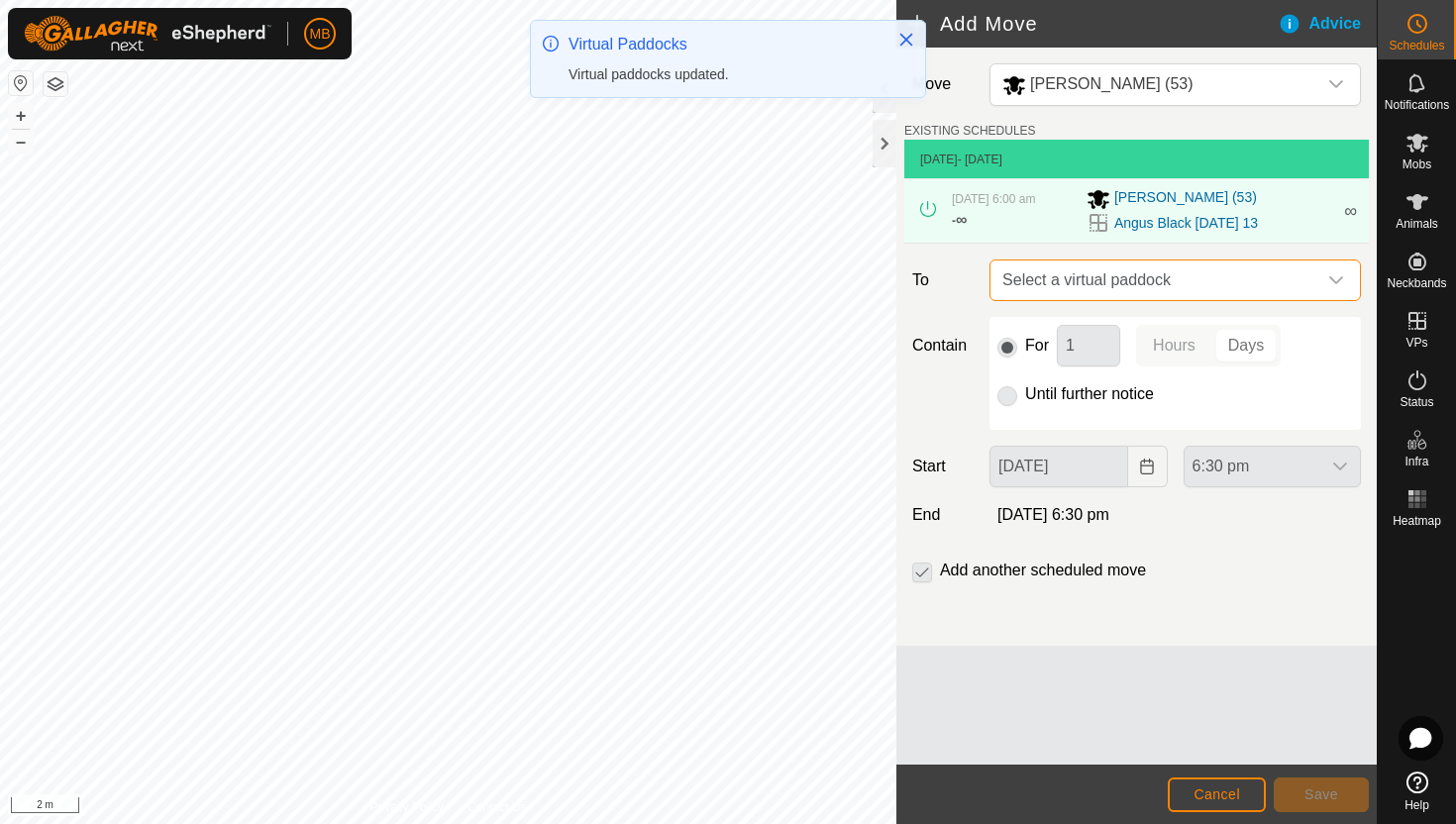 click on "Select a virtual paddock" at bounding box center (1155, 280) 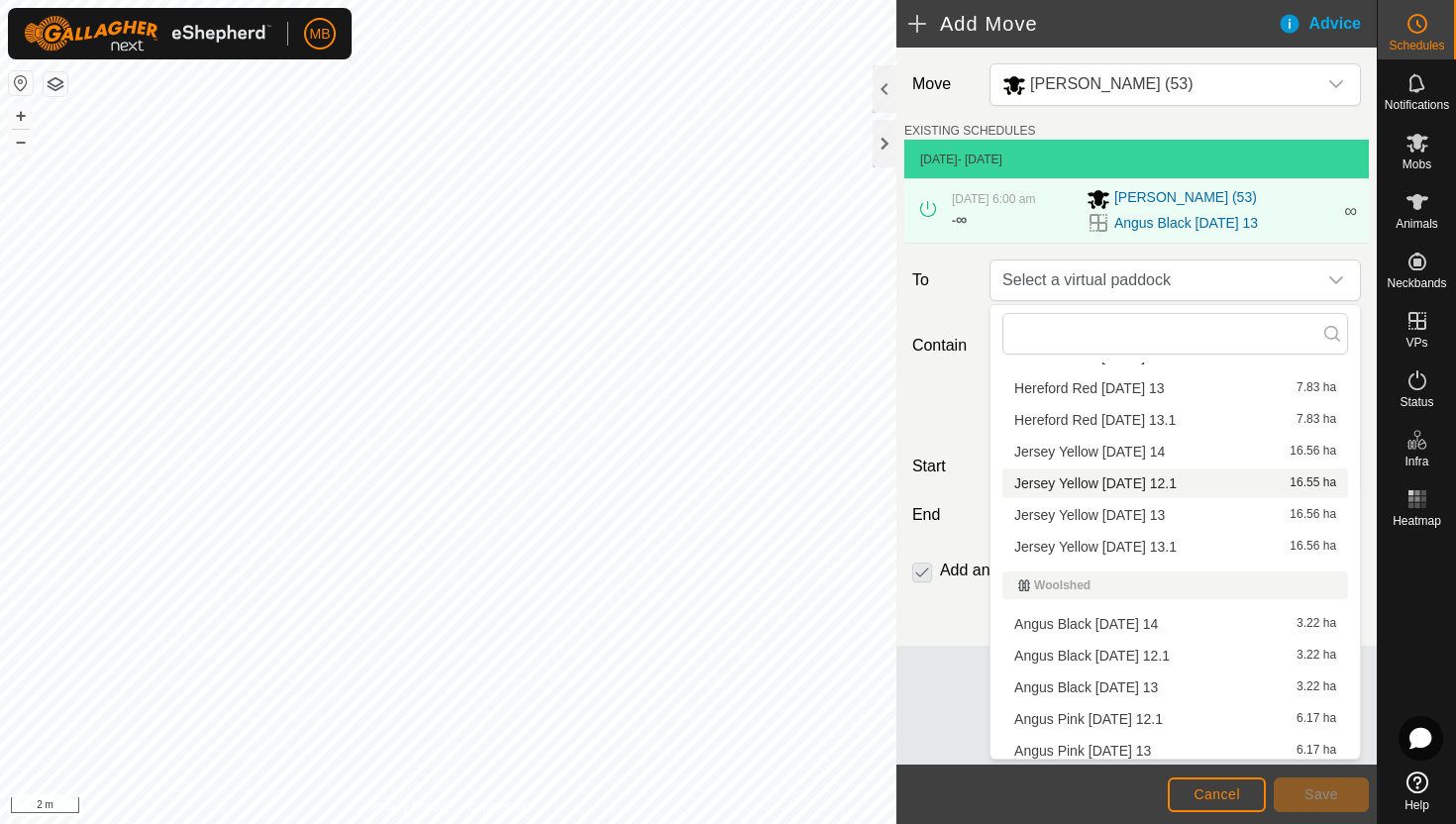 scroll, scrollTop: 1153, scrollLeft: 0, axis: vertical 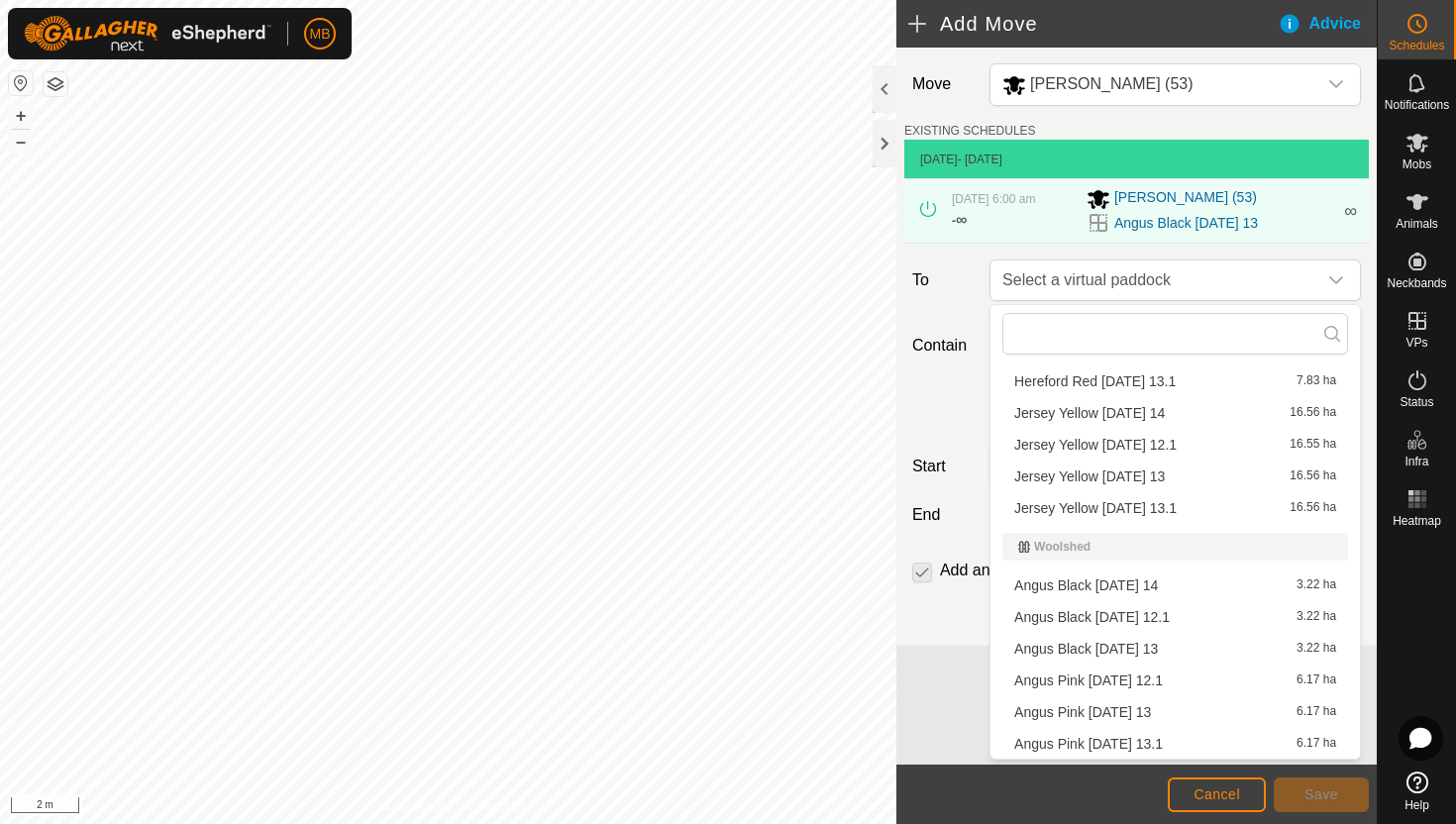 click on "Angus Black [DATE] 14  3.22 ha" at bounding box center [1175, 585] 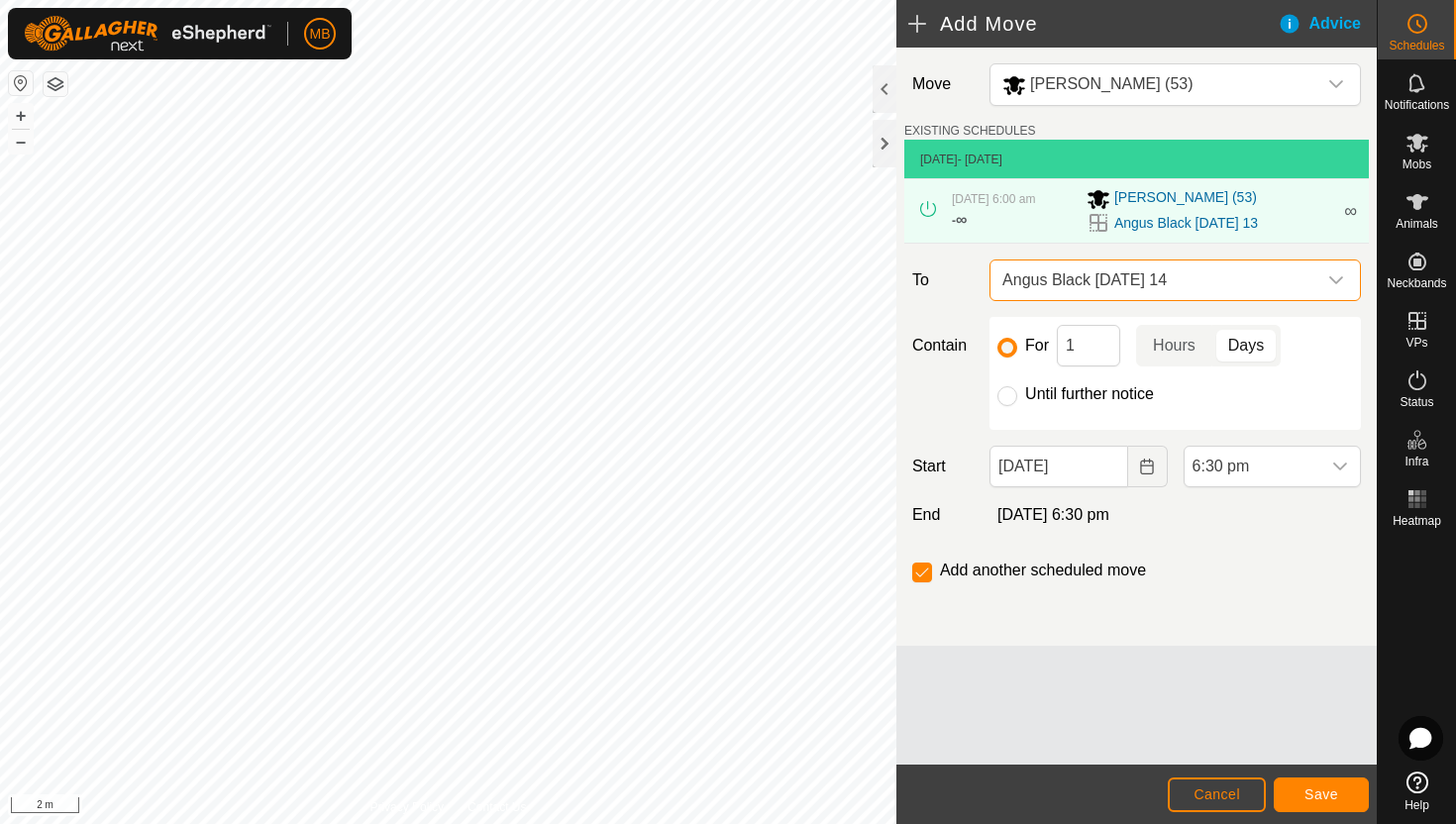 click on "Until further notice" 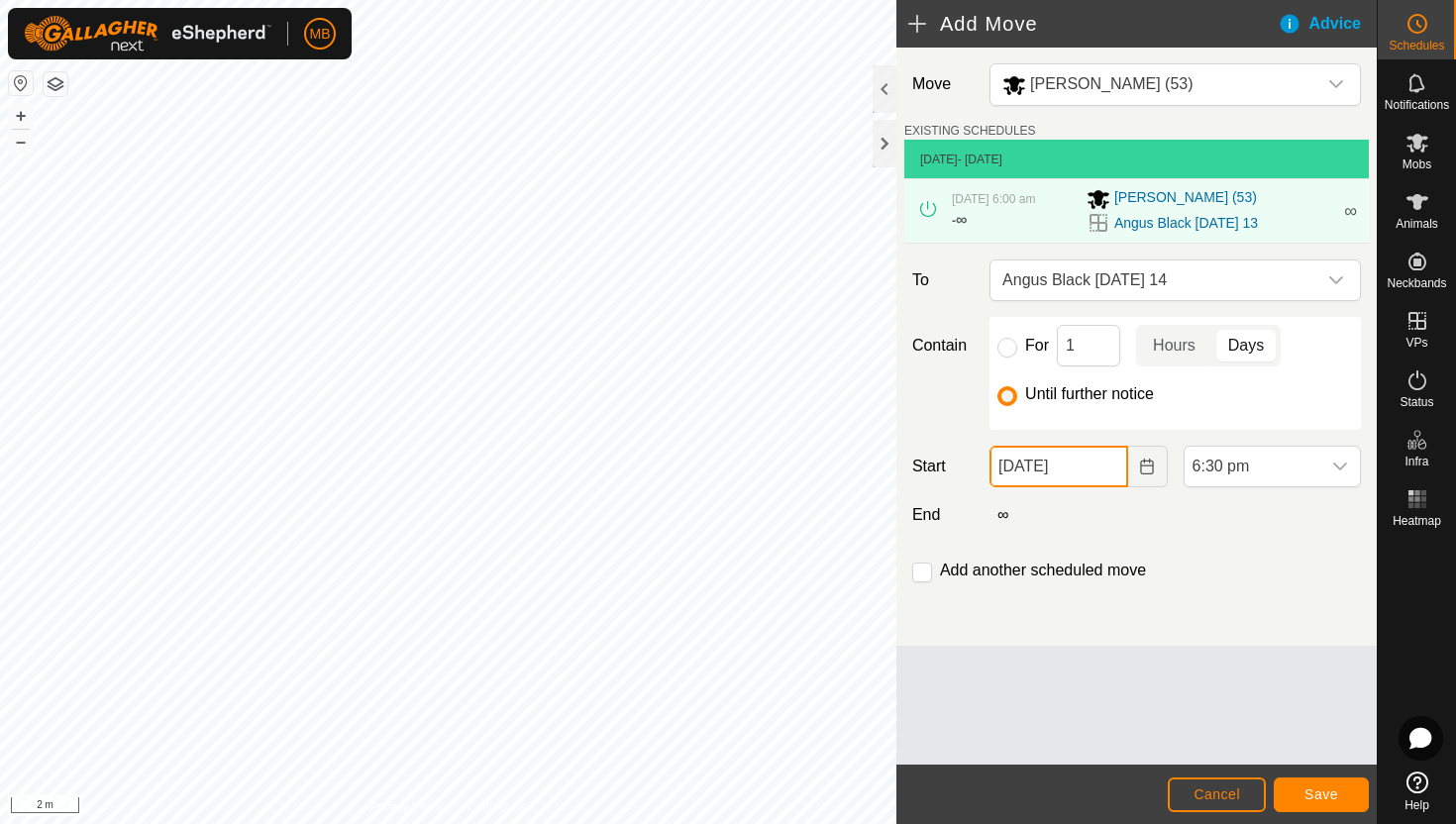 click on "[DATE]" 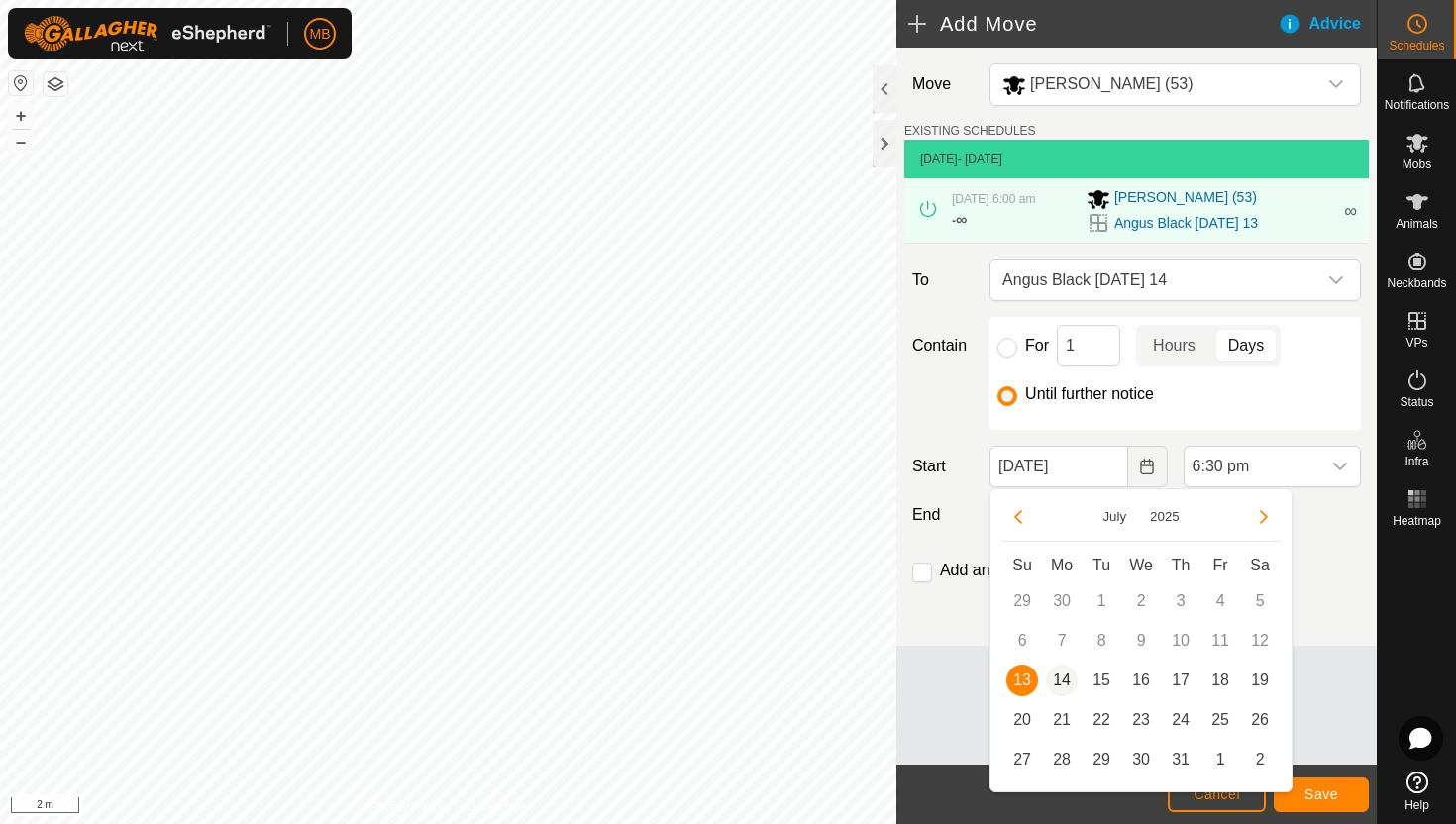 click on "14" at bounding box center (1062, 680) 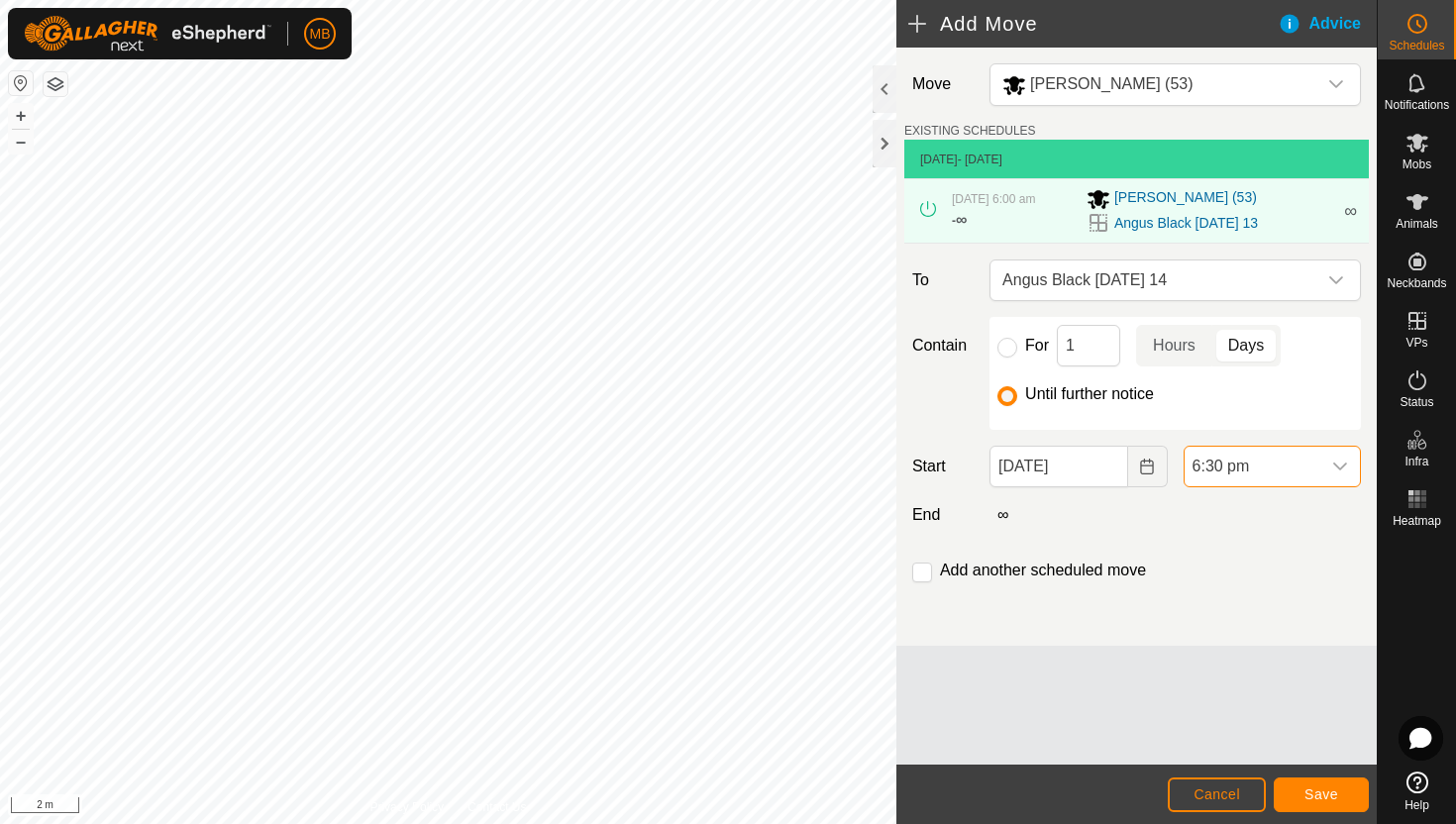 click on "6:30 pm" at bounding box center [1252, 466] 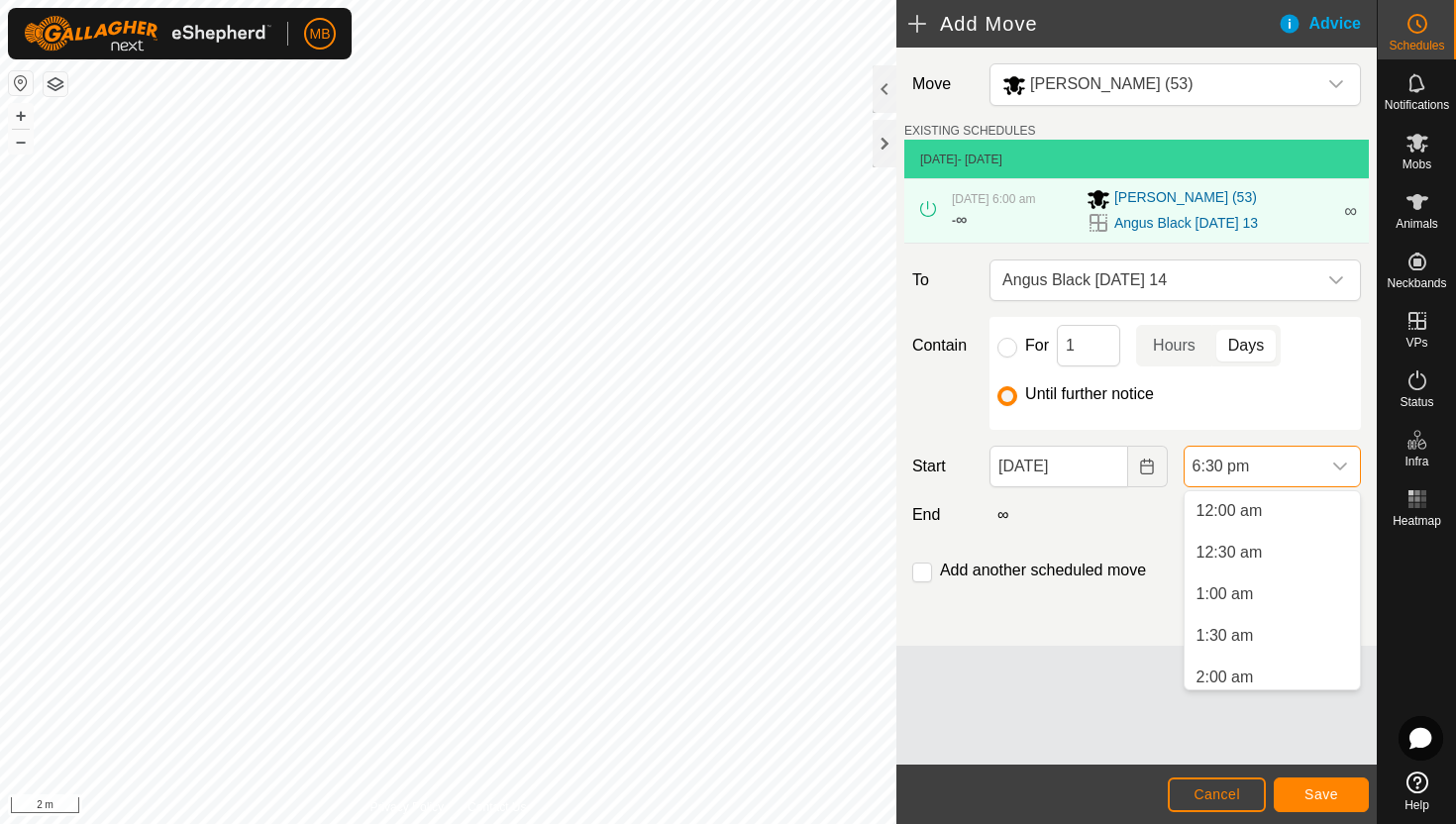 scroll, scrollTop: 1381, scrollLeft: 0, axis: vertical 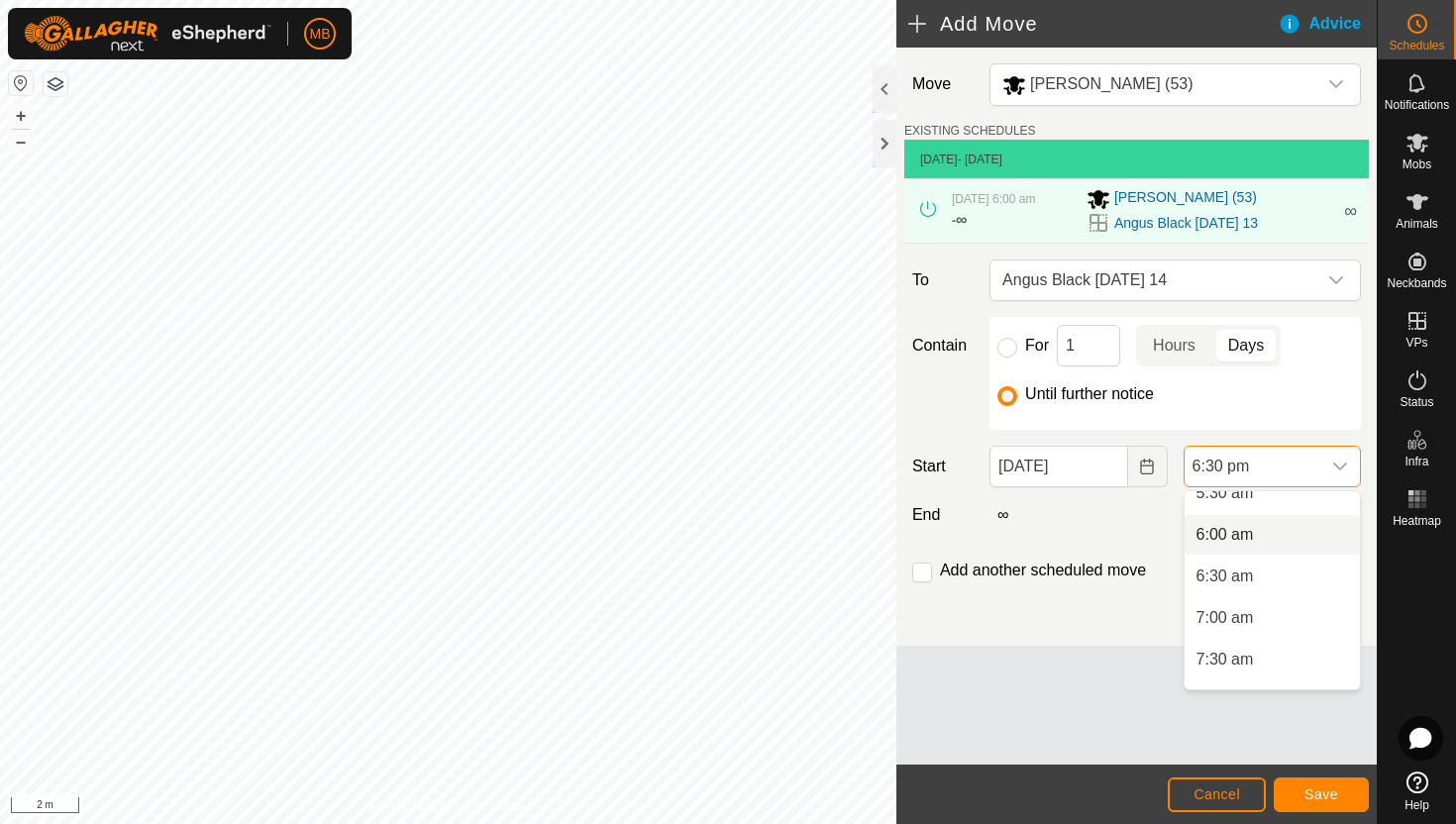 click on "6:00 am" at bounding box center (1272, 535) 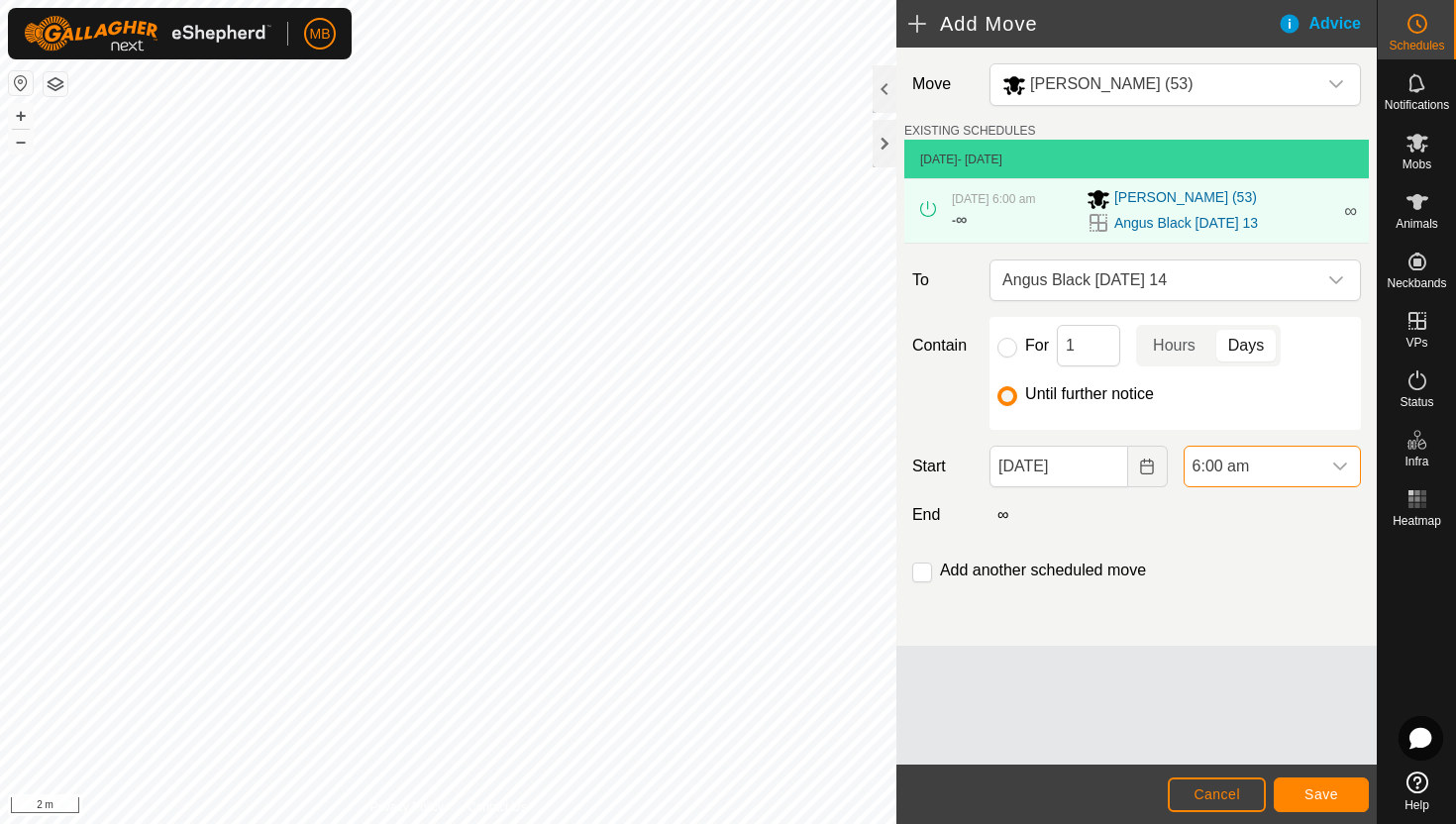 scroll, scrollTop: 1381, scrollLeft: 0, axis: vertical 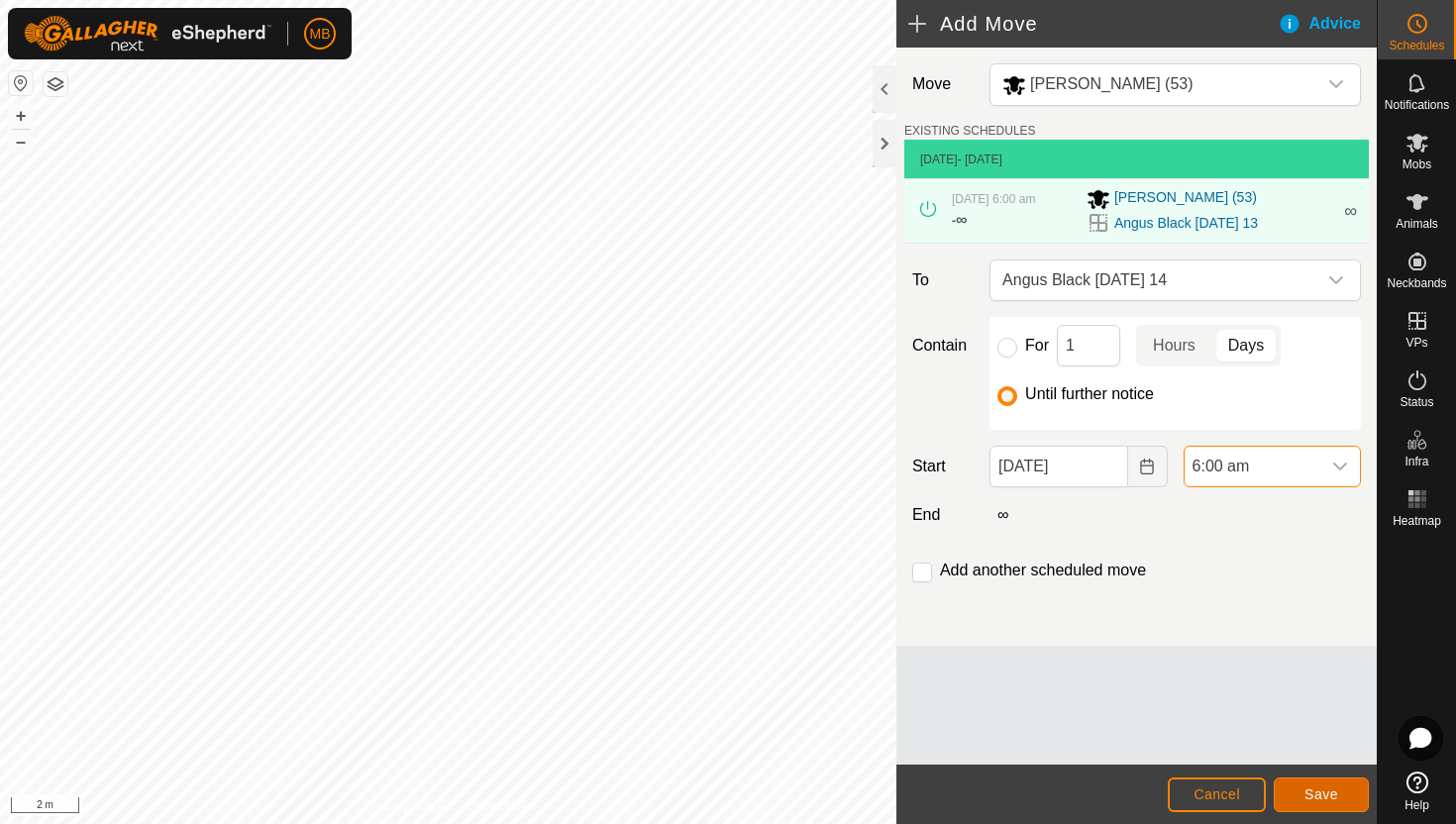 click on "Save" 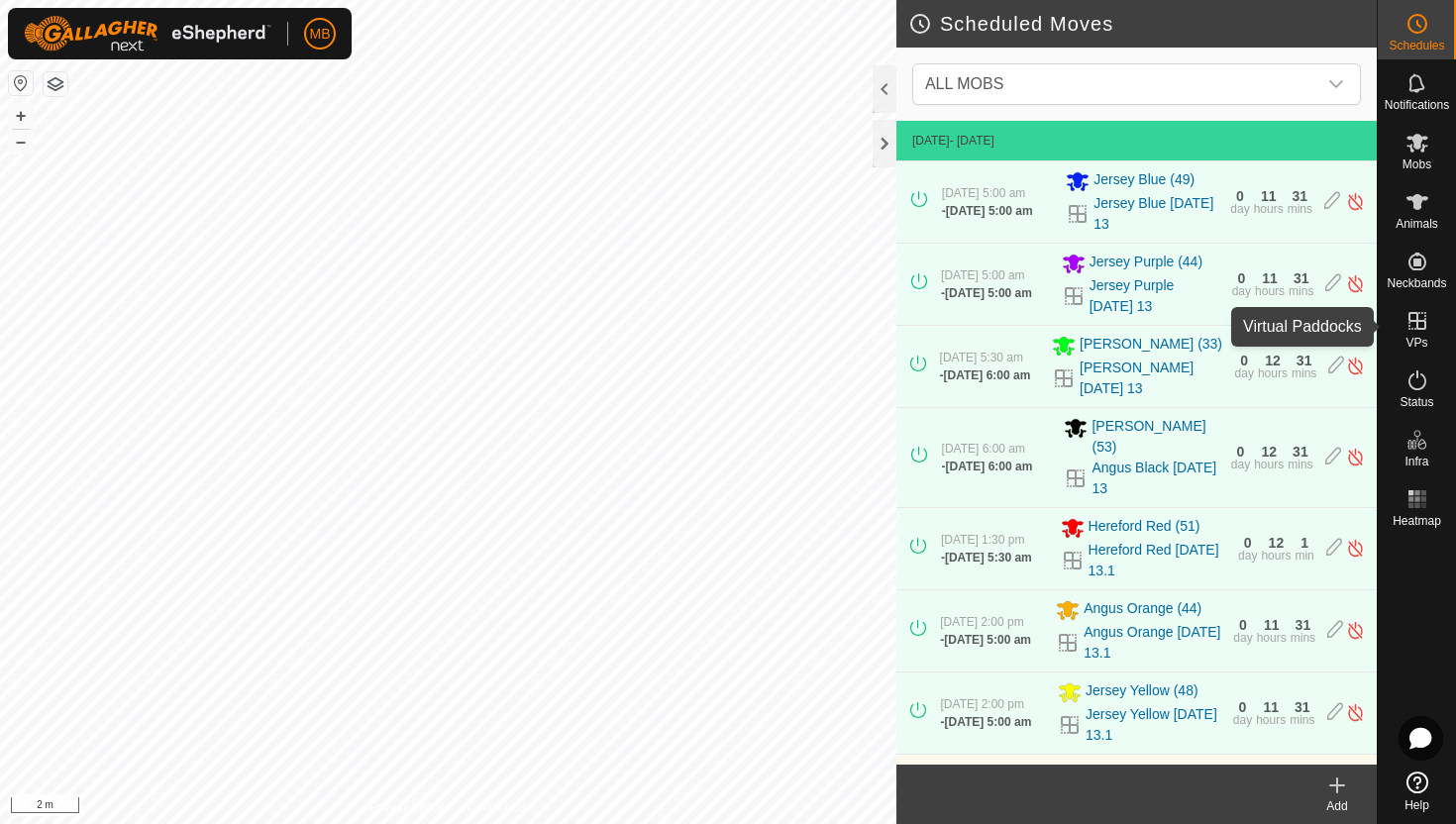 click 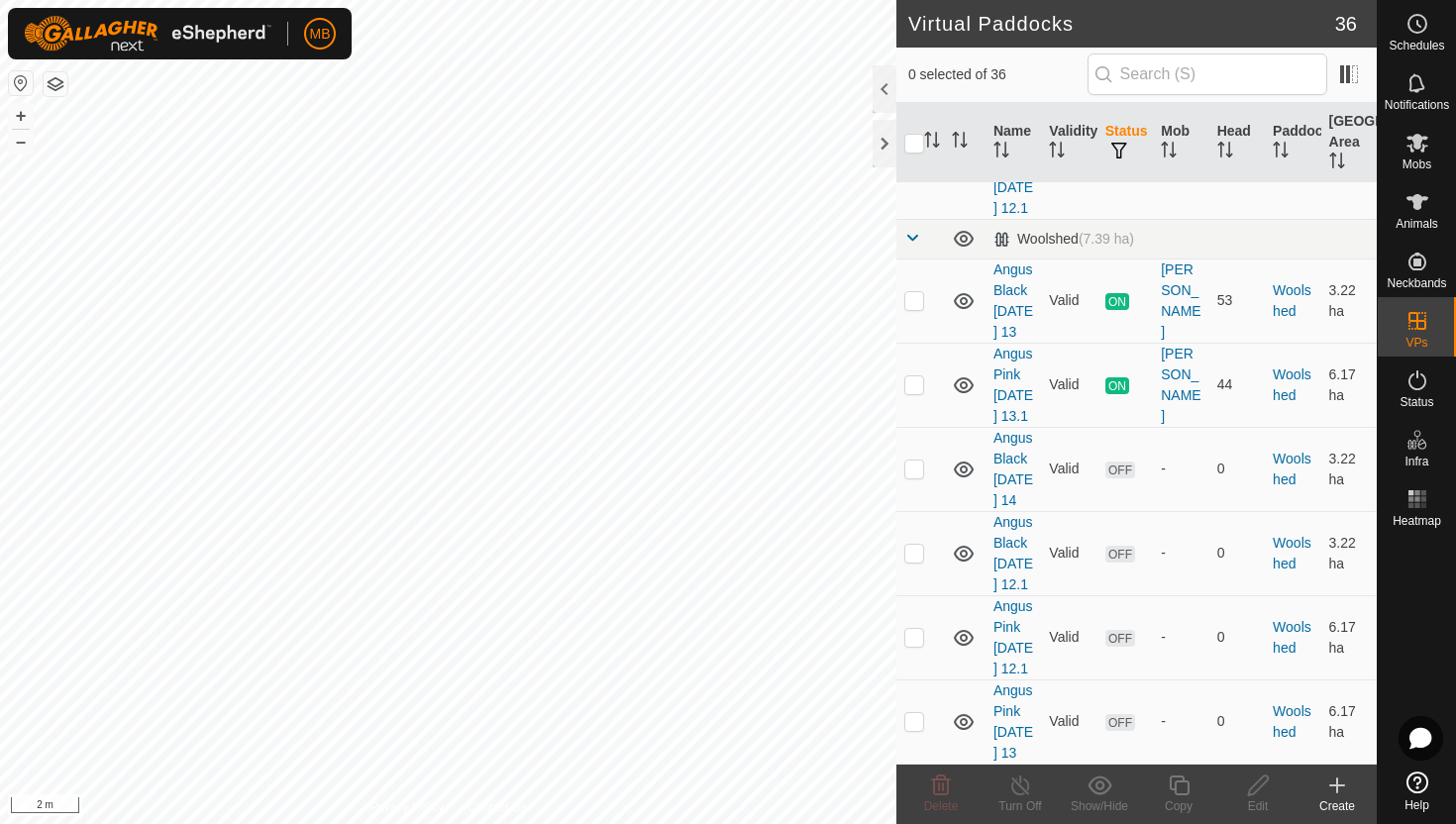 scroll, scrollTop: 3637, scrollLeft: 0, axis: vertical 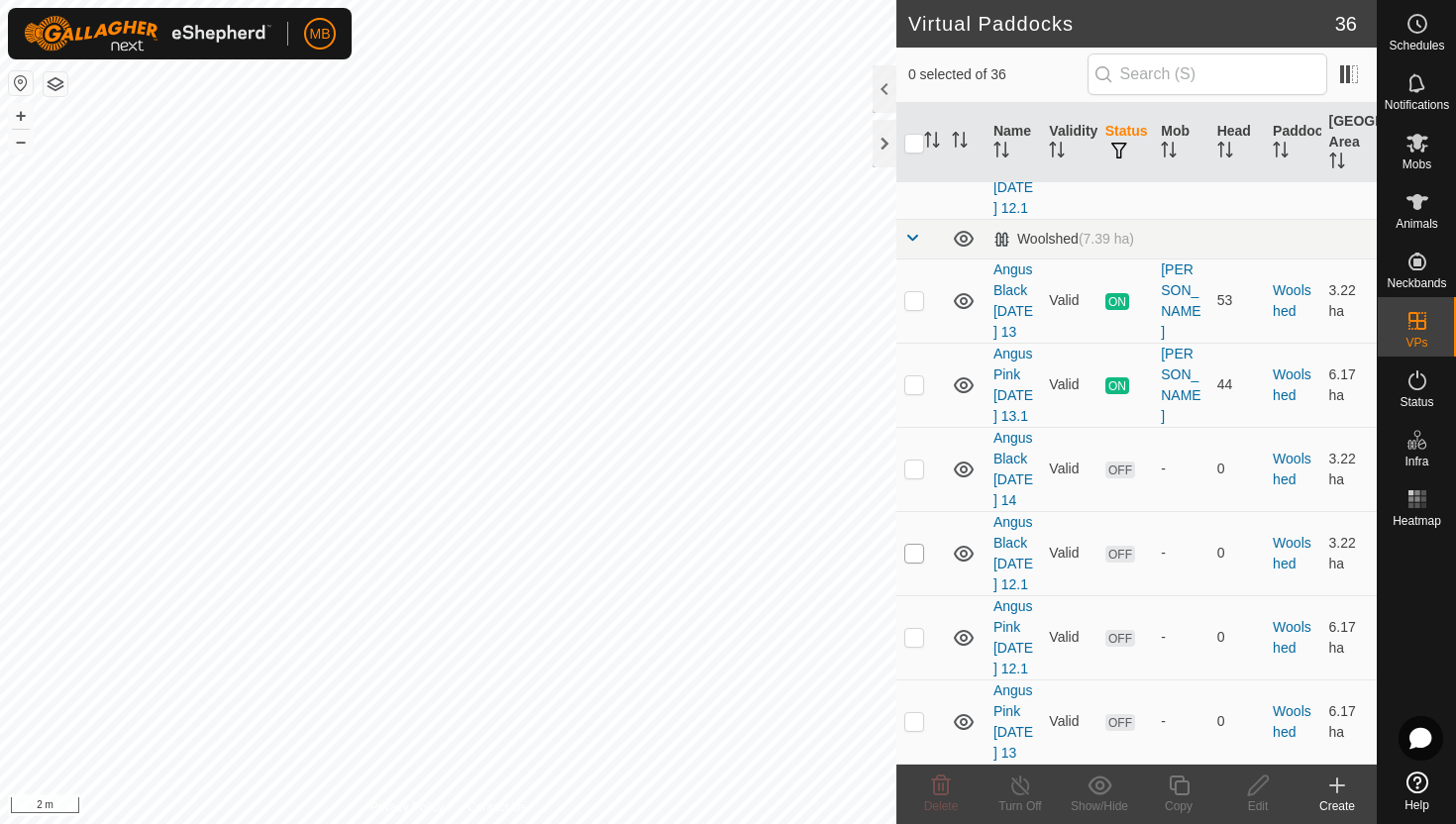click at bounding box center [914, 554] 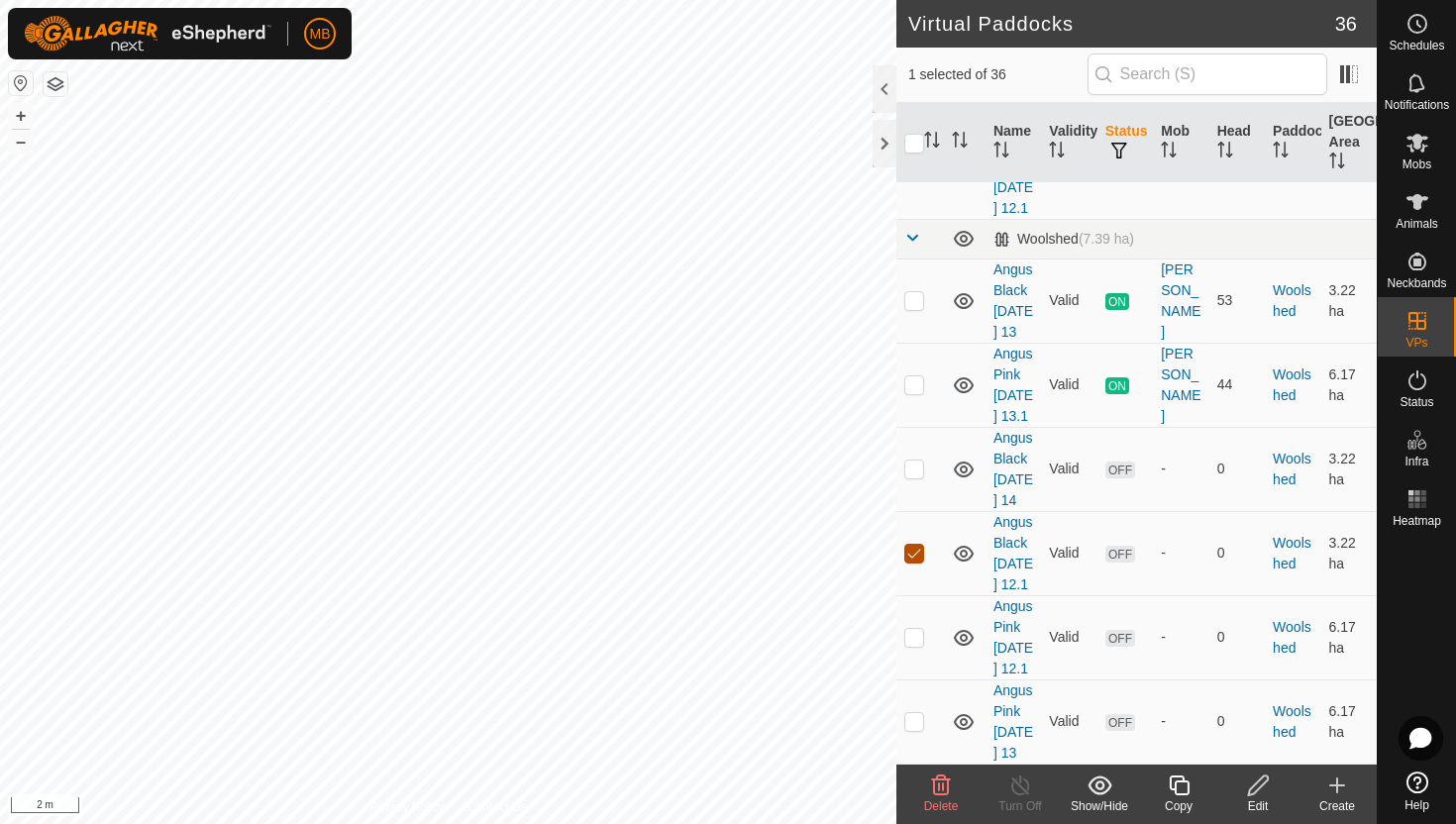 click at bounding box center (914, 554) 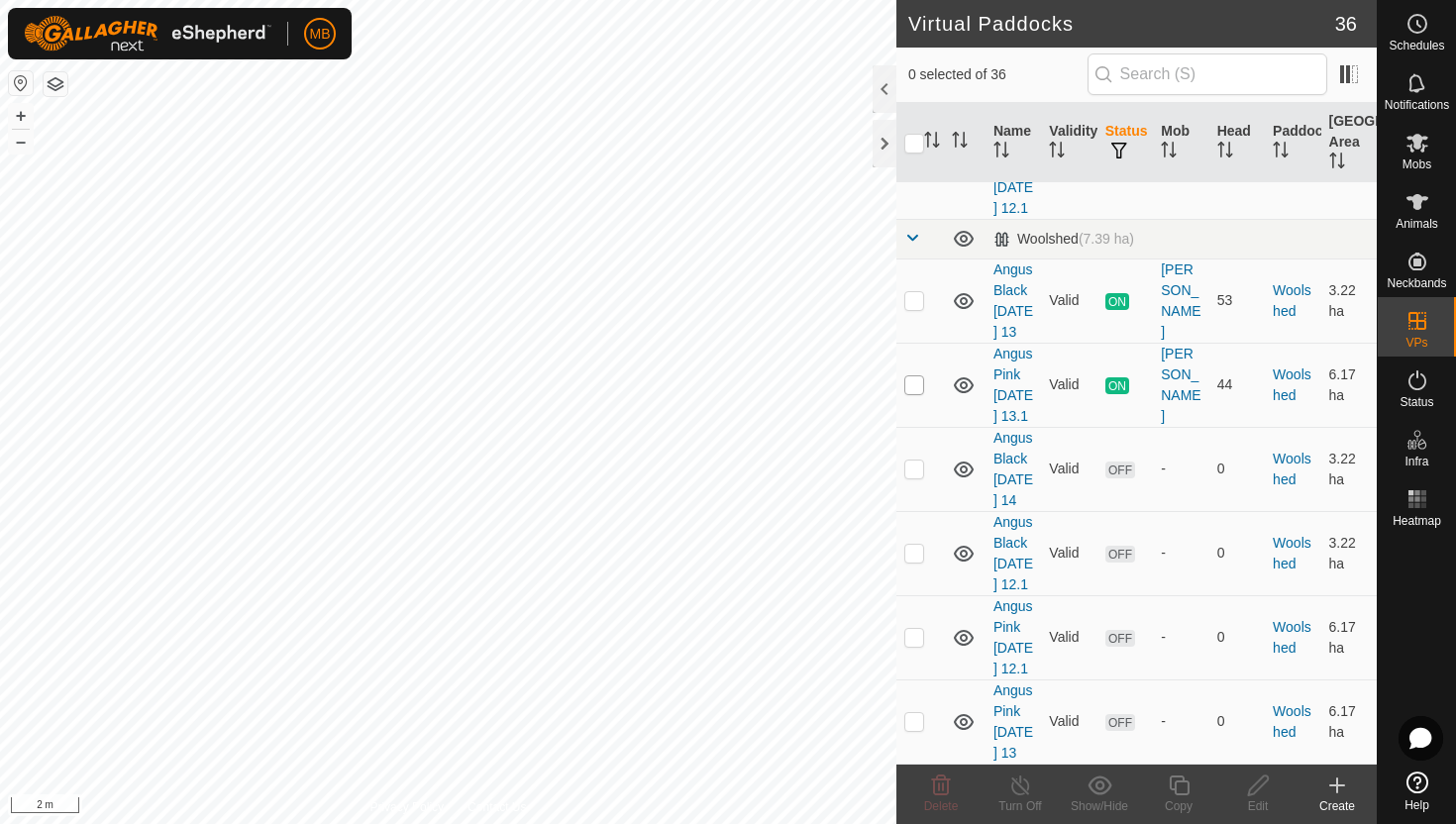 click at bounding box center [914, 385] 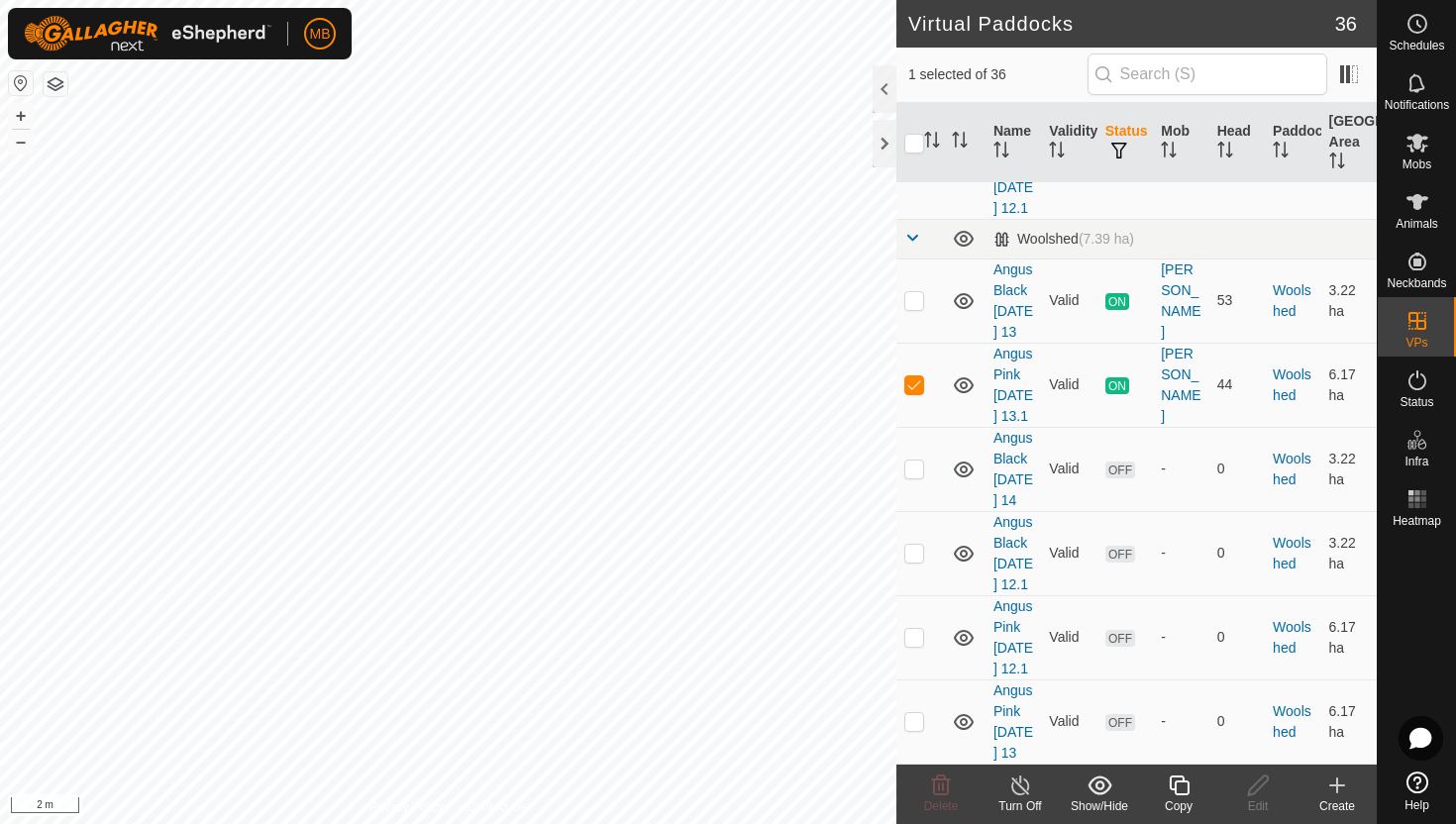 click 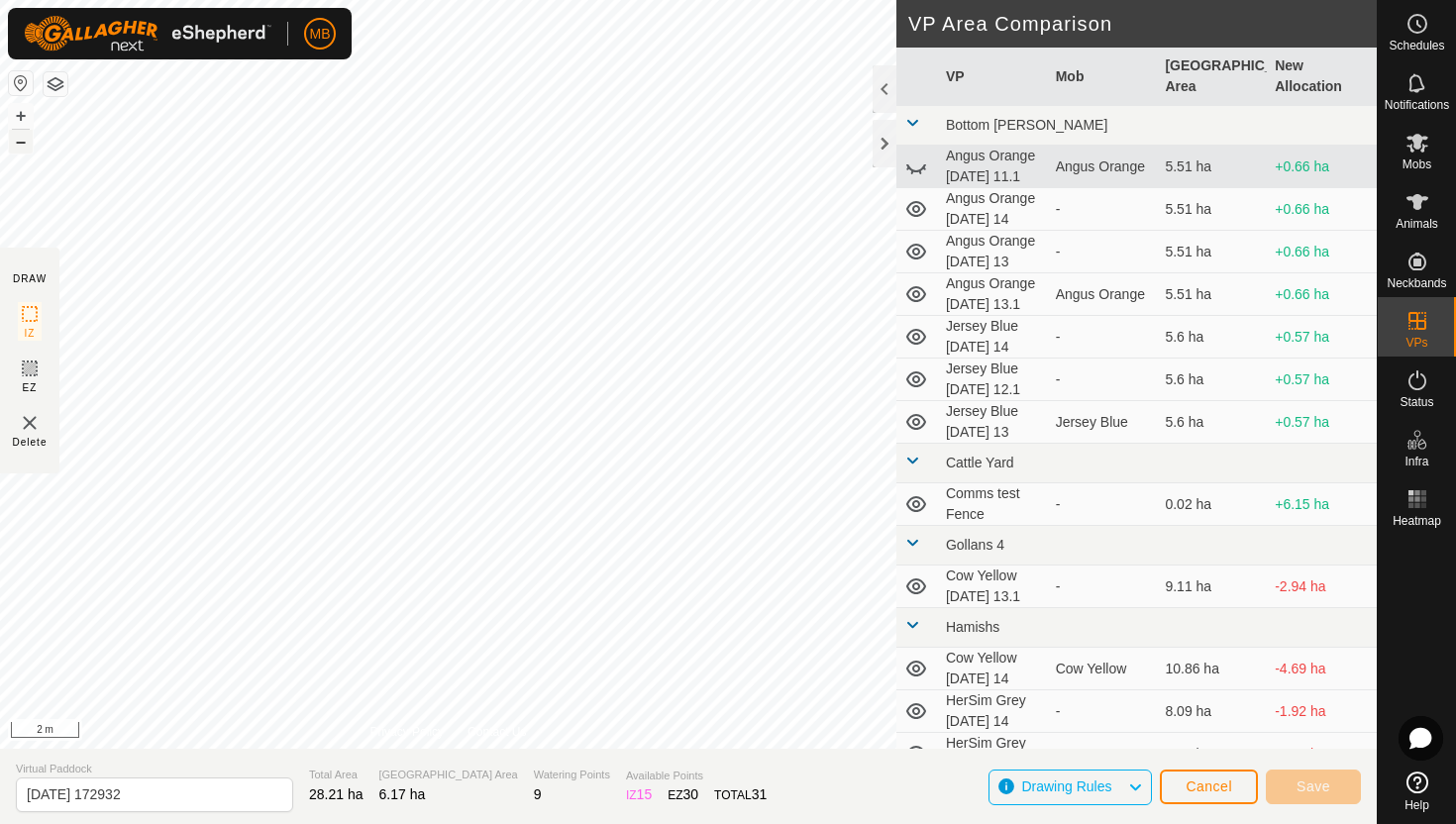 click on "–" at bounding box center (21, 142) 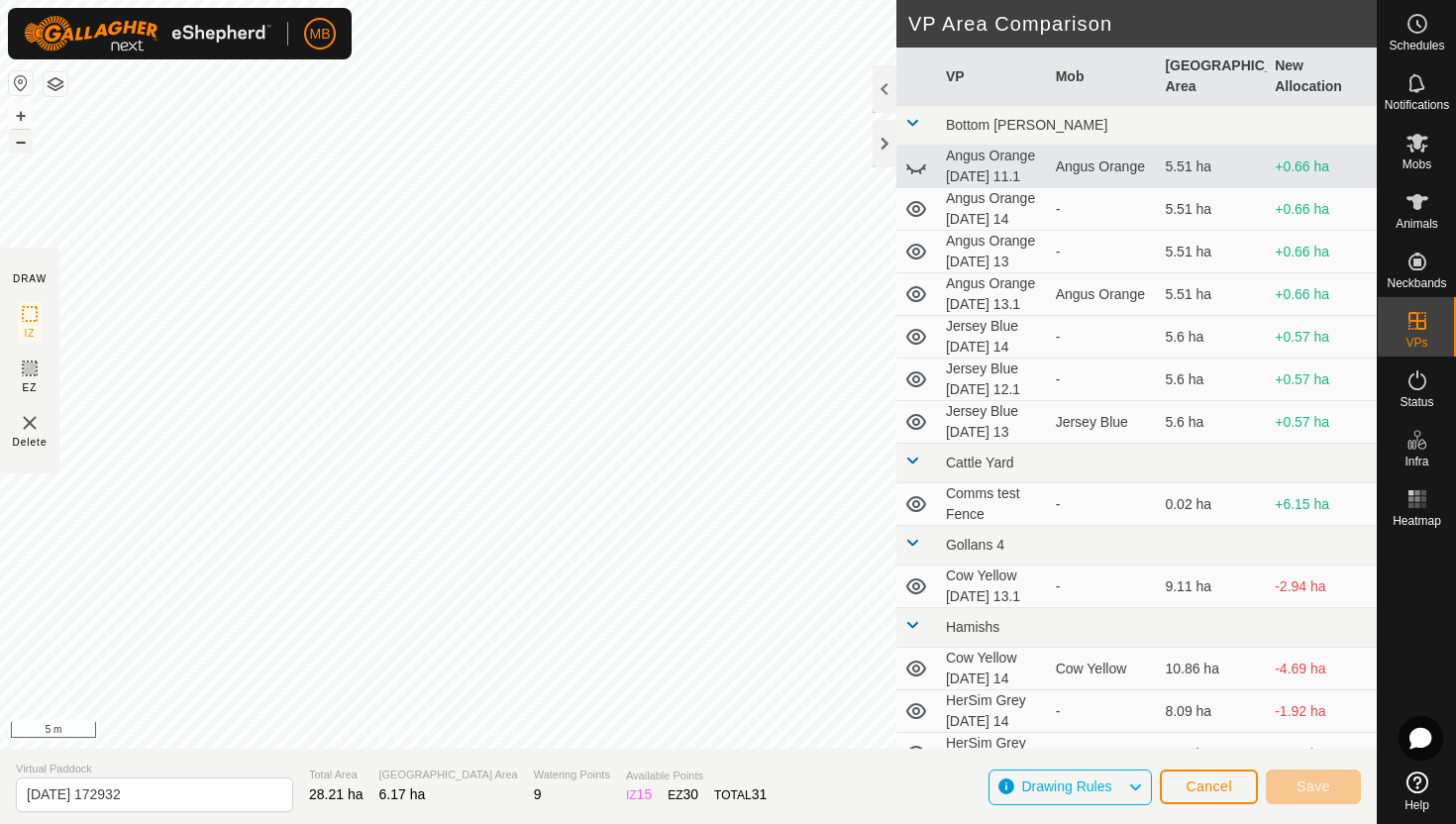 click on "–" at bounding box center (21, 142) 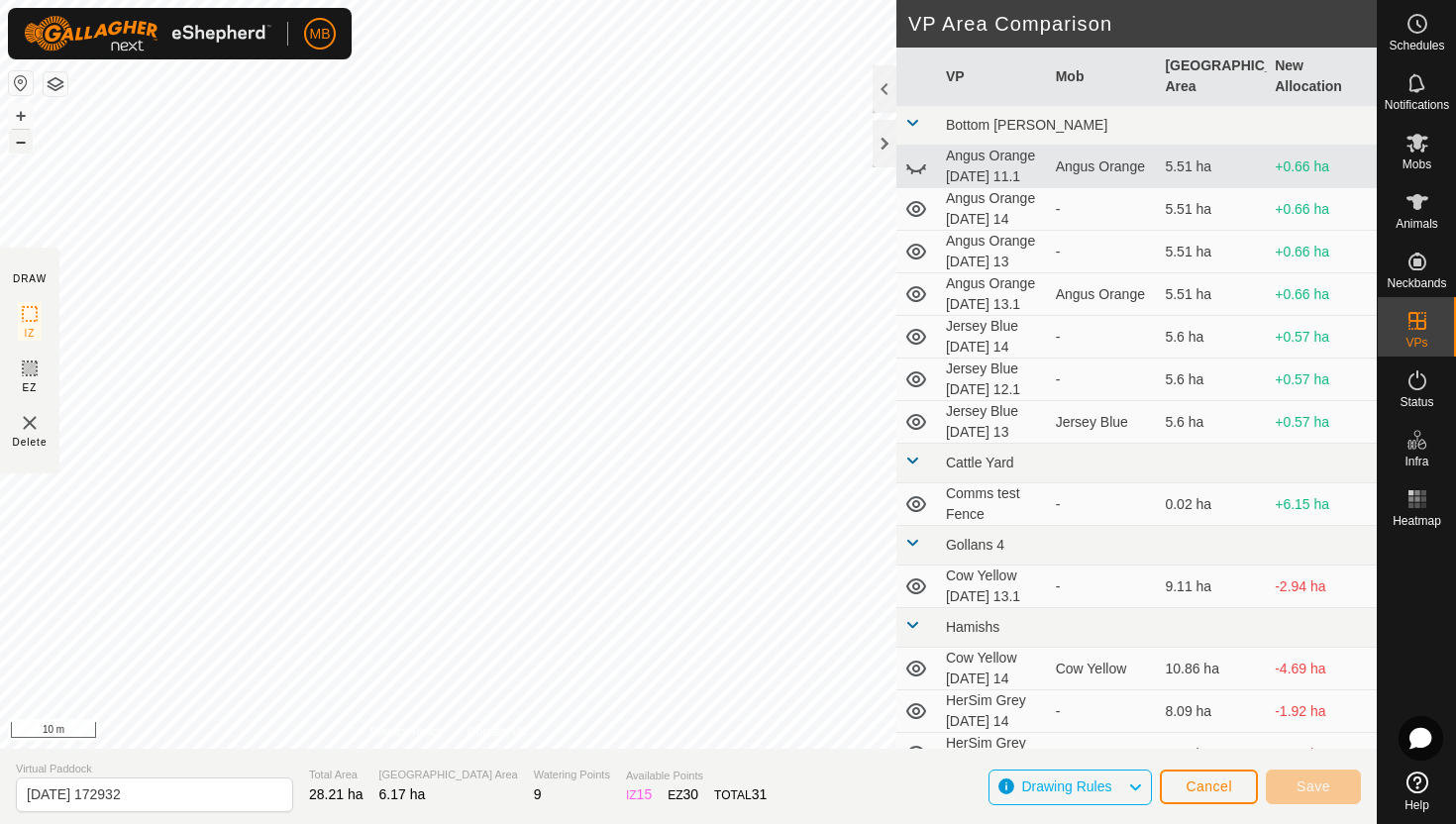 click on "–" at bounding box center (21, 142) 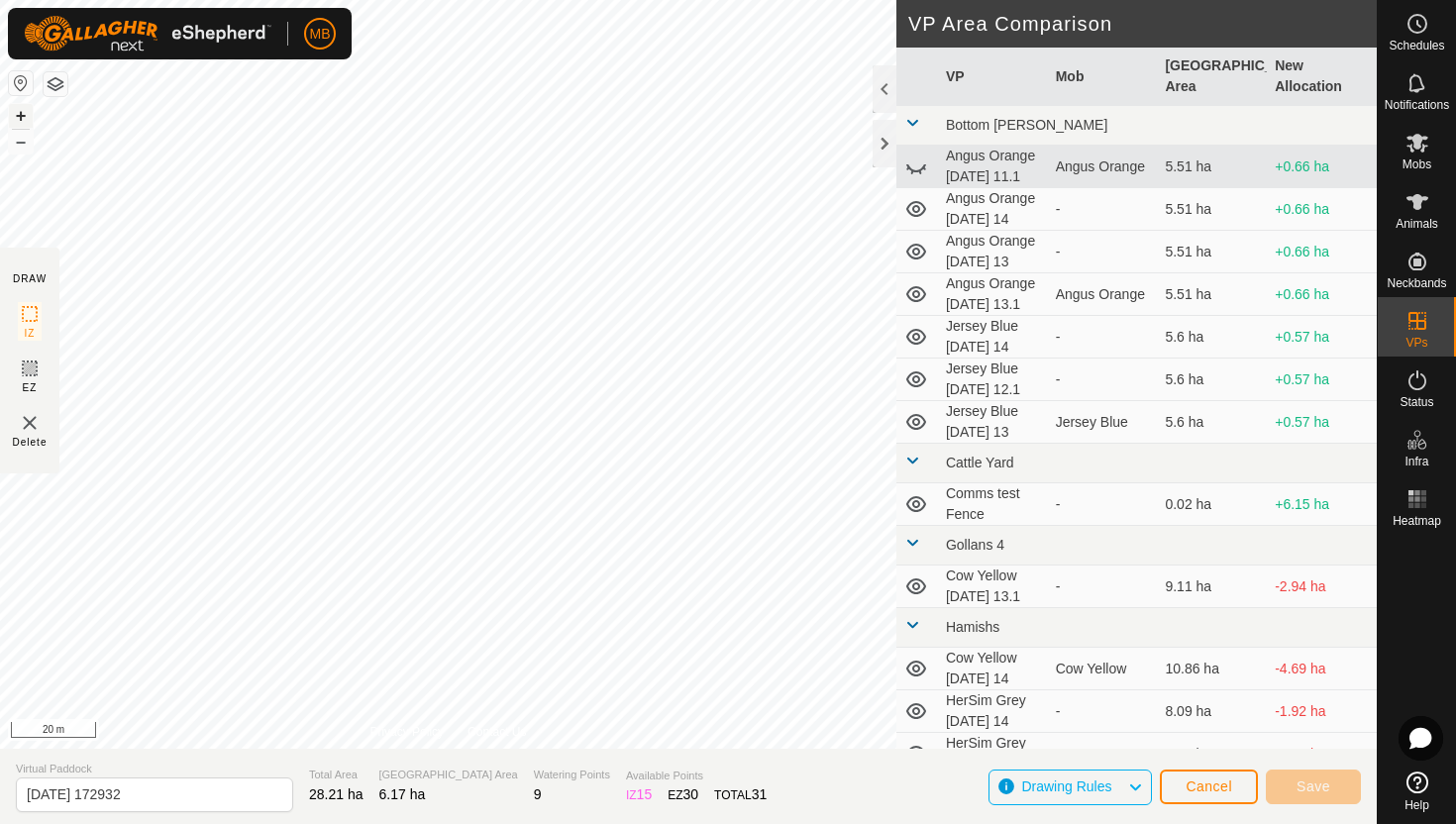 click on "+" at bounding box center [21, 116] 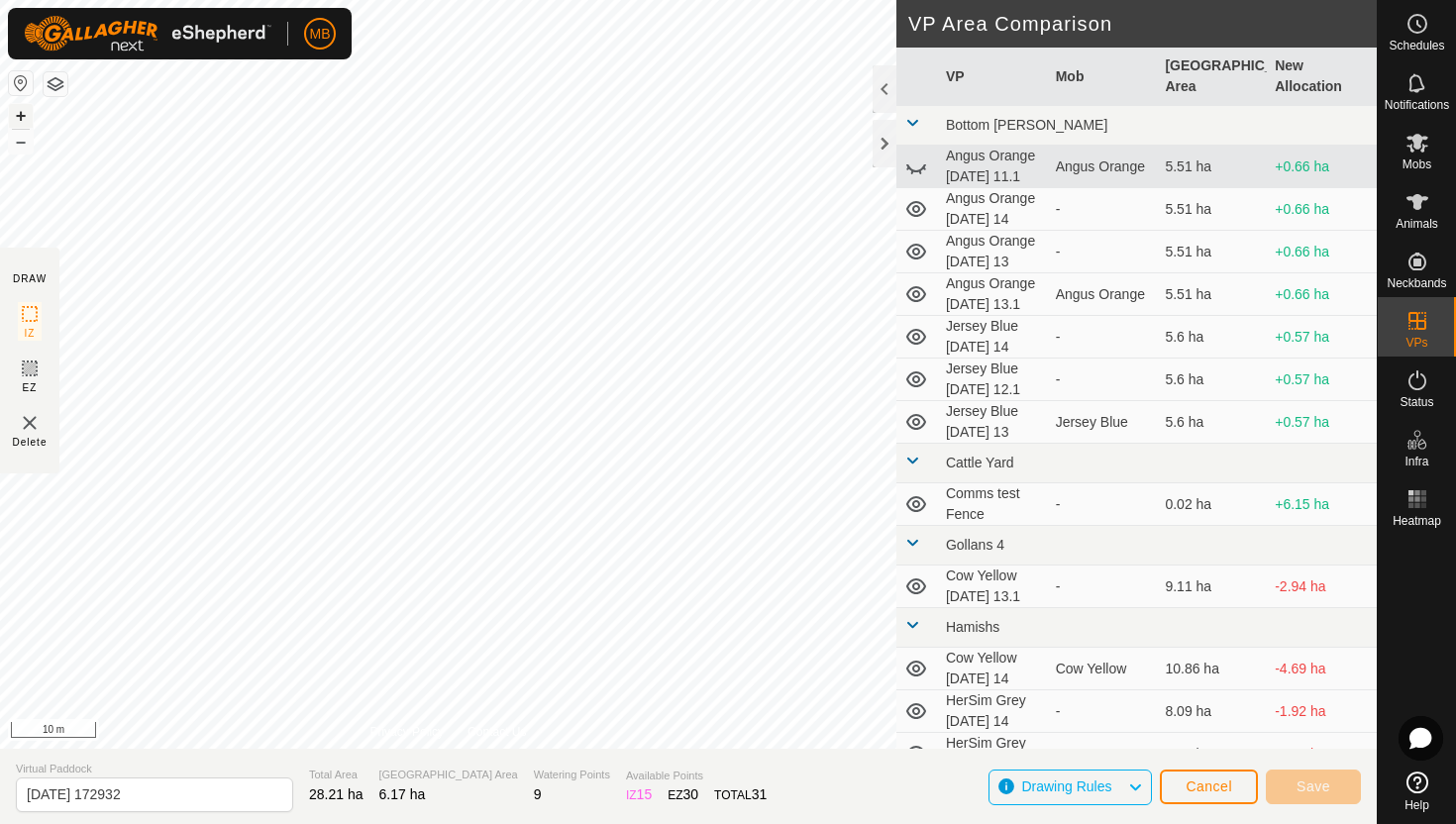 click on "+" at bounding box center [21, 116] 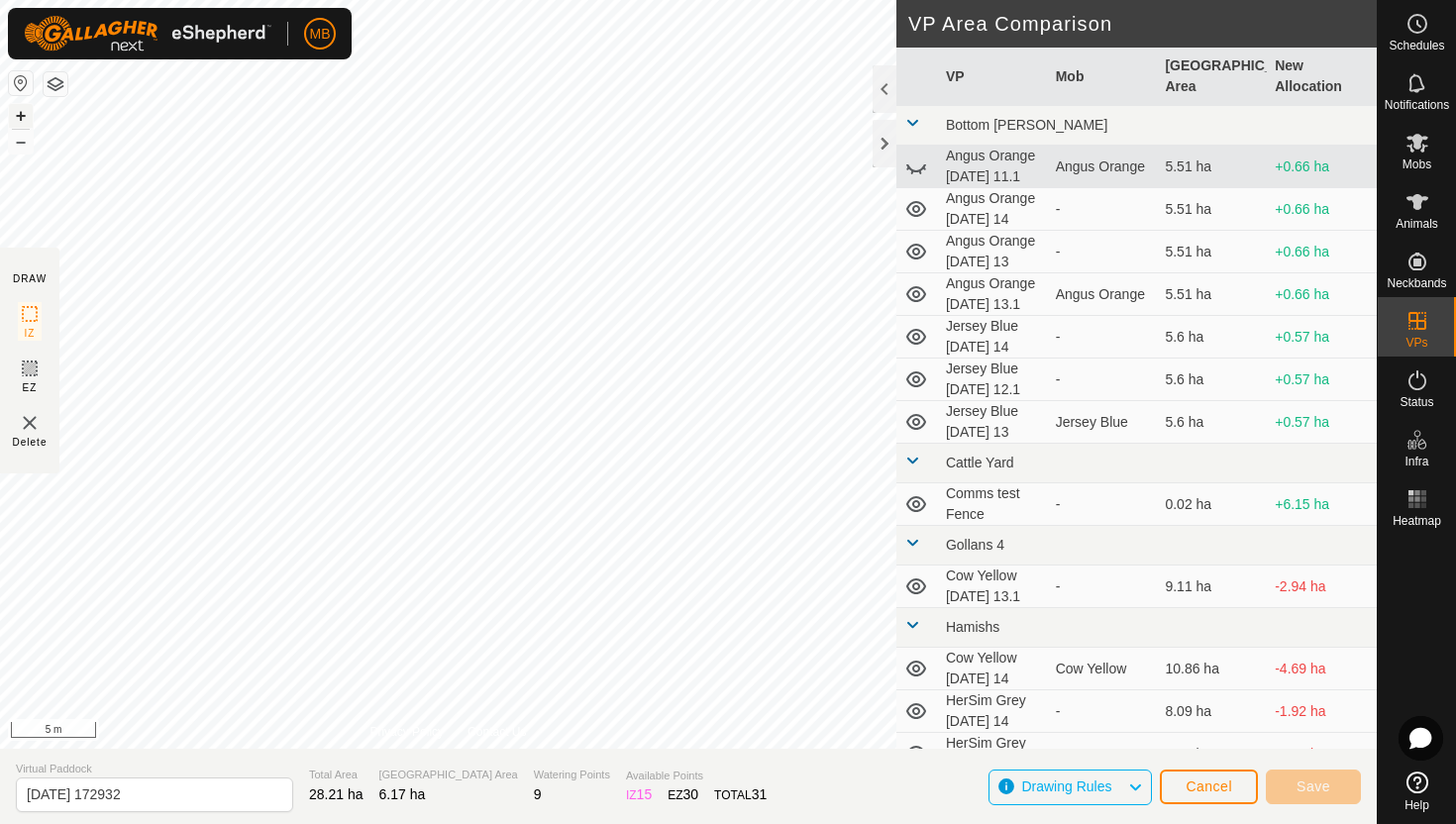 click on "+" at bounding box center (21, 116) 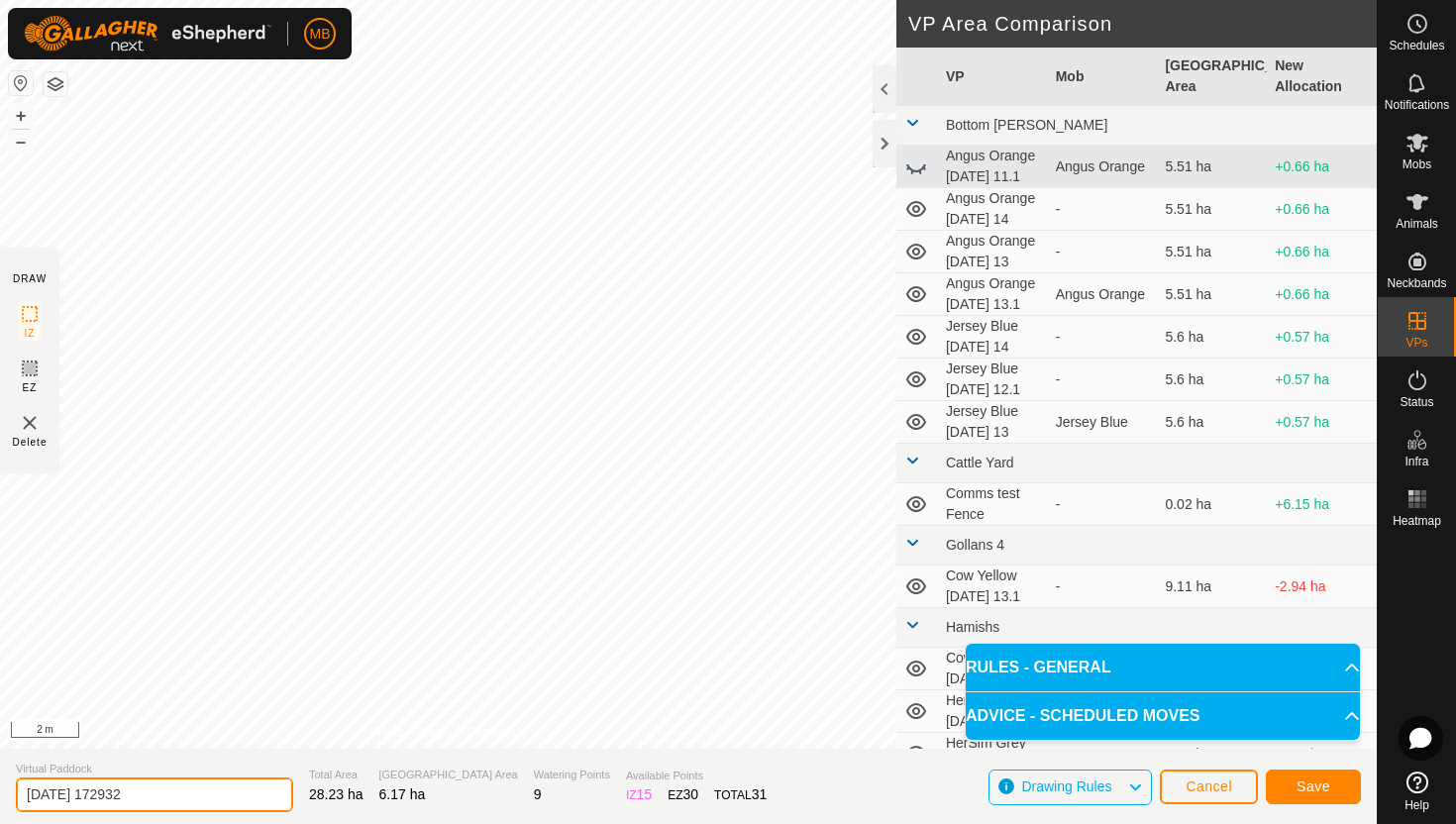 click on "[DATE] 172932" 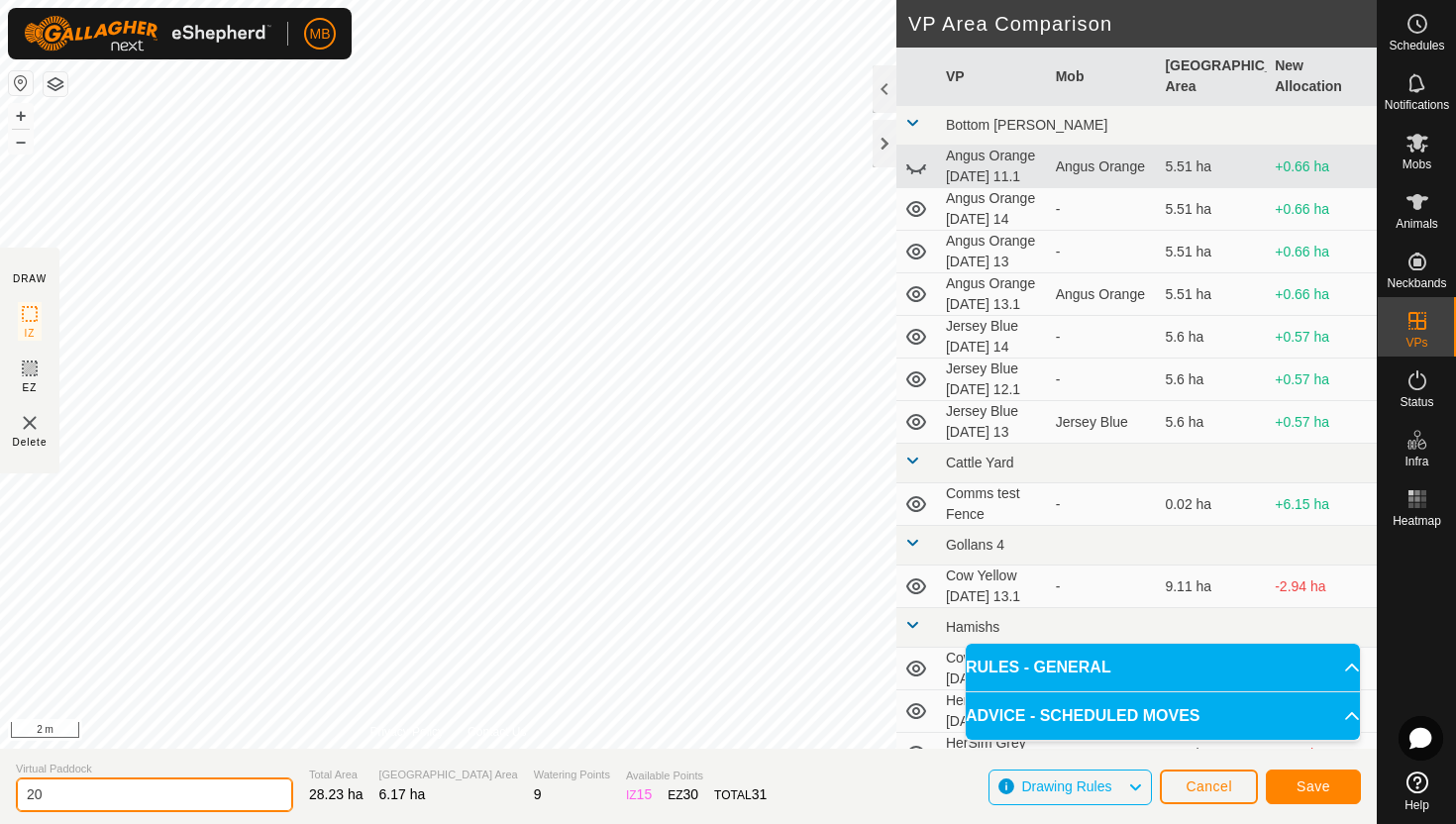 type on "2" 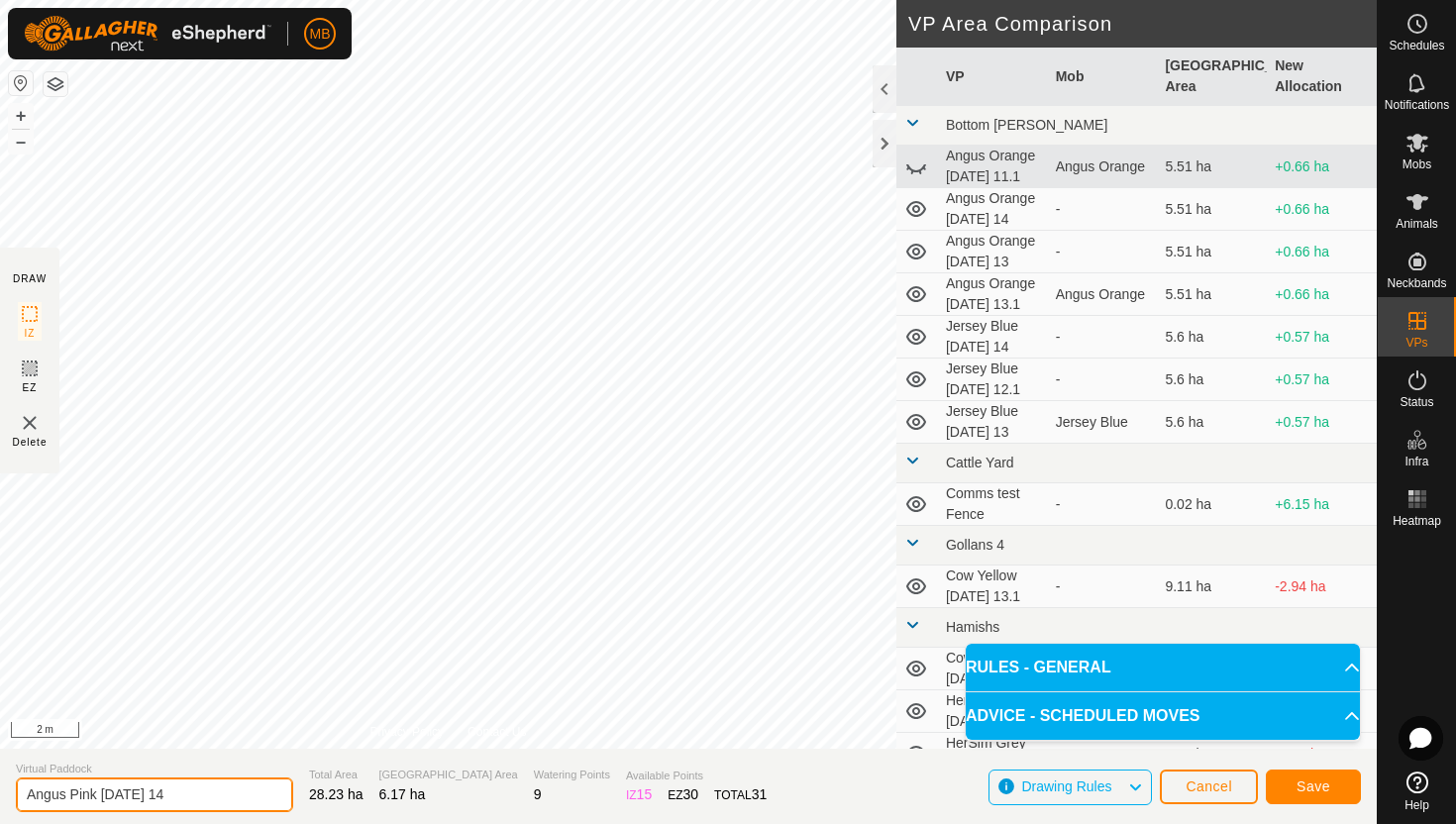 type on "Angus Pink [DATE] 14" 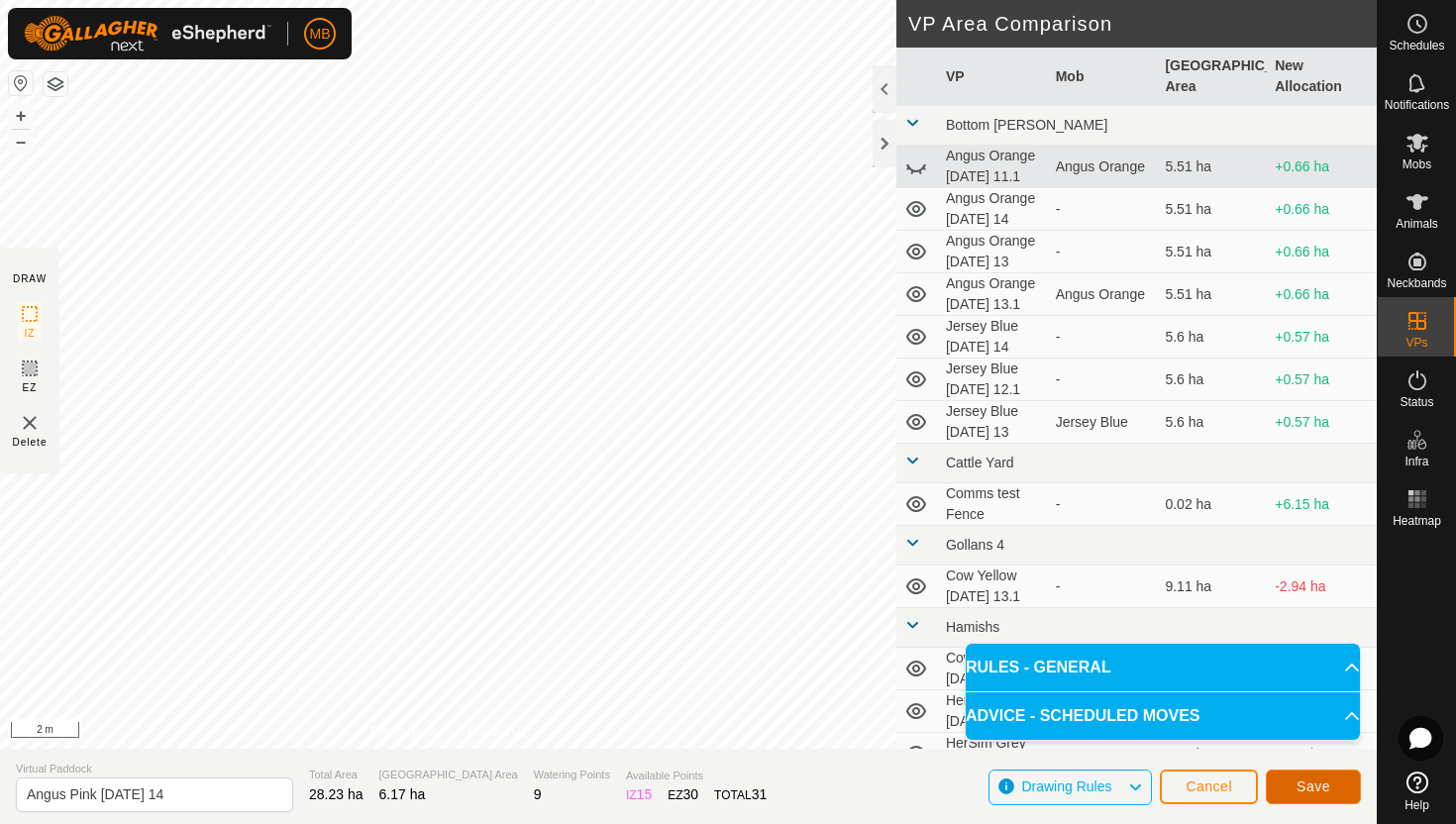 click on "Save" 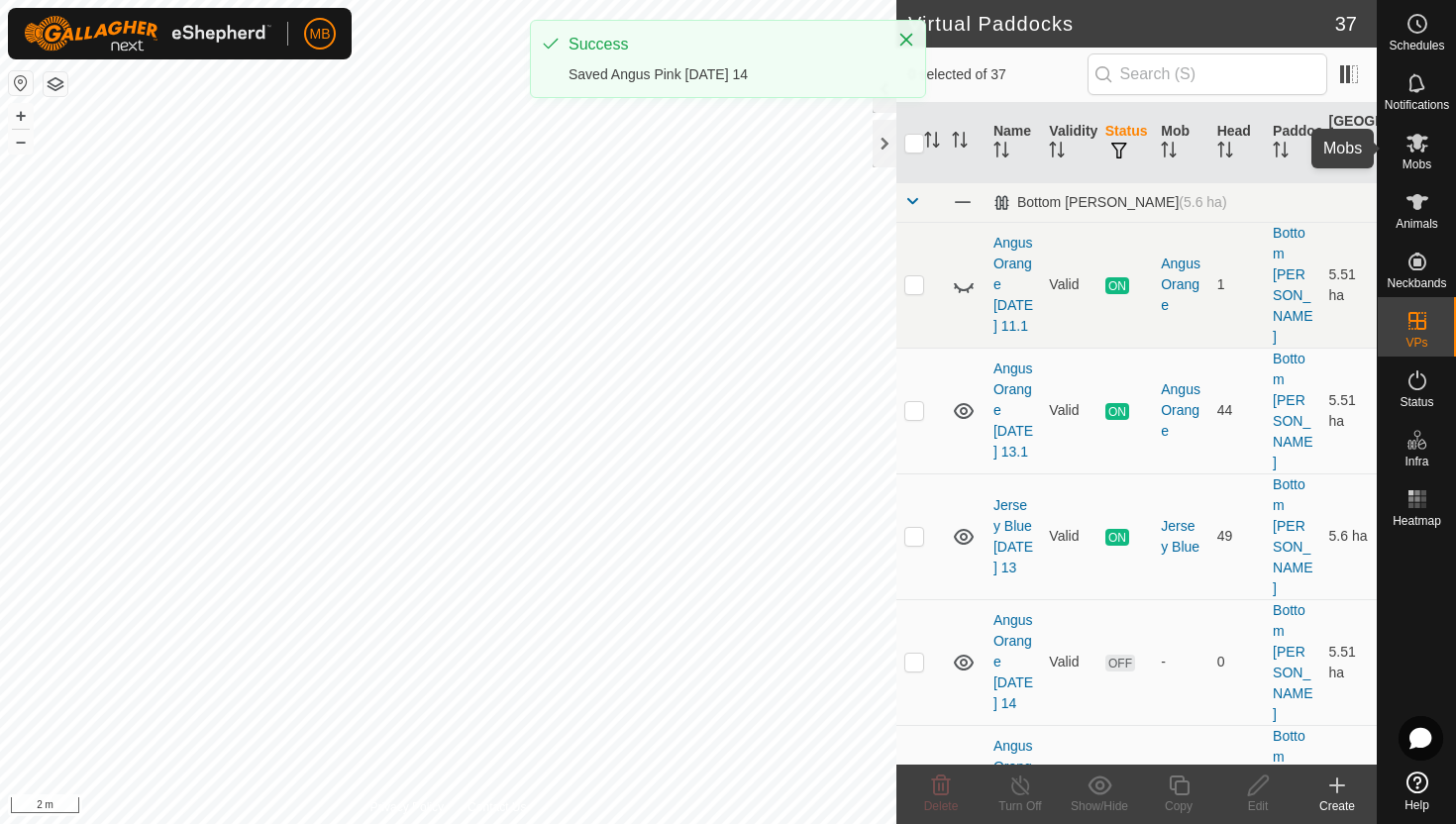 click on "Mobs" at bounding box center (1416, 164) 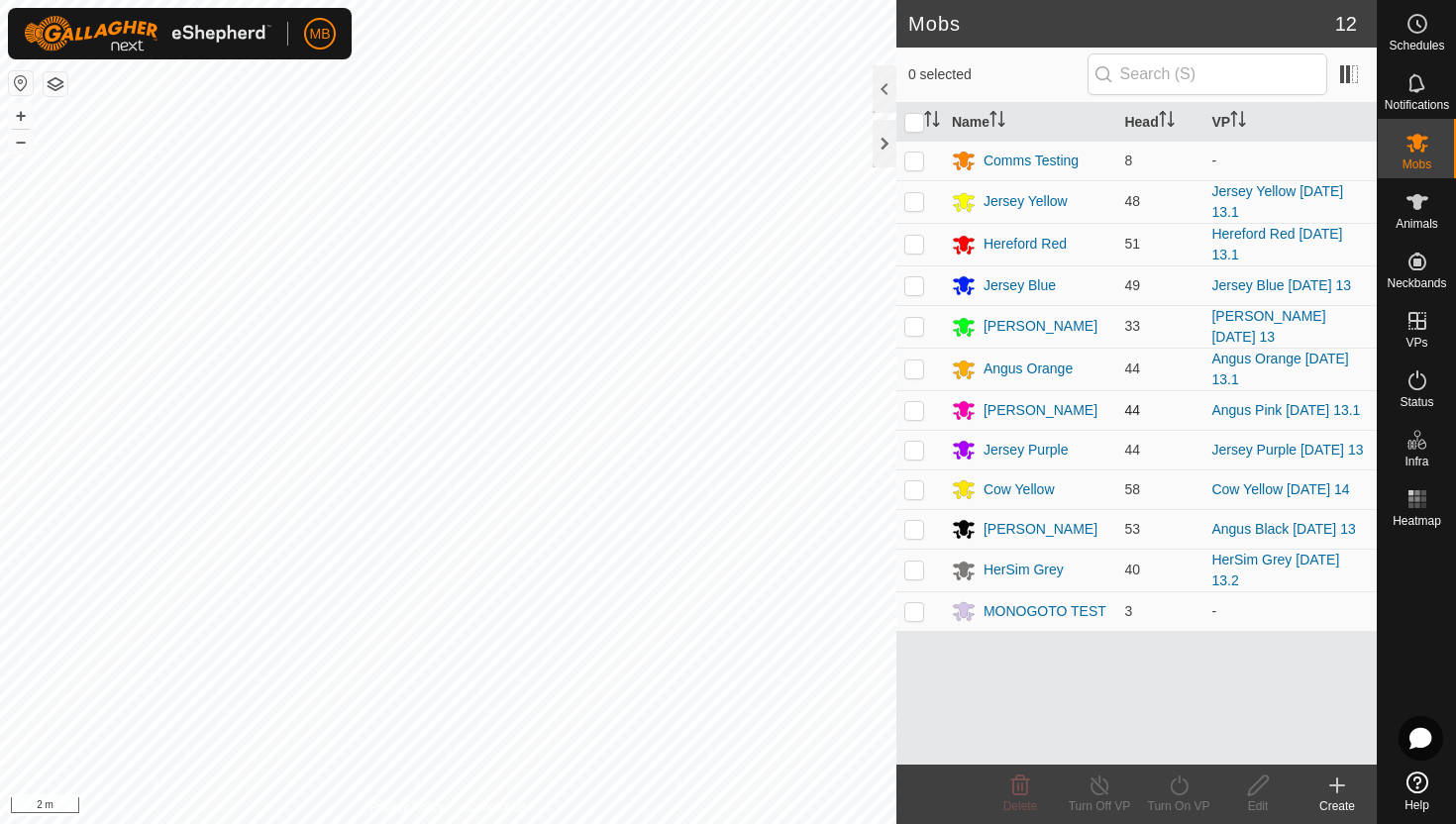 click at bounding box center (914, 410) 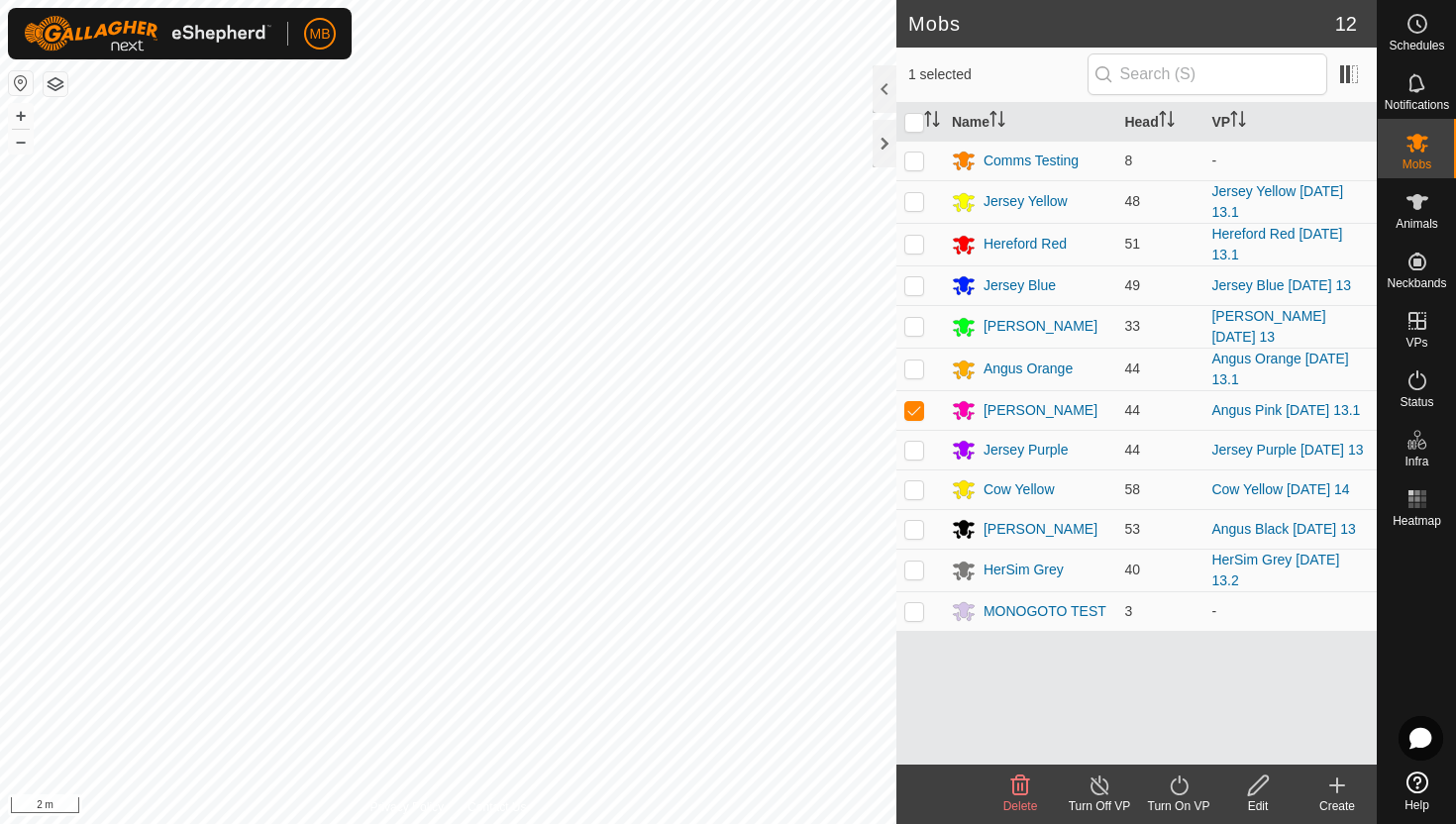 click 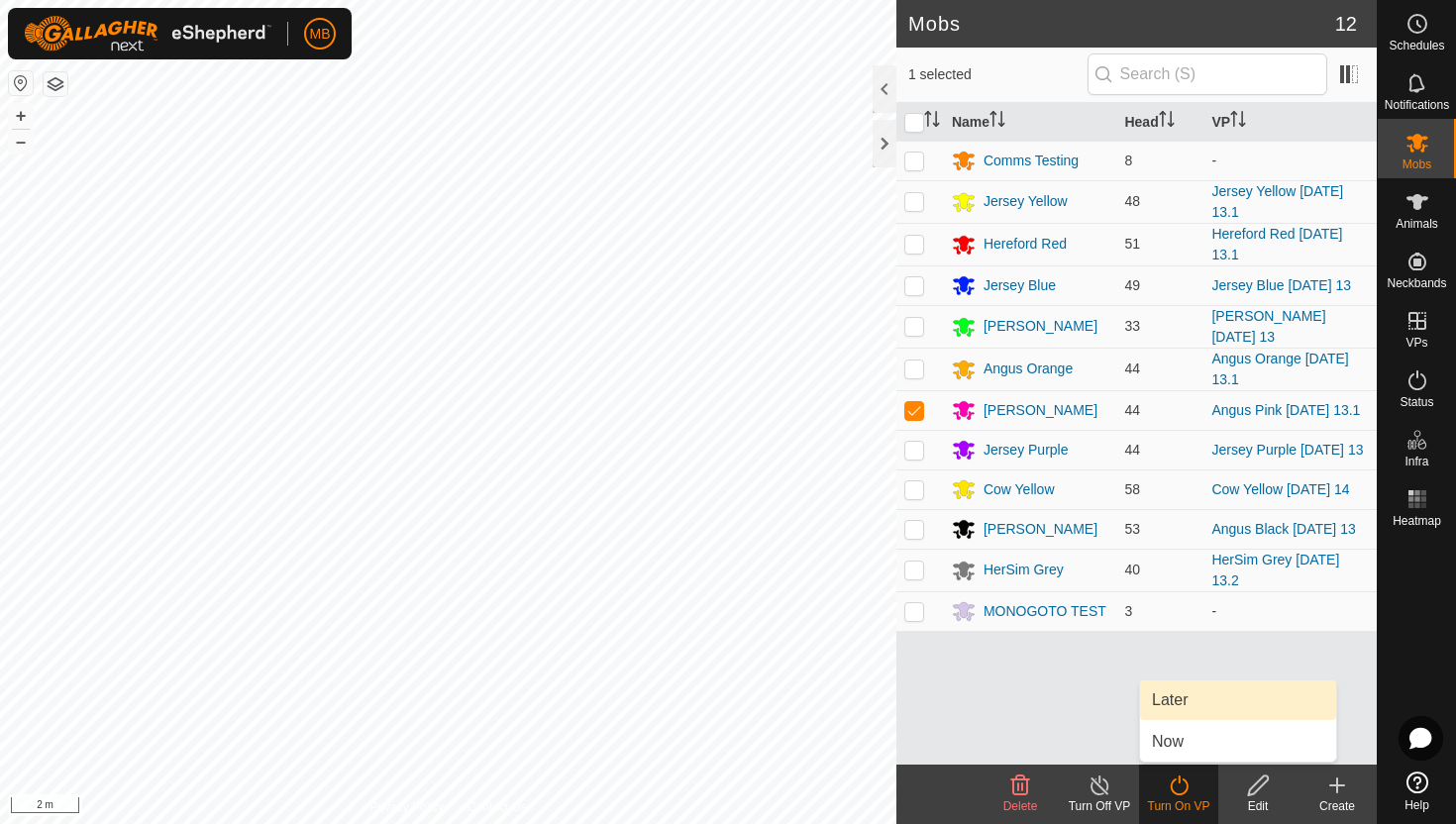 click on "Later" at bounding box center (1238, 700) 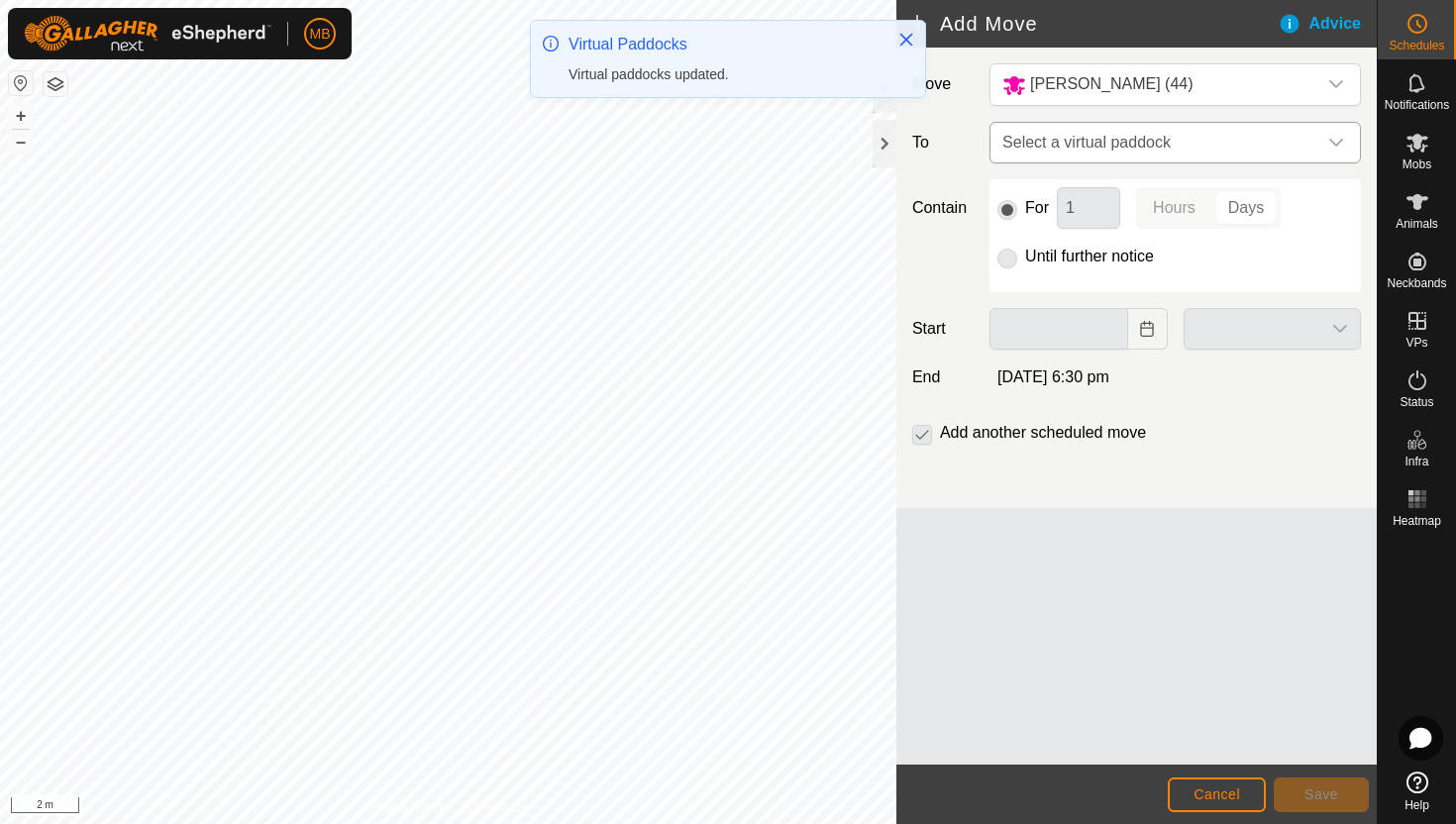 click at bounding box center [1336, 143] 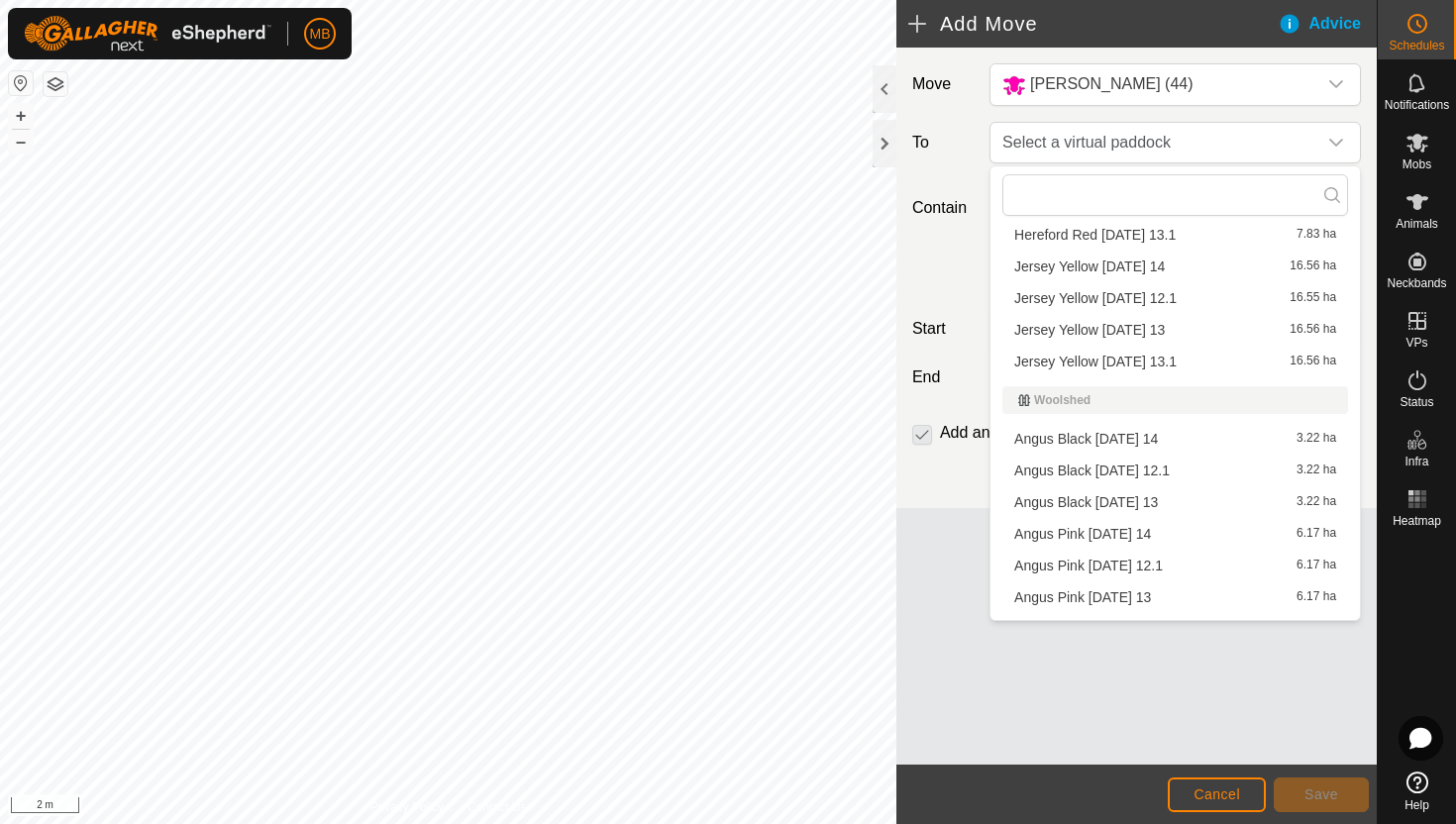 scroll, scrollTop: 1184, scrollLeft: 0, axis: vertical 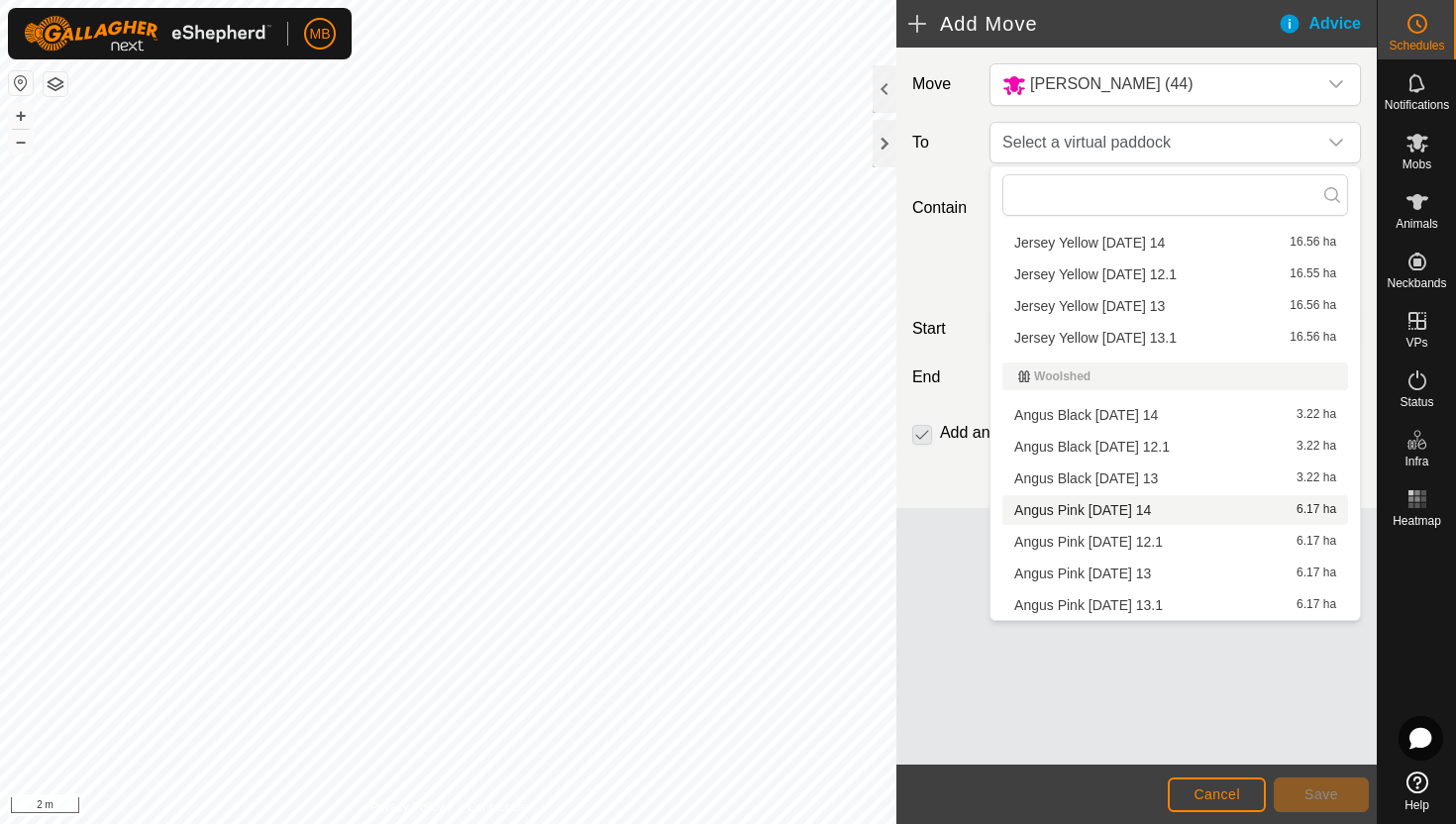 click on "Angus Pink [DATE] 14  6.17 ha" at bounding box center (1175, 510) 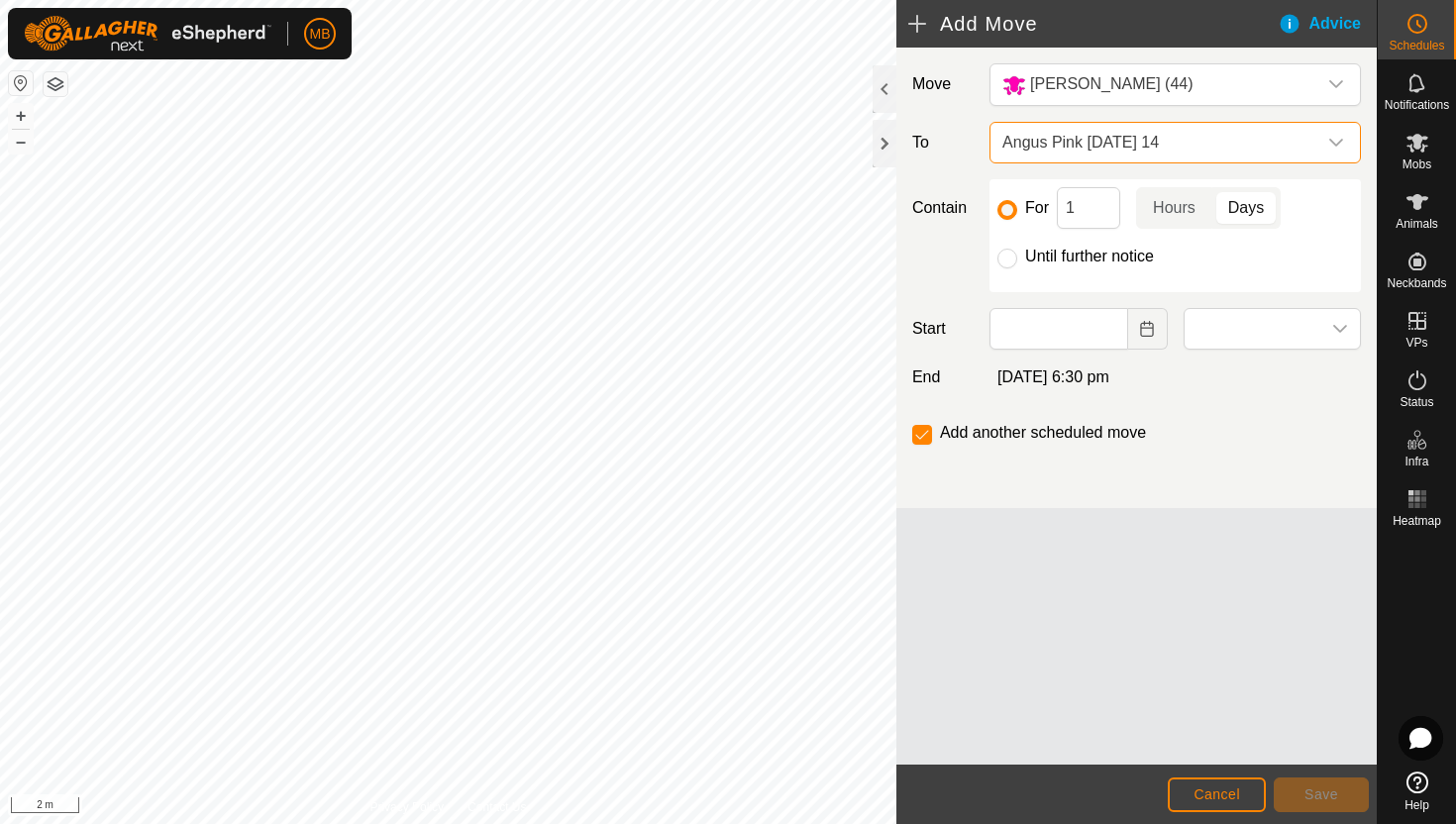click on "Until further notice" 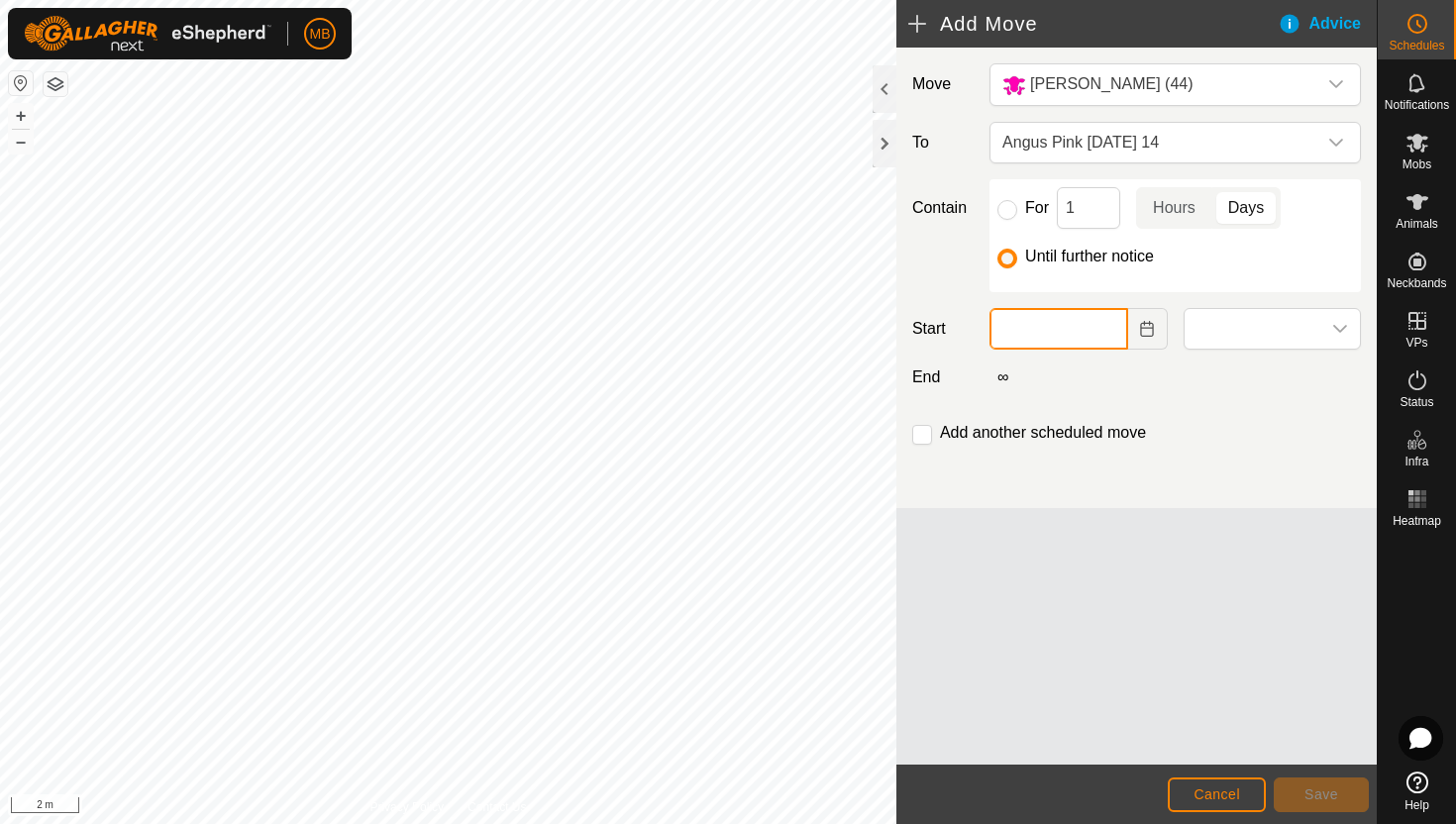 click 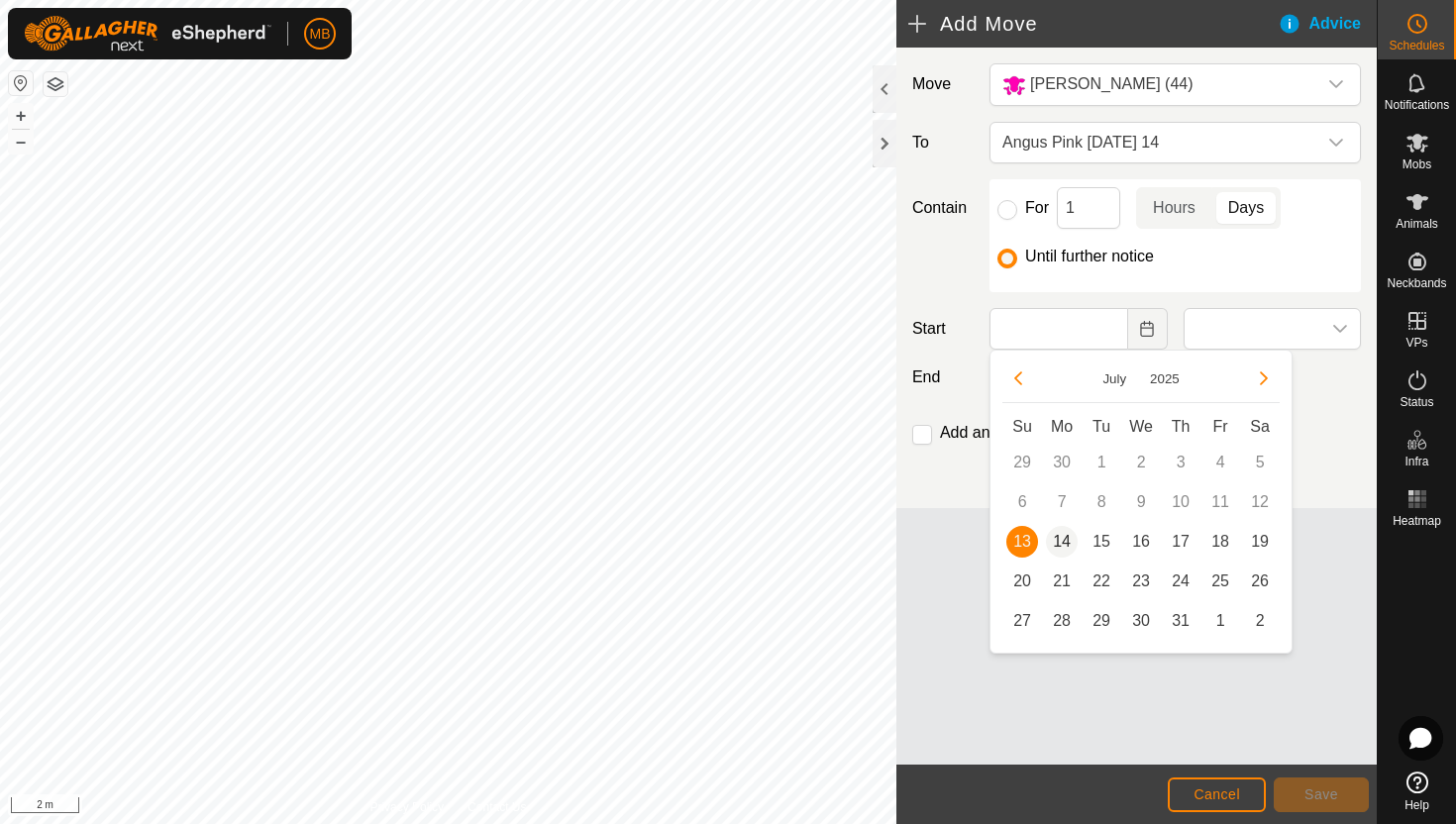 click on "14" at bounding box center [1062, 542] 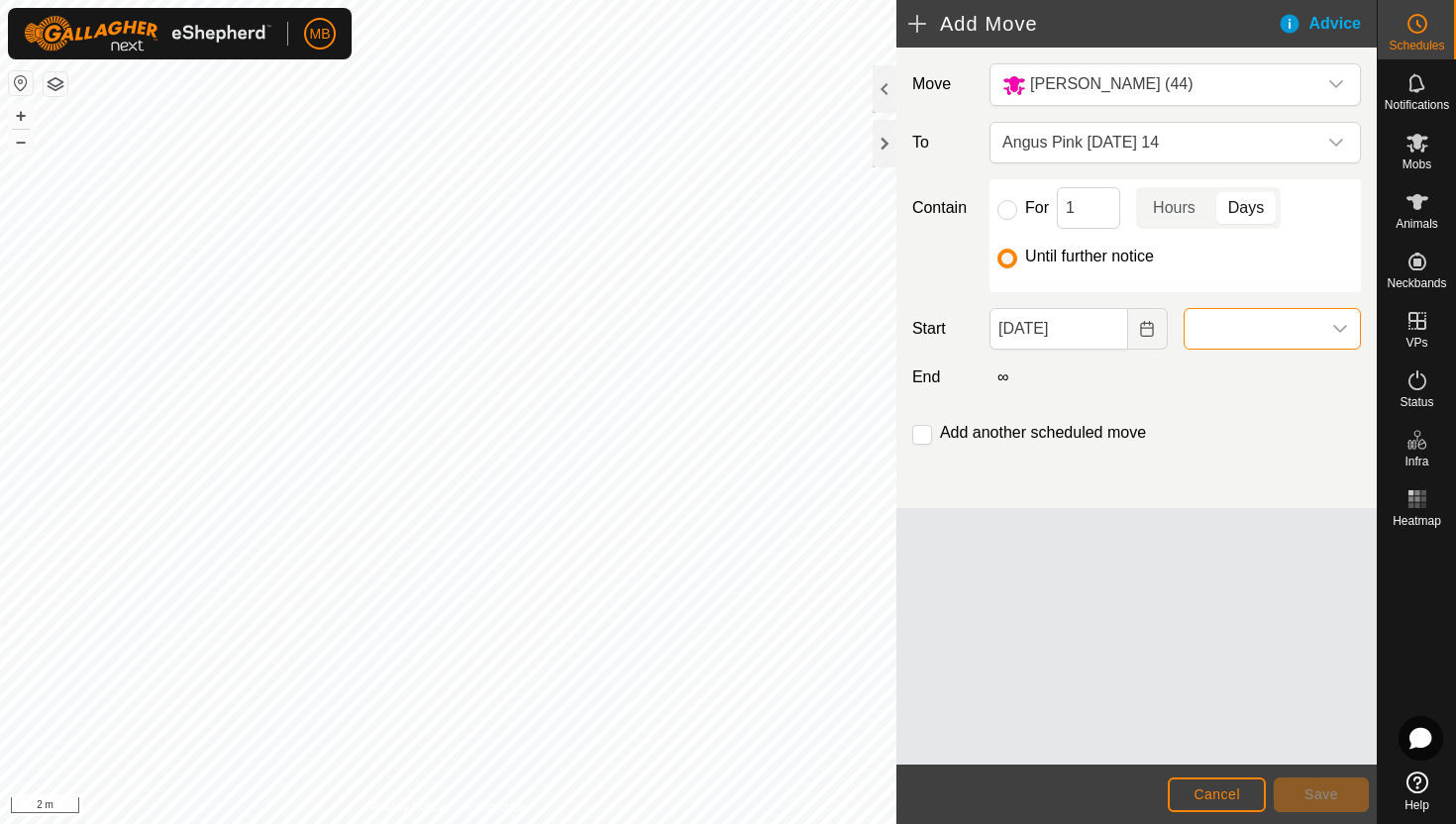 click at bounding box center [1252, 329] 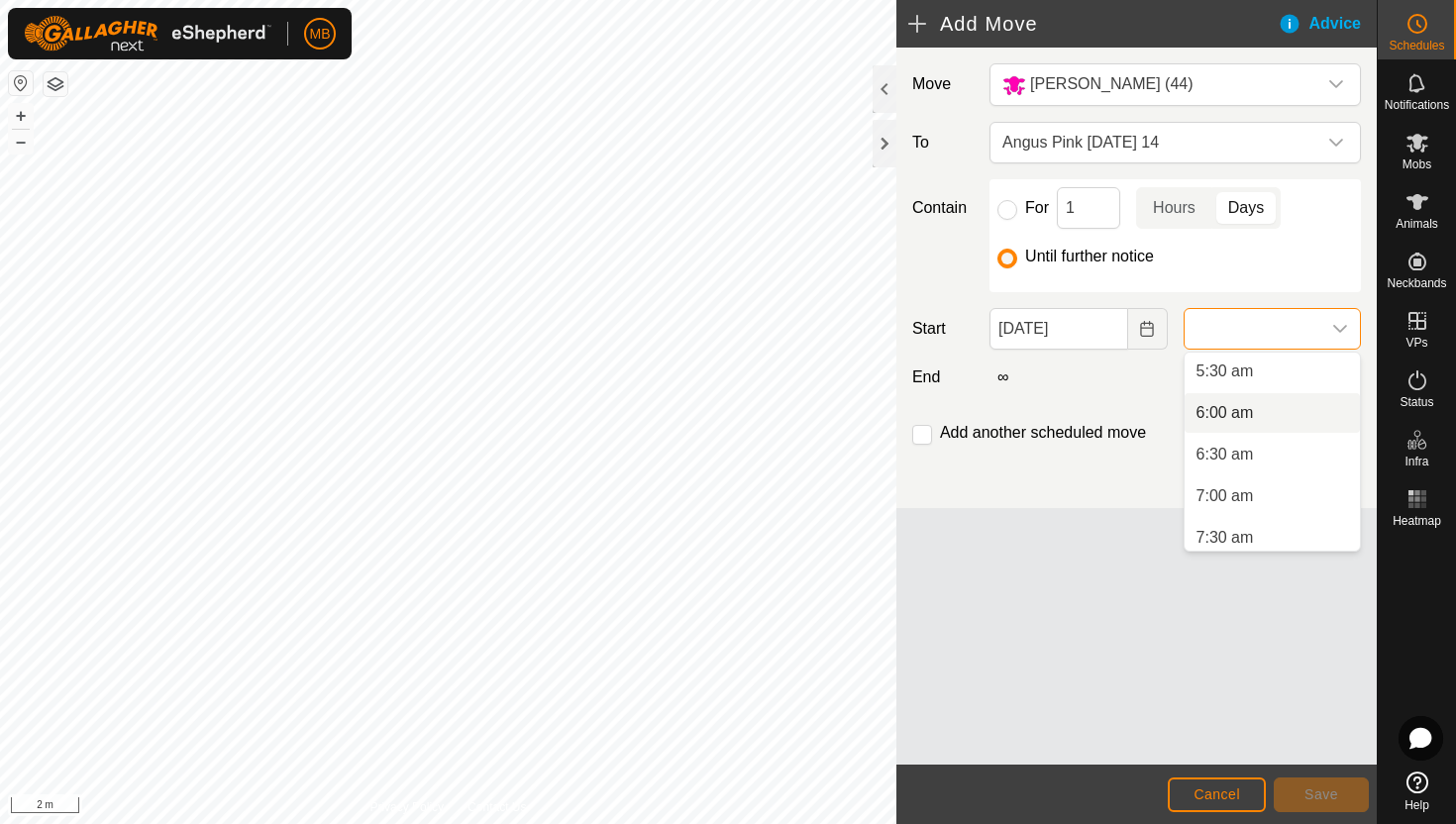 scroll, scrollTop: 456, scrollLeft: 0, axis: vertical 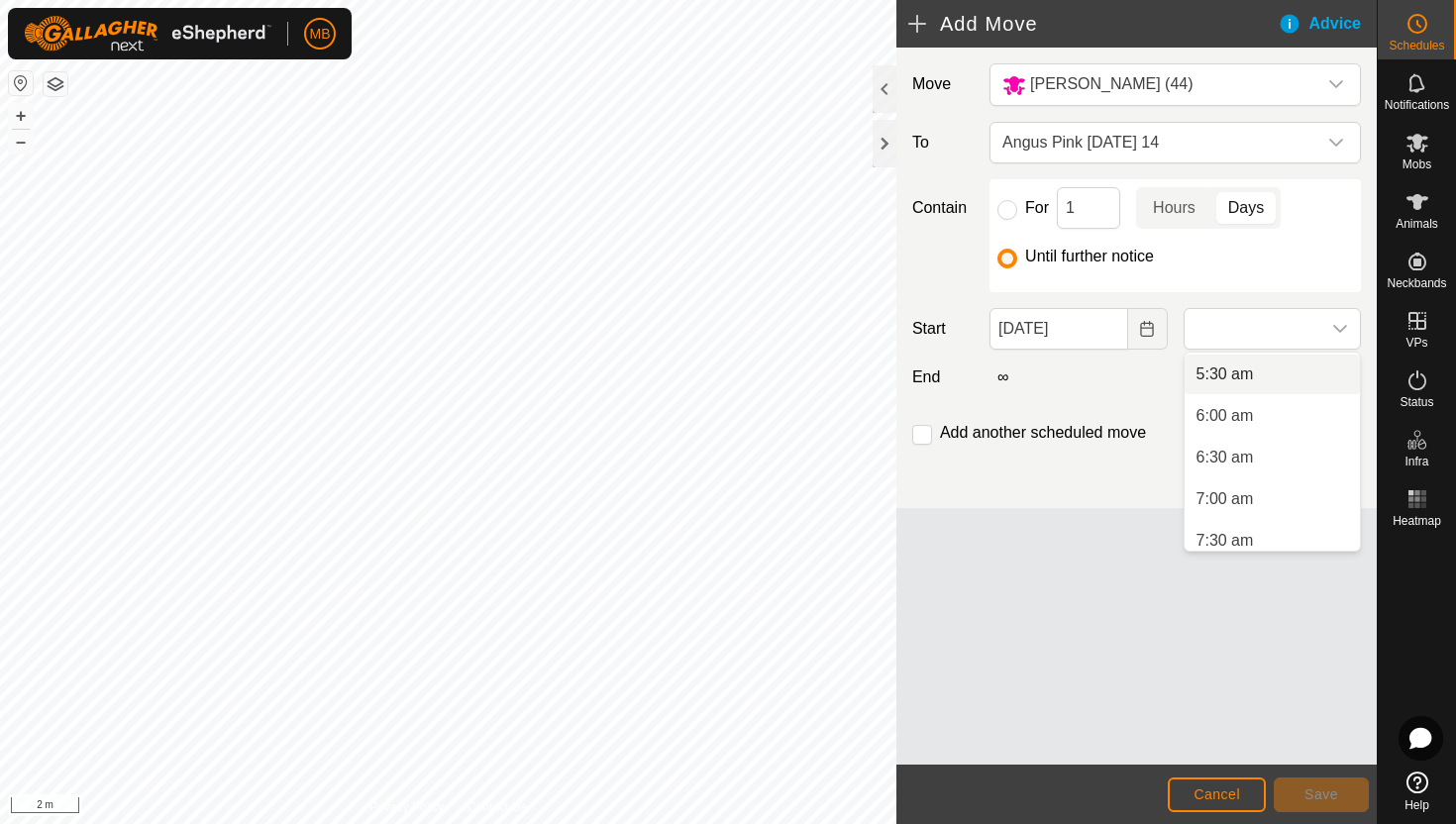 click on "5:30 am" at bounding box center [1272, 374] 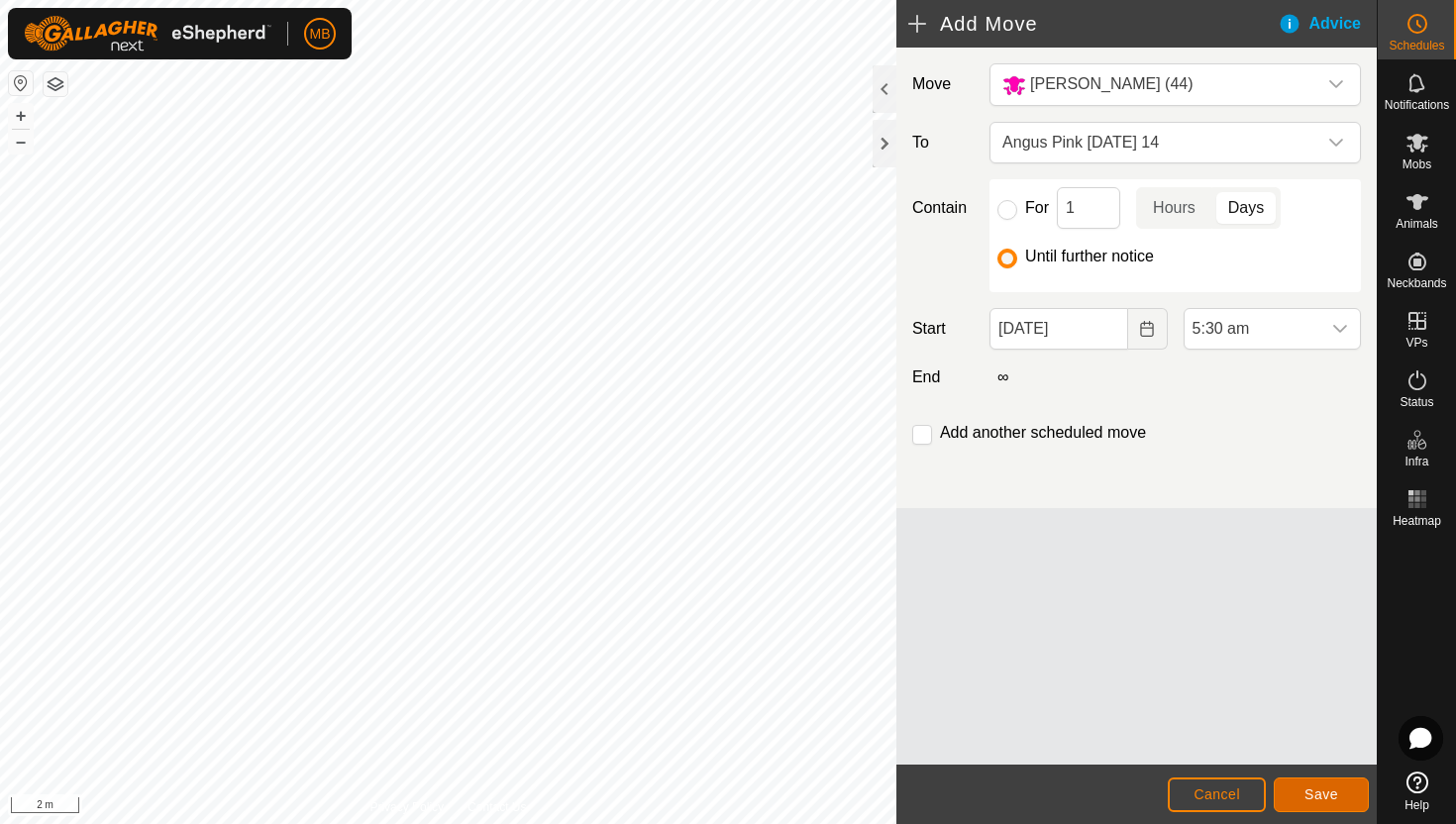 click on "Save" 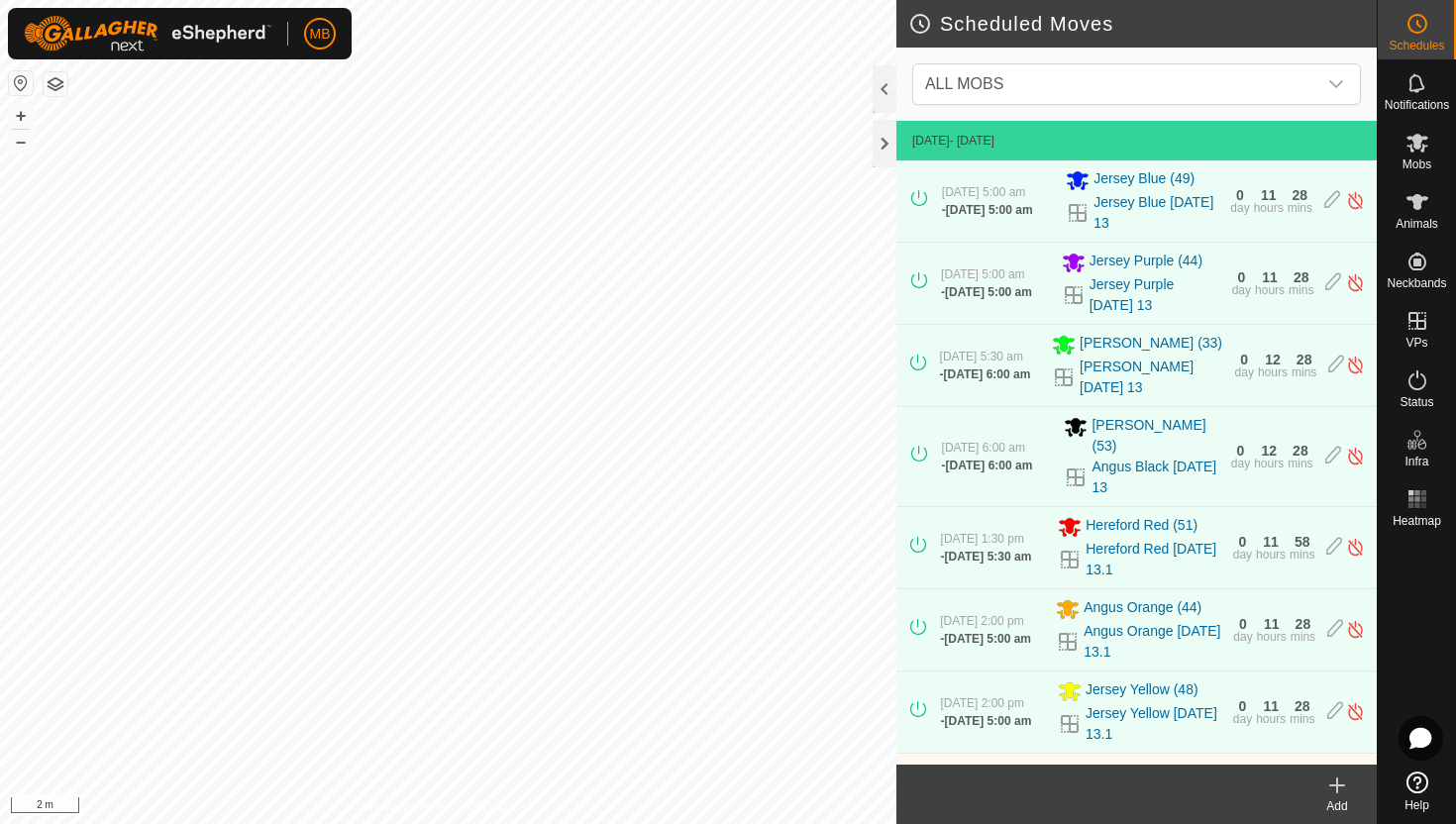 scroll, scrollTop: 0, scrollLeft: 0, axis: both 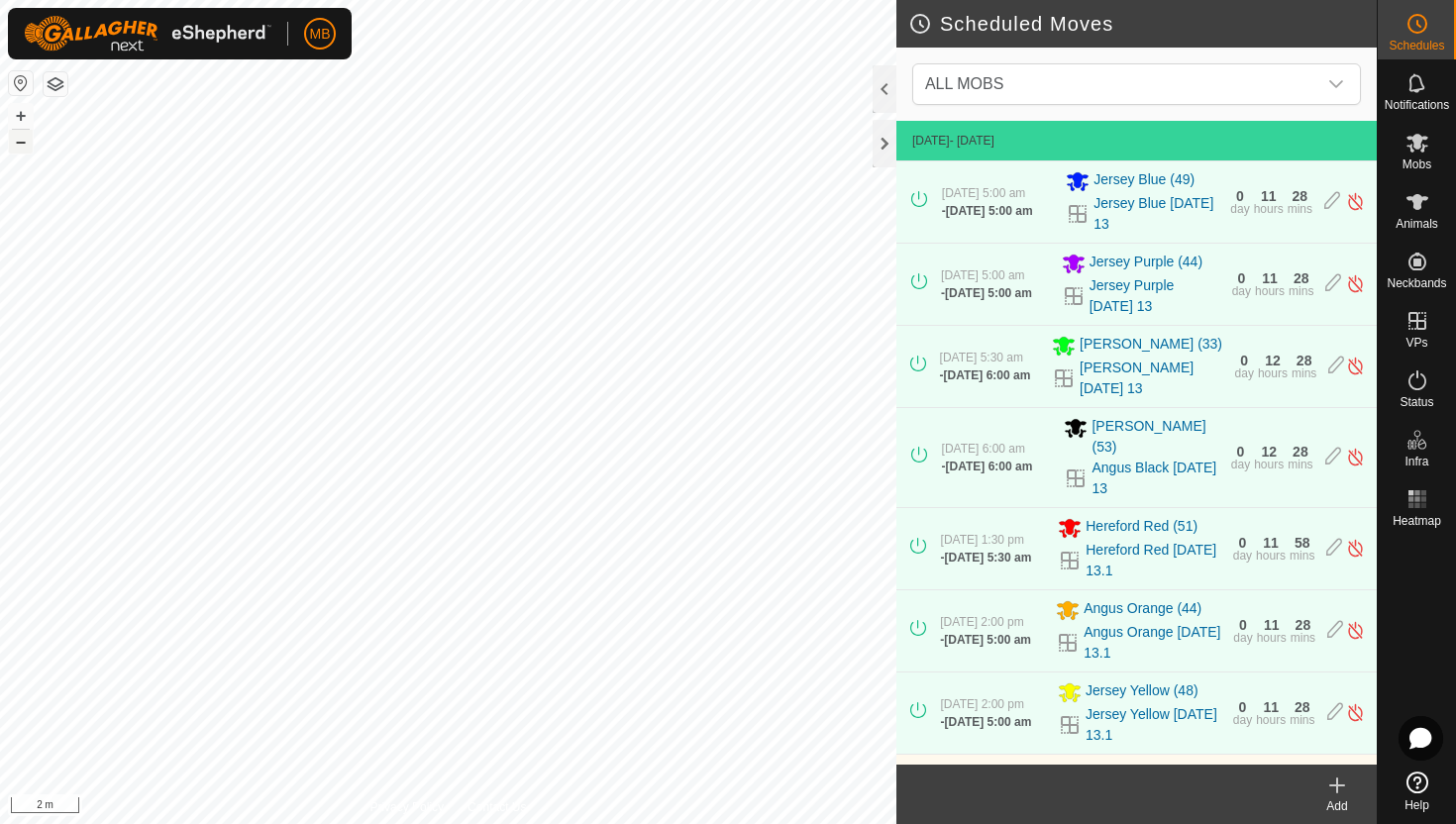 click on "–" at bounding box center [21, 142] 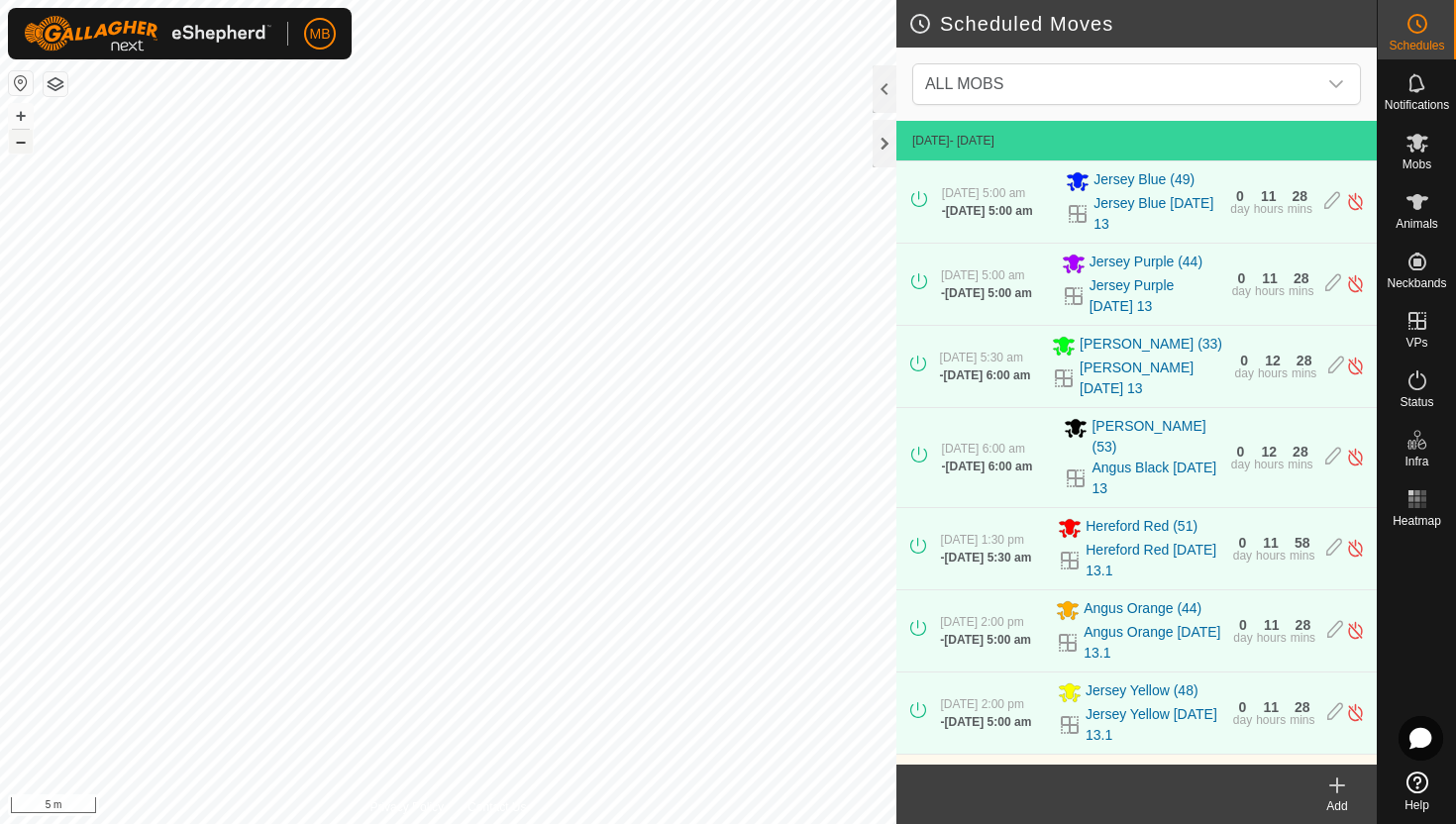click on "–" at bounding box center [21, 142] 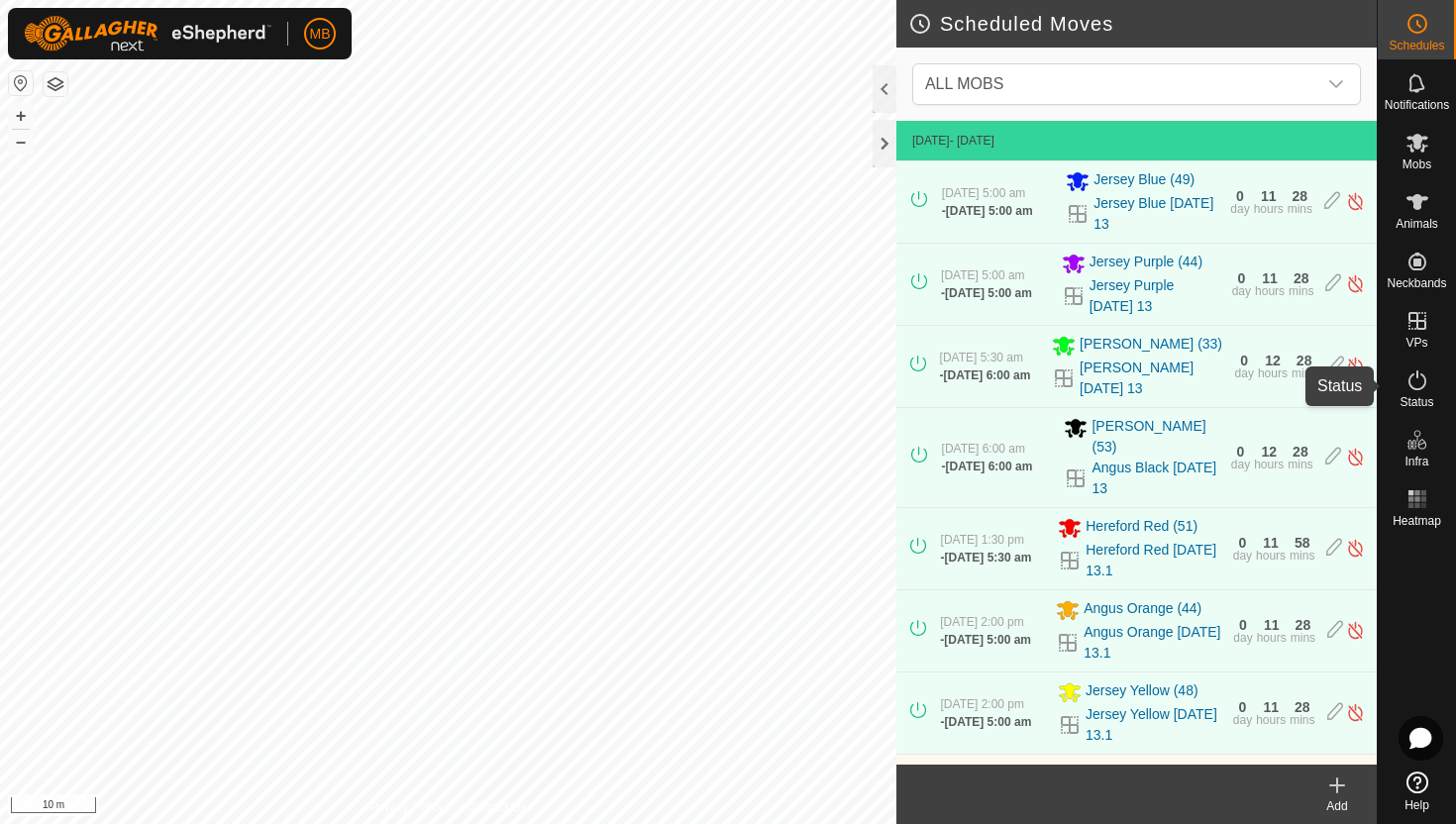 click 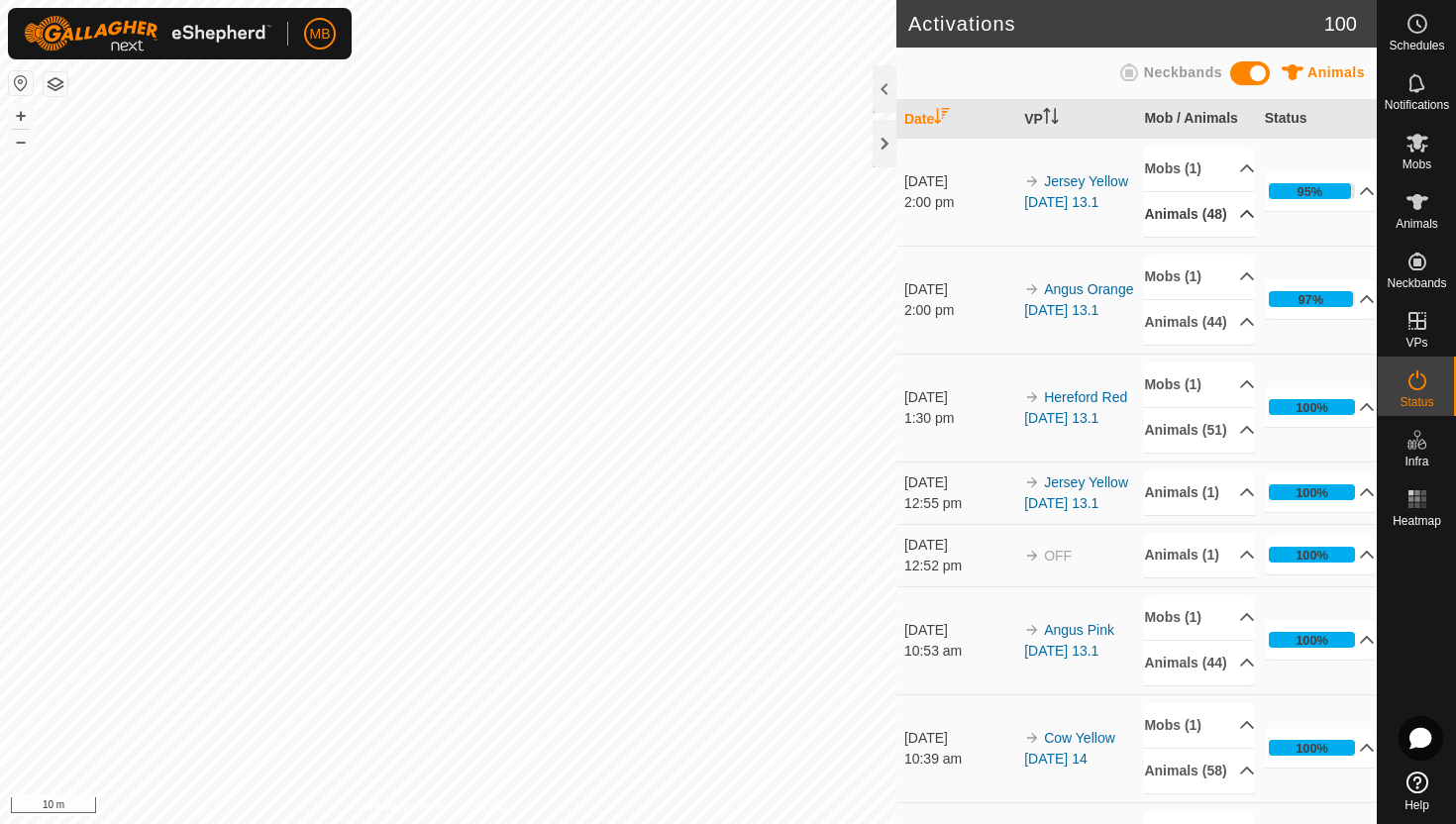 click on "Animals (48)" at bounding box center [1199, 214] 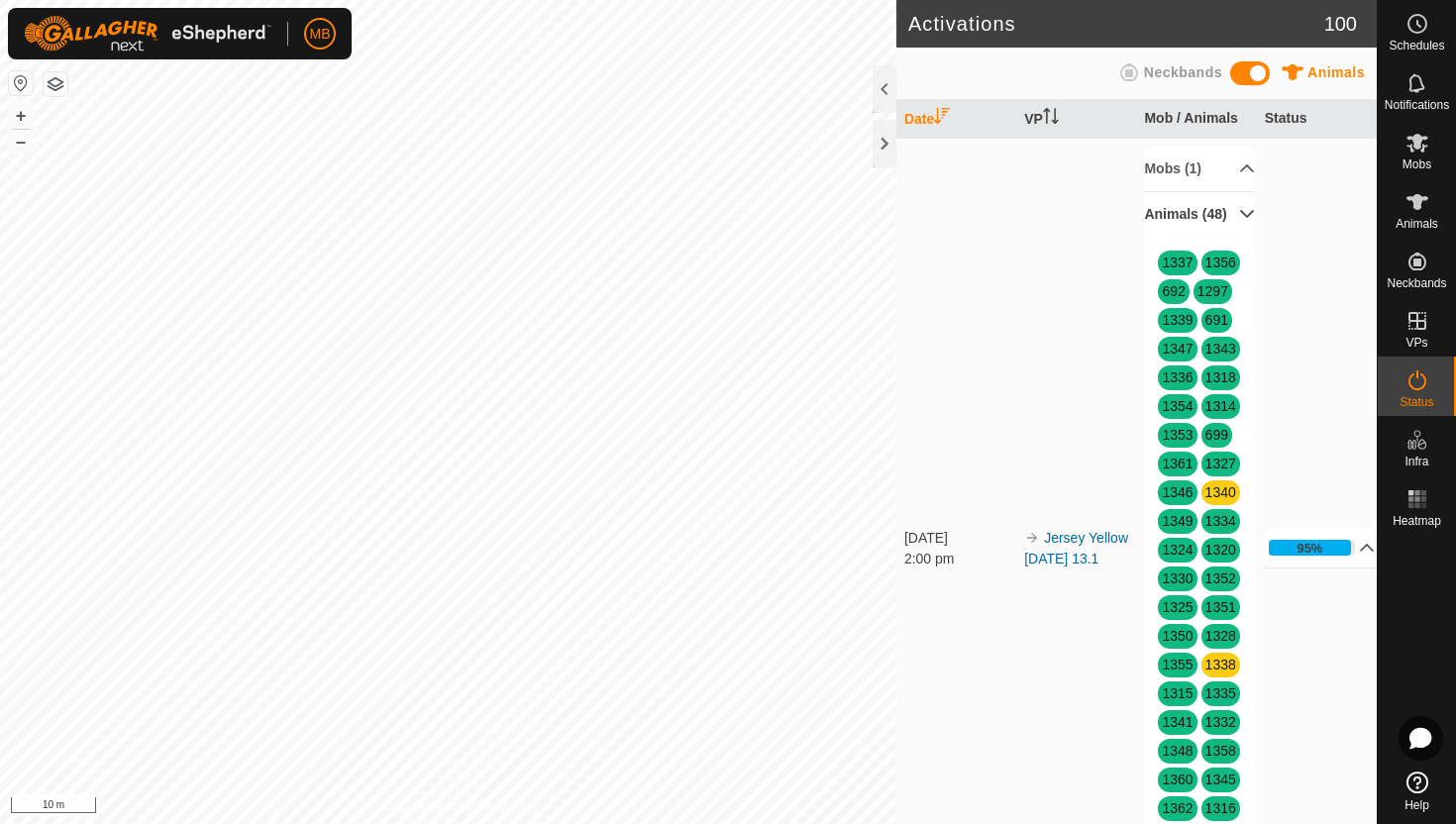 click on "Animals (48)" at bounding box center [1199, 214] 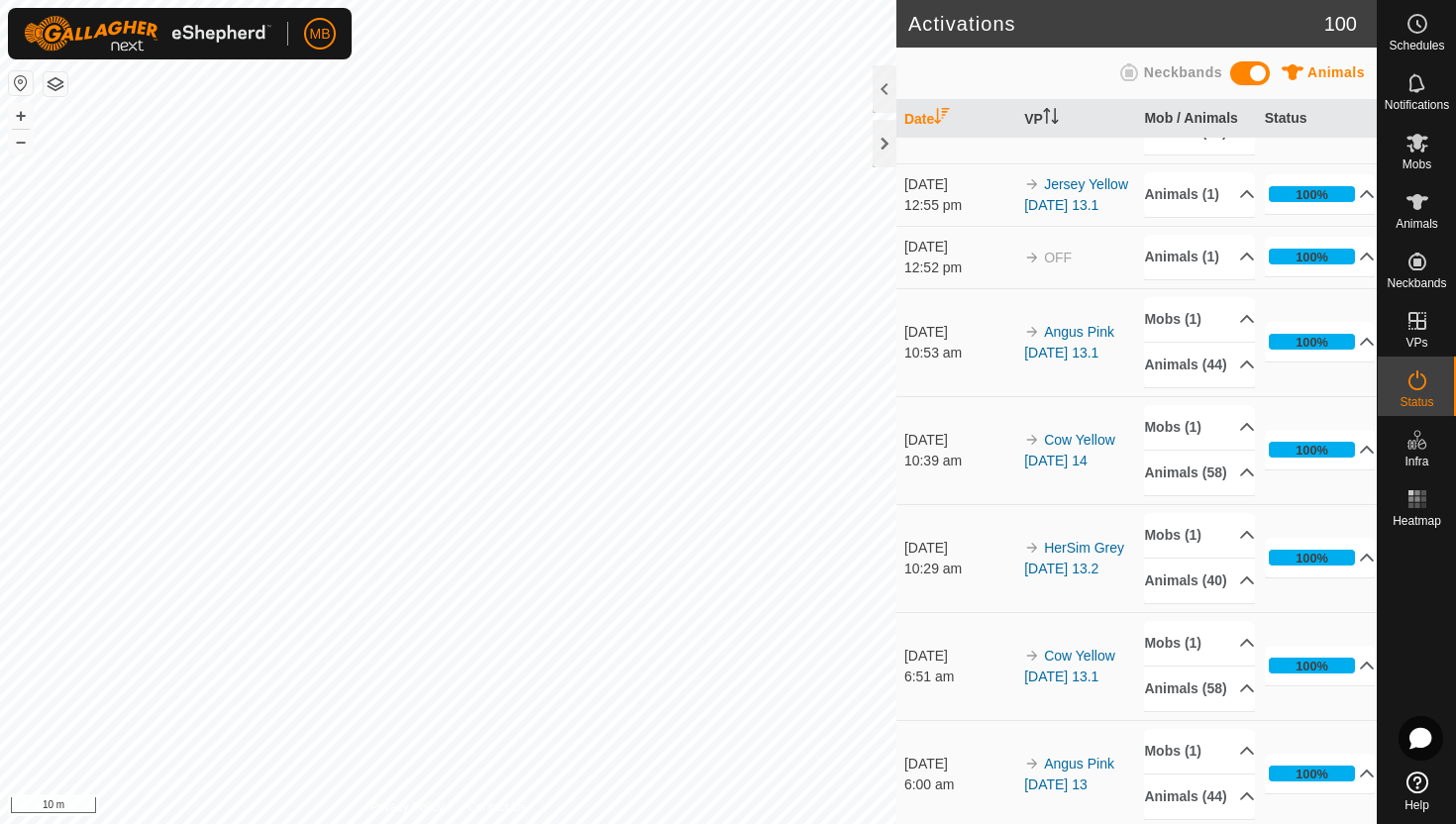 scroll, scrollTop: 303, scrollLeft: 0, axis: vertical 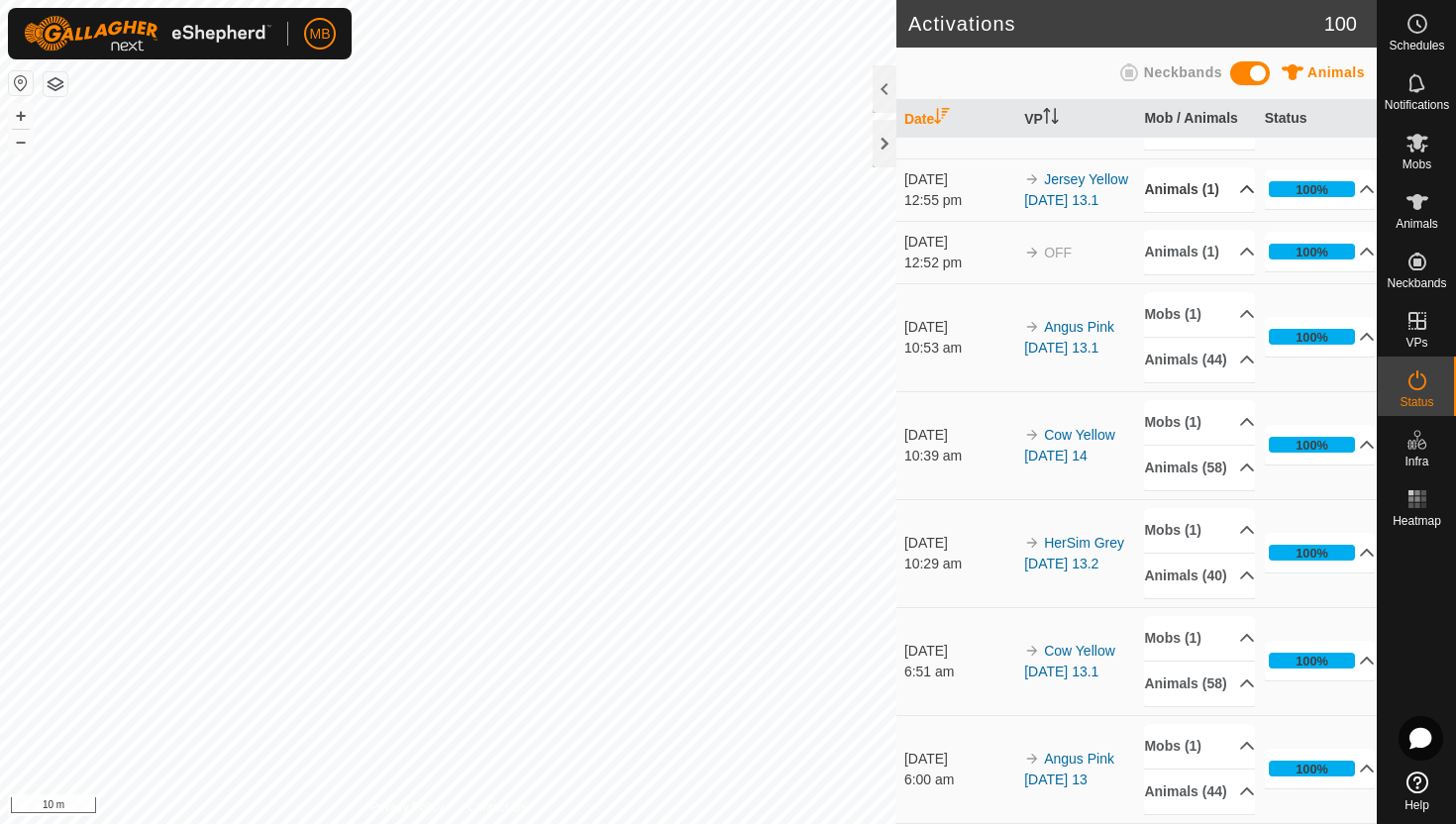 click on "Animals (1)" at bounding box center [1199, 189] 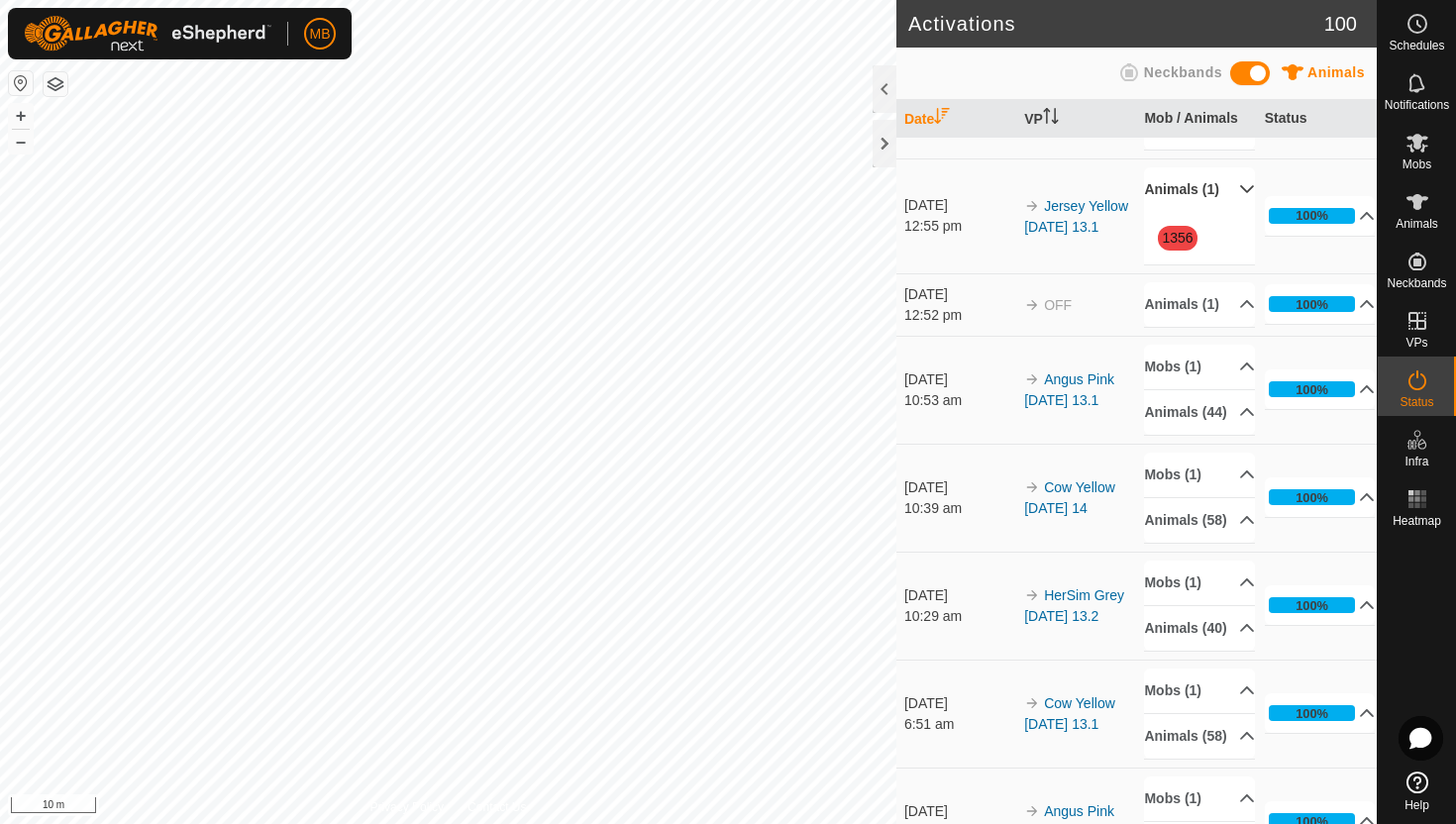 click on "Animals (1)" at bounding box center (1199, 189) 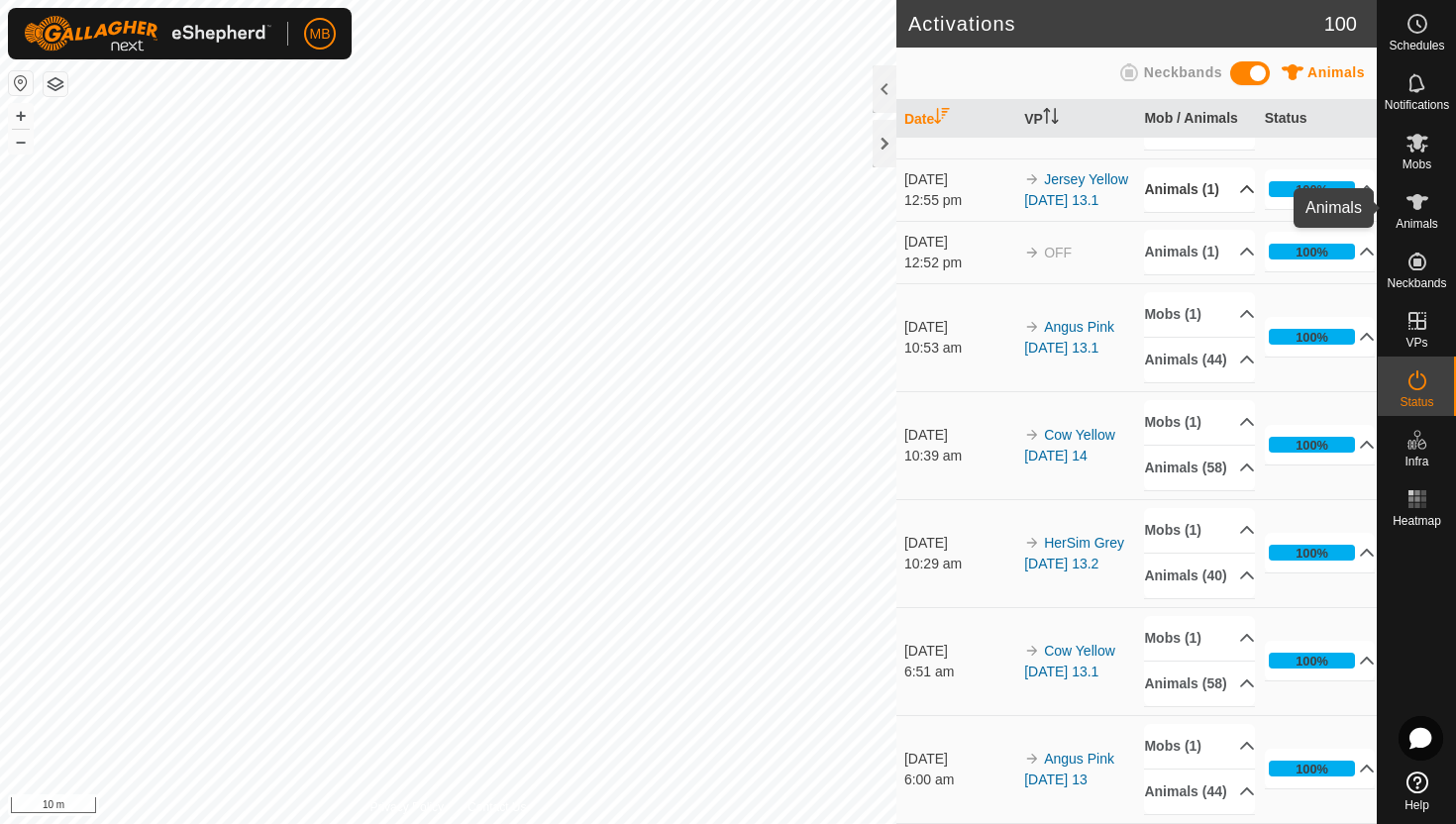 click 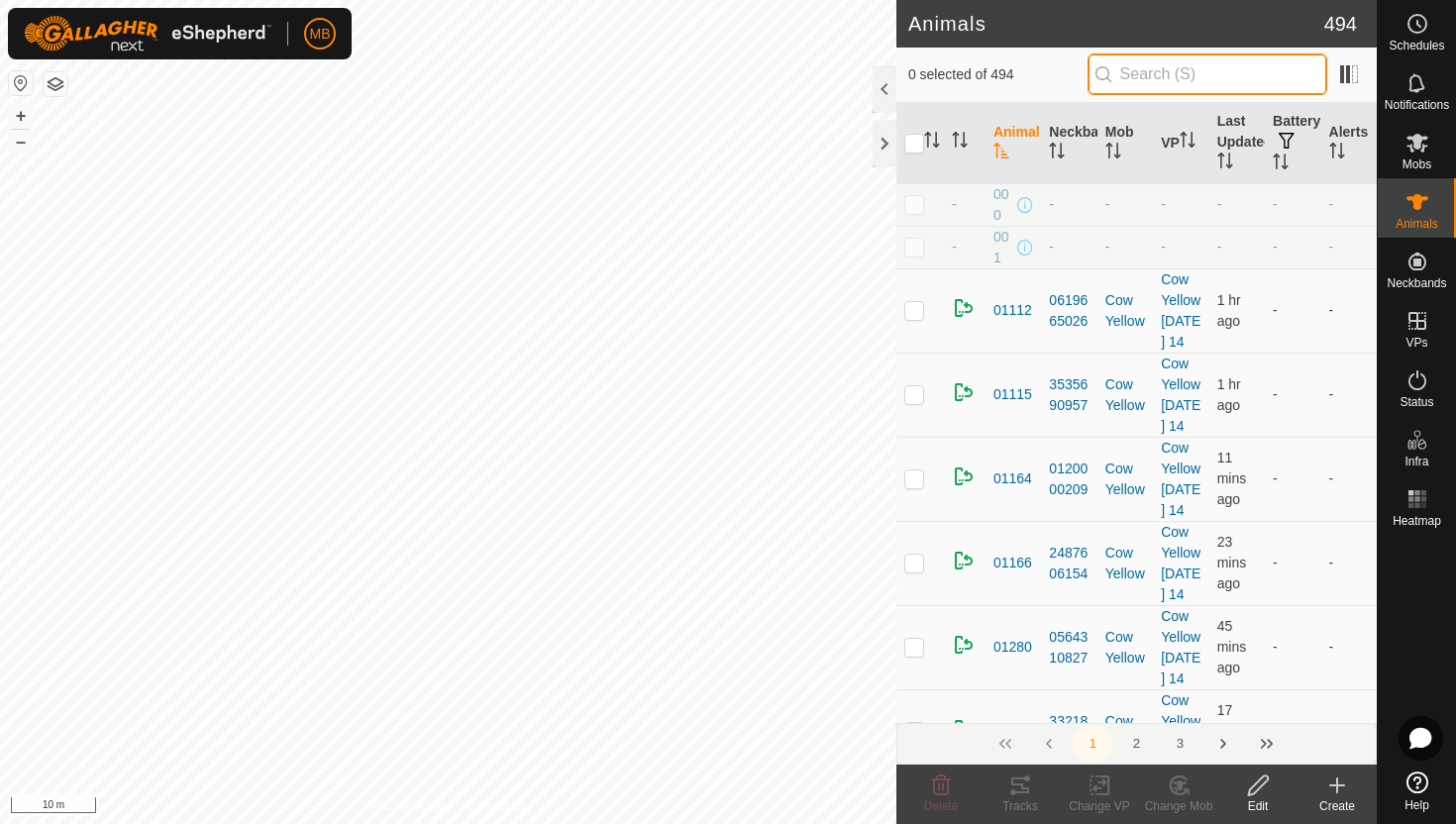 click at bounding box center (1207, 74) 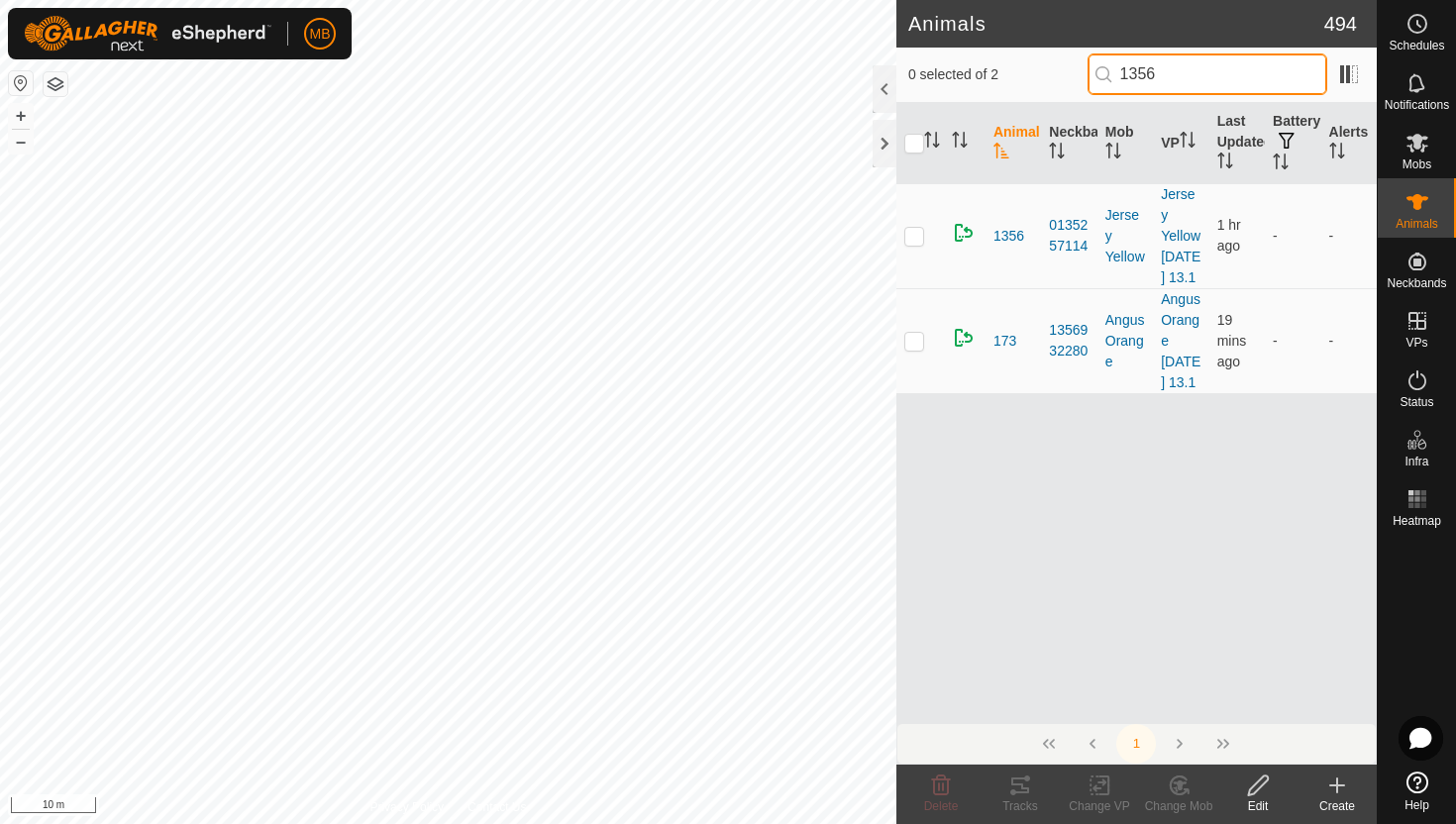 type on "1356" 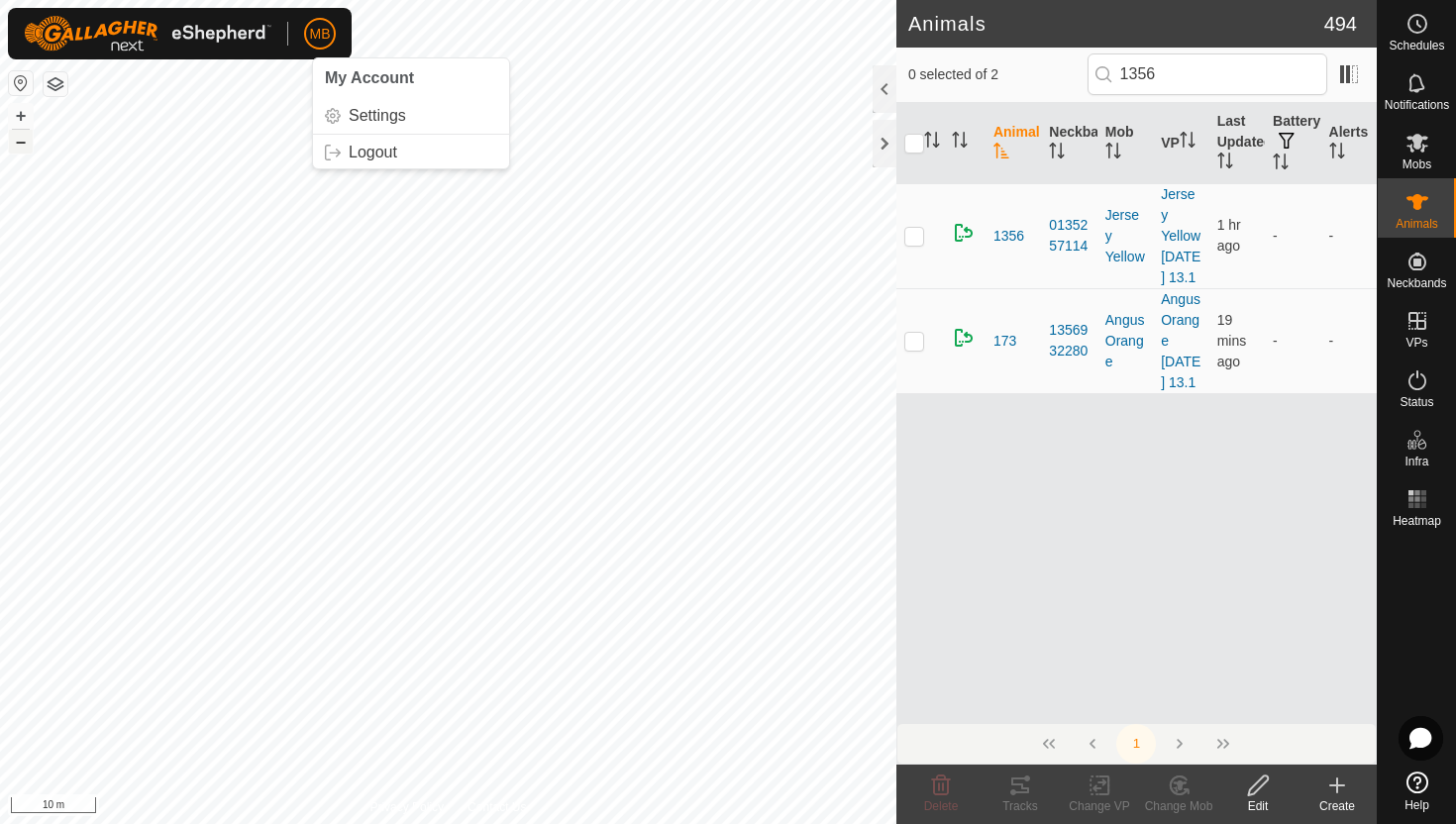 click on "–" at bounding box center [21, 142] 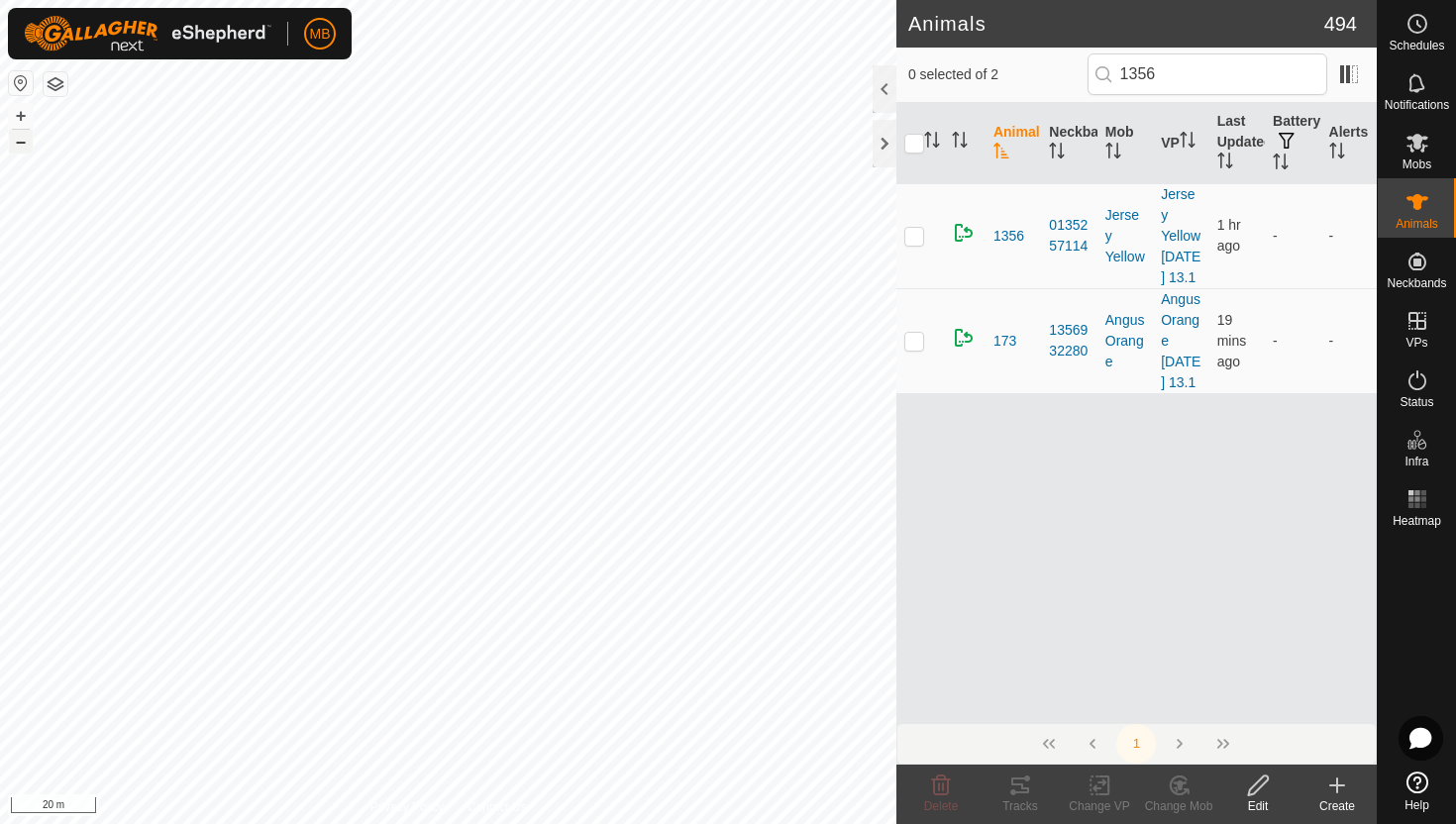 click on "–" at bounding box center (21, 142) 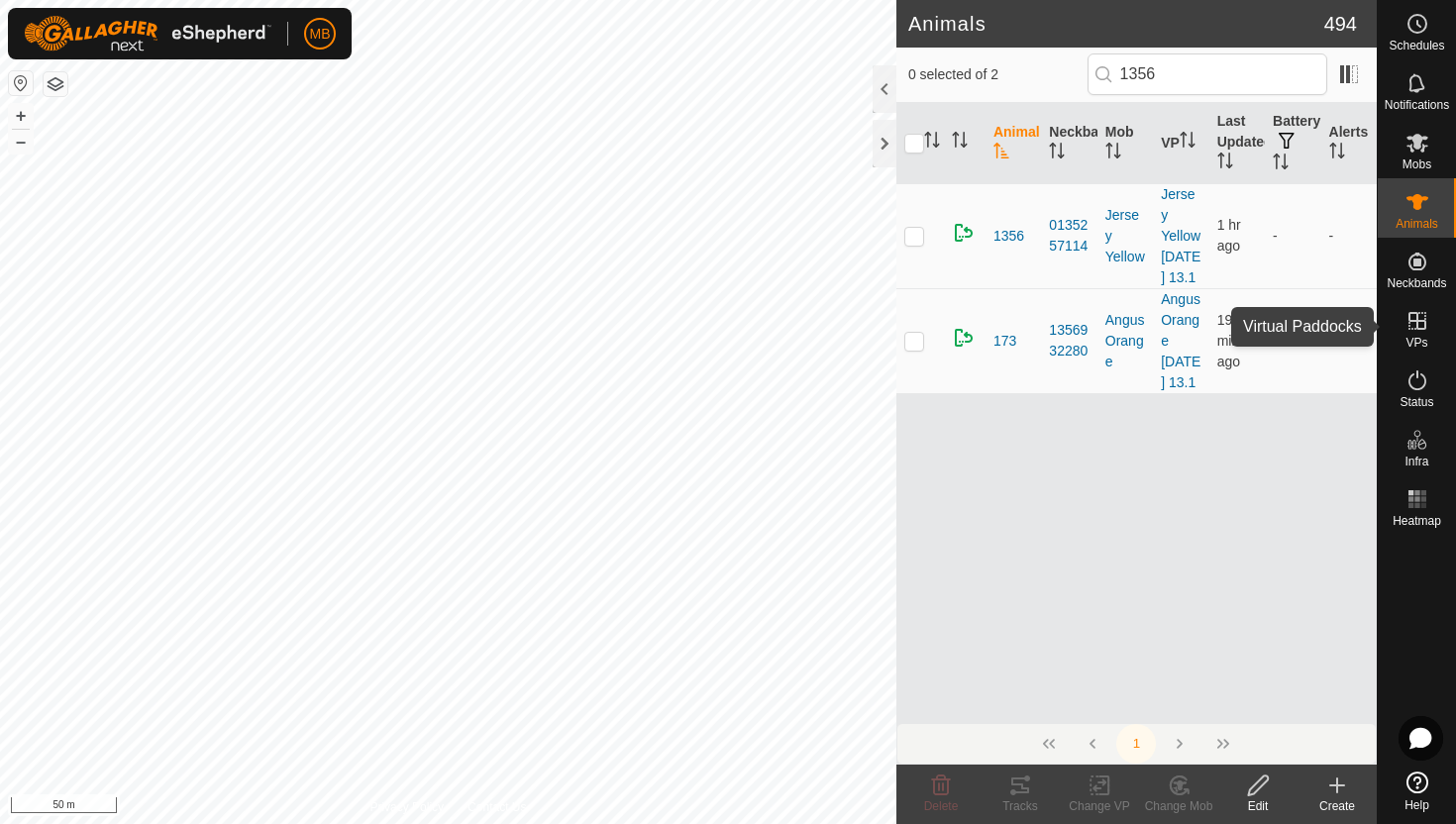 click 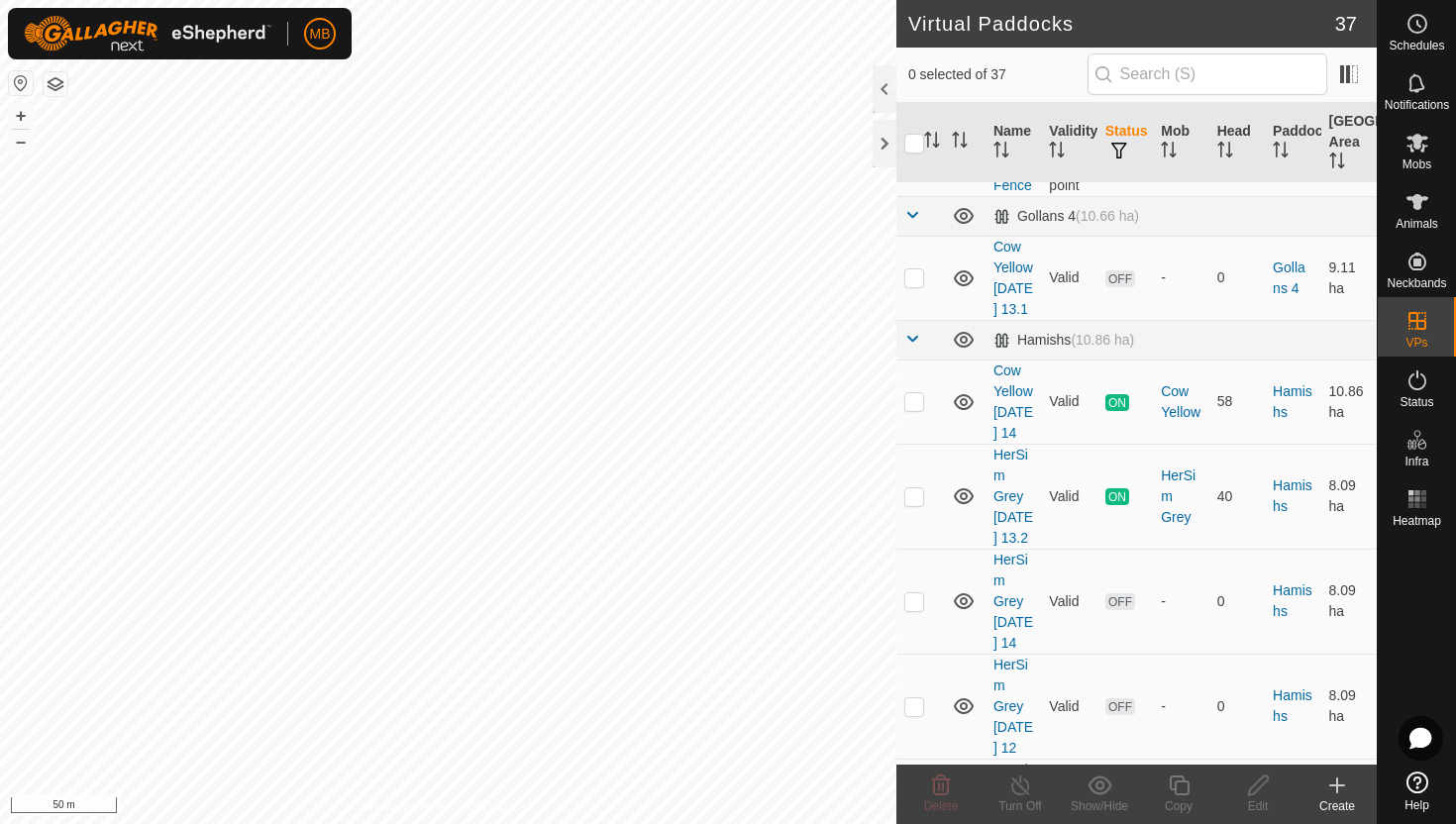 scroll, scrollTop: 1032, scrollLeft: 0, axis: vertical 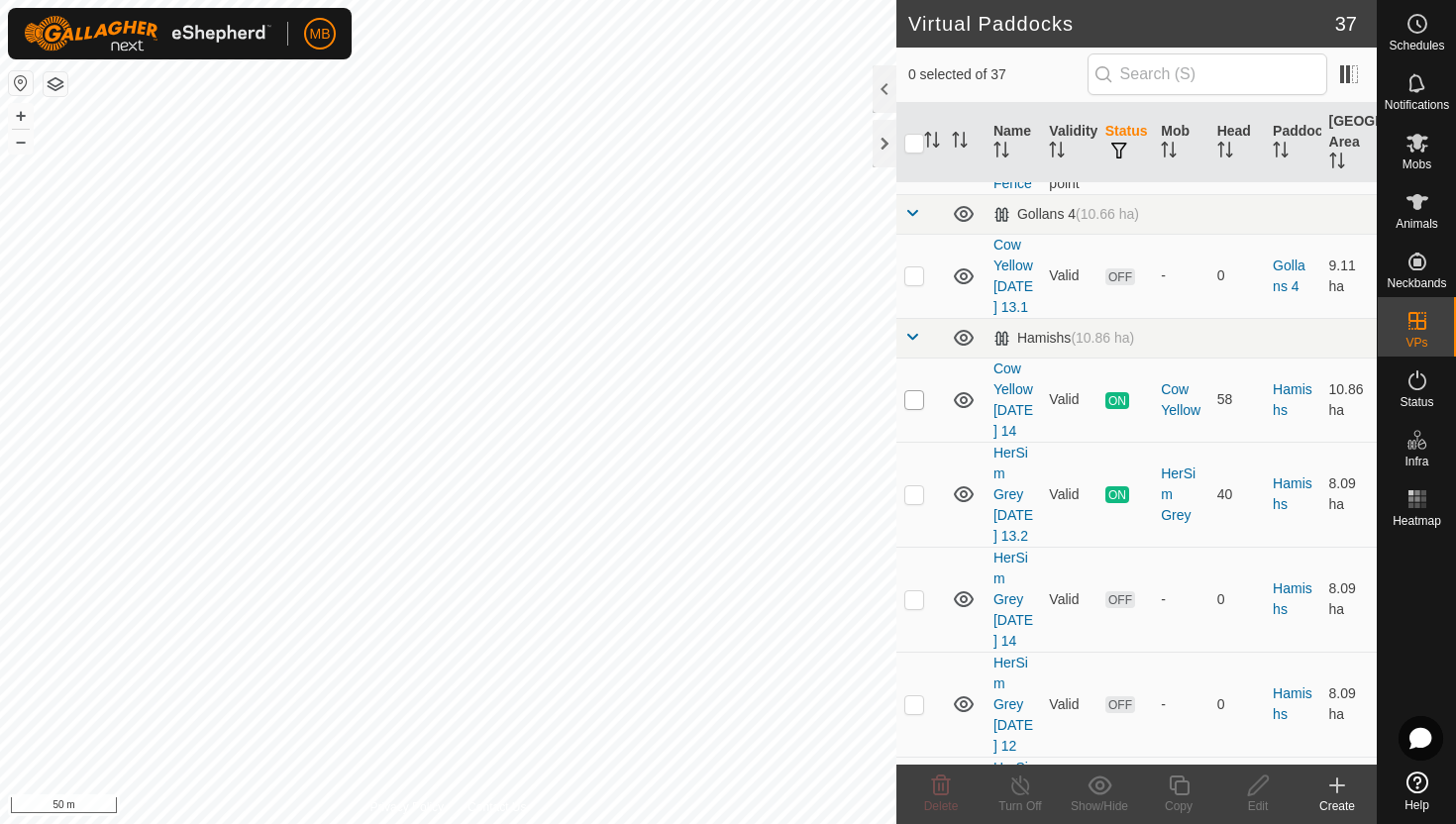 click at bounding box center [914, 400] 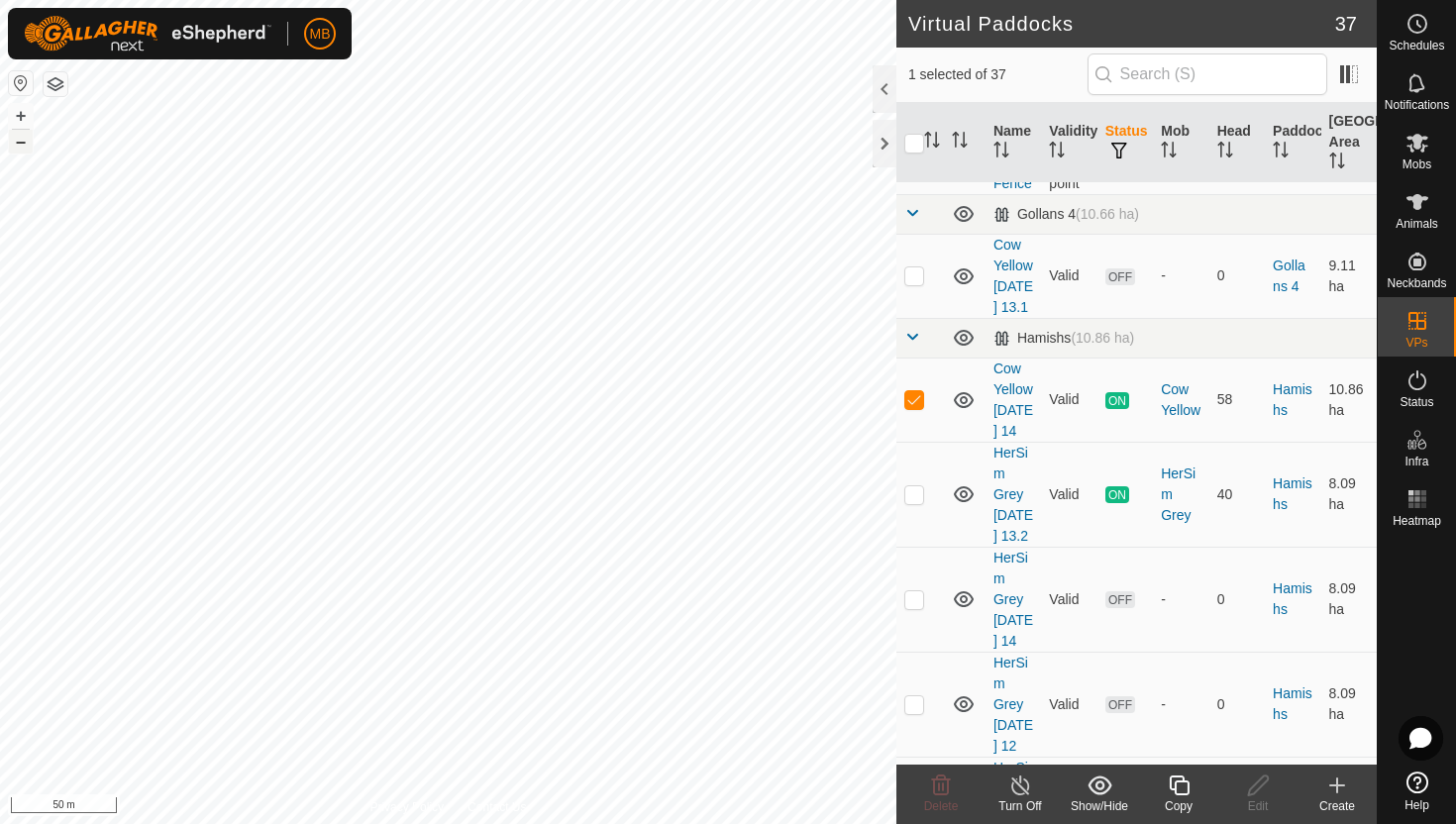 click on "–" at bounding box center (21, 142) 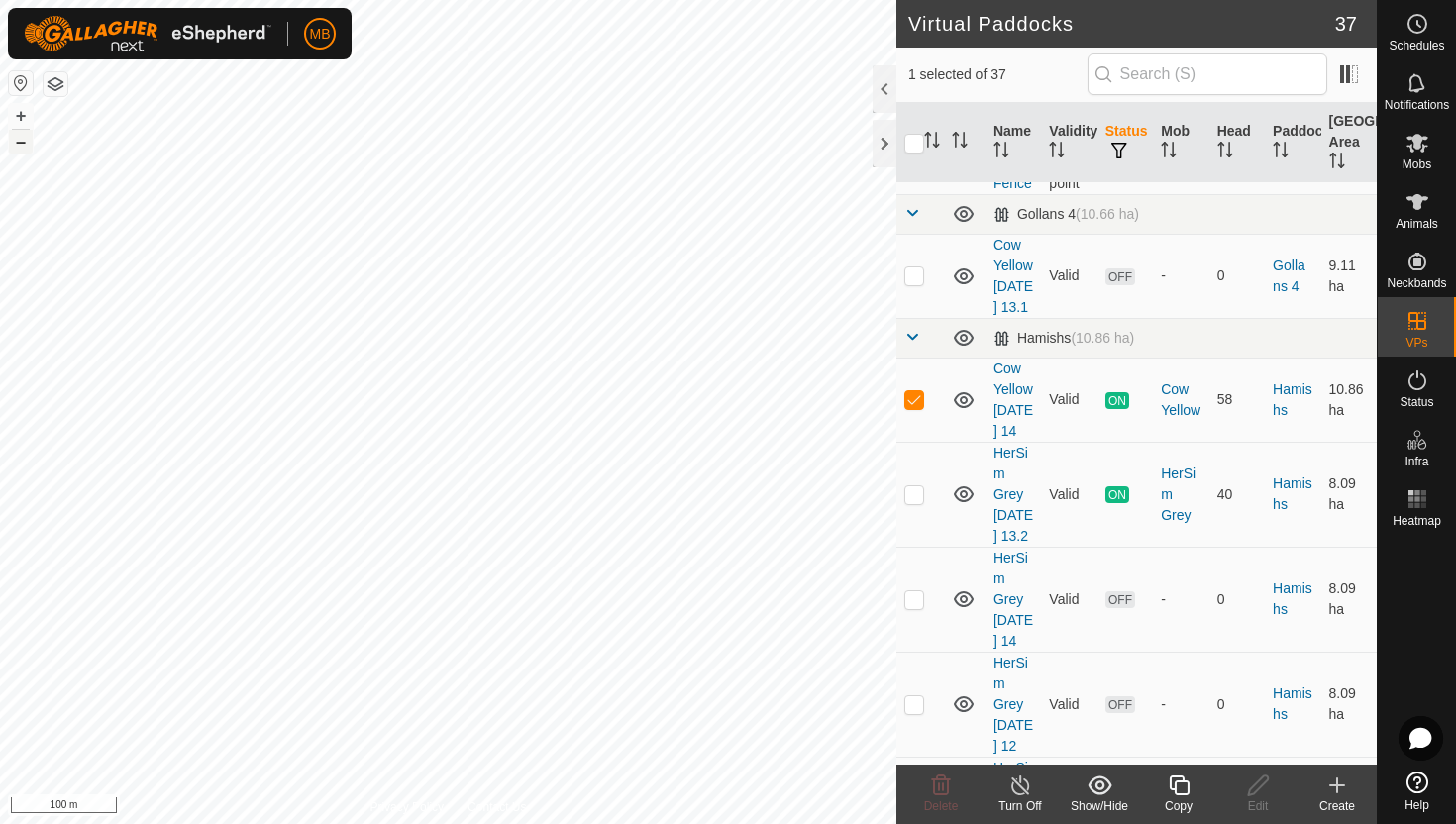 click on "–" at bounding box center [21, 142] 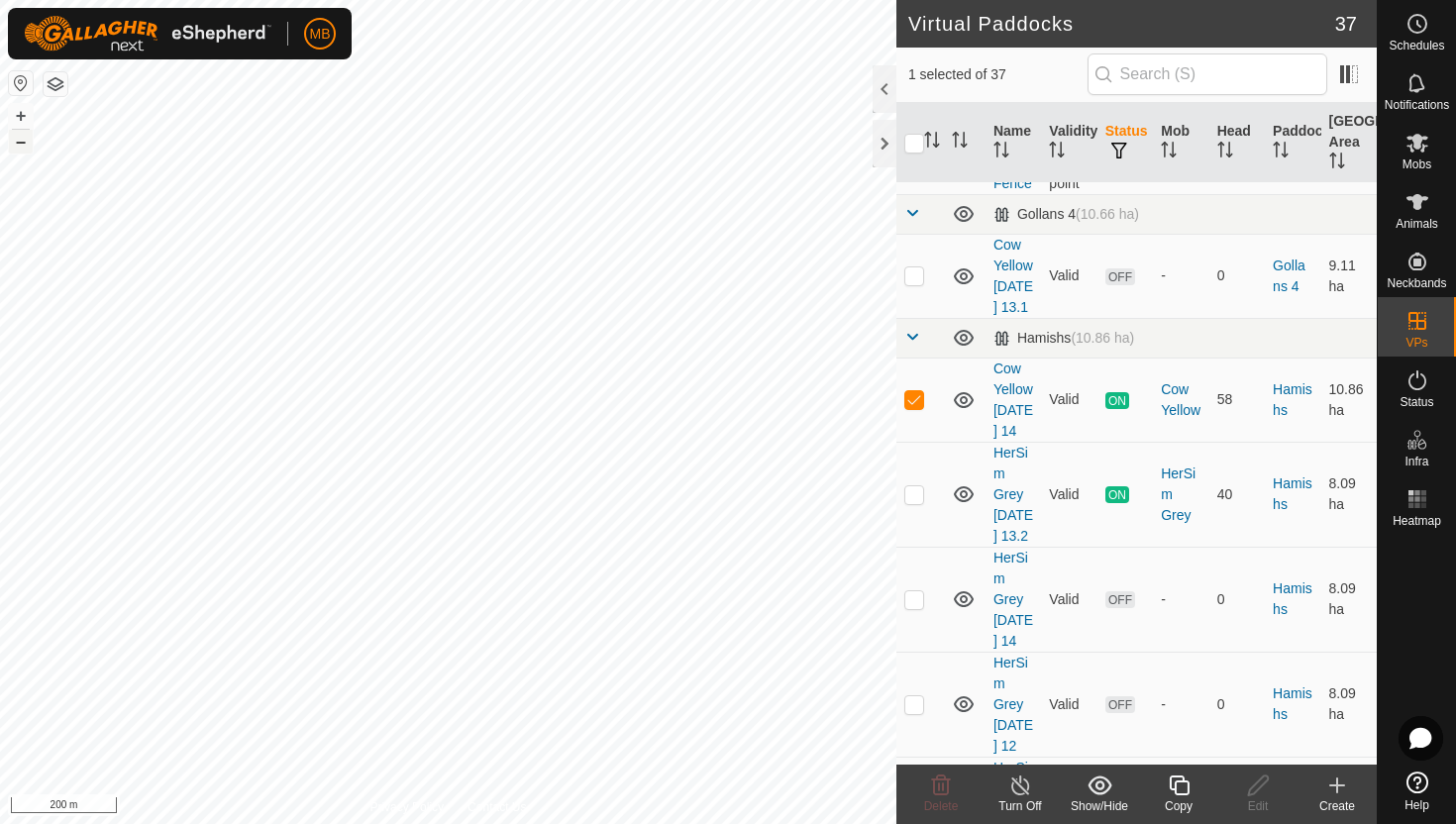 click on "–" at bounding box center (21, 142) 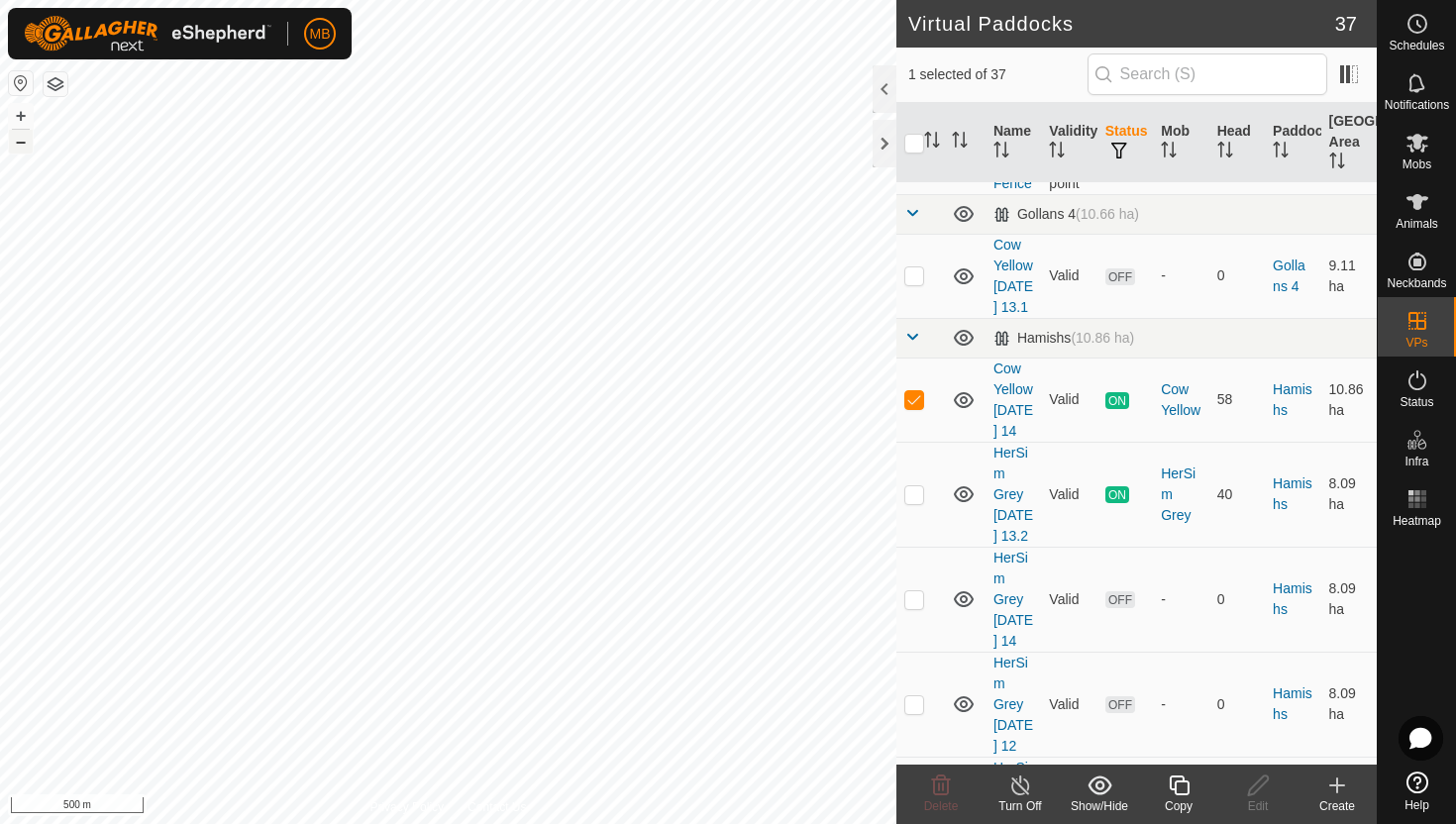 click on "–" at bounding box center (21, 142) 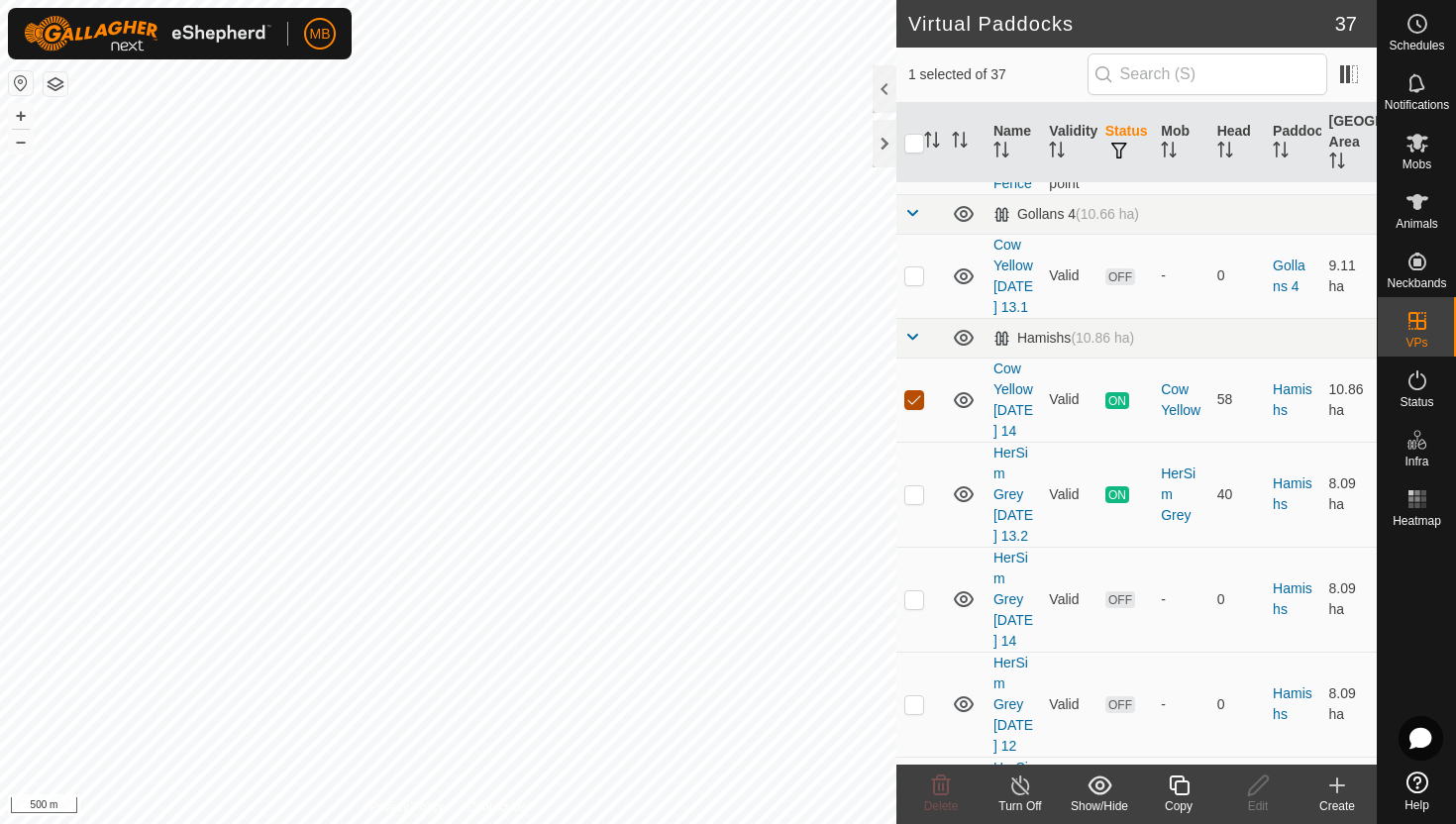 click at bounding box center [914, 400] 